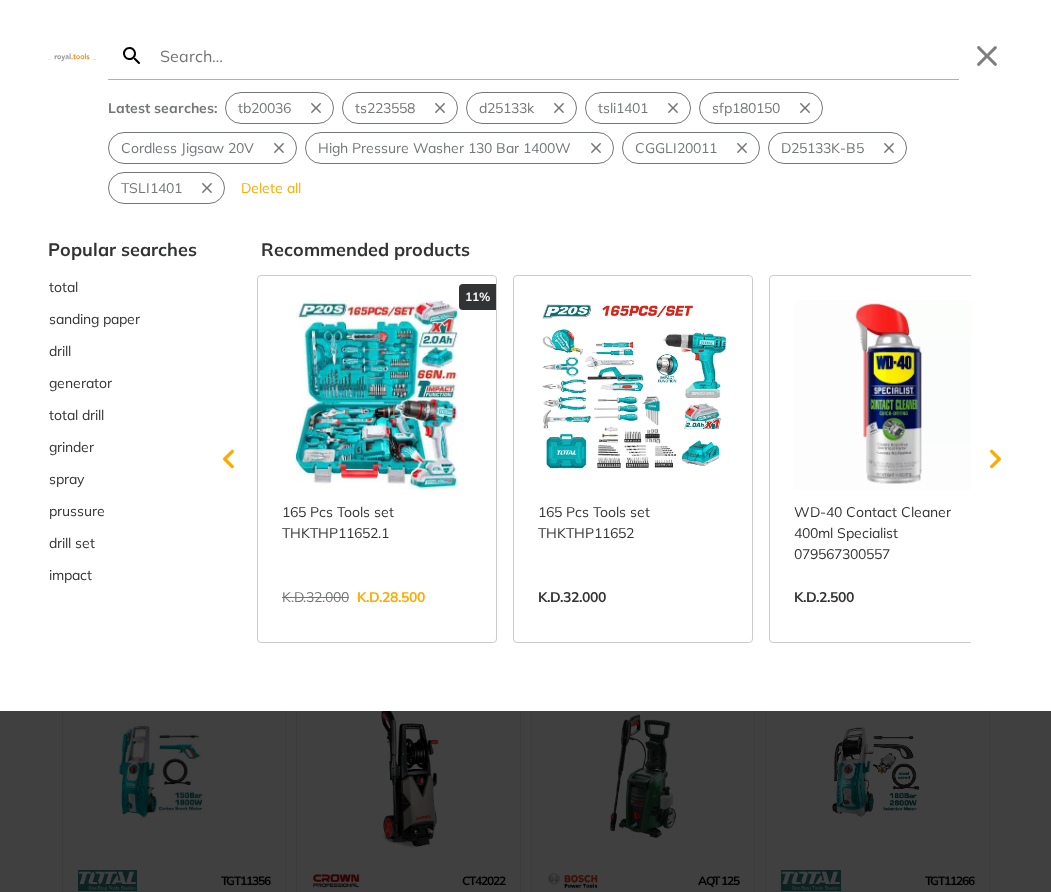 scroll, scrollTop: 0, scrollLeft: 0, axis: both 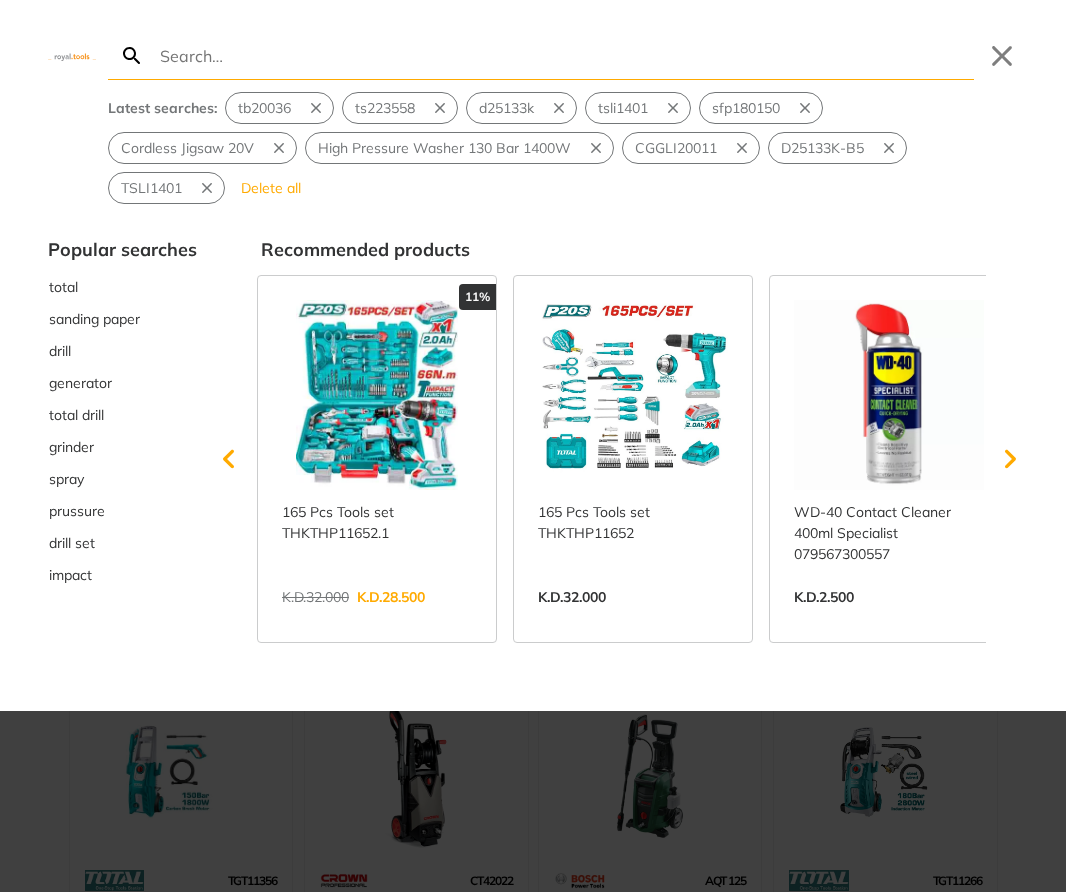 type on "Cordless Air Compressor 20V" 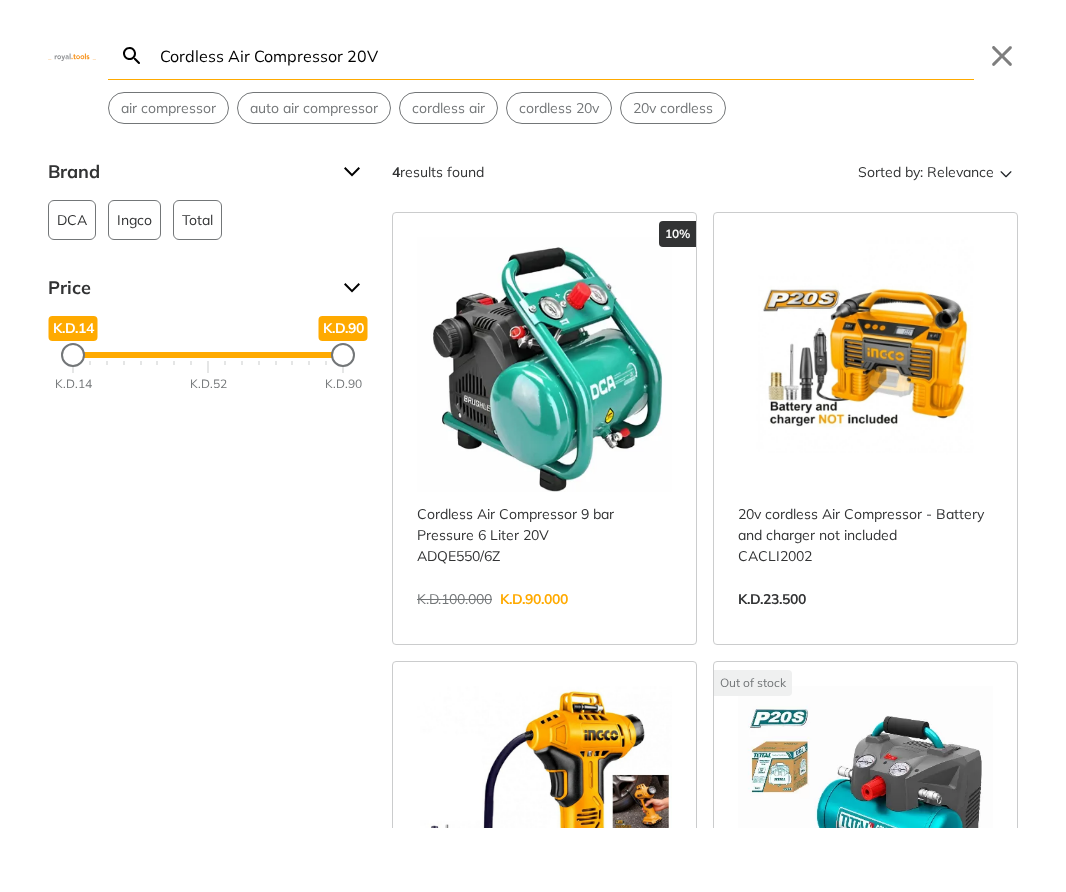 click on "Cordless Air Compressor 20V" at bounding box center [565, 55] 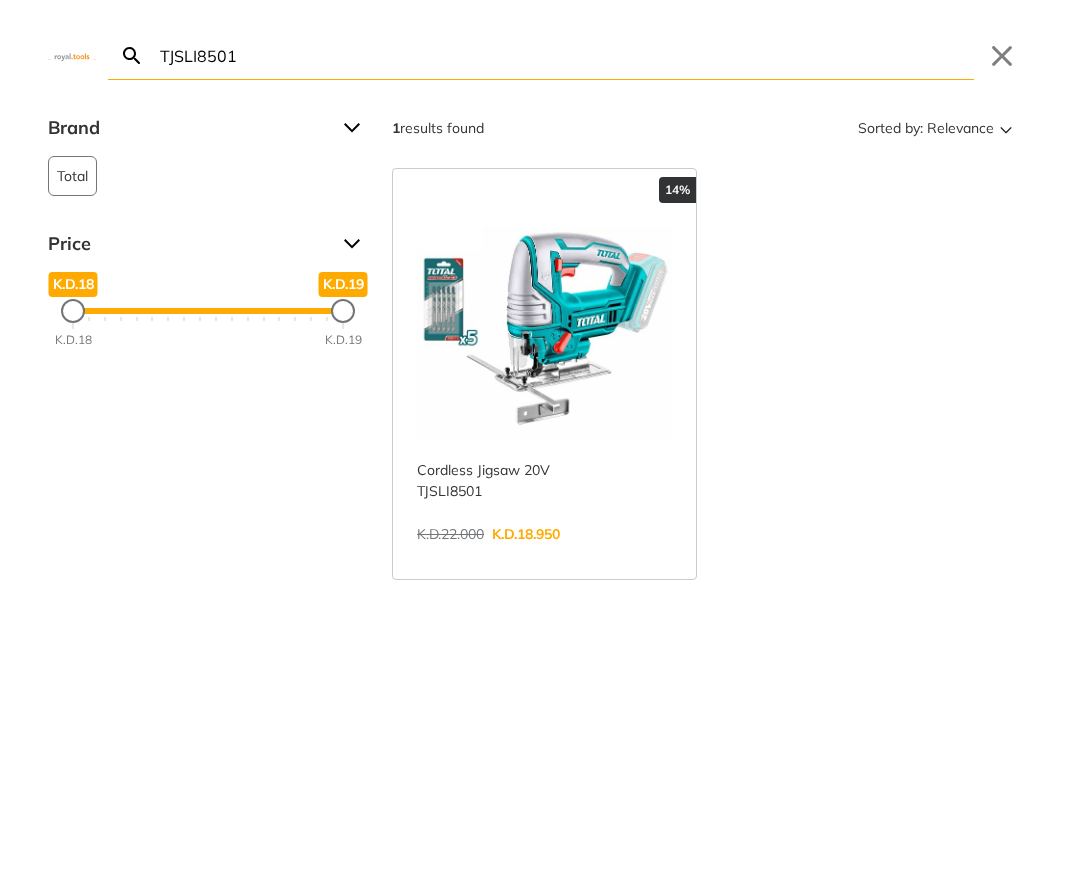 type on "TJSLI8501" 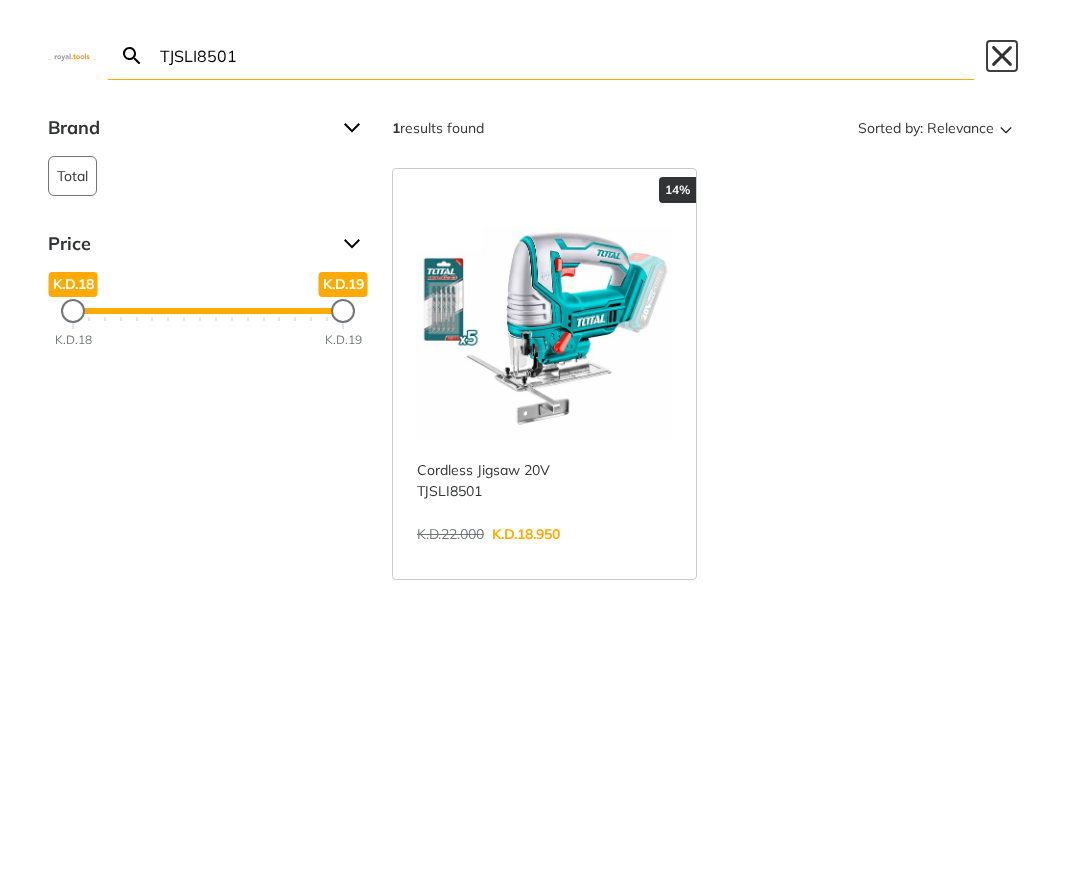 click on "Close" at bounding box center [1002, 56] 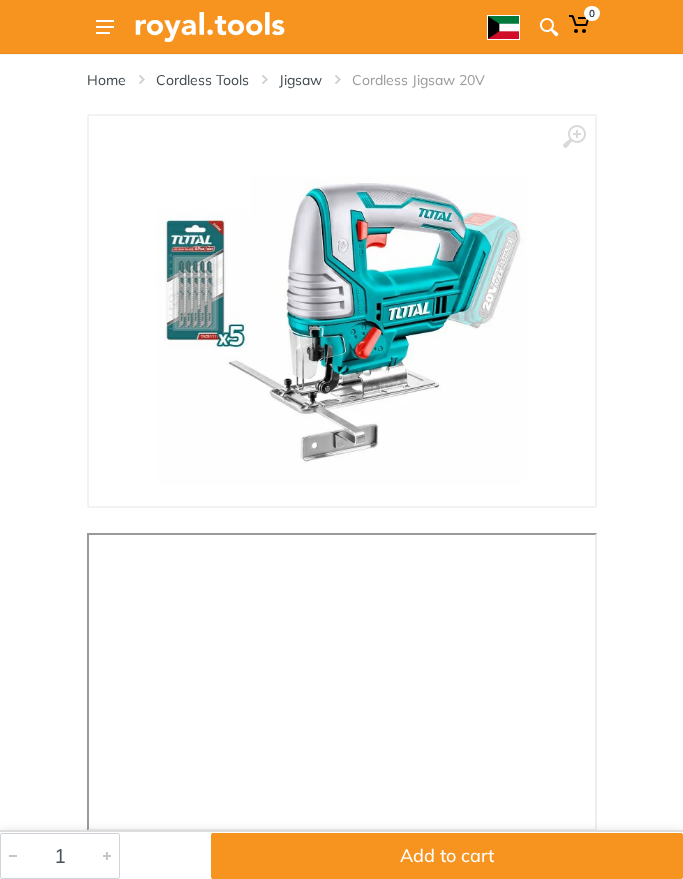 scroll, scrollTop: 0, scrollLeft: 0, axis: both 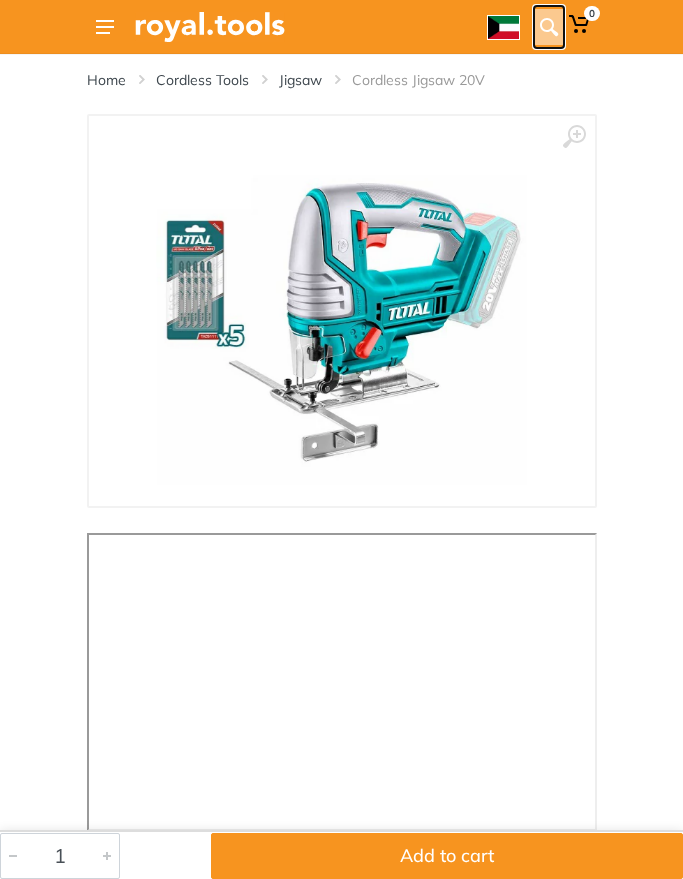 click 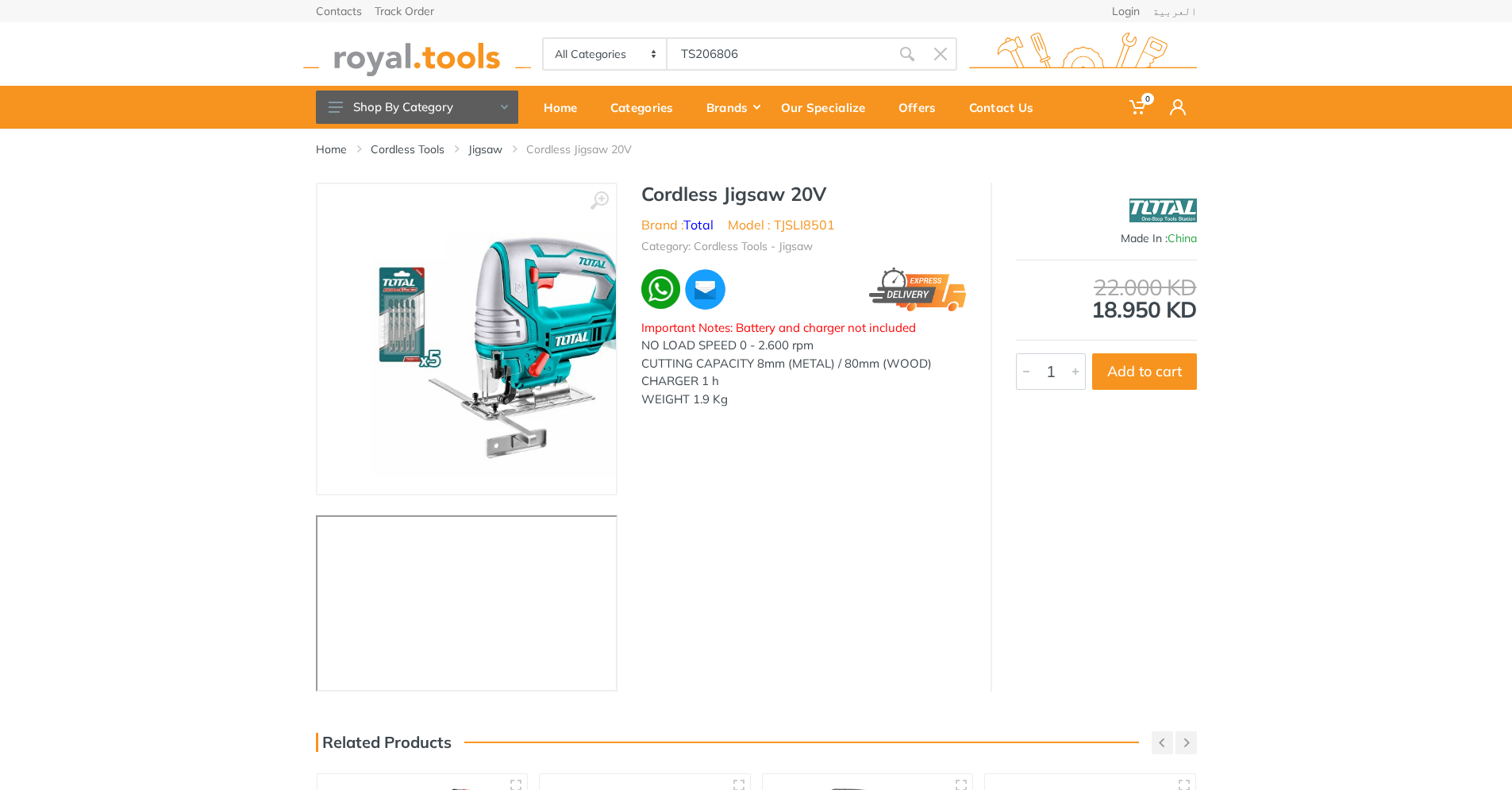type on "TS206806" 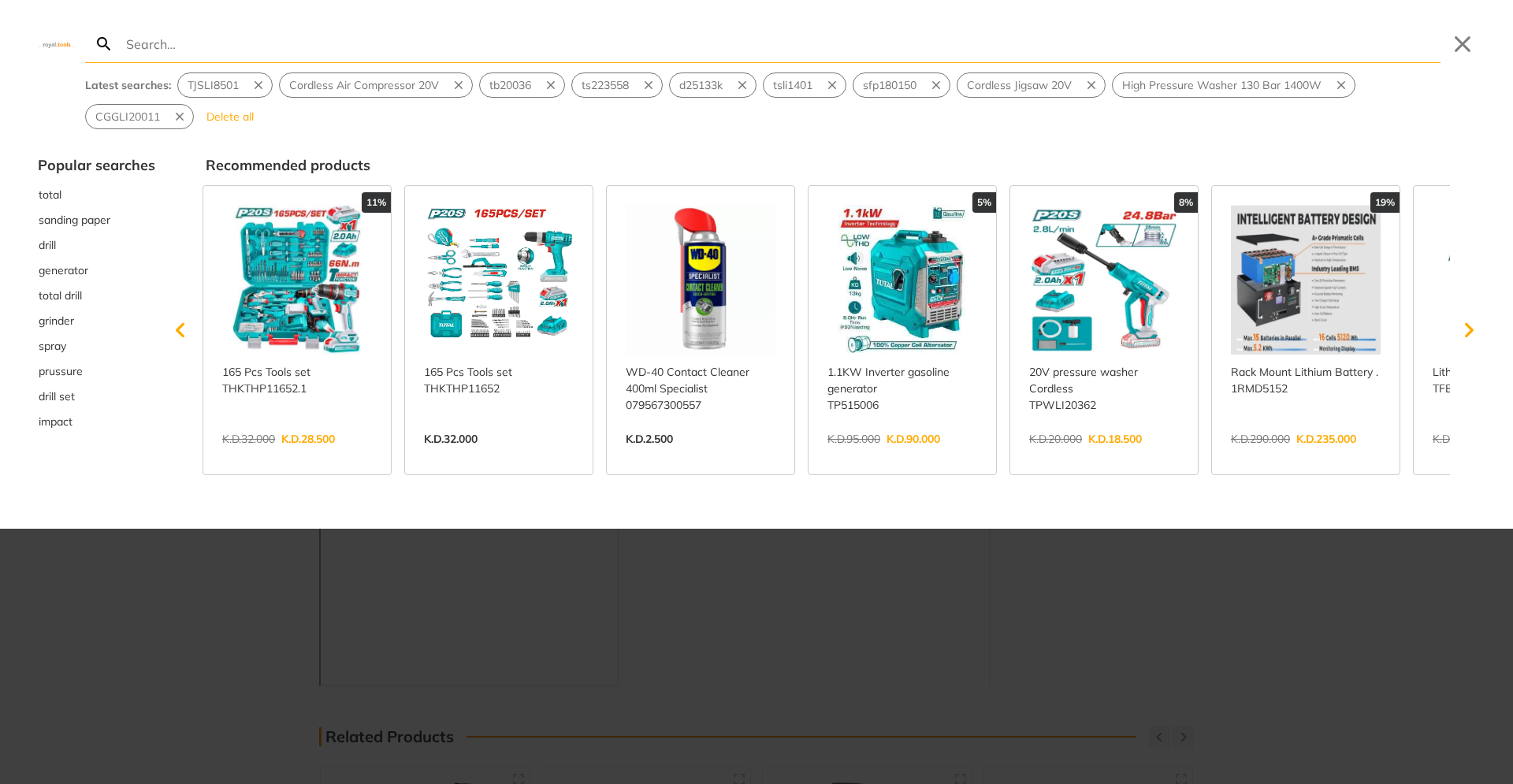 type on "TS206806" 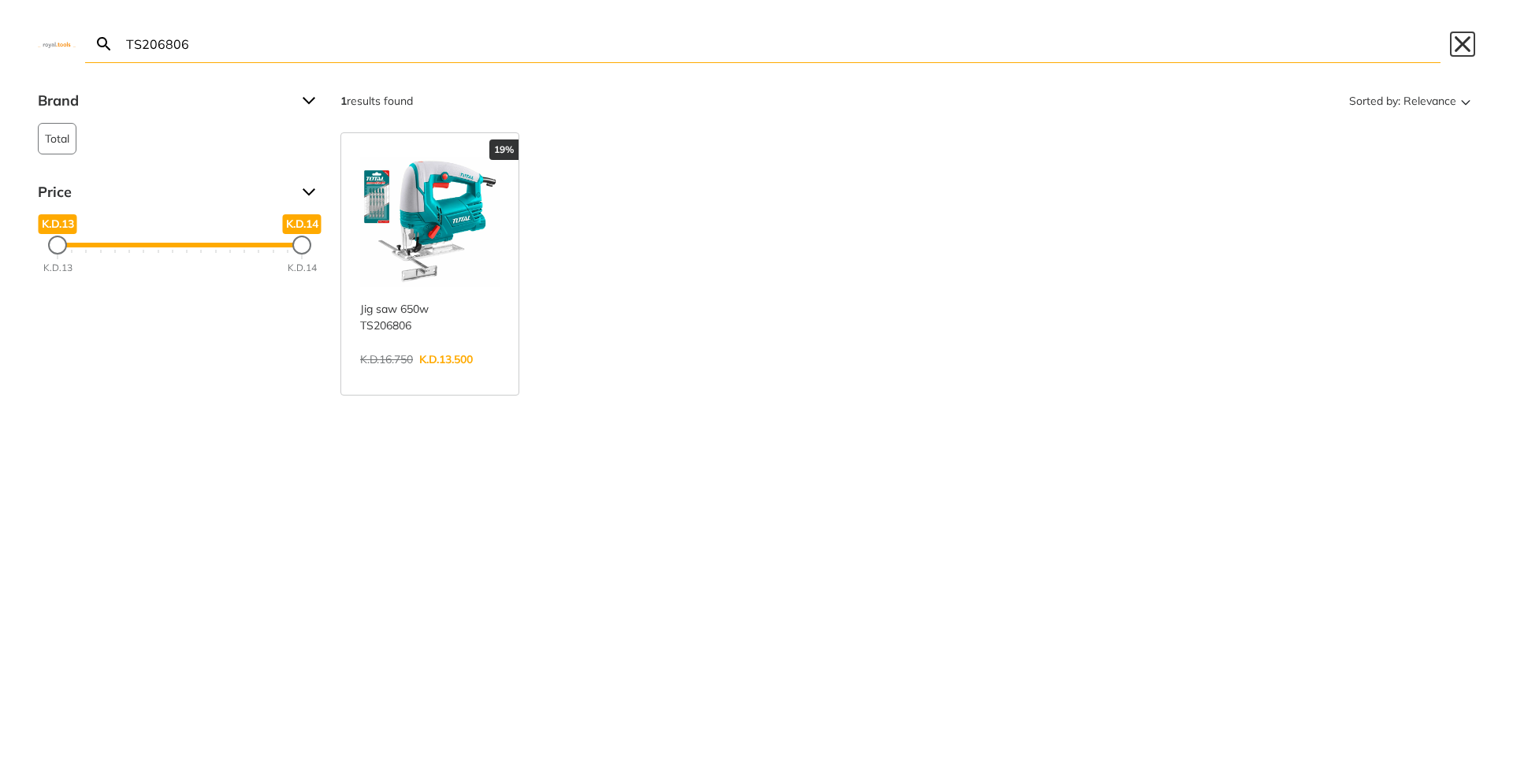 click on "Close" at bounding box center [1463, 44] 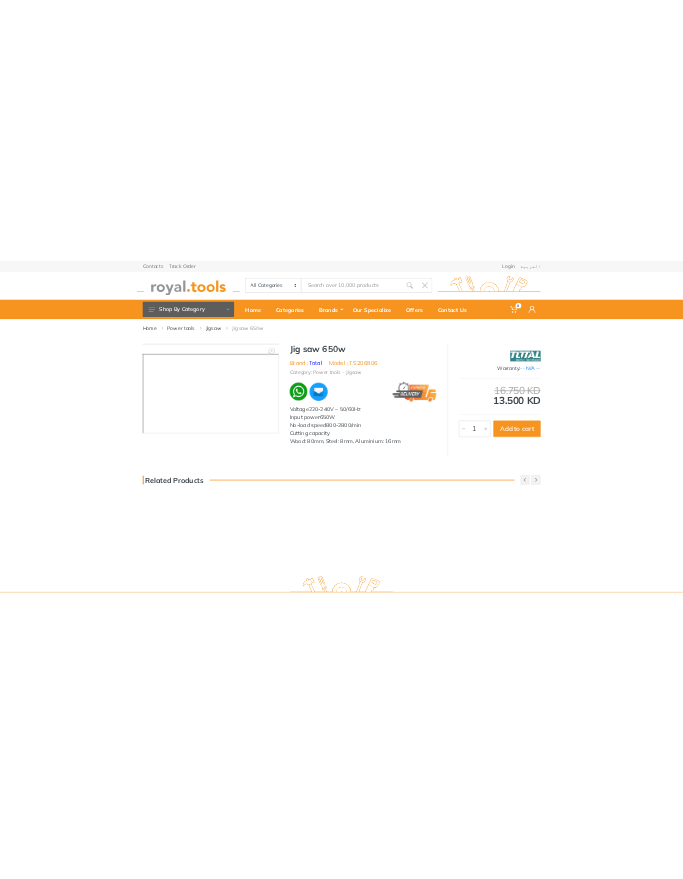 scroll, scrollTop: 0, scrollLeft: 0, axis: both 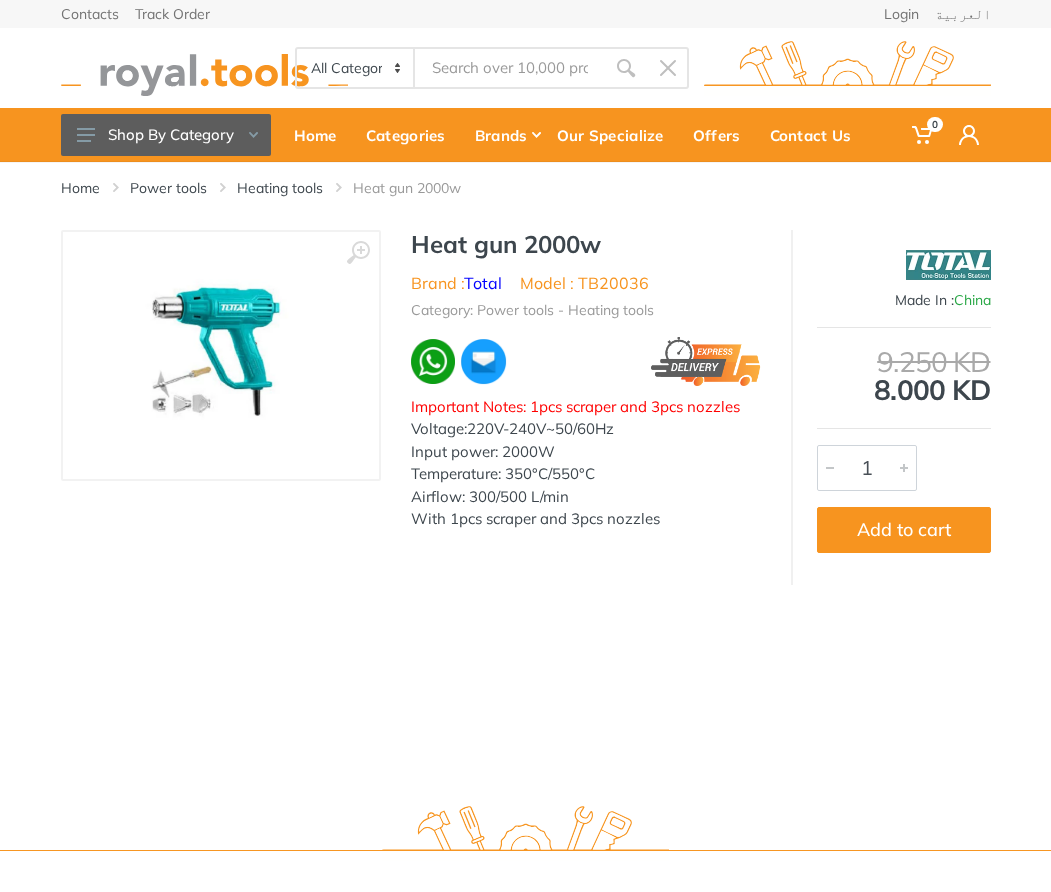 drag, startPoint x: 674, startPoint y: 521, endPoint x: 551, endPoint y: 375, distance: 190.90573 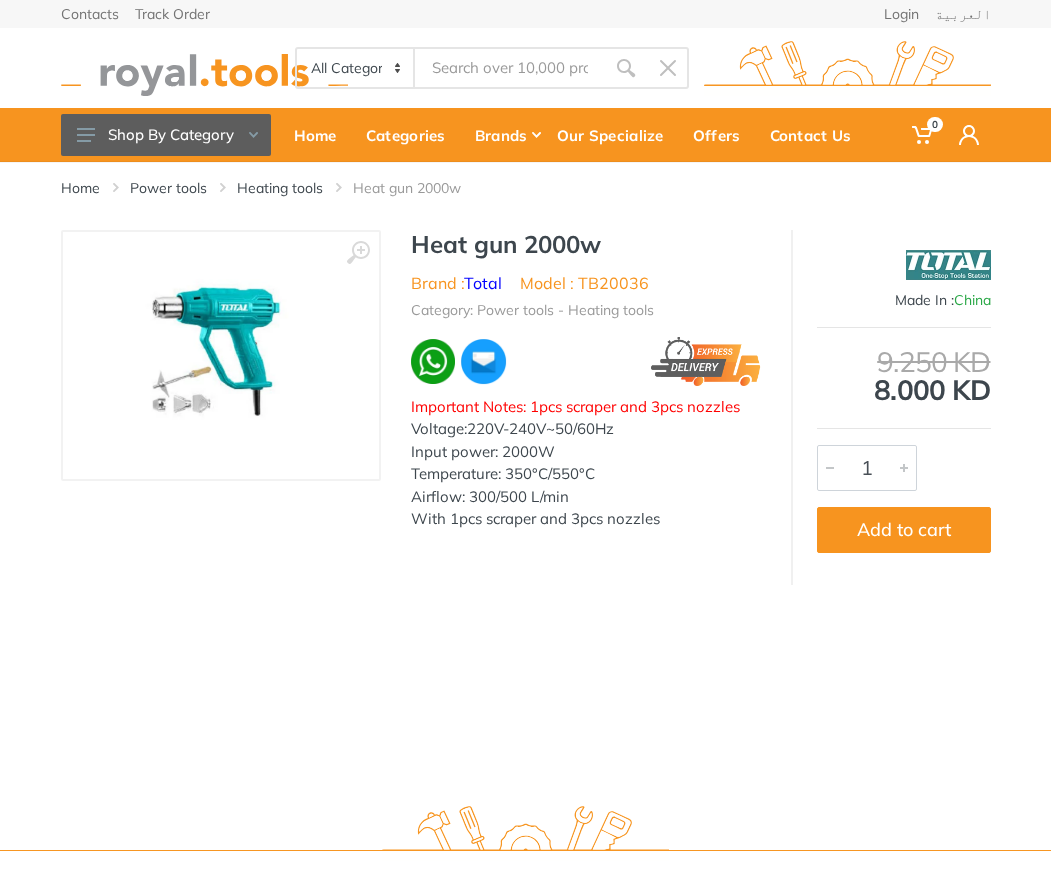 drag, startPoint x: 661, startPoint y: 509, endPoint x: 416, endPoint y: 259, distance: 350.0357 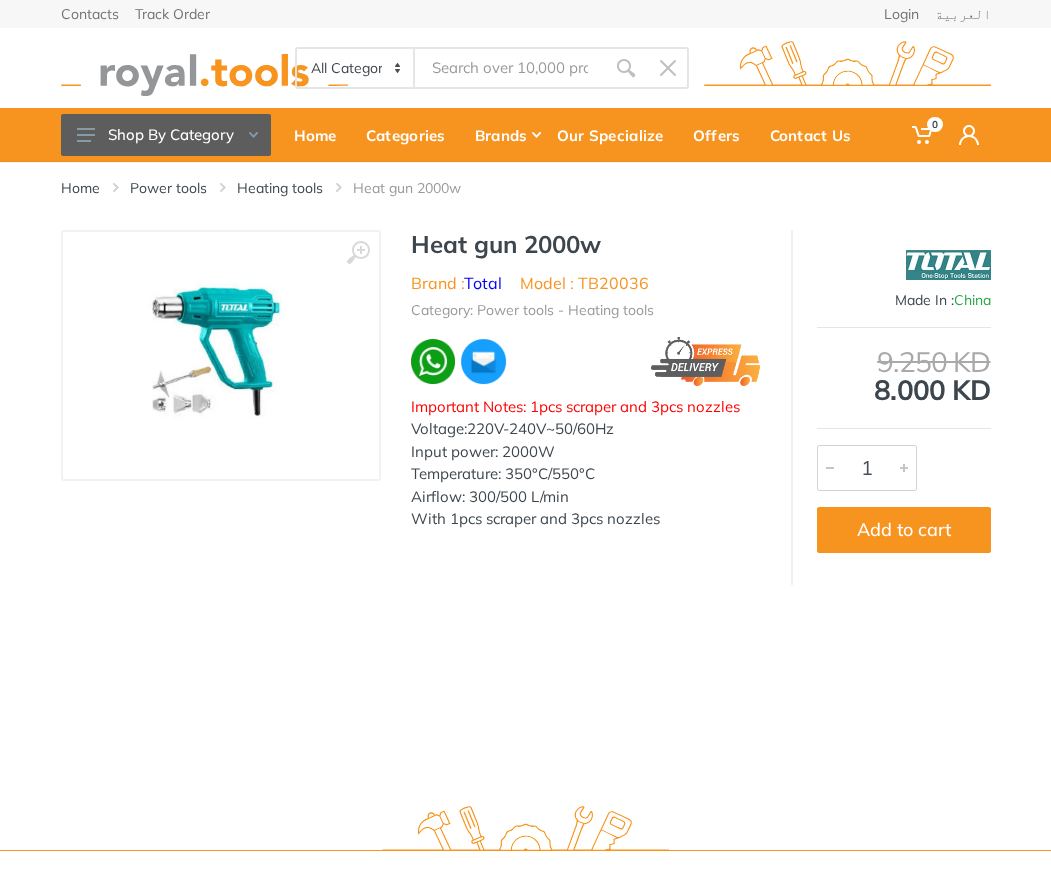 copy on "Heat gun 2000w
Brand :  Total
Model : TB20036
Category: Power tools - Heating tools
Important Notes: 1pcs scraper and 3pcs nozzles
Voltage:220V-240V~50/60Hz Input power: 2000W Temperature: 350°C/550°C Airflow: 300/500 L/min With 1pcs scraper and 3pcs nozzles" 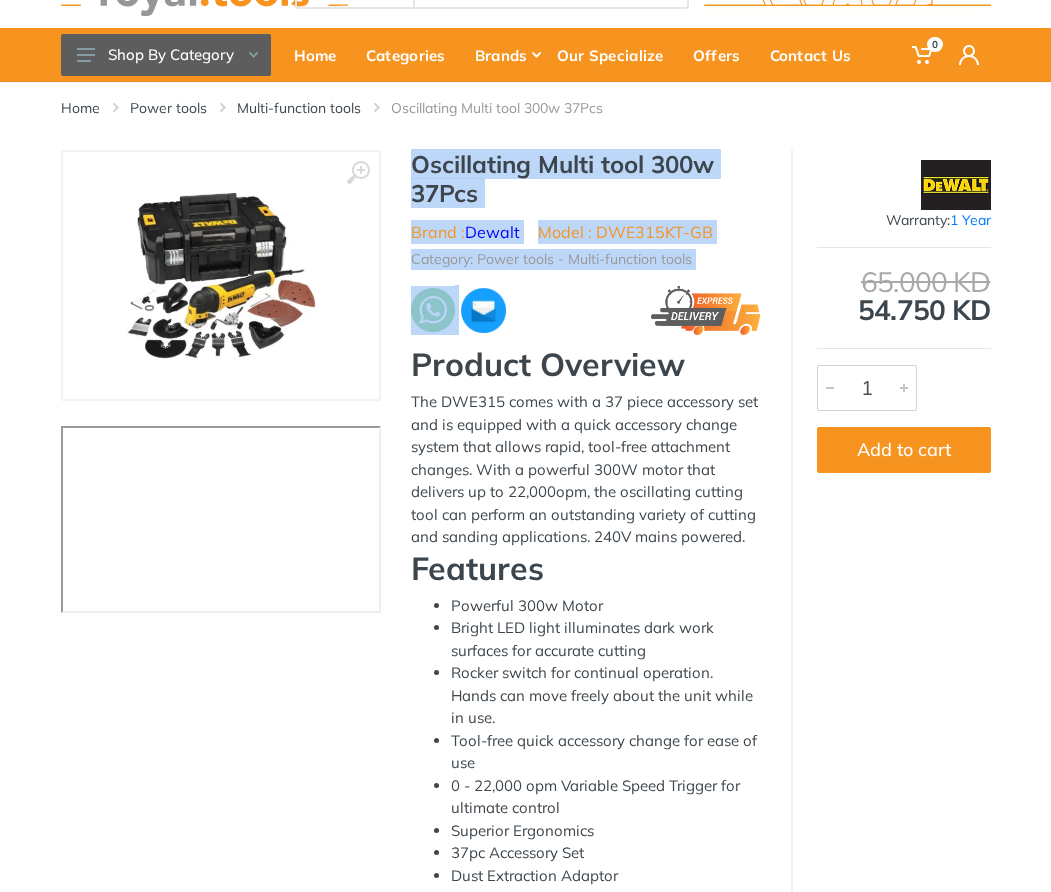 click on "Oscillating Multi tool 300w 37Pcs
Brand :  Dewalt
Model : DWE315KT-GB
Category: Power tools - Multi-function tools
Product Overview Features Powerful 300w Motor Bright LED light illuminates dark work surfaces for accurate cutting Rocker switch for continual operation. Hands can move freely about the unit while in use. Tool-free quick accessory change for ease of use Superior Ergonomics Includes" at bounding box center (586, 816) 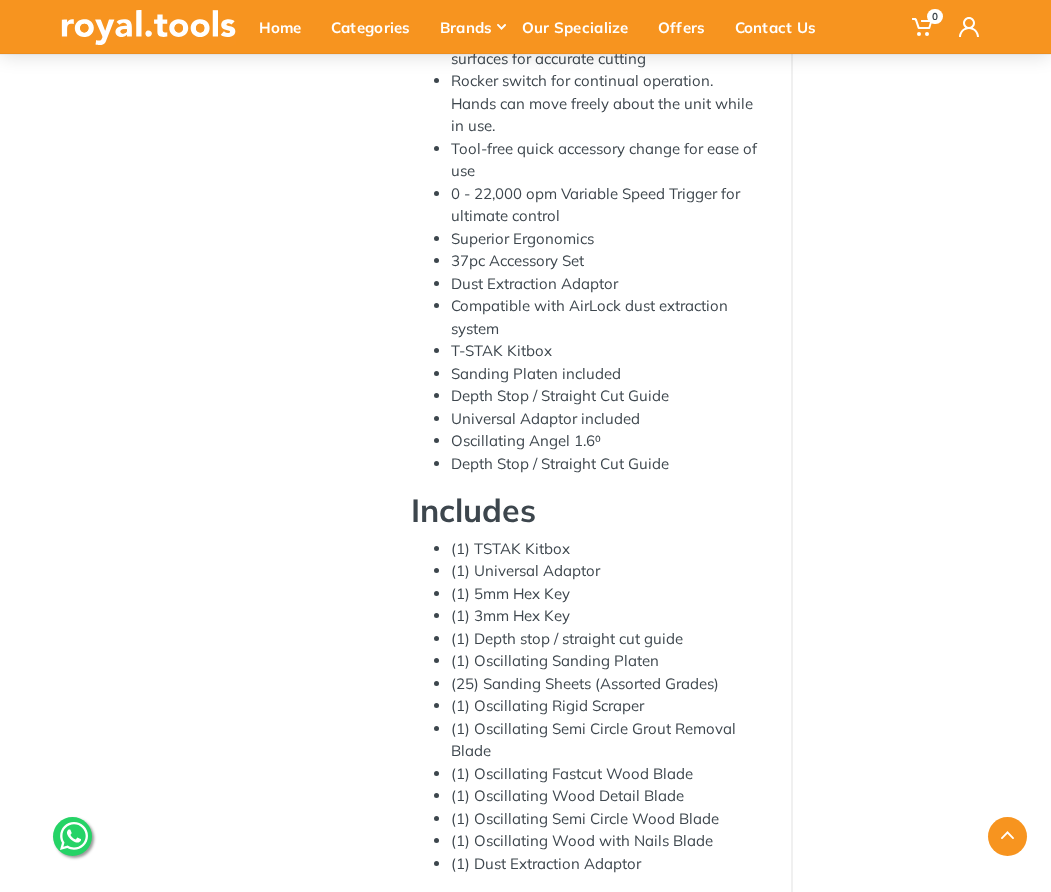 scroll, scrollTop: 768, scrollLeft: 0, axis: vertical 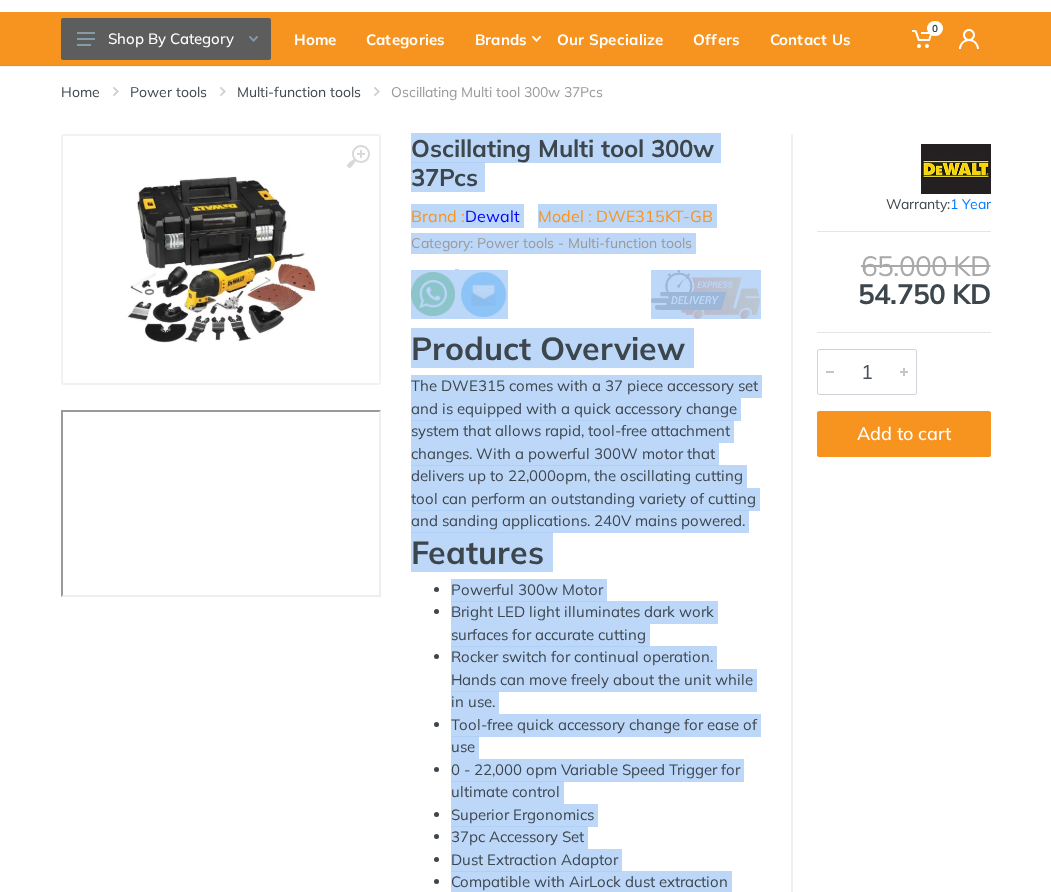 drag, startPoint x: 635, startPoint y: 741, endPoint x: 407, endPoint y: 142, distance: 640.9251 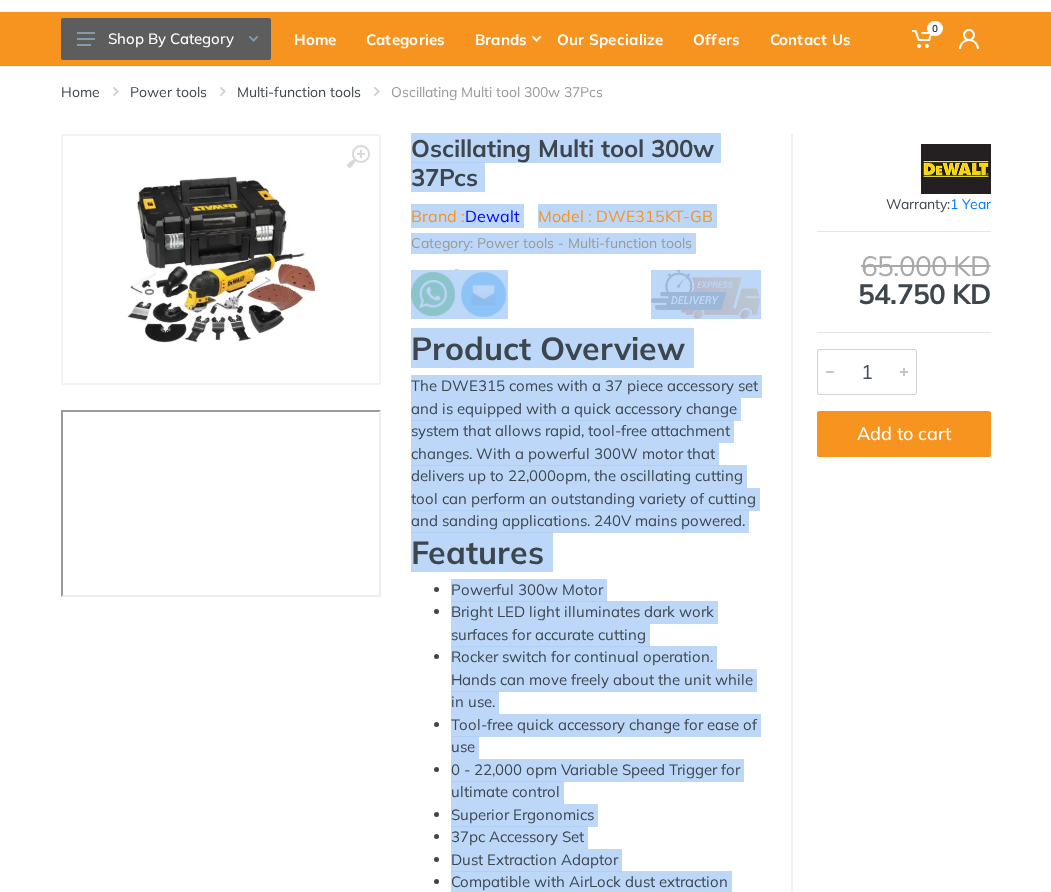 copy on "Oscillating Multi tool 300w 37Pcs
Brand :  Dewalt
Model : DWE315KT-GB
Category: Power tools - Multi-function tools
Product Overview The DWE315 comes with a 37 piece accessory set and is equipped with a quick accessory change system that allows rapid, tool-free attachment changes. With a powerful 300W motor that delivers up to 22,000opm, the oscillating cutting tool can perform an outstanding variety of cutting and sanding applications. 240V mains powered. Features Powerful 300w Motor Bright LED light illuminates dark work surfaces for accurate cutting Rocker switch for continual operation. Hands can move freely about the unit while in use. Tool-free quick accessory change for ease of use 0 - 22,000 opm Variable Speed Trigger for ultimate control Superior Ergonomics 37pc Accessory Set Dust Extraction Adaptor Compatible with AirLock dust extraction system T-STAK Kitbox Sanding Plat..." 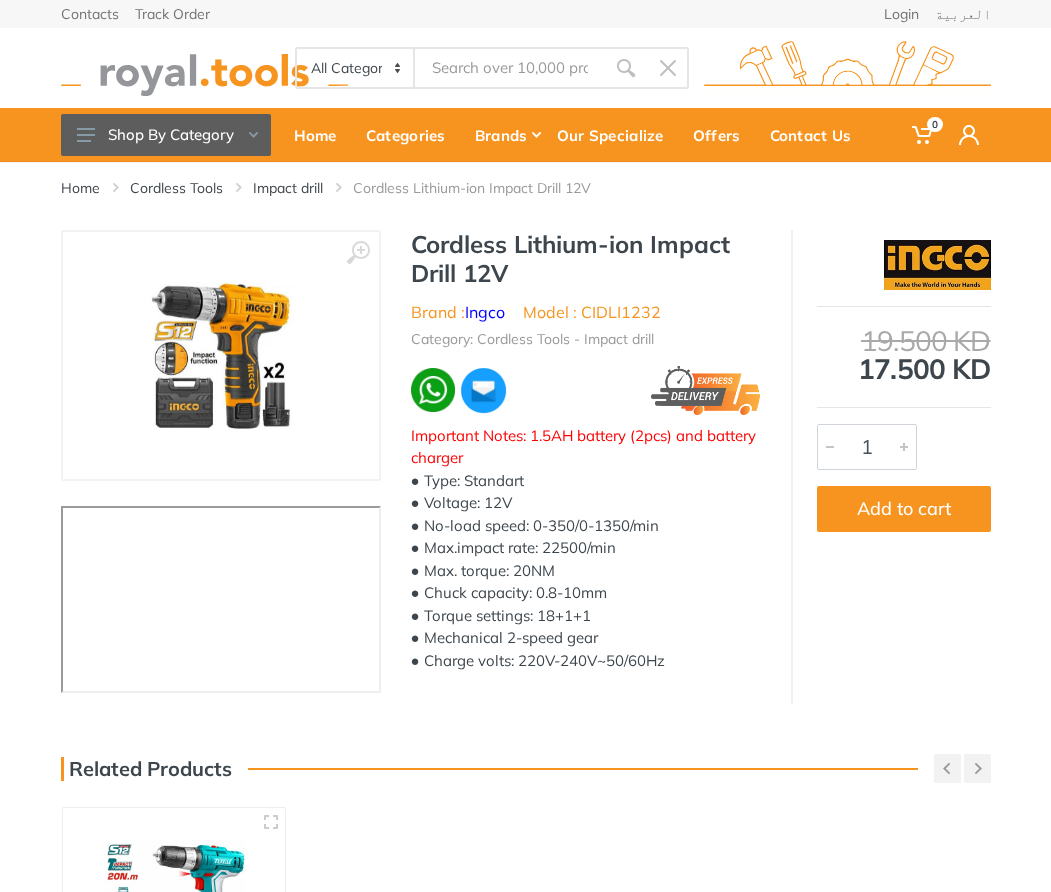 scroll, scrollTop: 0, scrollLeft: 0, axis: both 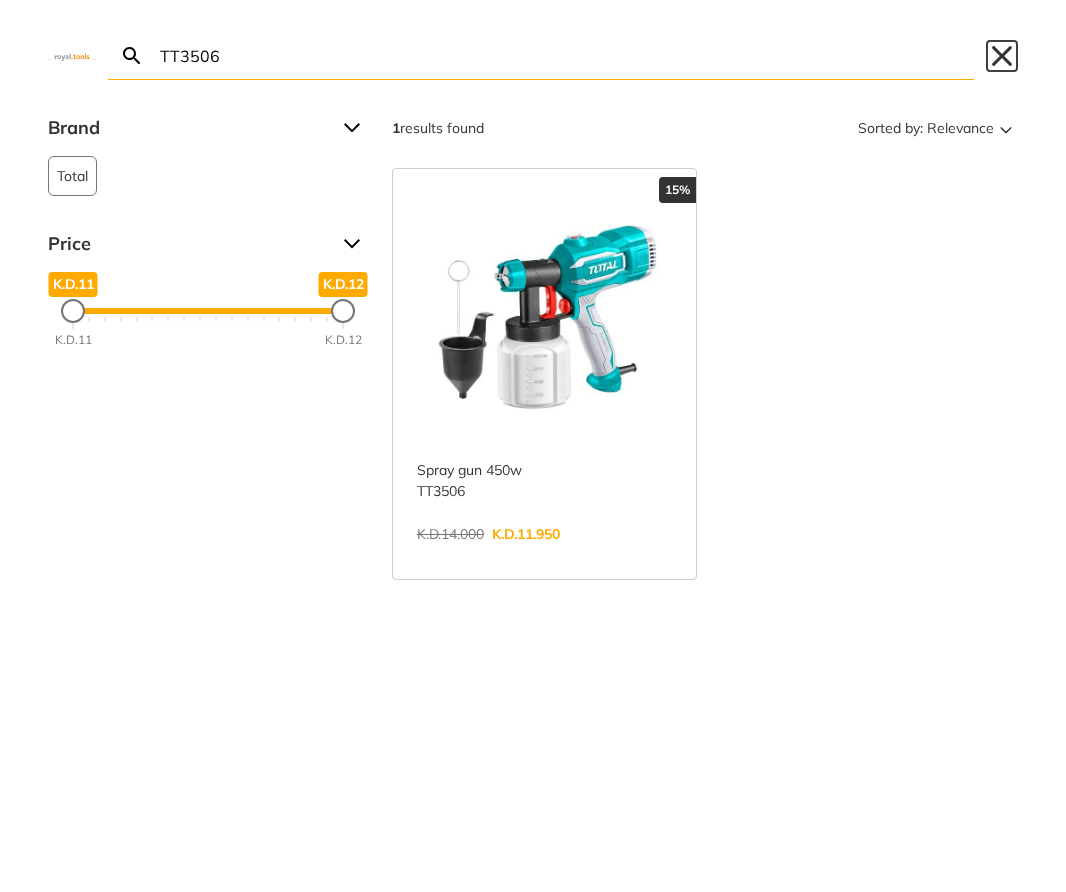 click on "Close" at bounding box center (1002, 56) 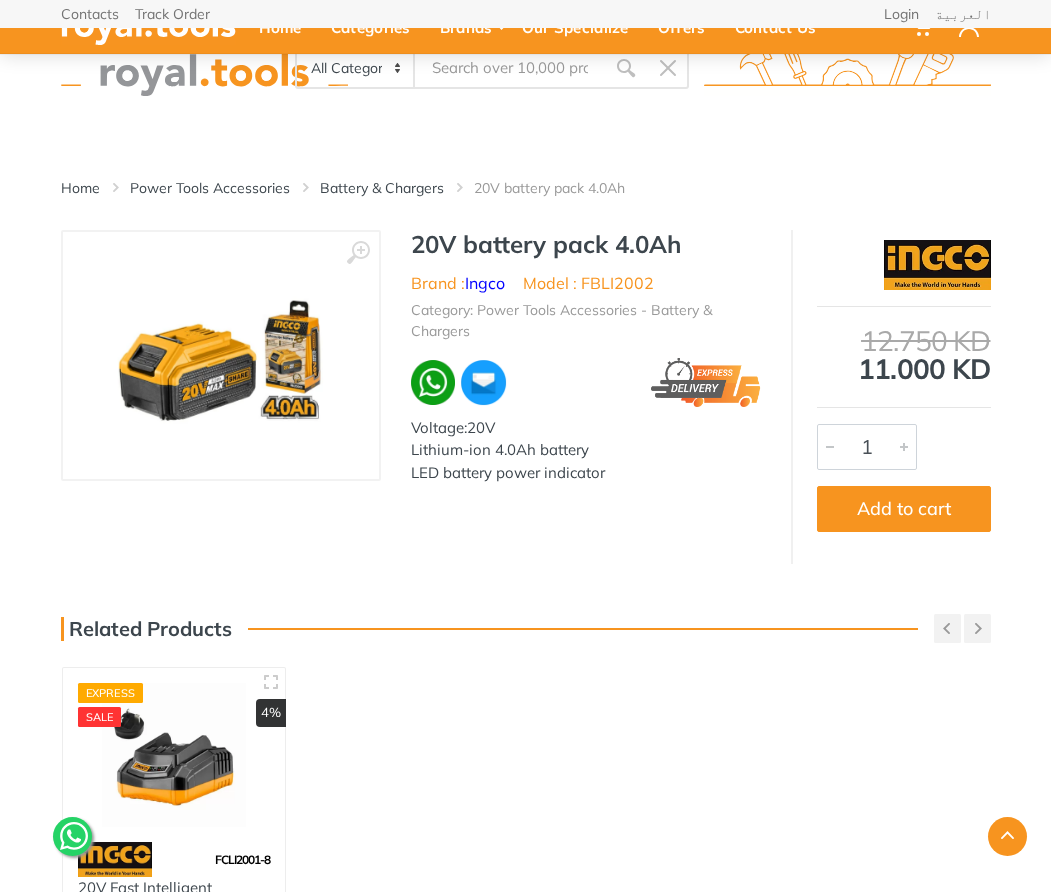 click at bounding box center [510, 68] 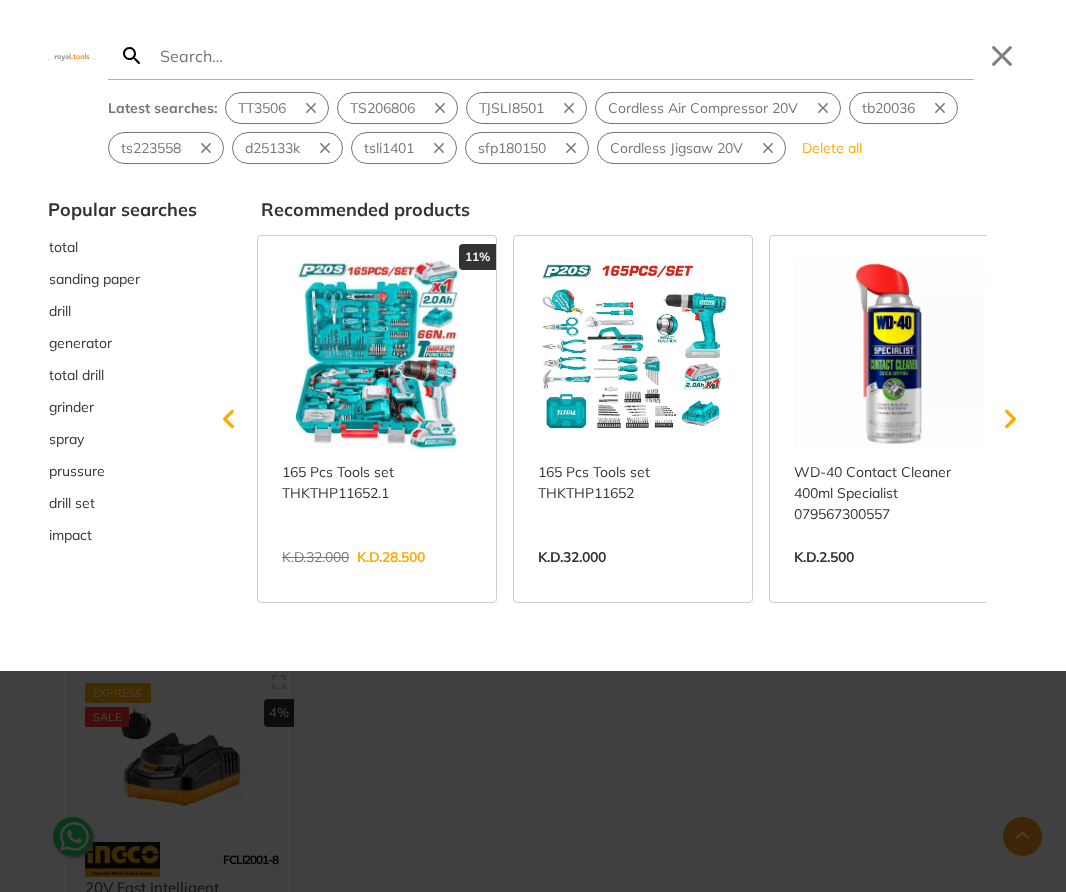 type on "c" 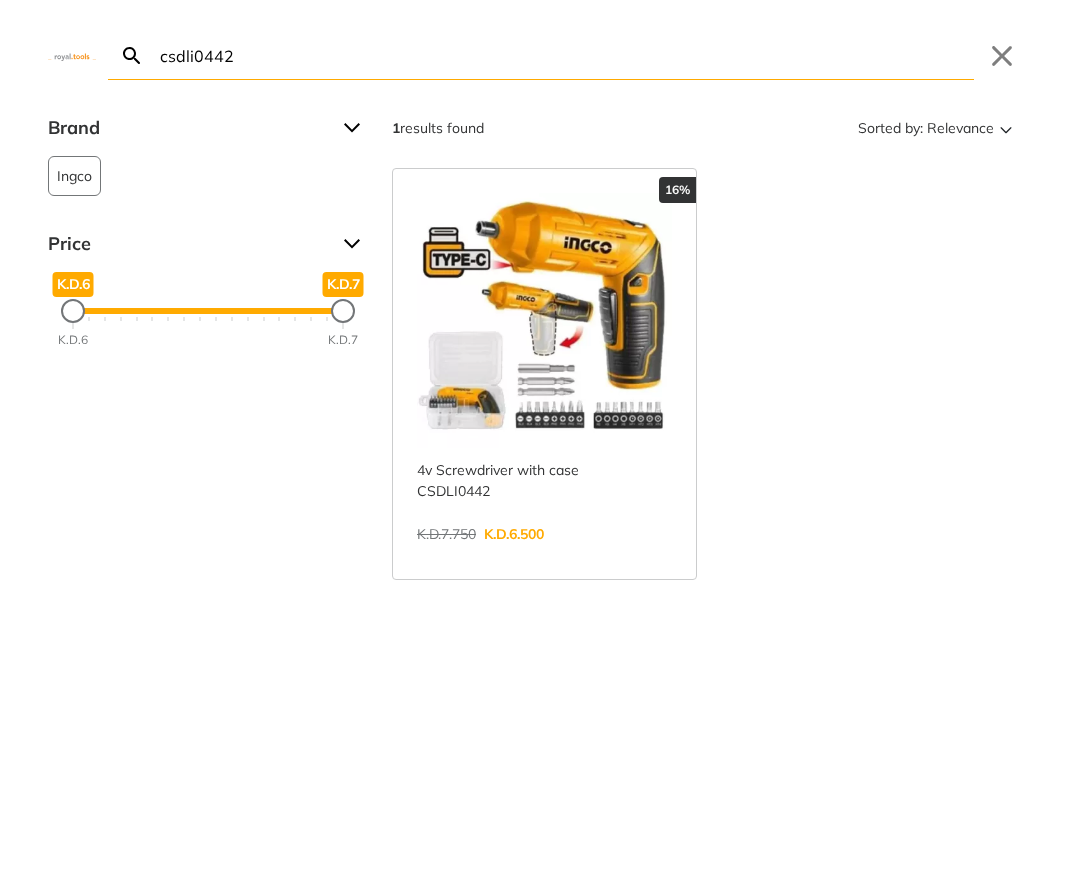 type on "csdli0442" 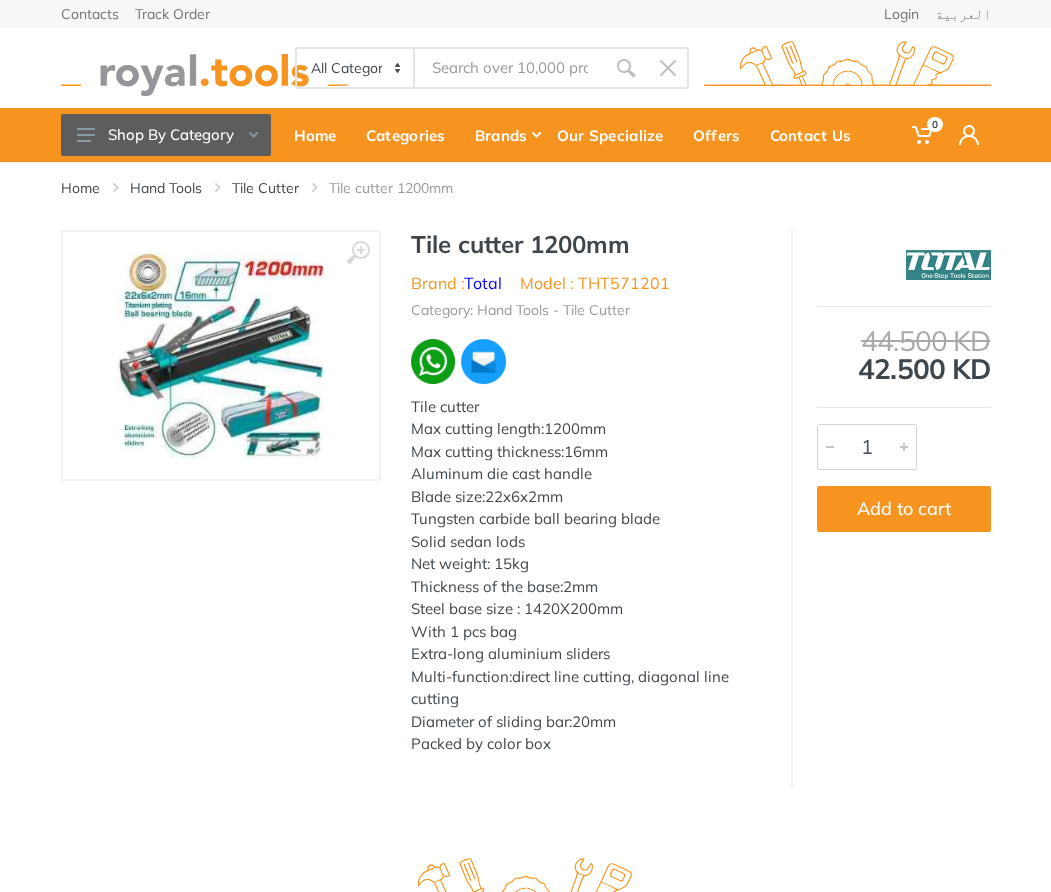 scroll, scrollTop: 0, scrollLeft: 0, axis: both 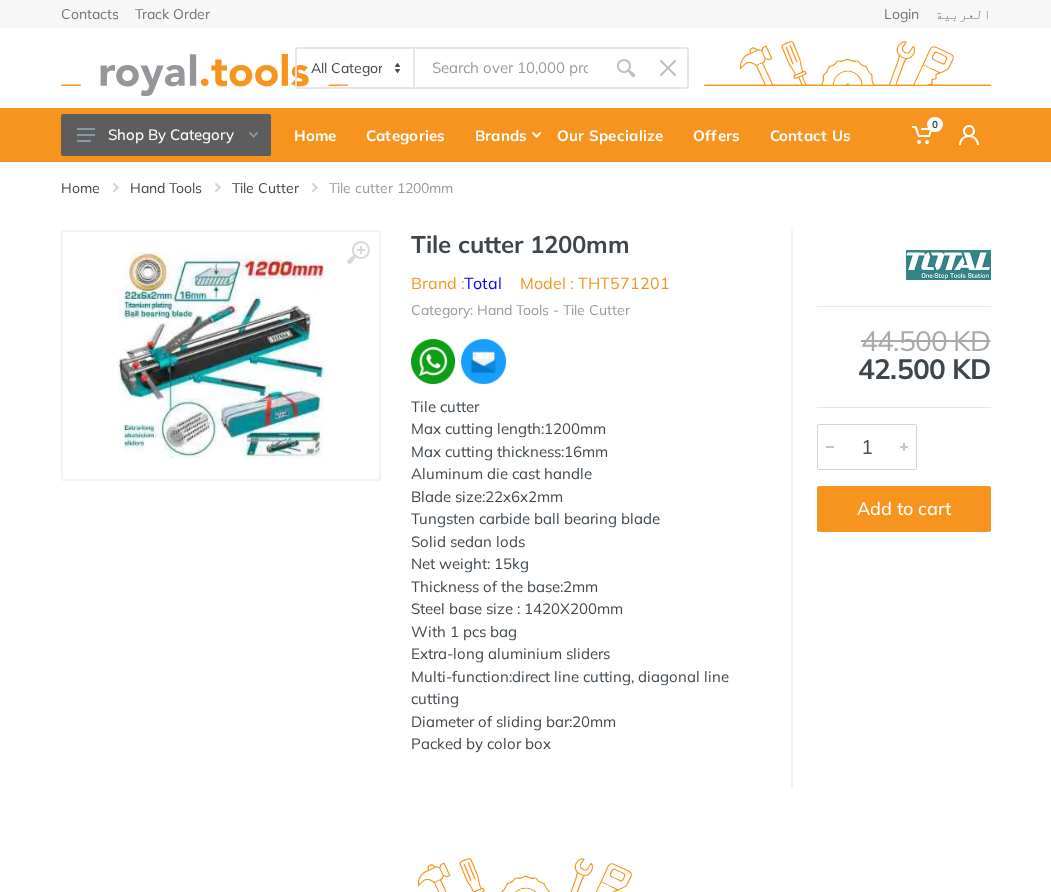 click on "Tile cutter Max cutting length:1200mm Max cutting thickness:16mm Aluminum die cast handle Blade size:22x6x2mm   Tungsten carbide ball bearing blade  Solid sedan lods Net weight: 15kg Thickness of the base:2mm Steel base size : 1420X200mm With 1 pcs bag Extra-long aluminium sliders Multi-function:direct line cutting, diagonal line cutting Diameter of sliding bar:20mm Packed by color box" at bounding box center [586, 576] 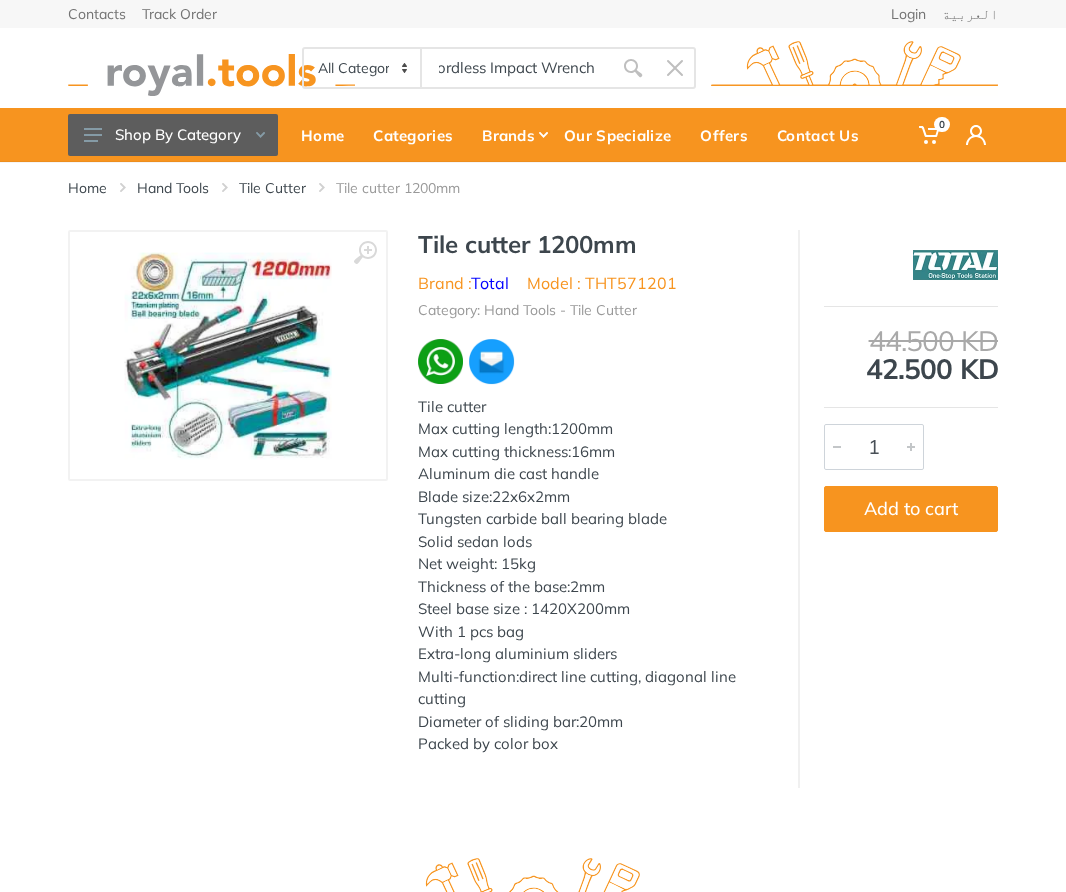 type on "300 Nm Cordless Impact Wrench" 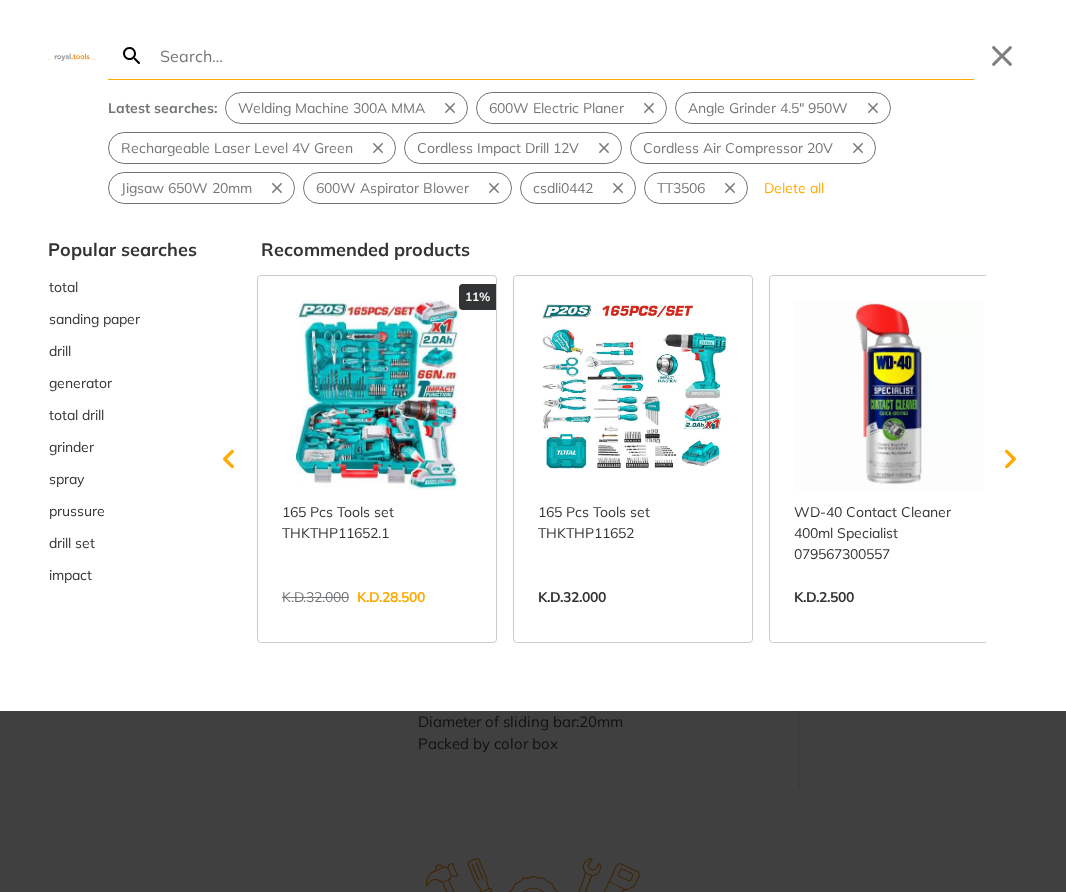 paste on "300 Nm Cordless Impact Wrench" 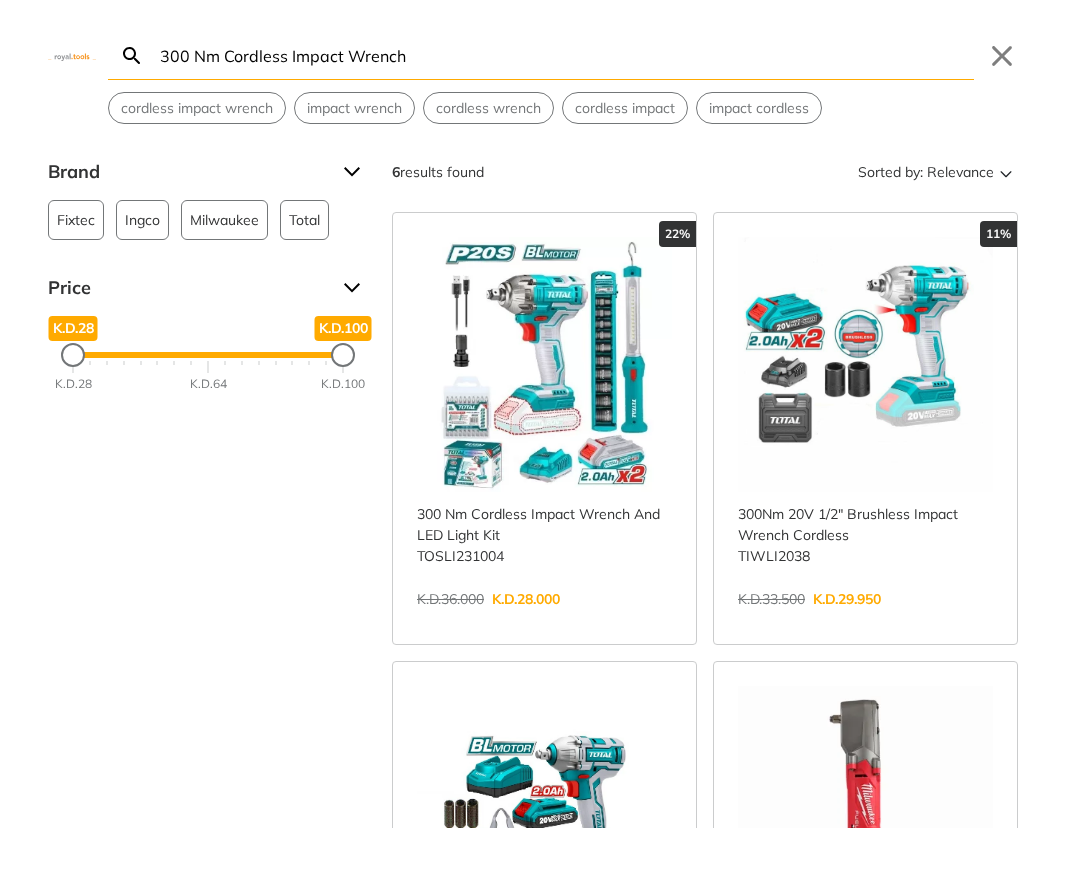 click on "View more →" at bounding box center [544, 620] 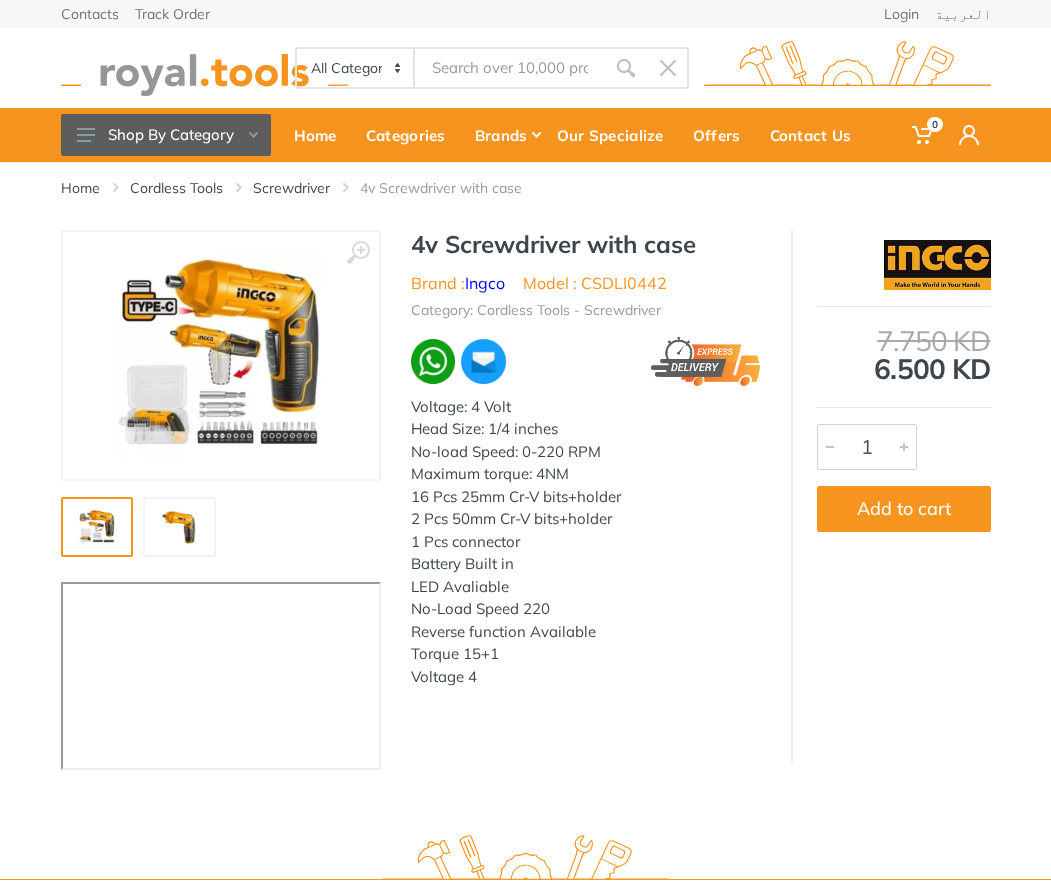 scroll, scrollTop: 0, scrollLeft: 0, axis: both 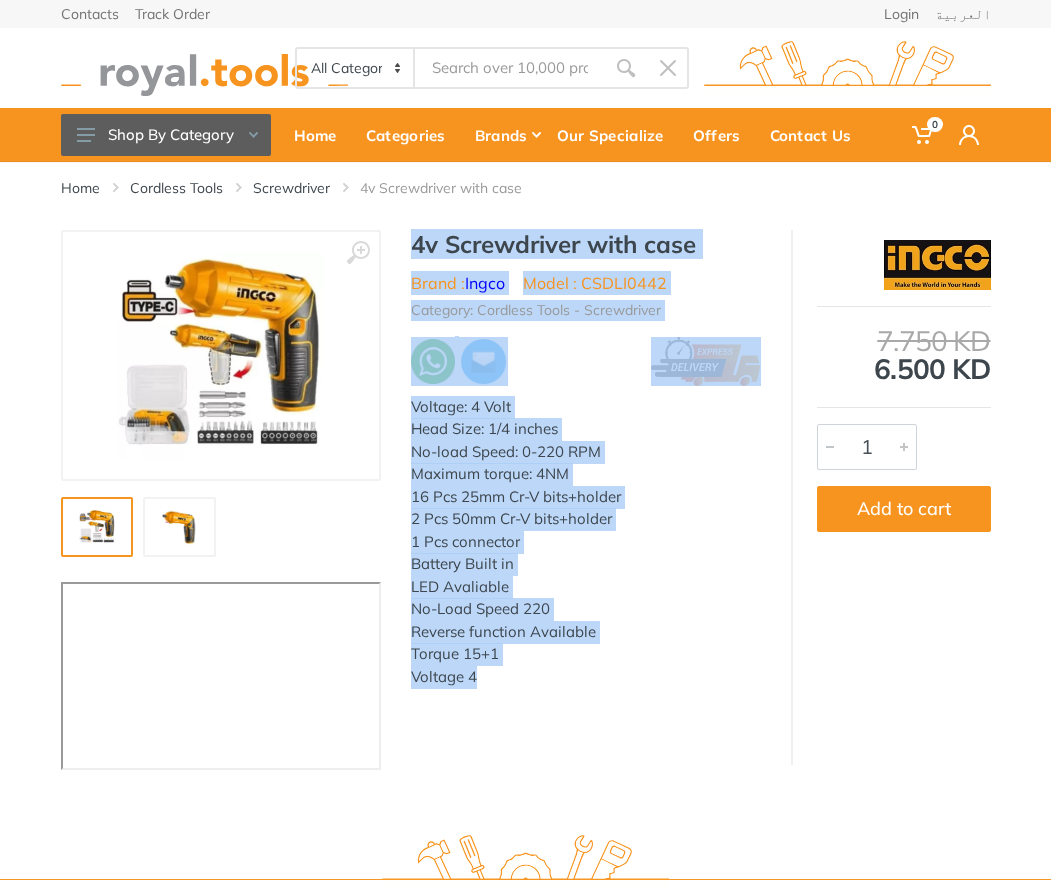 drag, startPoint x: 473, startPoint y: 677, endPoint x: 405, endPoint y: 254, distance: 428.43085 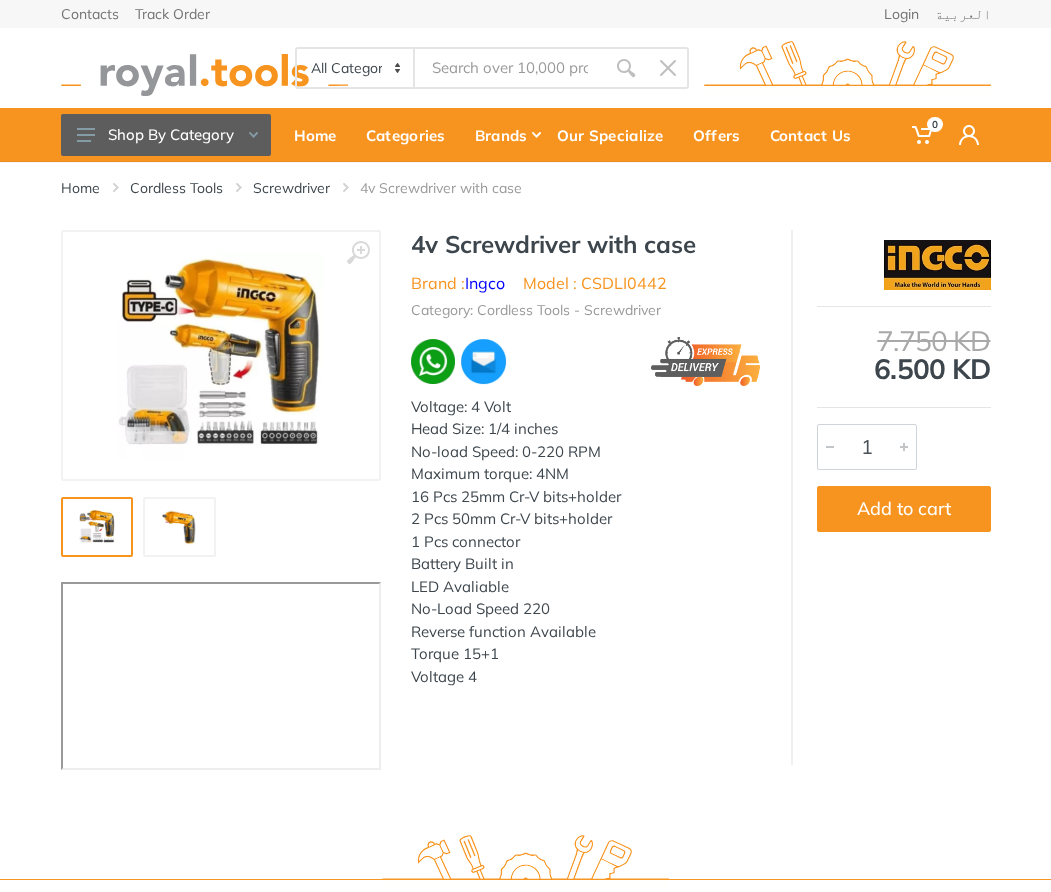 click on "All Categories
Power tools
Cordless Tools
Hand Tools
Power Tools Accessories
Sanitary ware" at bounding box center [526, 68] 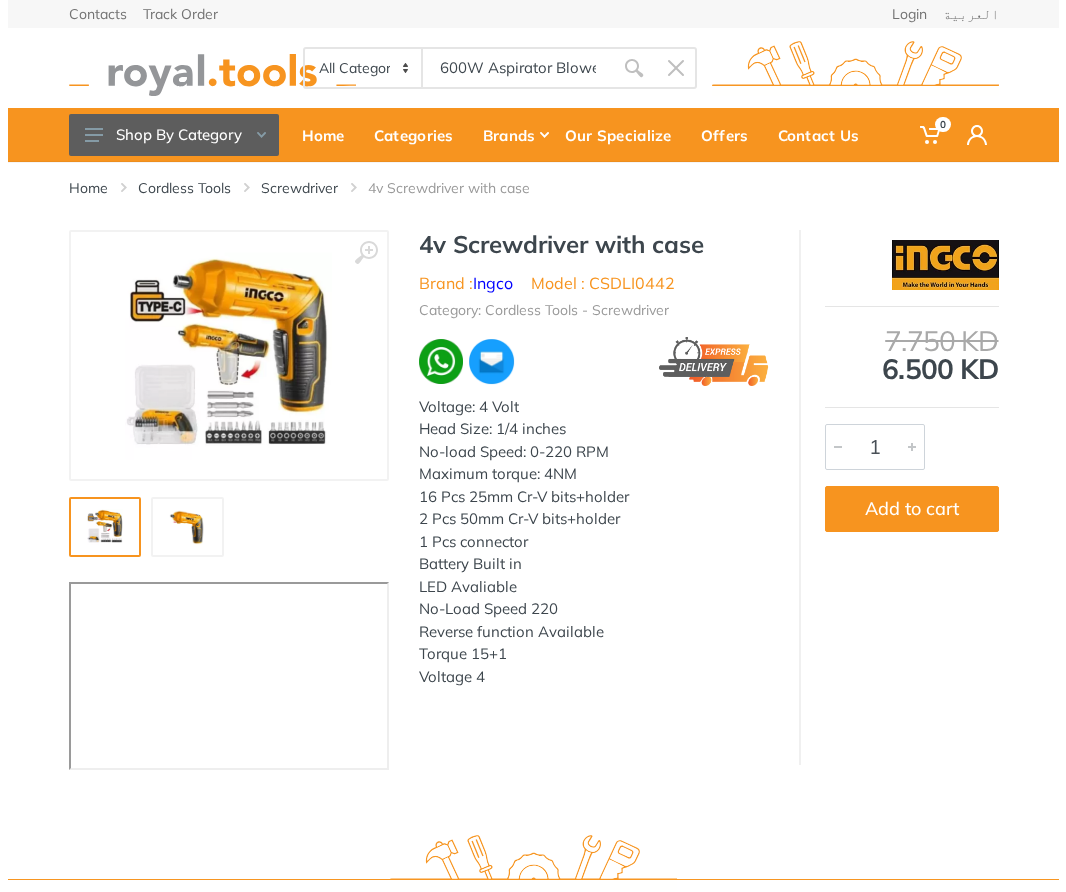 scroll, scrollTop: 0, scrollLeft: 8, axis: horizontal 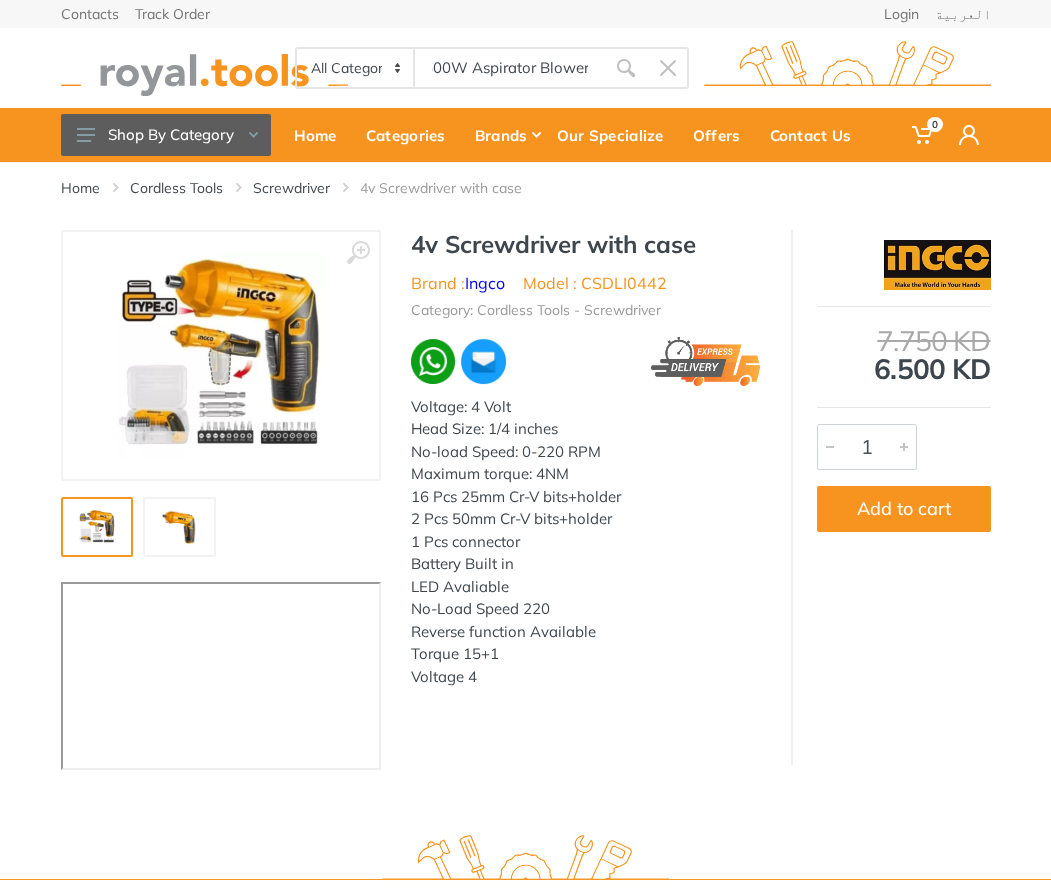 type on "600W Aspirator Blower" 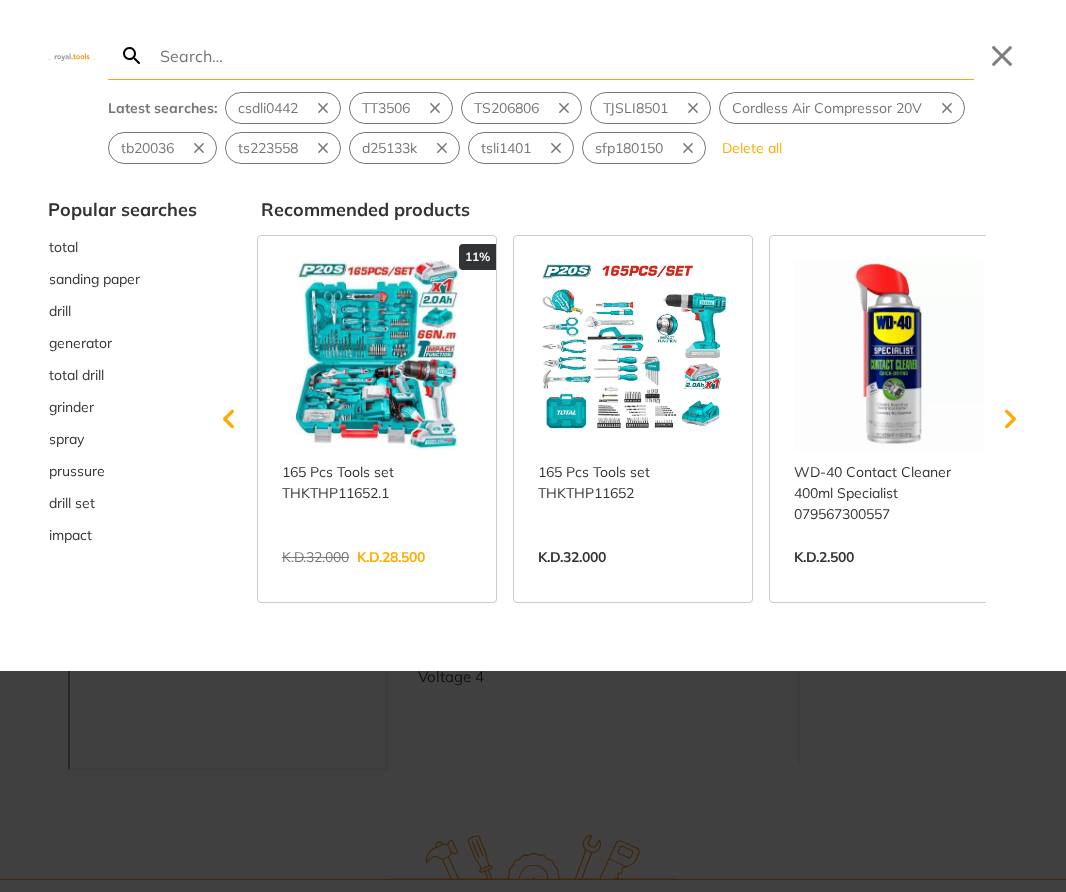 type on "600W Aspirator Blower" 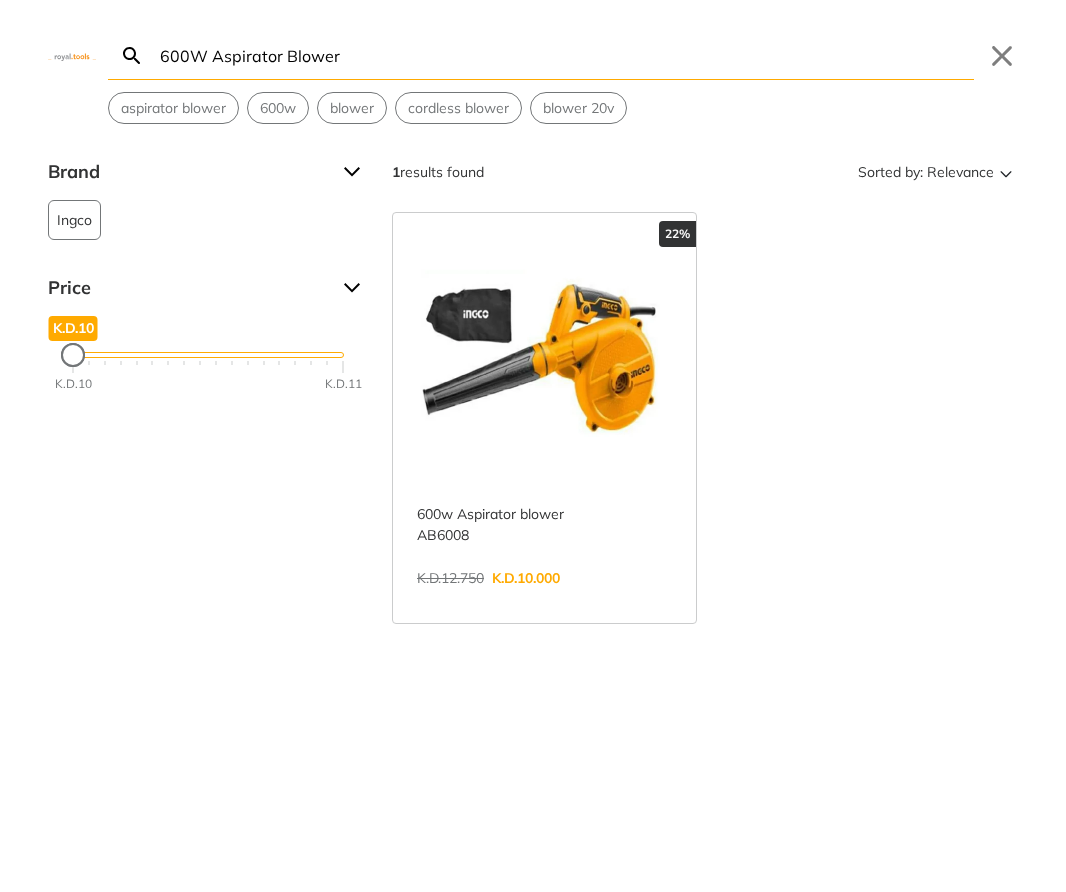 click on "View more →" at bounding box center [544, 599] 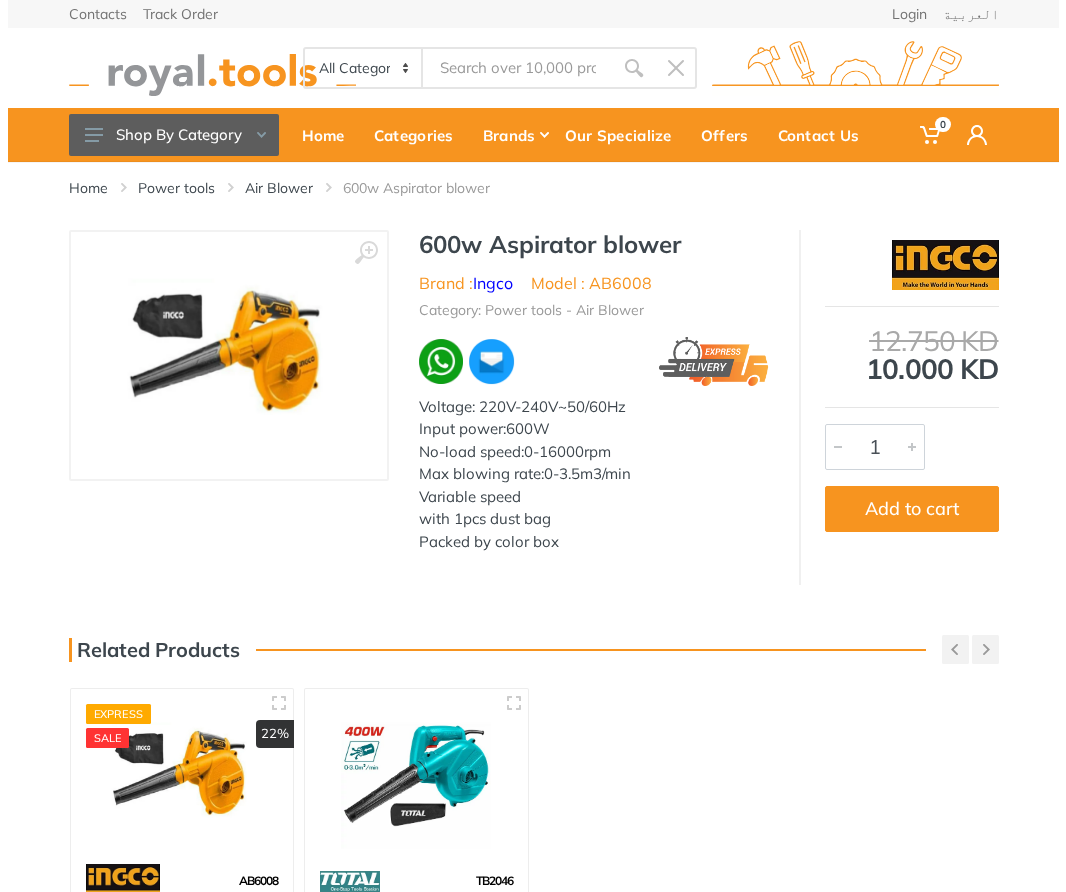 scroll, scrollTop: 0, scrollLeft: 0, axis: both 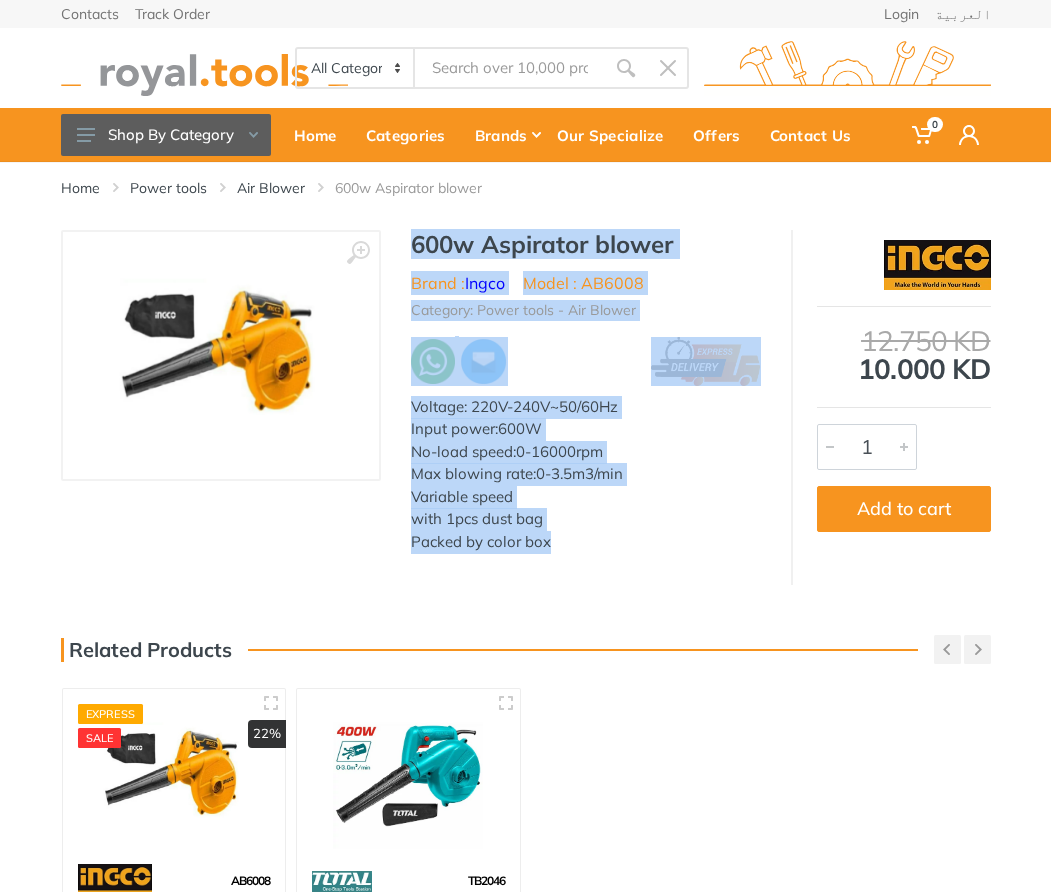 drag, startPoint x: 555, startPoint y: 538, endPoint x: 412, endPoint y: 259, distance: 313.51236 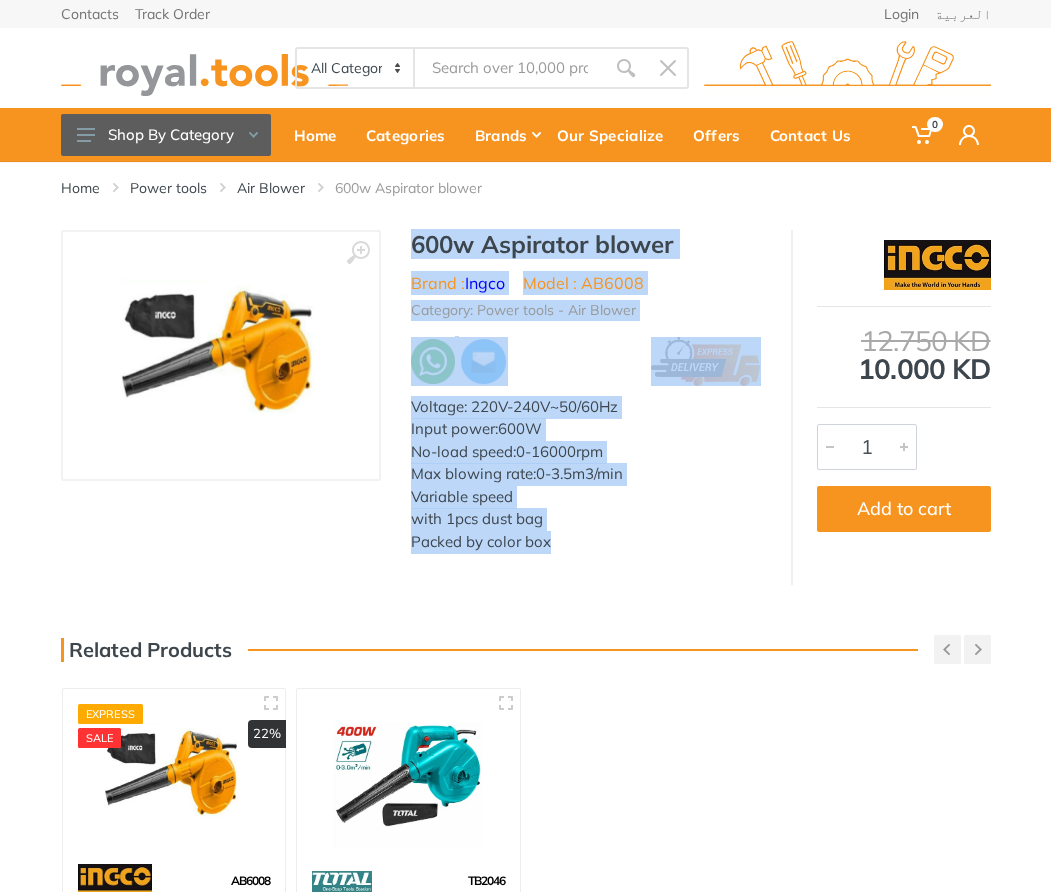copy on "600w Aspirator blower
Brand :  Ingco
Model : AB6008
Category: Power tools - Air Blower
Voltage: 220V-240V~50/60Hz Input power:600W No-load speed:0-16000rpm Max blowing rate:0-3.5m3/min Variable speed with 1pcs dust bag Packed by color box" 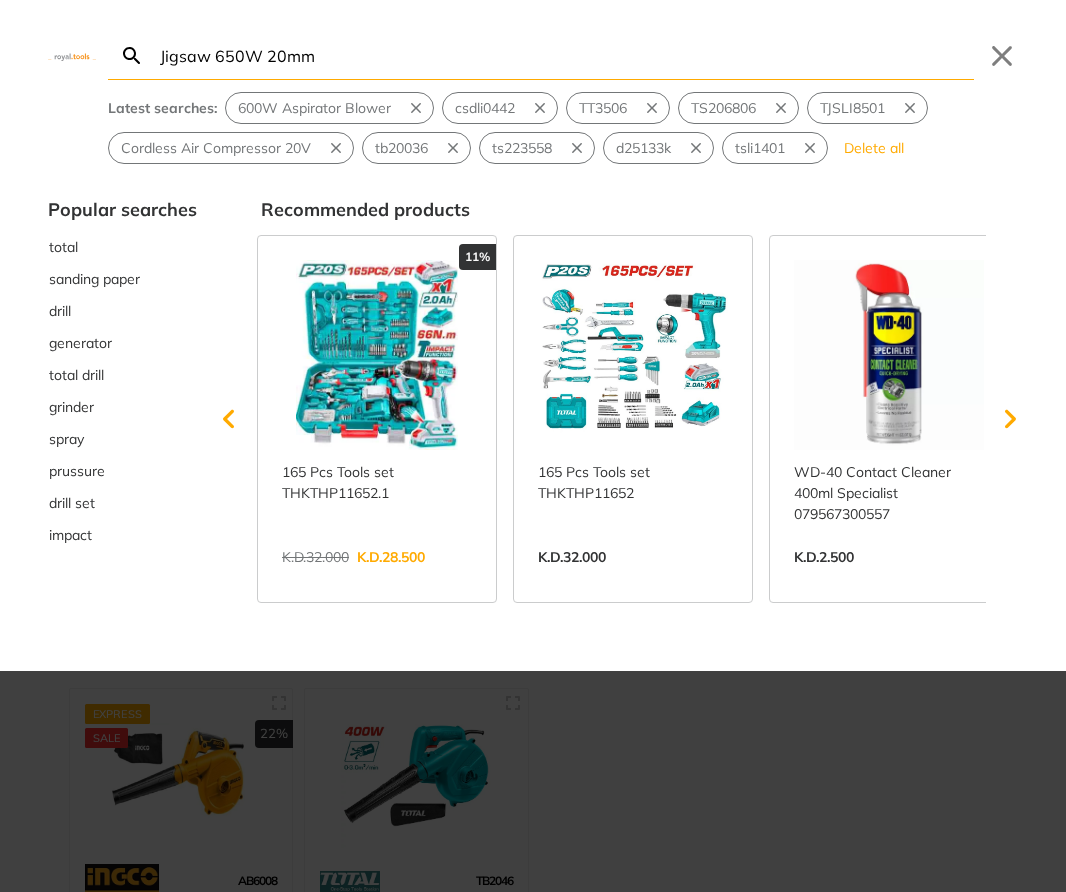 scroll, scrollTop: 0, scrollLeft: 0, axis: both 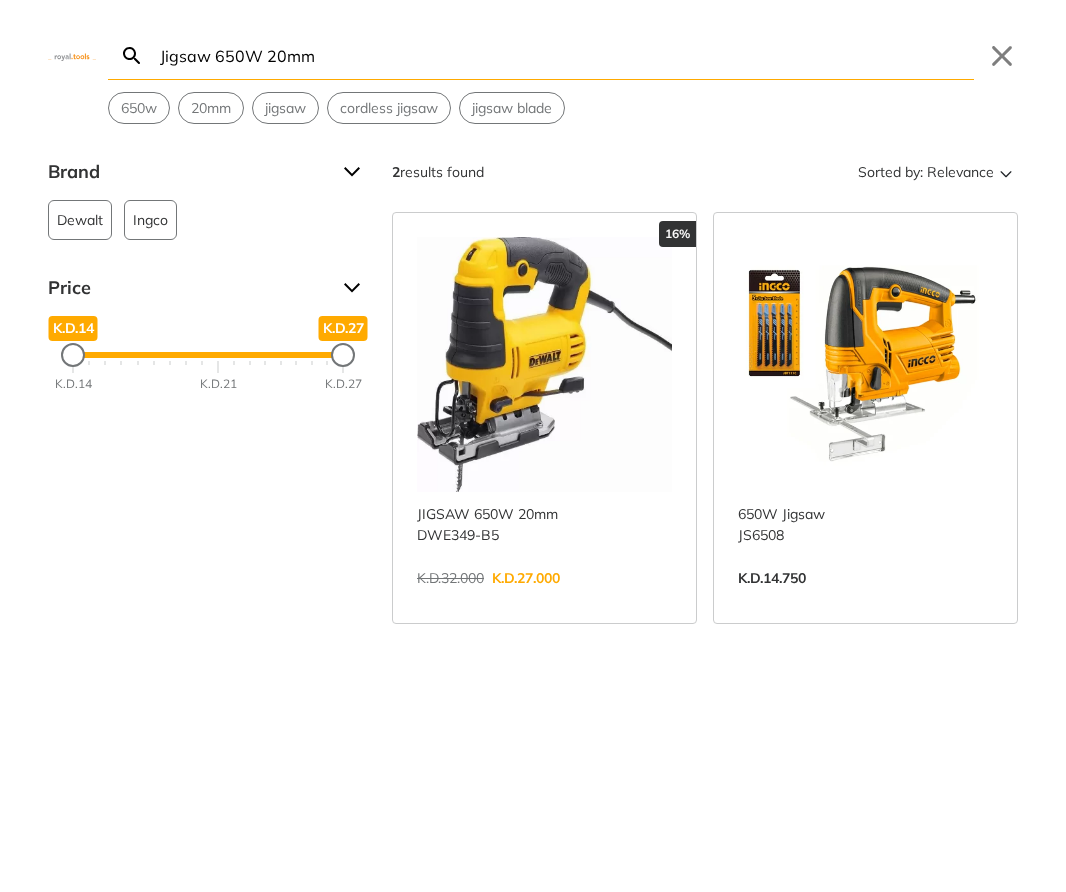 click on "View more →" at bounding box center [544, 599] 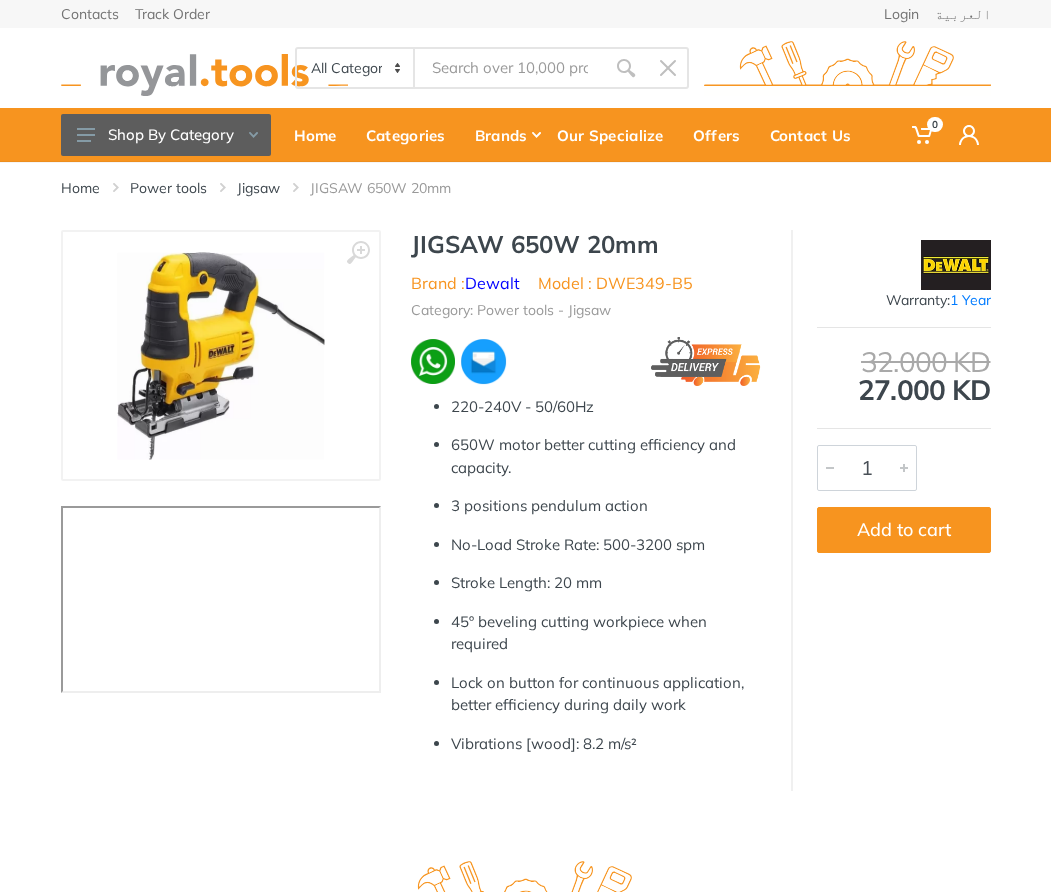 scroll, scrollTop: 0, scrollLeft: 0, axis: both 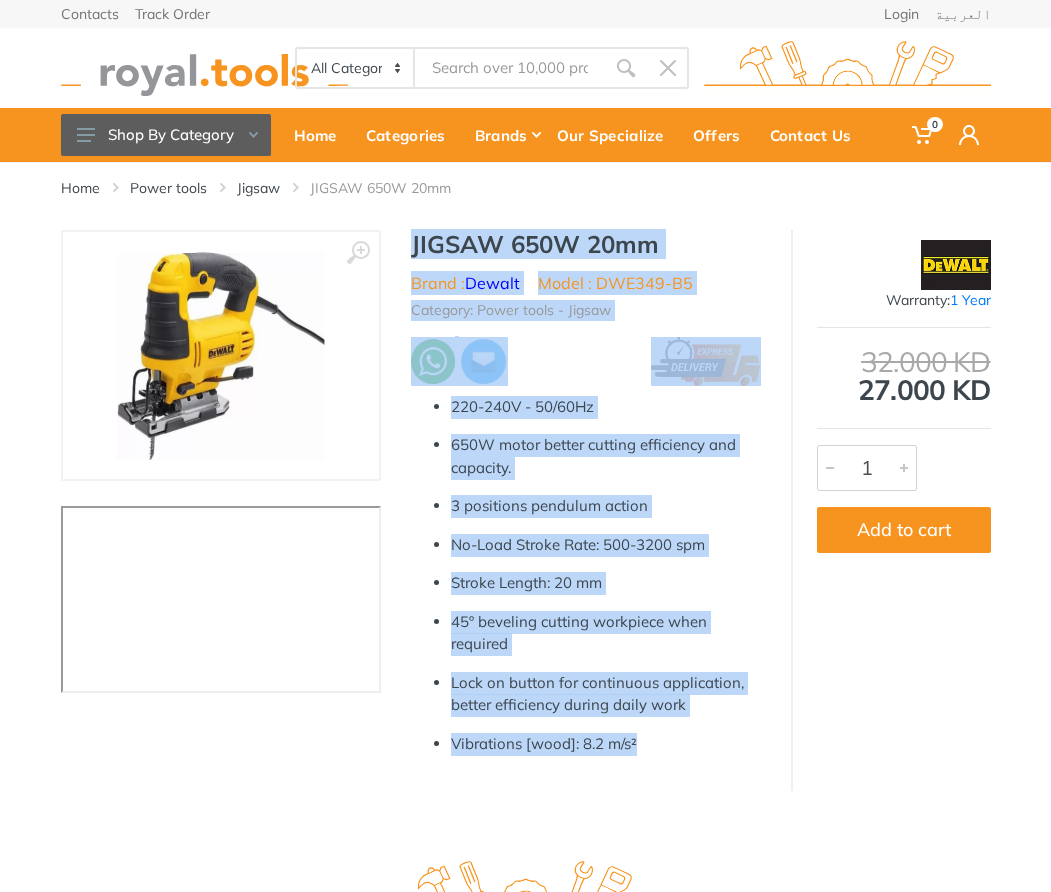 drag, startPoint x: 659, startPoint y: 749, endPoint x: 414, endPoint y: 255, distance: 551.41724 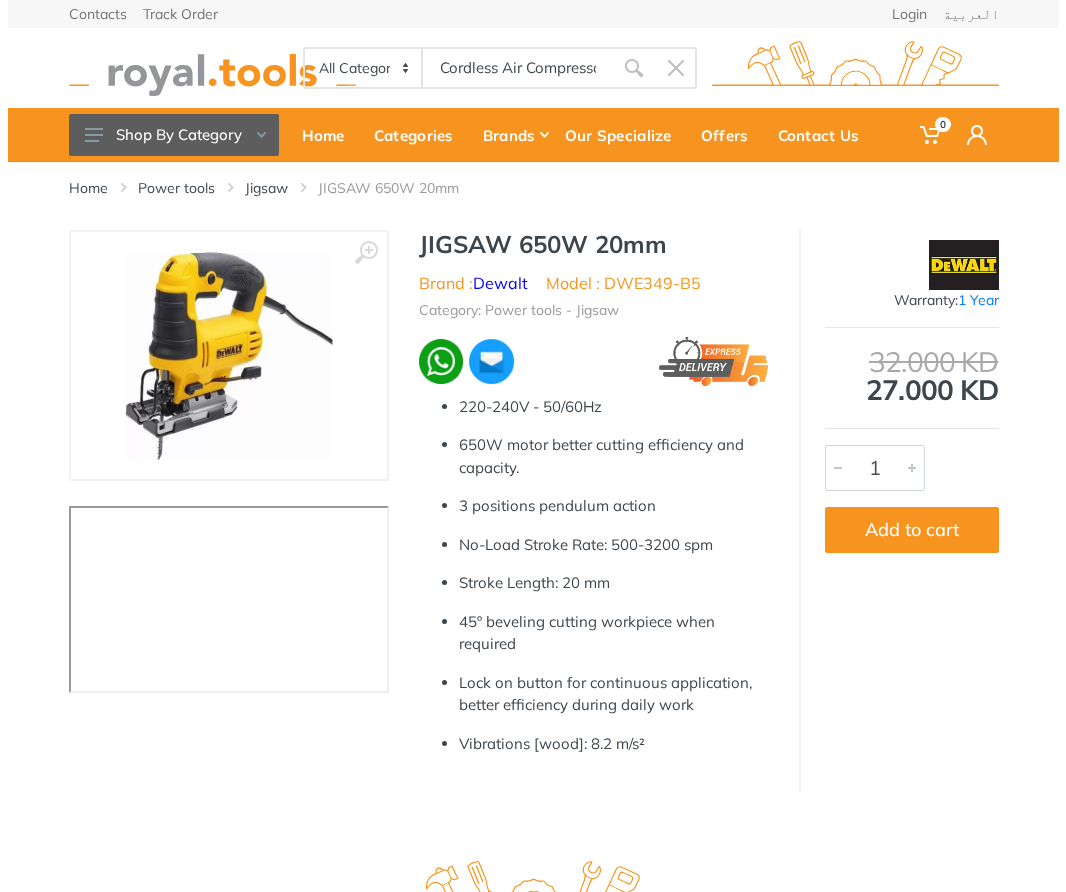 scroll, scrollTop: 0, scrollLeft: 46, axis: horizontal 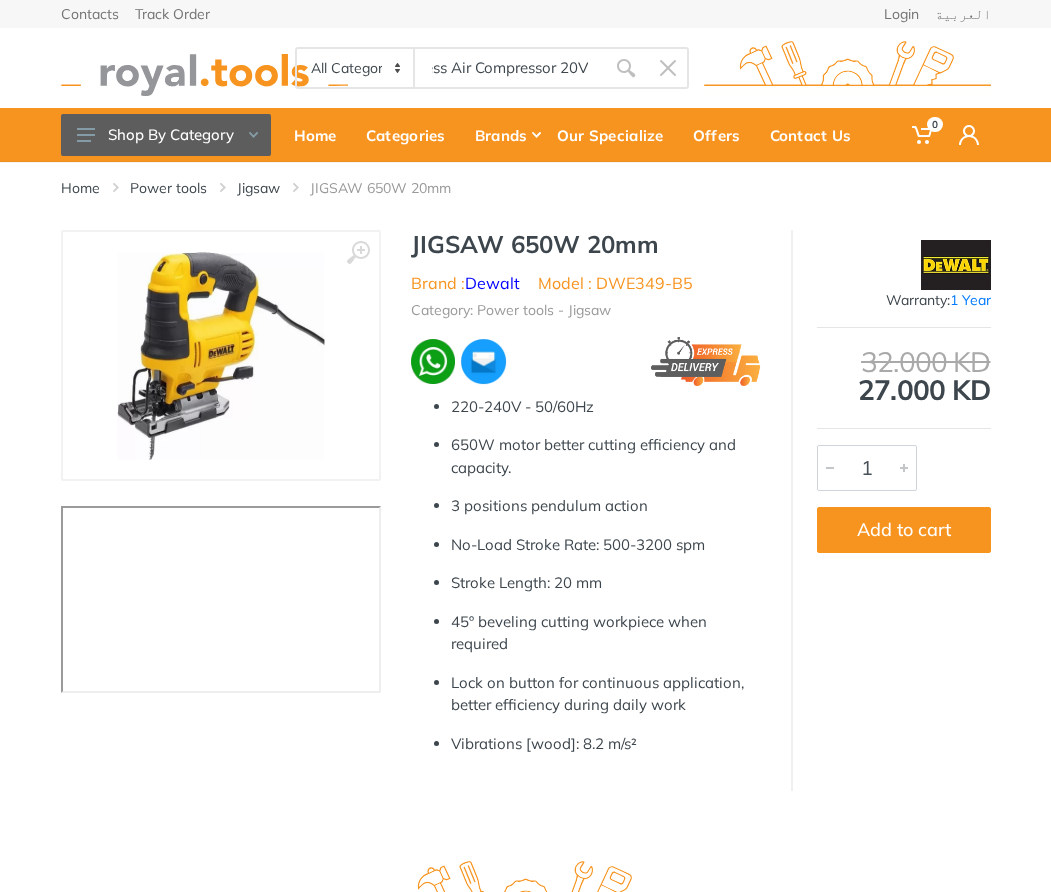 type on "Cordless Air Compressor 20V" 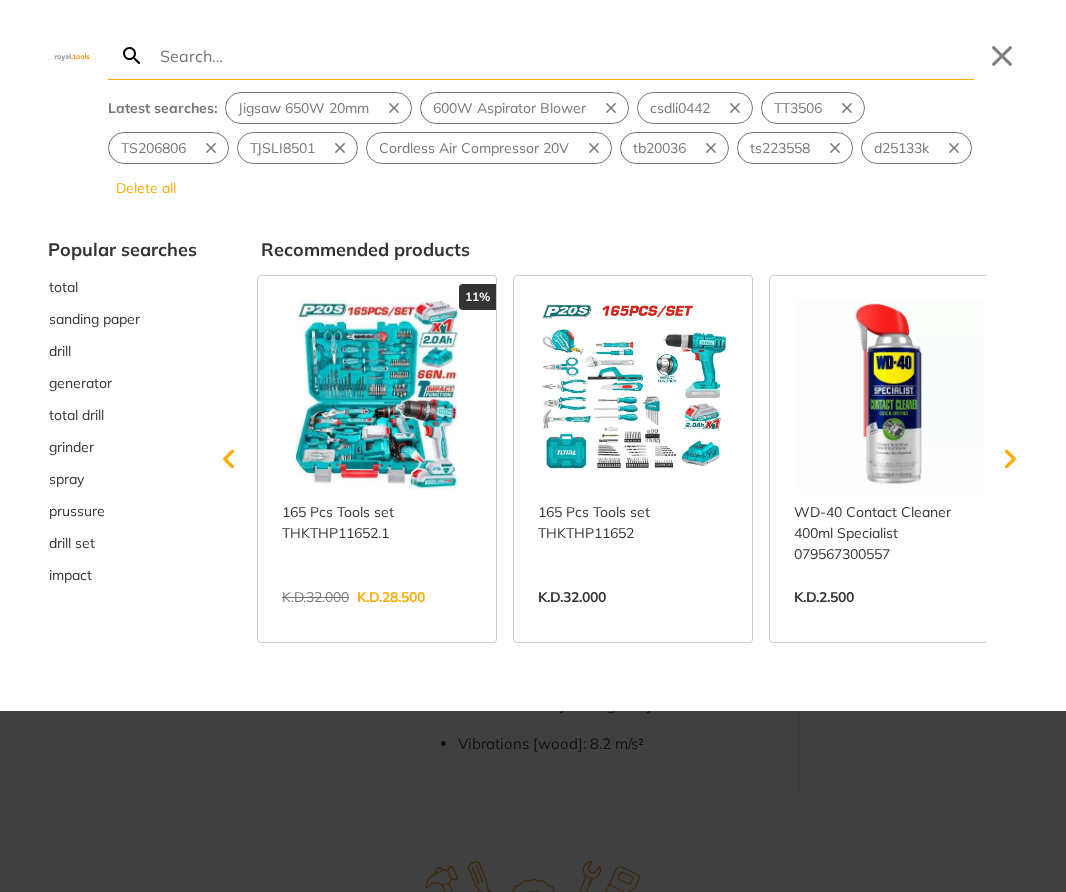 type on "Cordless Air Compressor 20V" 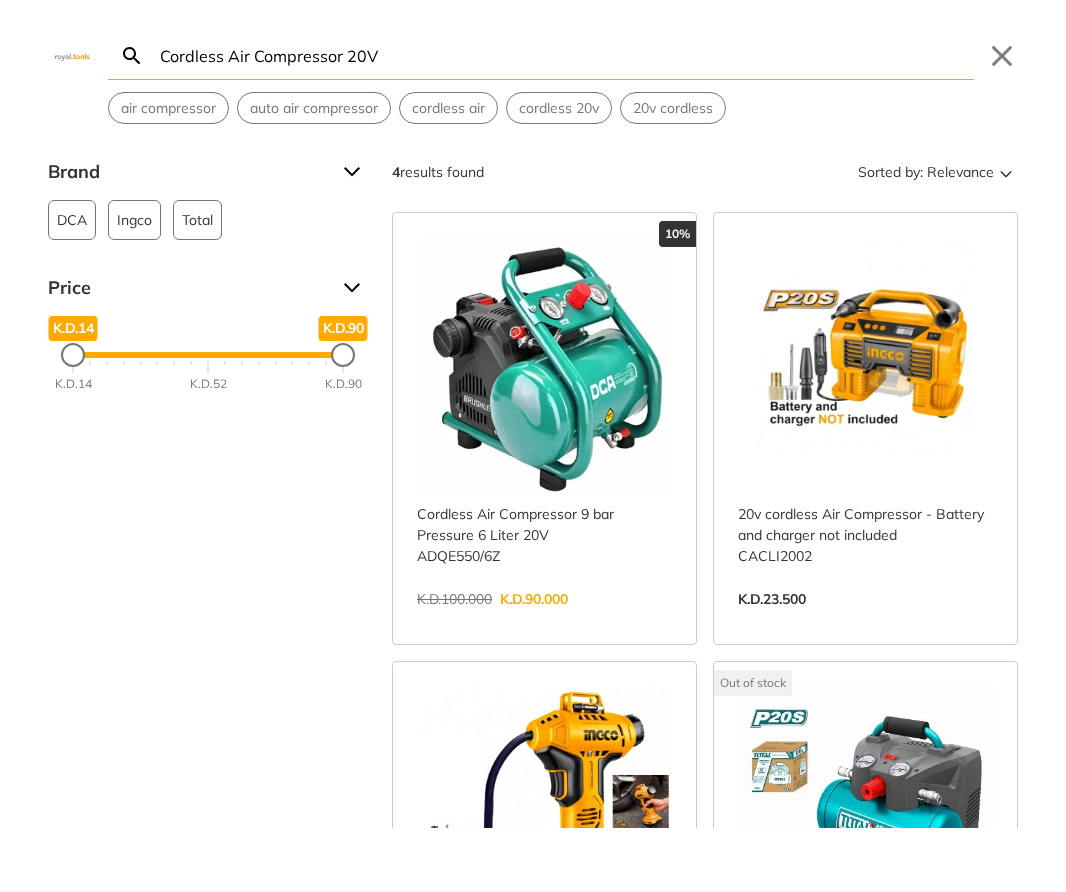 click on "View more →" at bounding box center (544, 620) 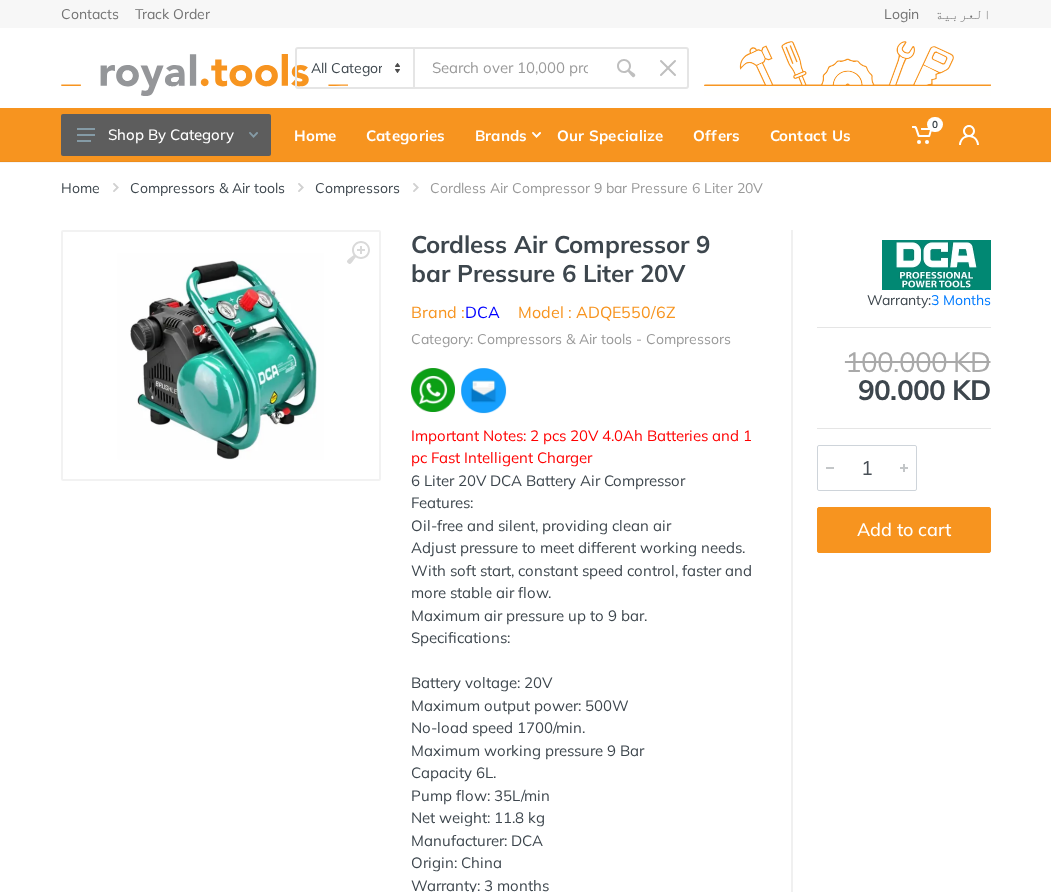scroll, scrollTop: 0, scrollLeft: 0, axis: both 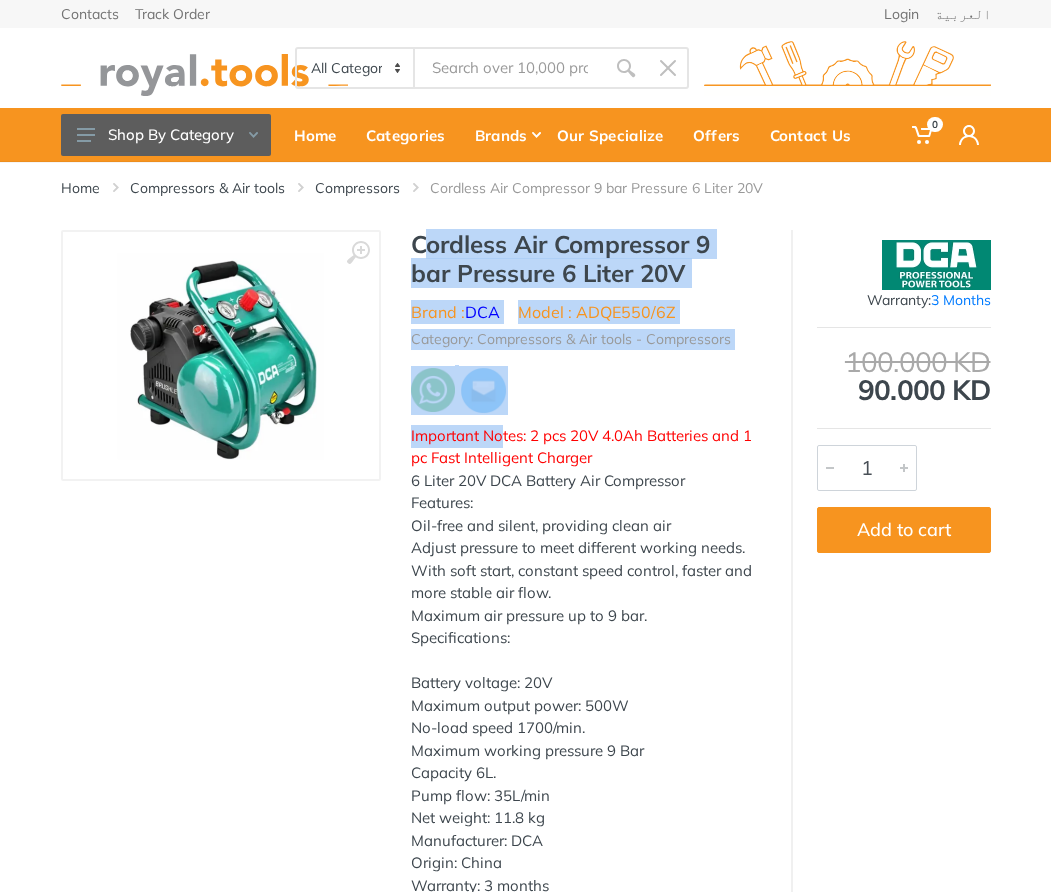 drag, startPoint x: 420, startPoint y: 240, endPoint x: 482, endPoint y: 358, distance: 133.29666 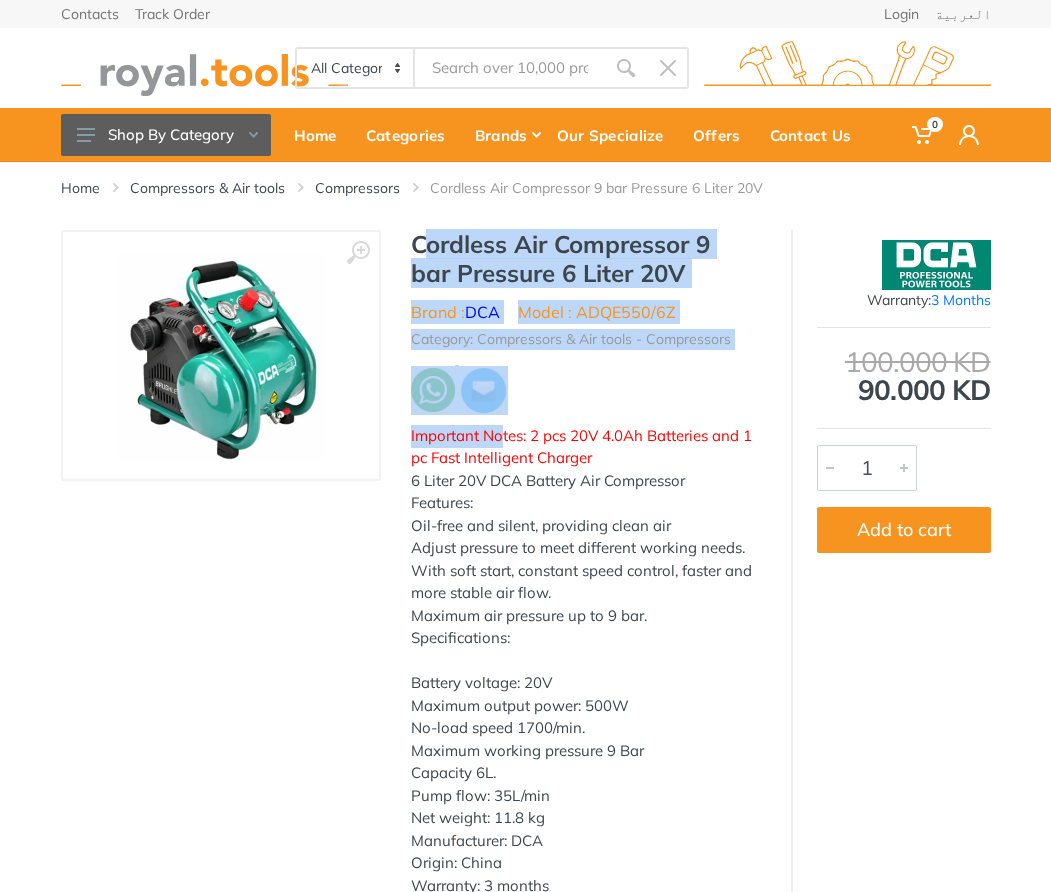 click on "Cordless Air Compressor 9 bar Pressure 6 Liter 20V
Brand :  DCA
Model : ADQE550/6Z
Category: Compressors & Air tools - Compressors
Important Notes: 2 pcs 20V 4.0Ah Batteries and 1 pc Fast Intelligent Charger
6 Liter 20V DCA Battery Air Compressor Features: Oil-free and silent, providing clean air Adjust pressure to meet different working needs. With soft start, constant speed control, faster and more stable air flow." at bounding box center (586, 581) 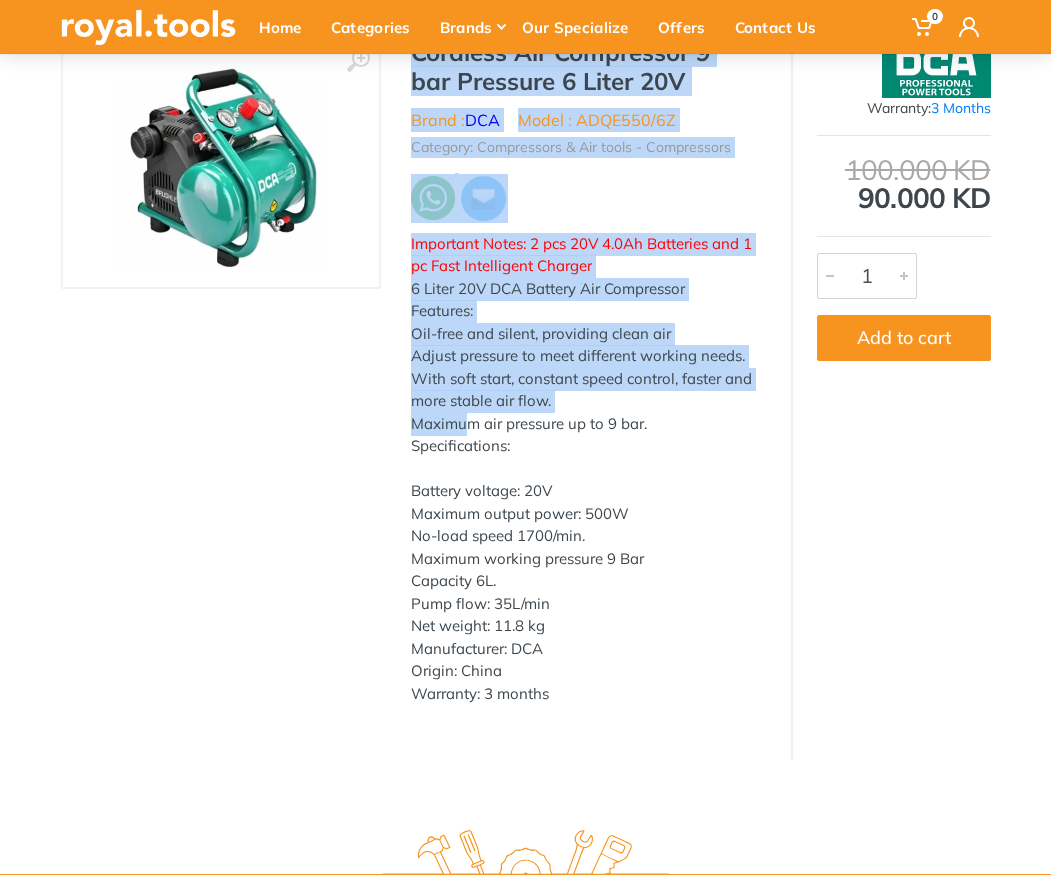 scroll, scrollTop: 224, scrollLeft: 0, axis: vertical 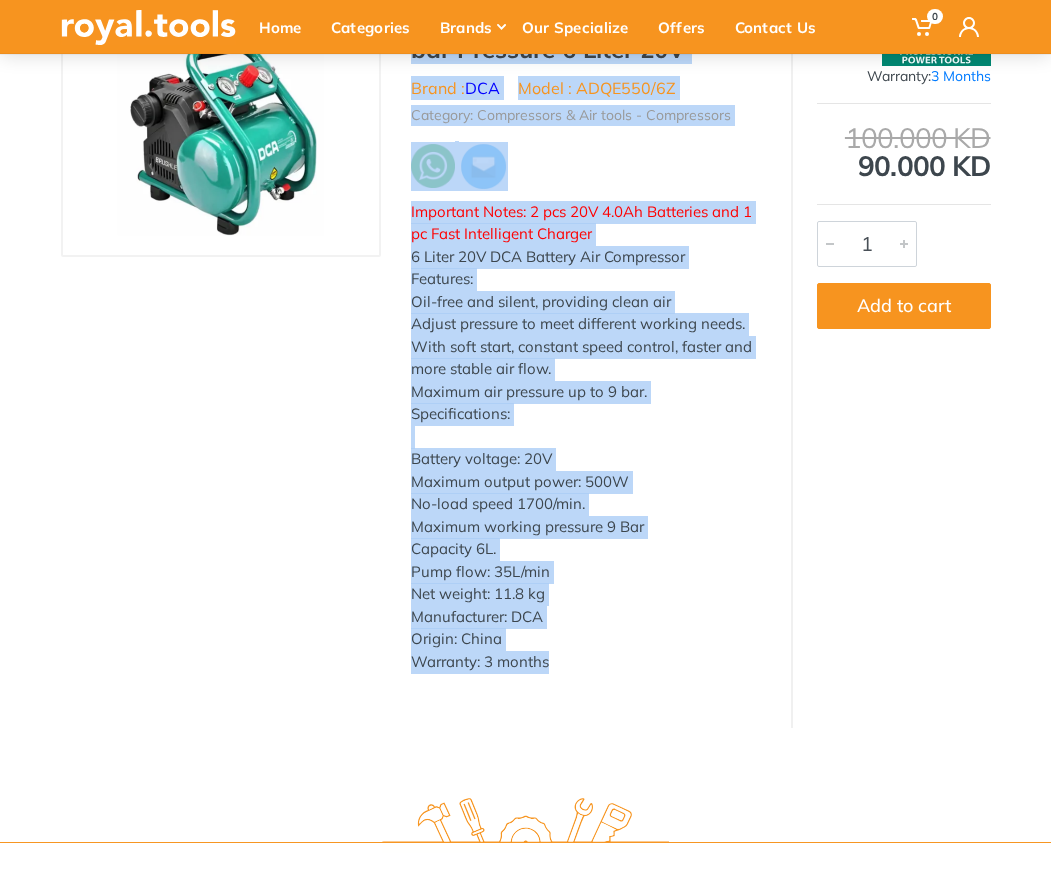 drag, startPoint x: 407, startPoint y: 246, endPoint x: 576, endPoint y: 667, distance: 453.65405 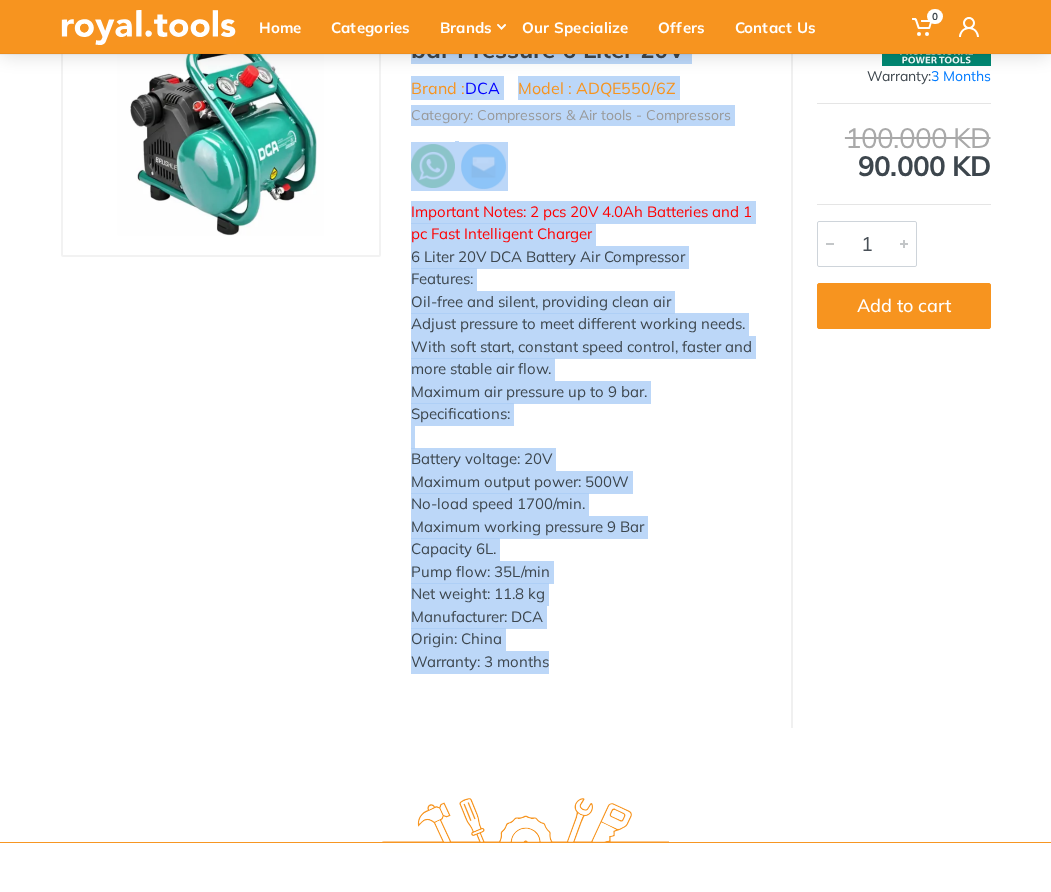 click on "Cordless Air Compressor 9 bar Pressure 6 Liter 20V
Brand :  DCA
Model : ADQE550/6Z
Category: Compressors & Air tools - Compressors
Important Notes: 2 pcs 20V 4.0Ah Batteries and 1 pc Fast Intelligent Charger
6 Liter 20V DCA Battery Air Compressor Features: Oil-free and silent, providing clean air Adjust pressure to meet different working needs. With soft start, constant speed control, faster and more stable air flow." at bounding box center [586, 357] 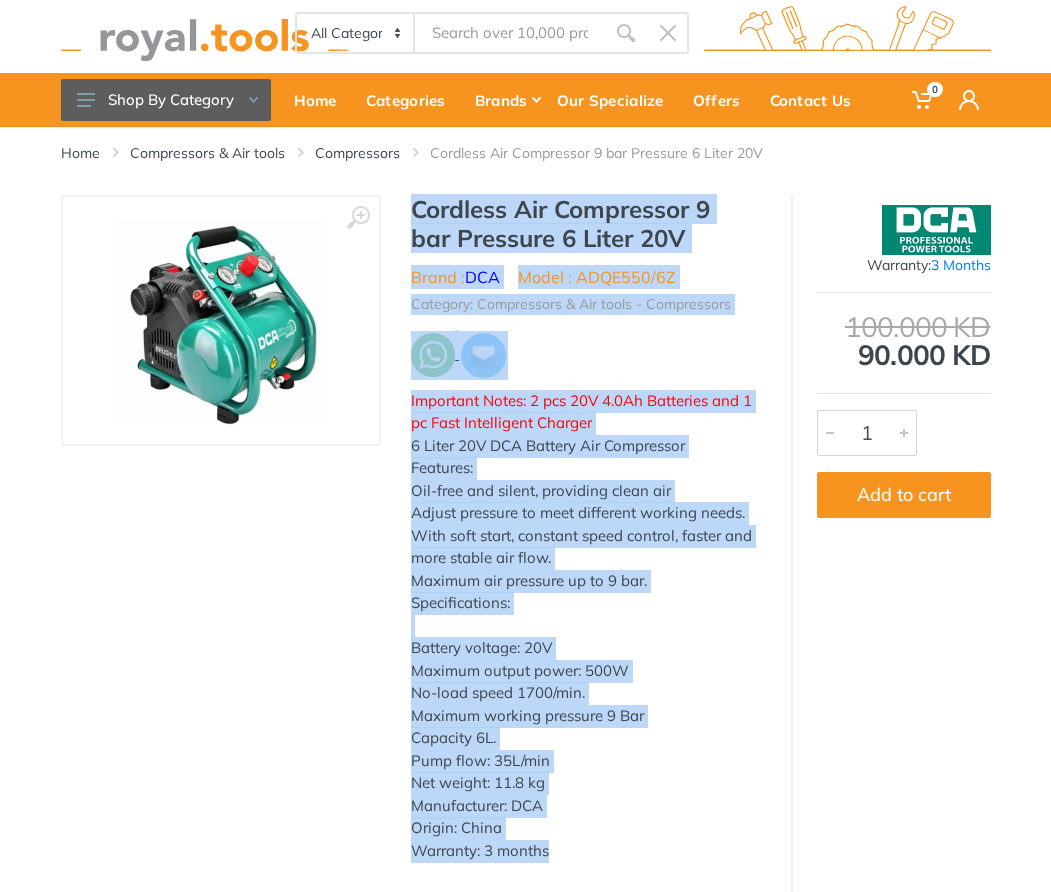 scroll, scrollTop: 0, scrollLeft: 0, axis: both 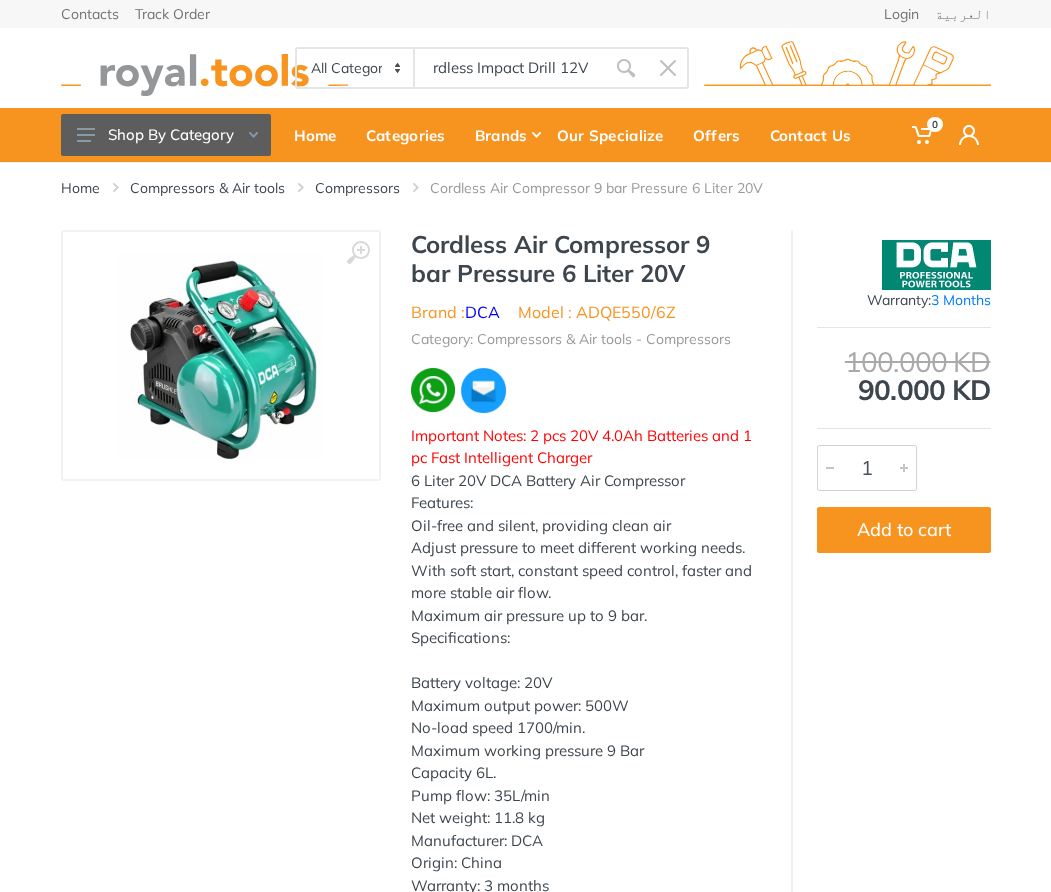 type on "Cordless Impact Drill 12V" 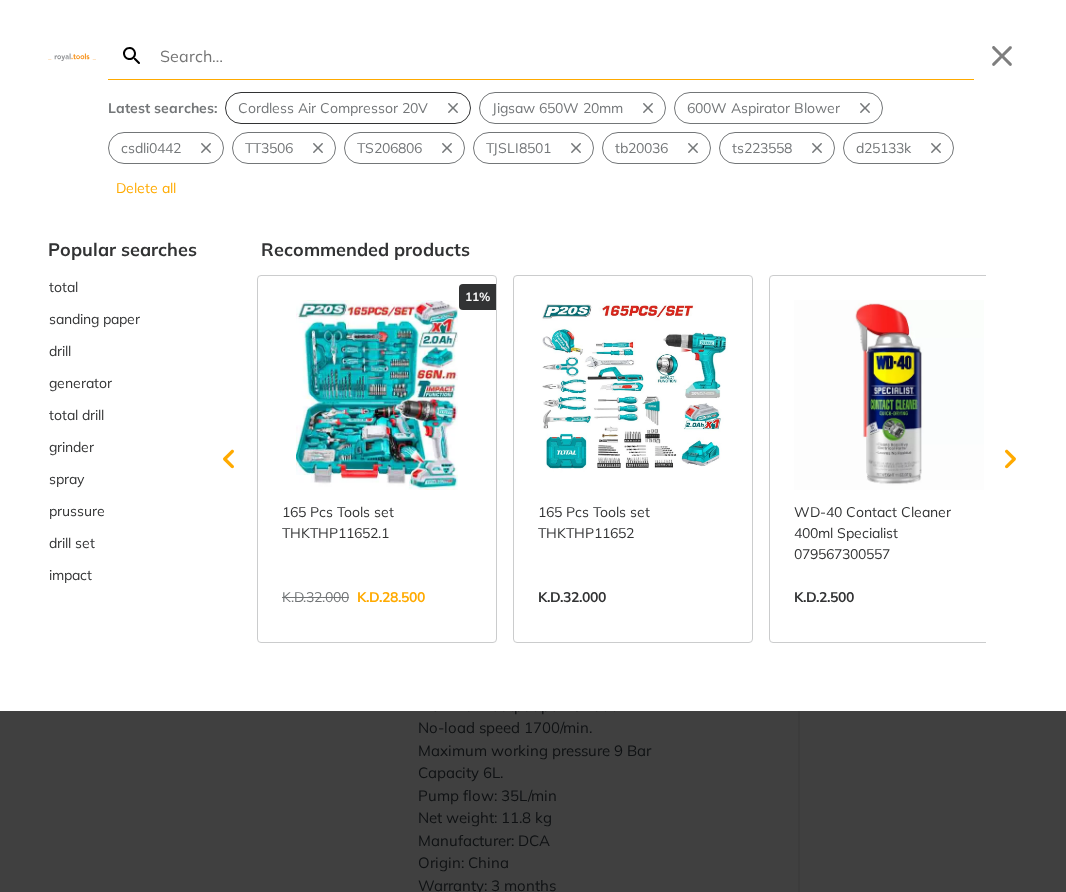type on "Cordless Impact Drill 12V" 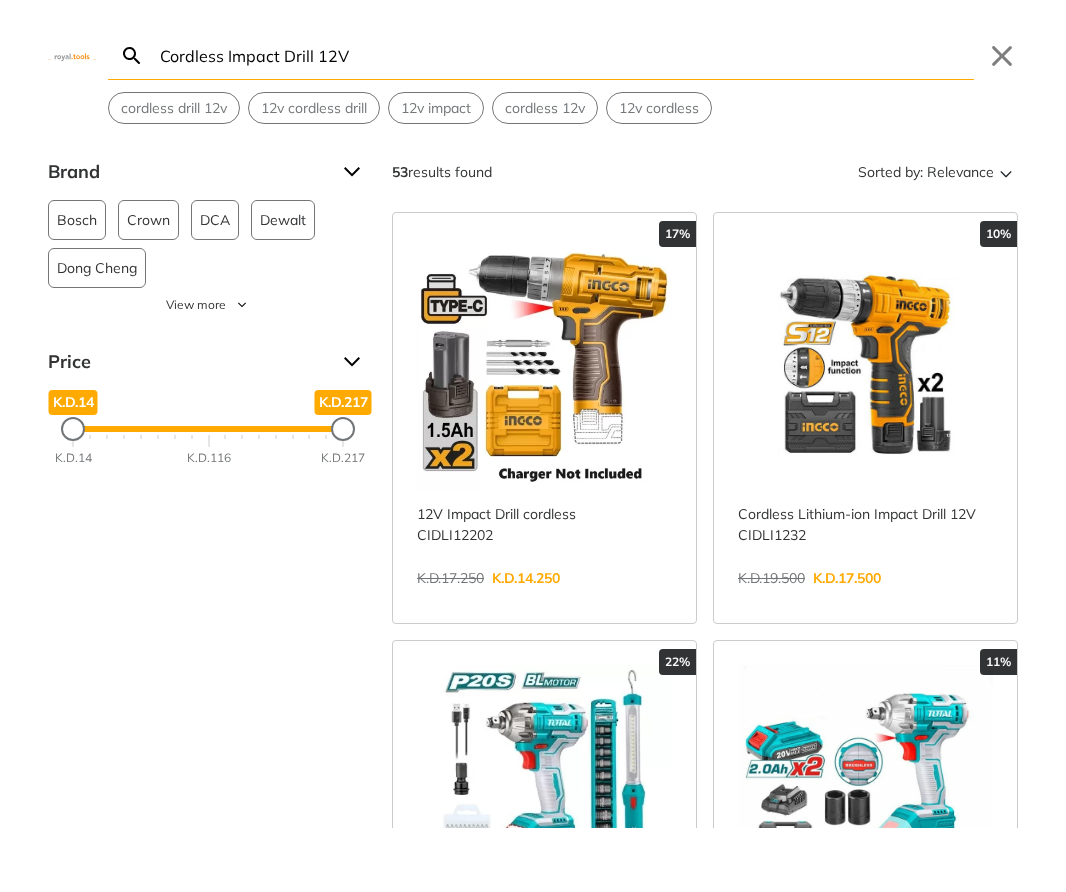 click on "View more →" at bounding box center [865, 599] 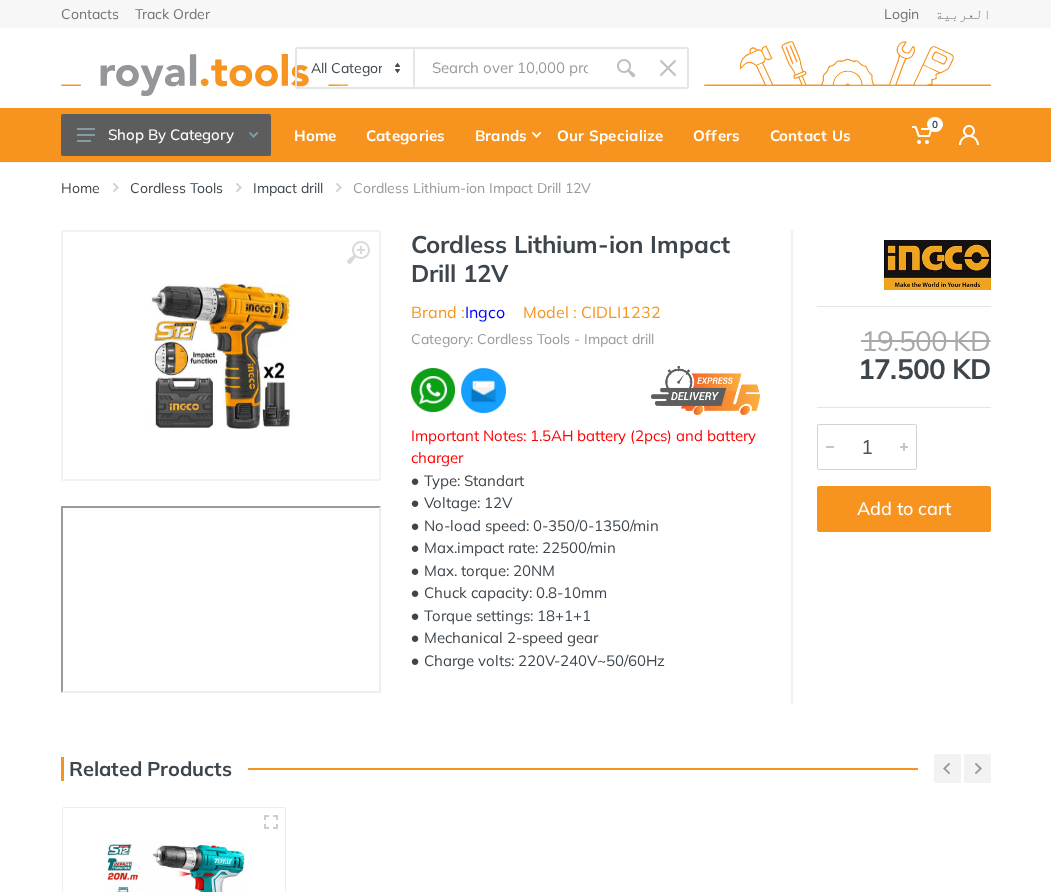 scroll, scrollTop: 0, scrollLeft: 0, axis: both 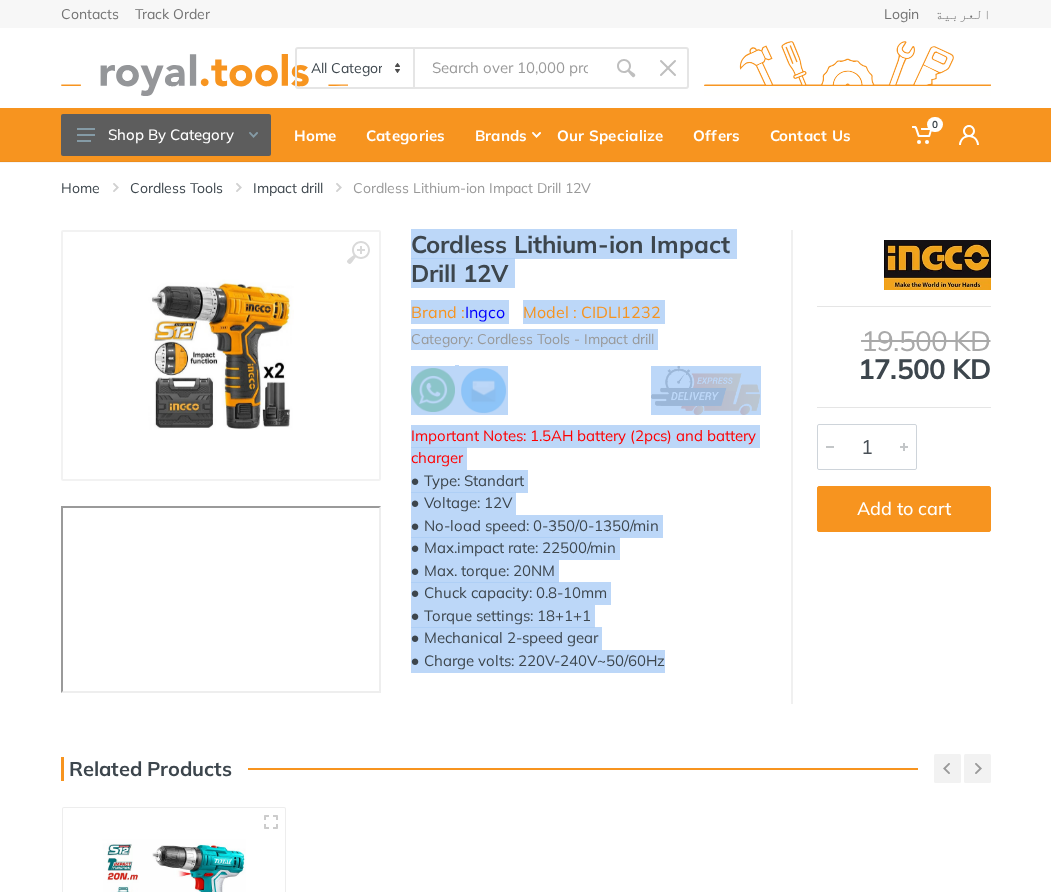 click on "Cordless Lithium-ion Impact Drill 12V
Brand :  Ingco
Model : CIDLI1232
Category: Cordless Tools - Impact drill
Important Notes: 1.5AH battery (2pcs) and battery charger
● Type: Standart ● Voltage: 12V ● No-load speed: 0-350/0-1350/min ● Max.impact rate: 22500/min ● Max. torque: 20NM ● Chuck capacity: 0.8-10mm ● Torque settings: 18+1+1" at bounding box center [586, 457] 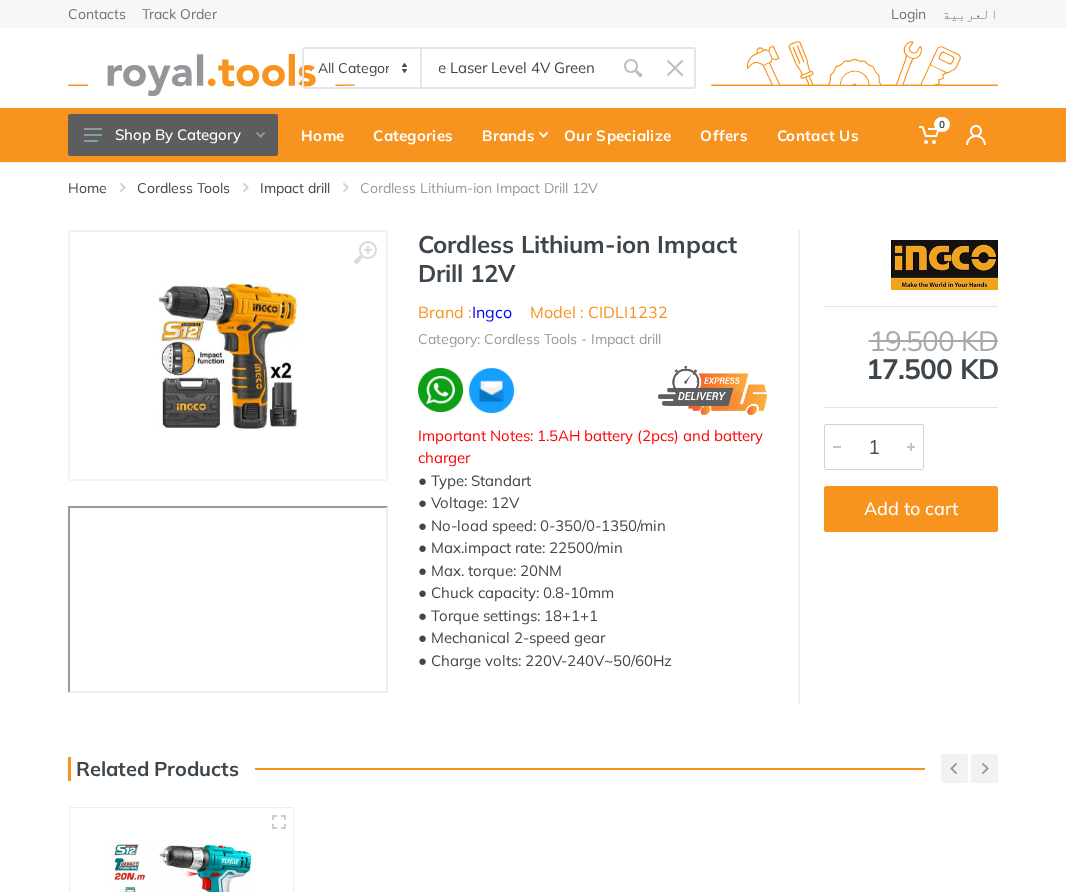 type on "Rechargeable Laser Level 4V Green" 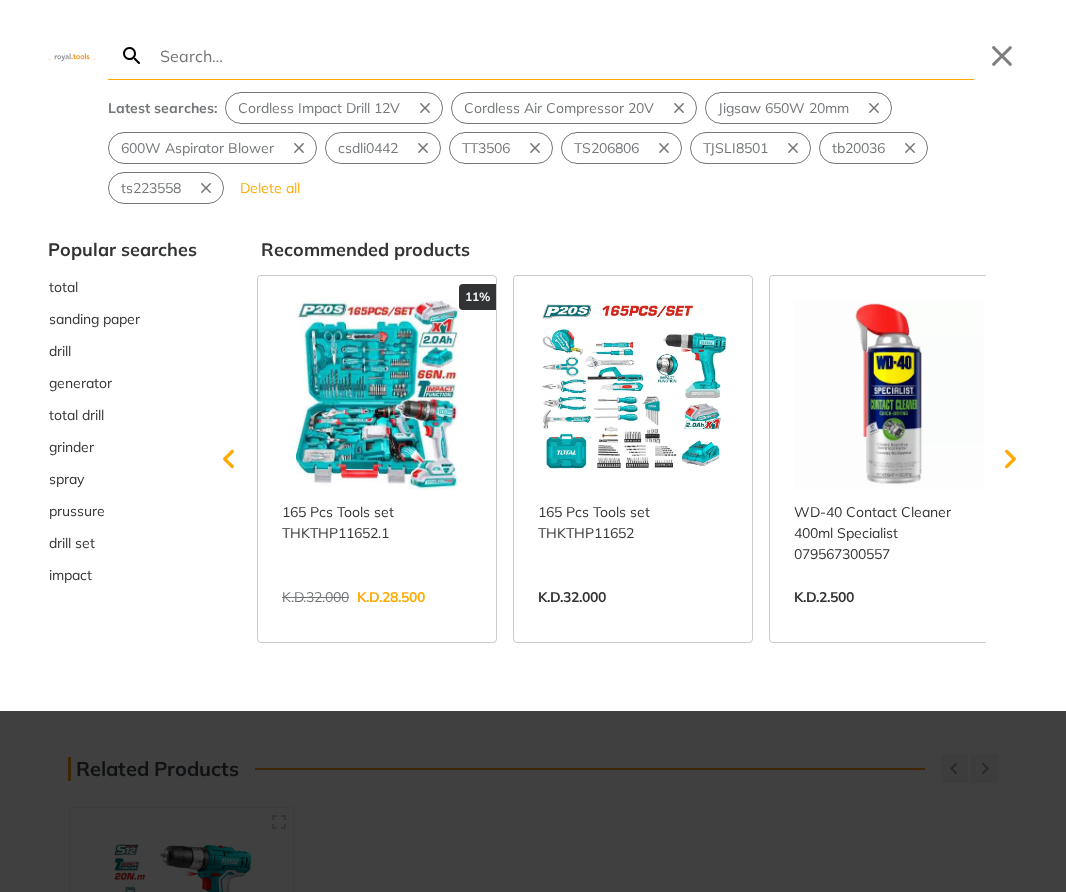 type on "Rechargeable Laser Level 4V Green" 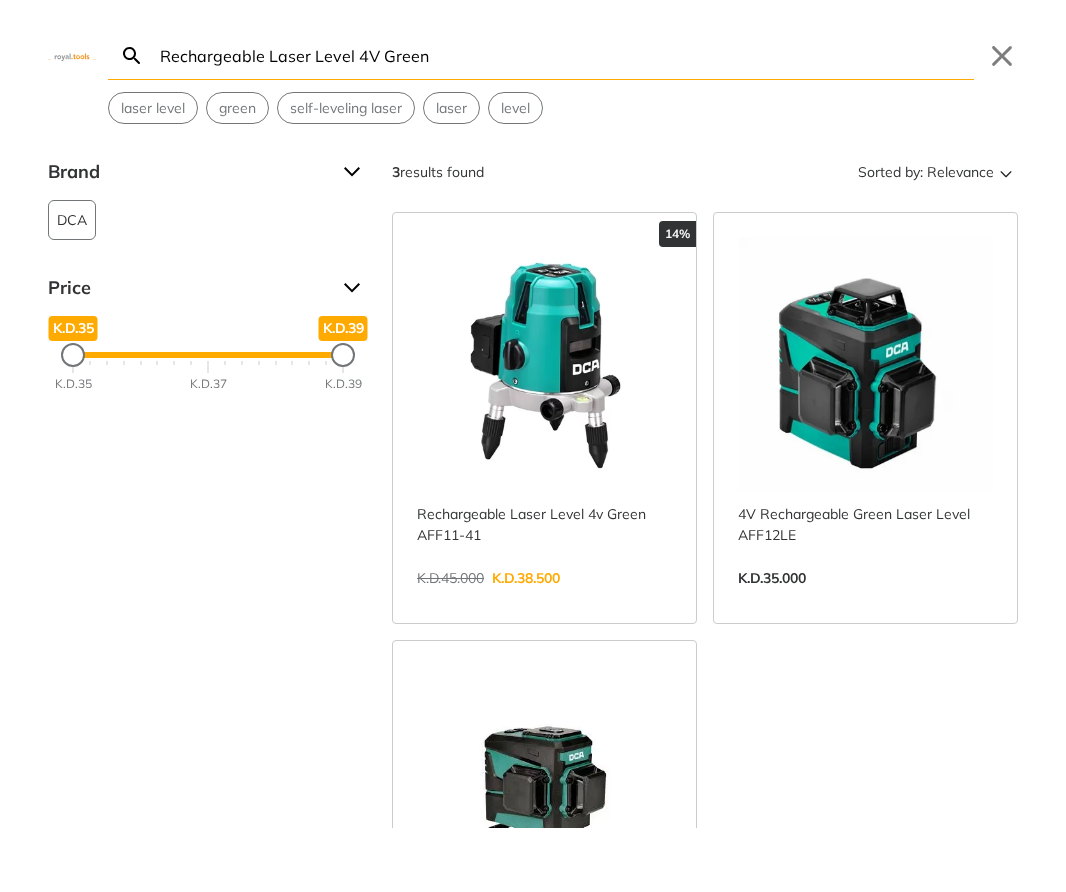 click on "View more →" at bounding box center (544, 599) 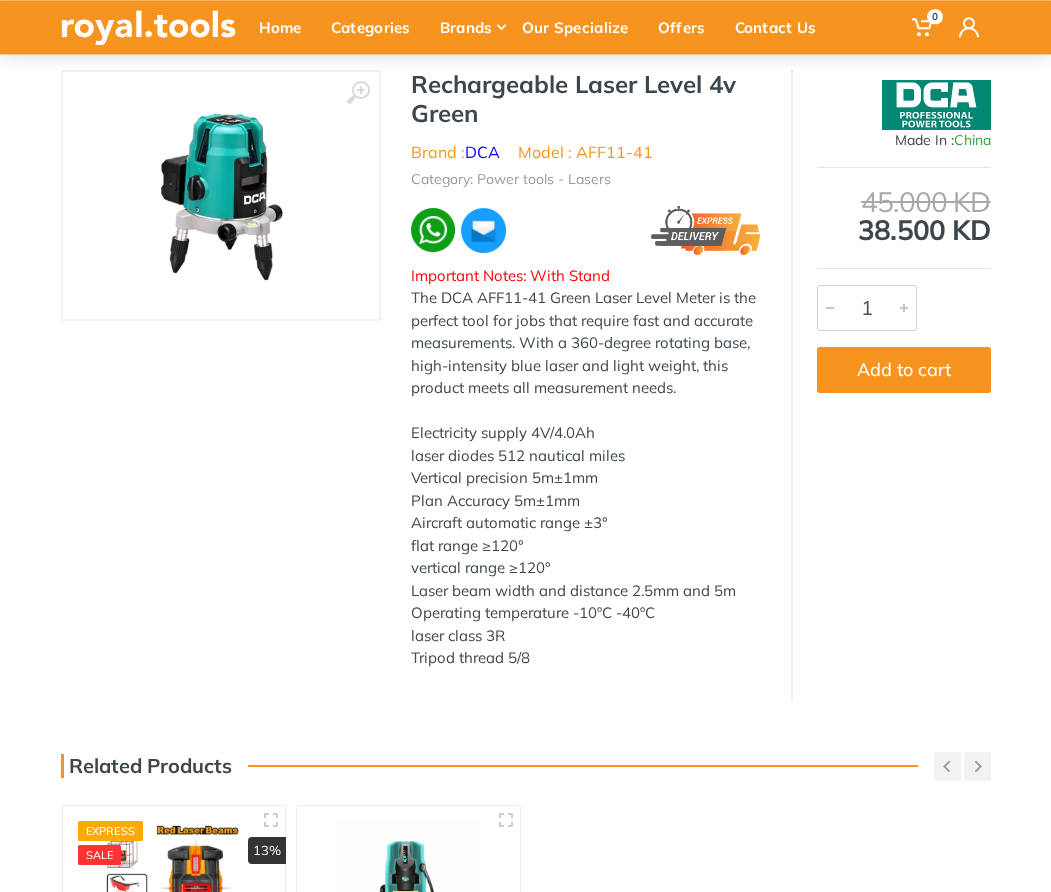scroll, scrollTop: 0, scrollLeft: 0, axis: both 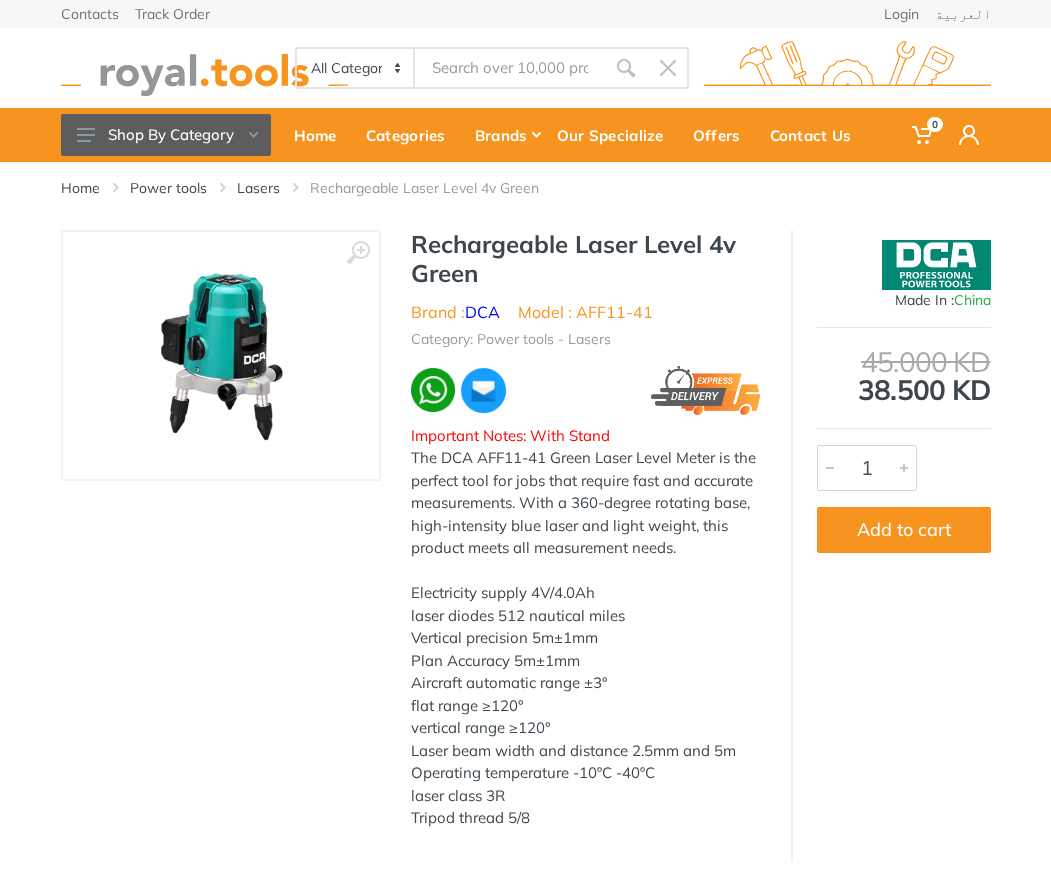 drag, startPoint x: 538, startPoint y: 574, endPoint x: 407, endPoint y: 251, distance: 348.55417 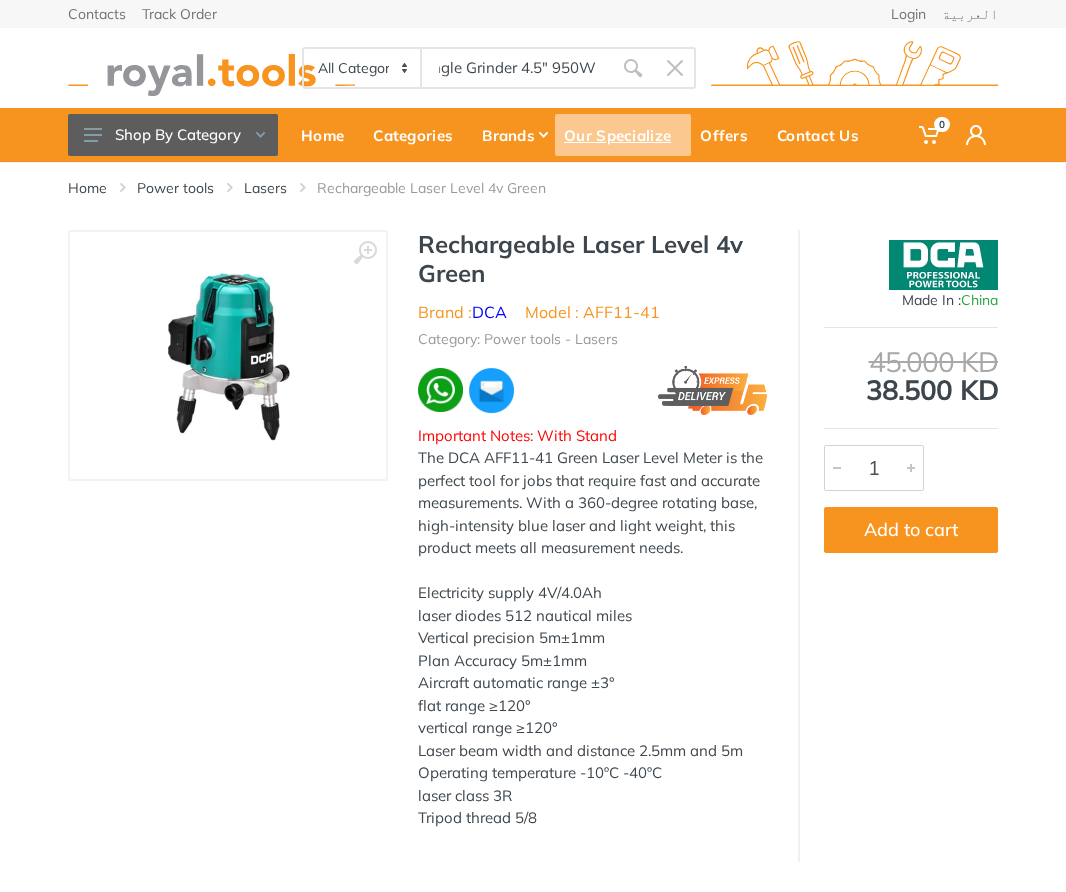 type on "Angle Grinder 4.5" 950W" 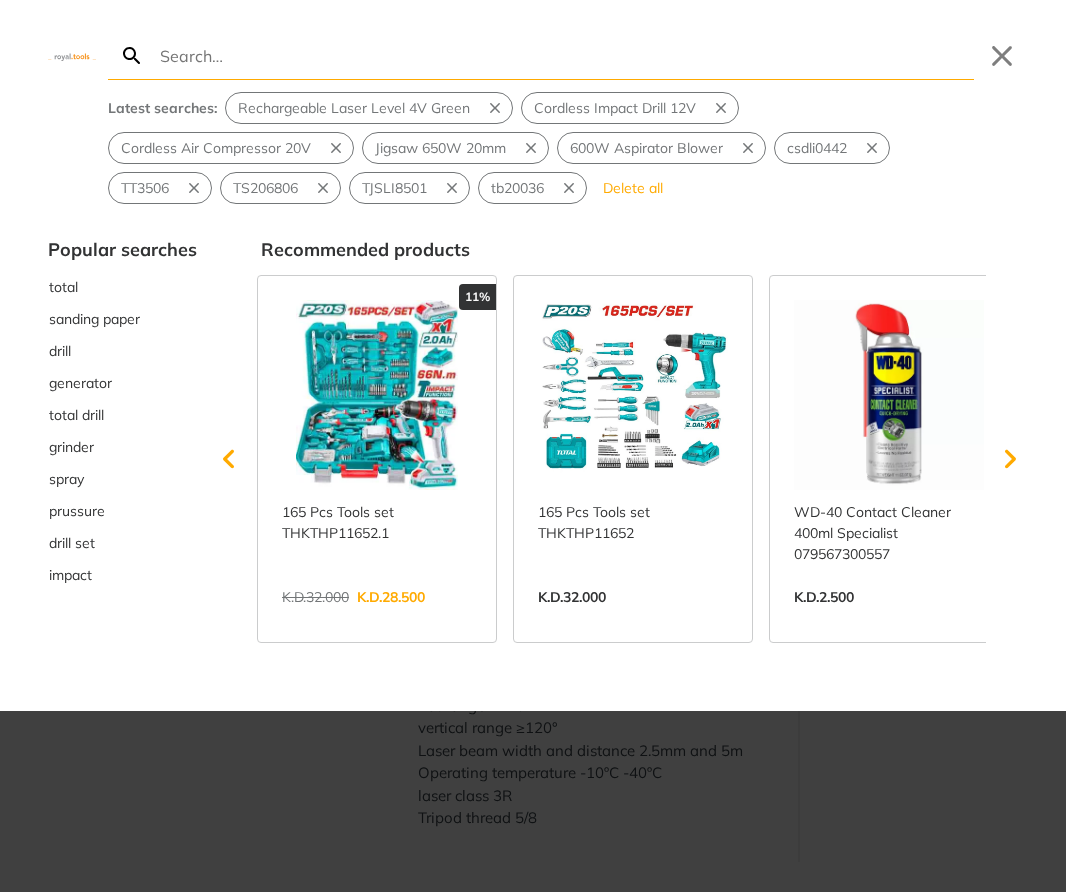 scroll, scrollTop: 0, scrollLeft: 19, axis: horizontal 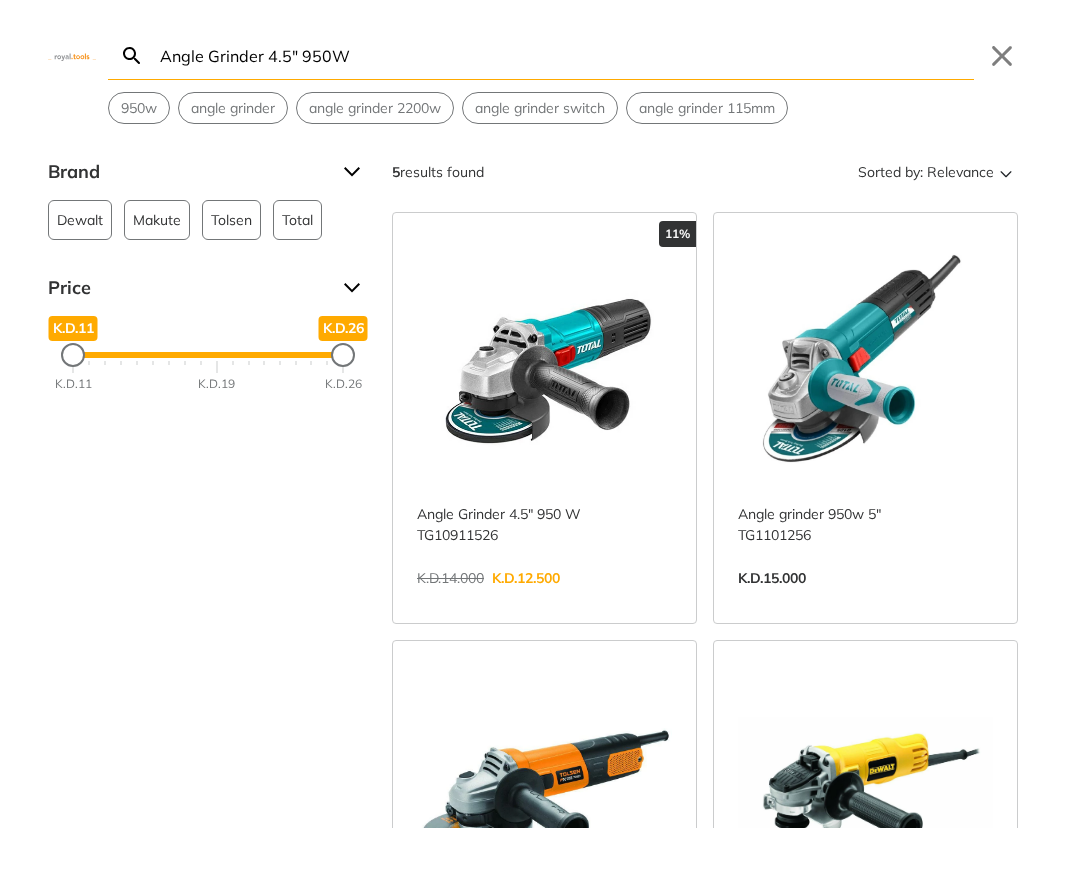 click on "View more →" at bounding box center [544, 599] 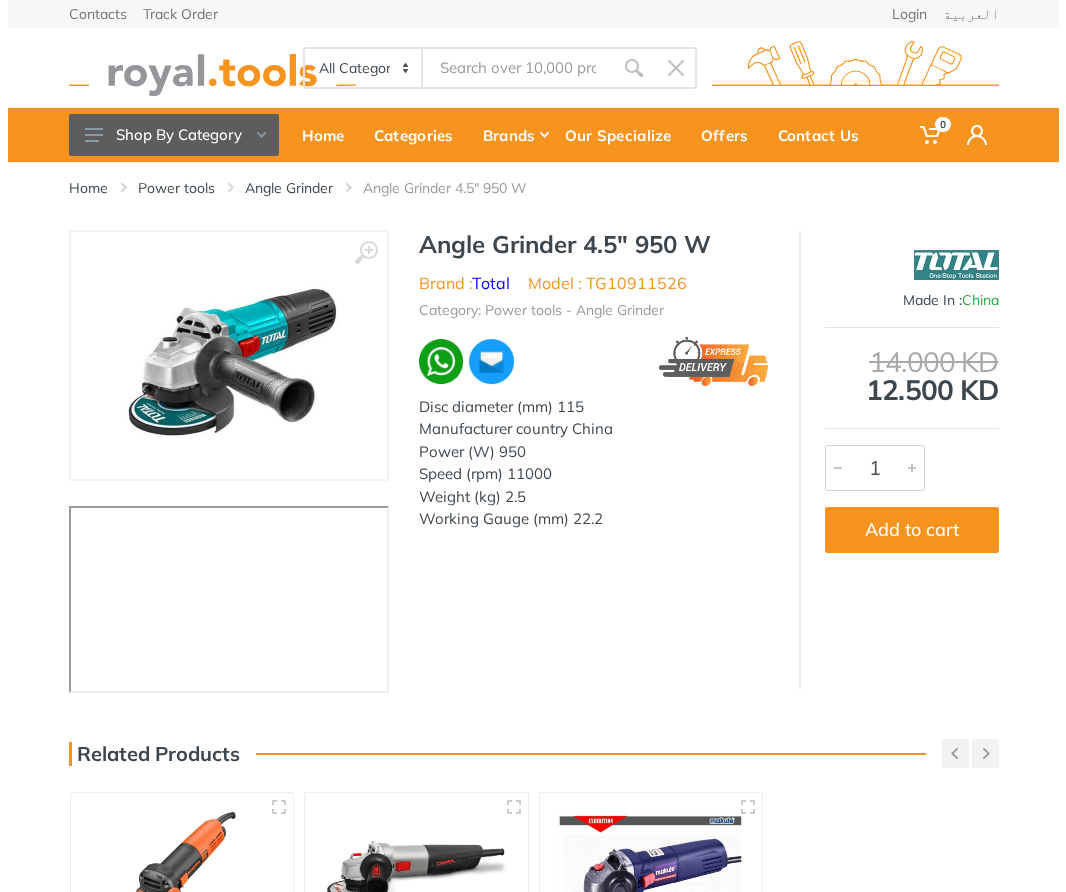 scroll, scrollTop: 0, scrollLeft: 0, axis: both 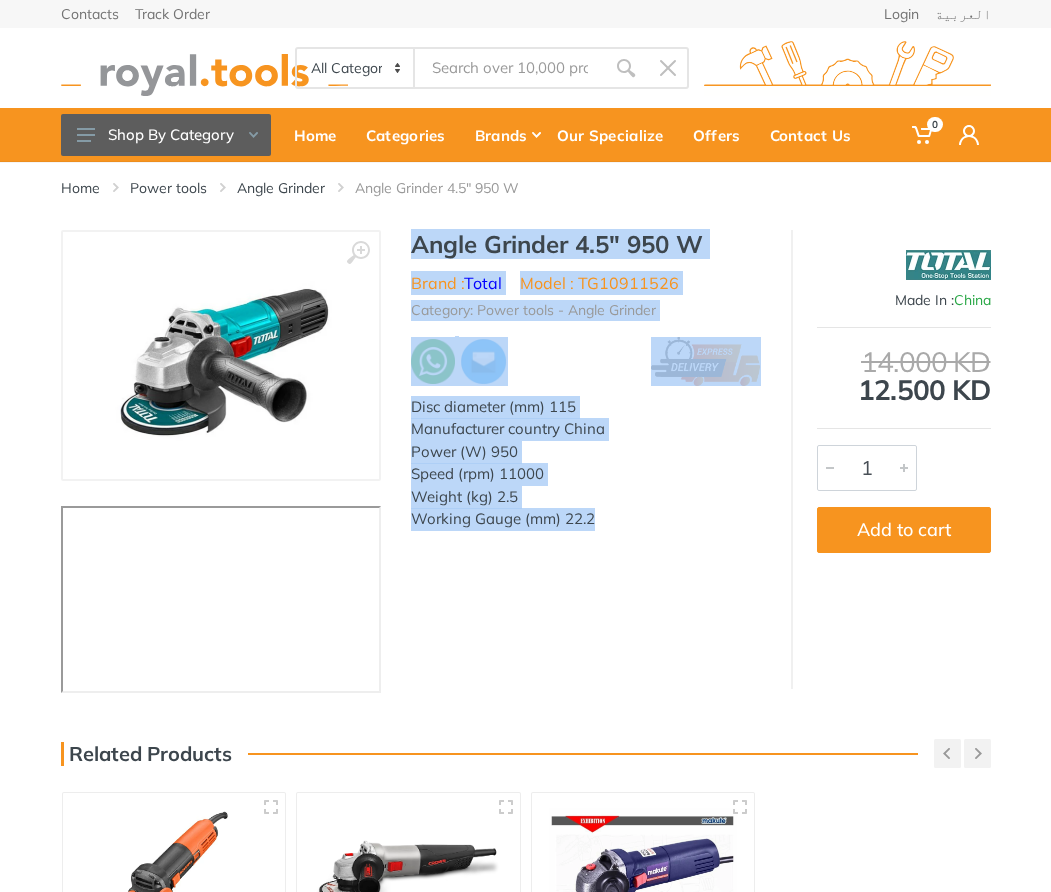 click on "Angle Grinder 4.5" 950 W
Brand :  Total
Model : TG10911526
Category: Power tools - Angle Grinder
Disc diameter (mm)	115 Manufacturer country	China Power (W)	950 Speed (rpm)	11000 Weight (kg)	2.5 Working Gauge (mm)	22.2" at bounding box center [586, 386] 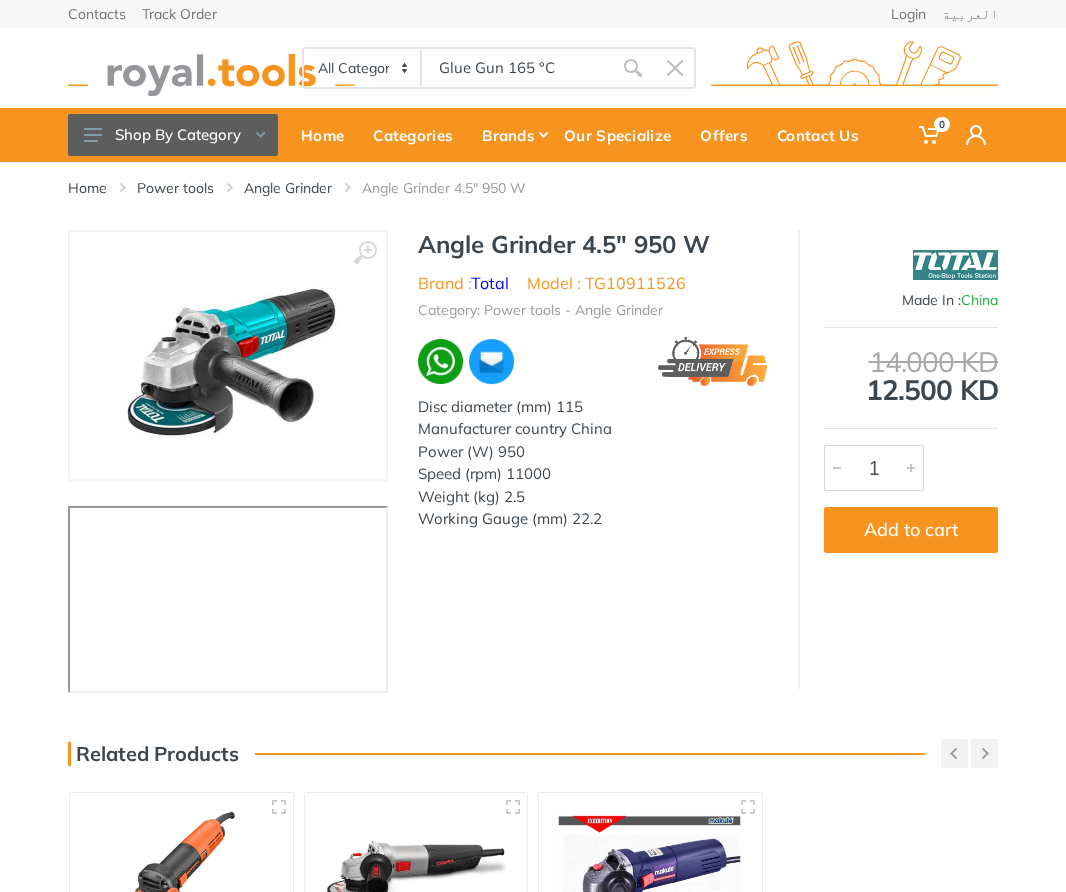 type on "Glue Gun 165 °C" 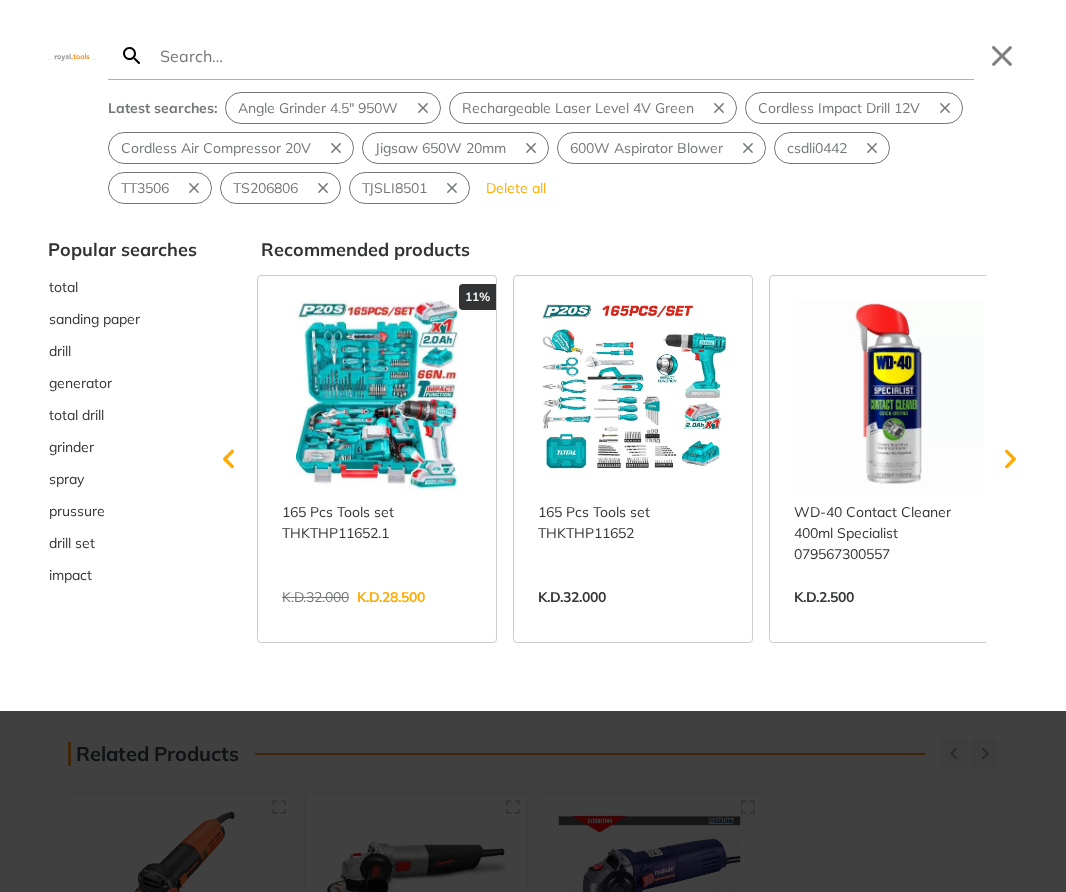 type on "Glue Gun 165 °C" 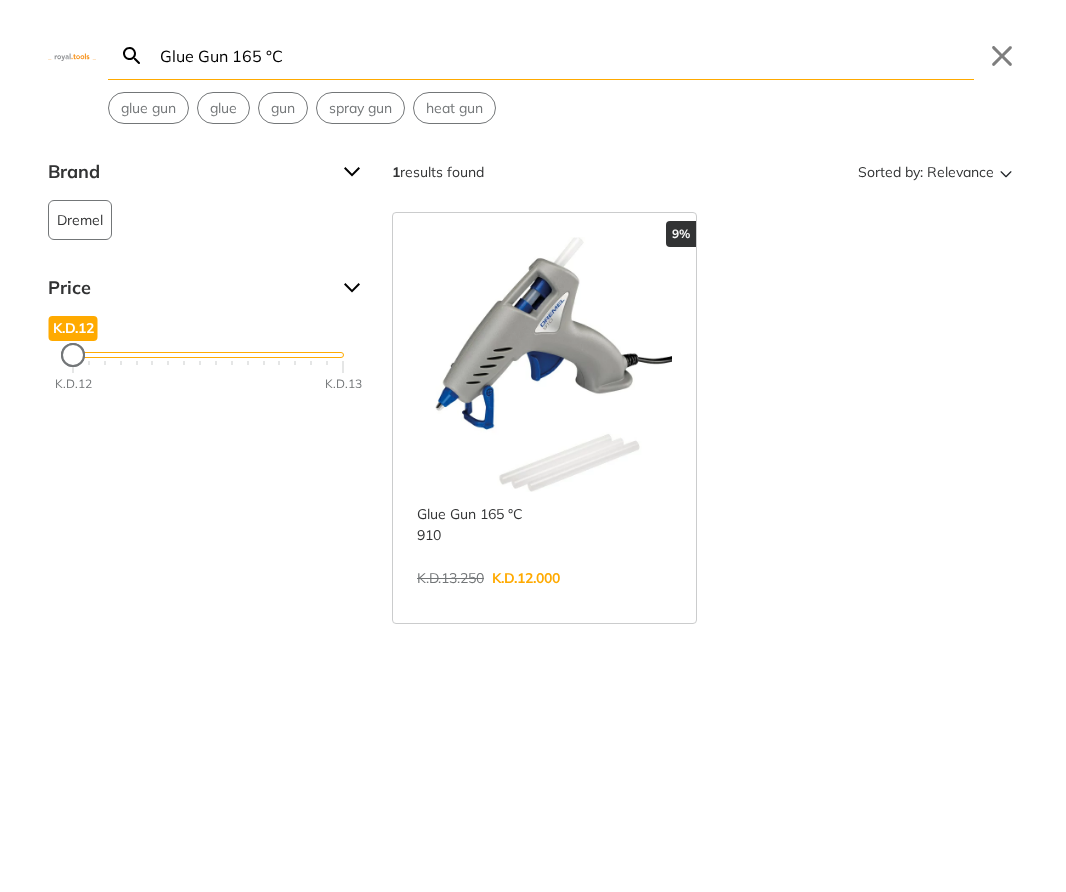 click on "View more →" at bounding box center [544, 599] 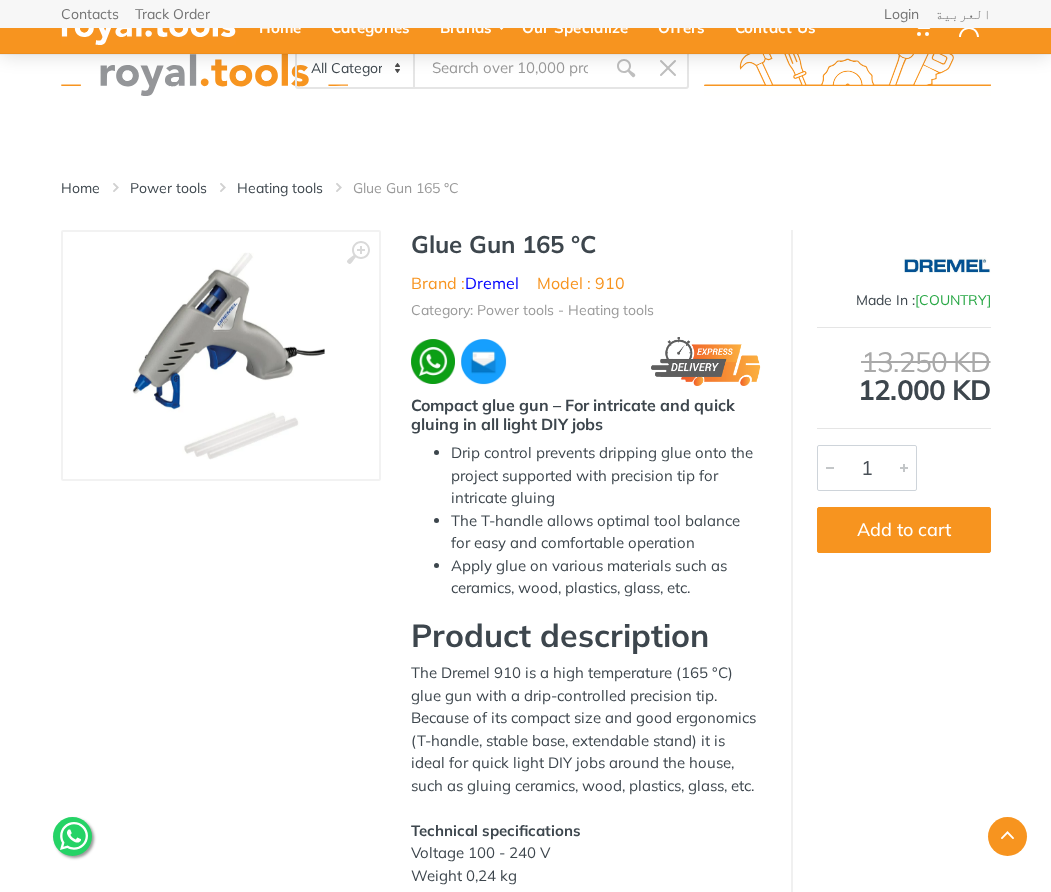 scroll, scrollTop: 368, scrollLeft: 0, axis: vertical 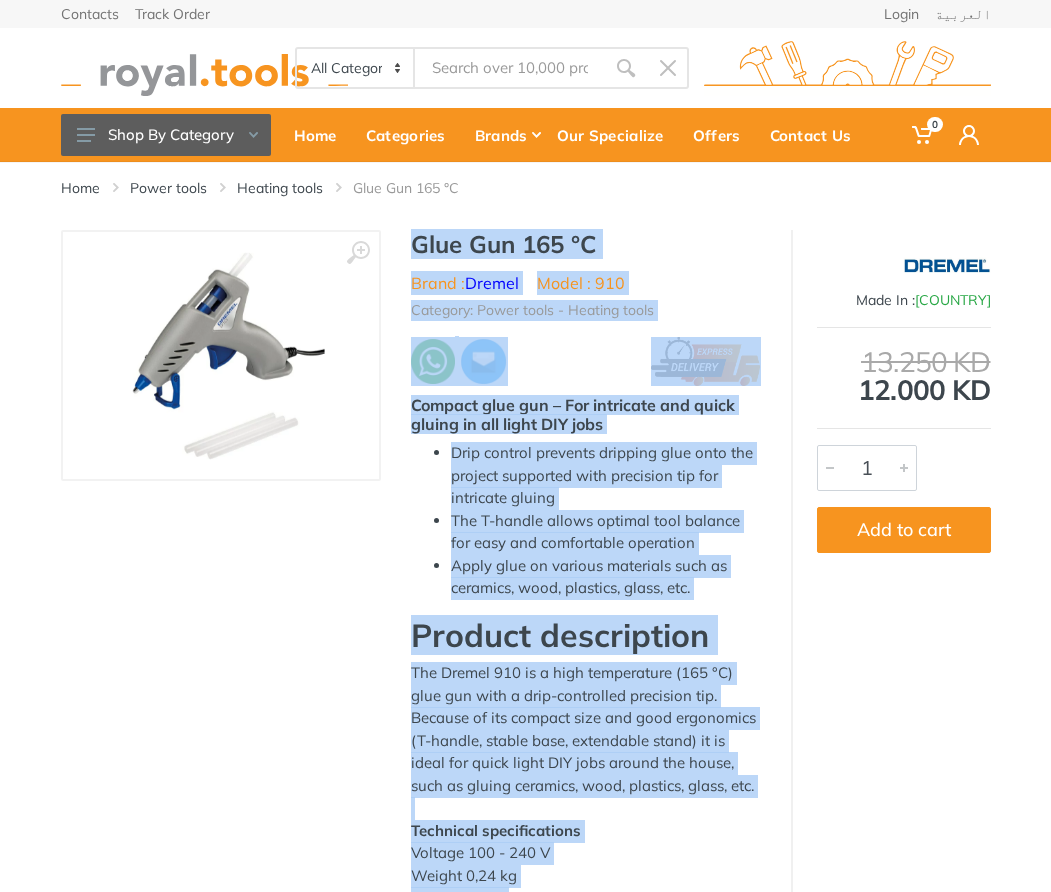 drag, startPoint x: 605, startPoint y: 610, endPoint x: 392, endPoint y: 243, distance: 424.33243 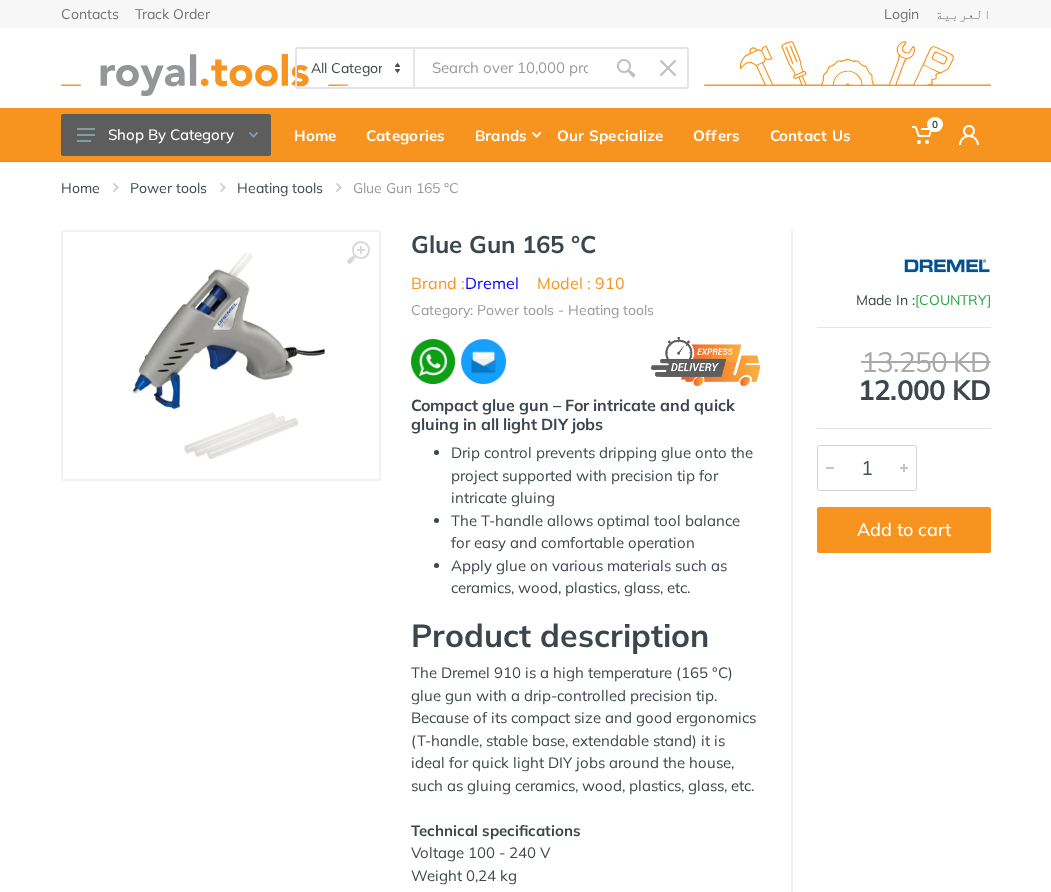click at bounding box center [510, 68] 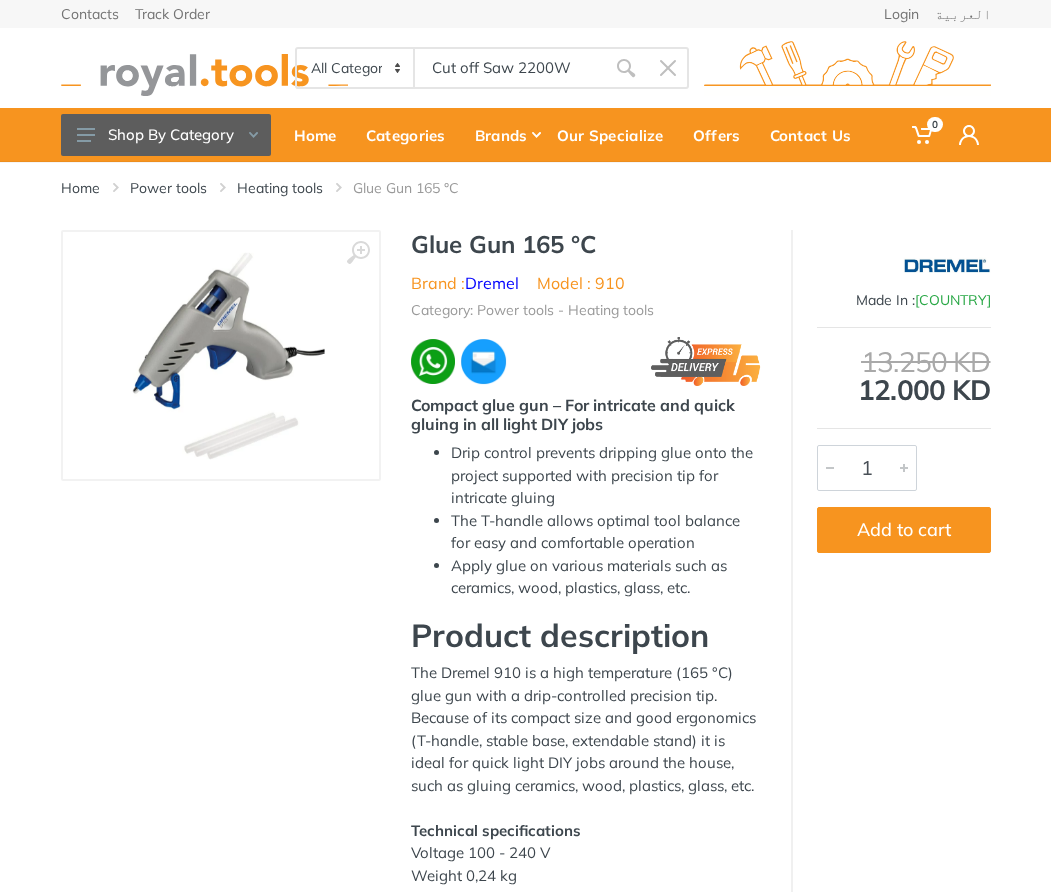 type on "Cut off Saw 2200W" 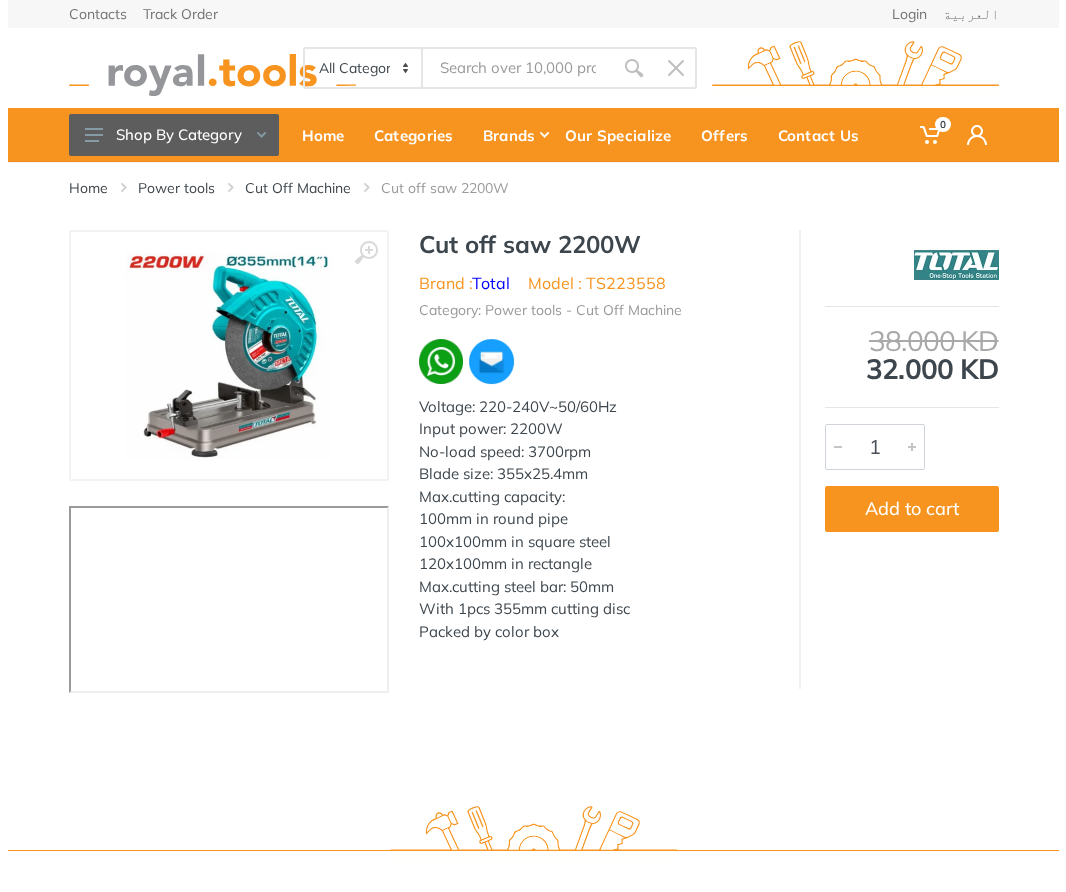 scroll, scrollTop: 0, scrollLeft: 0, axis: both 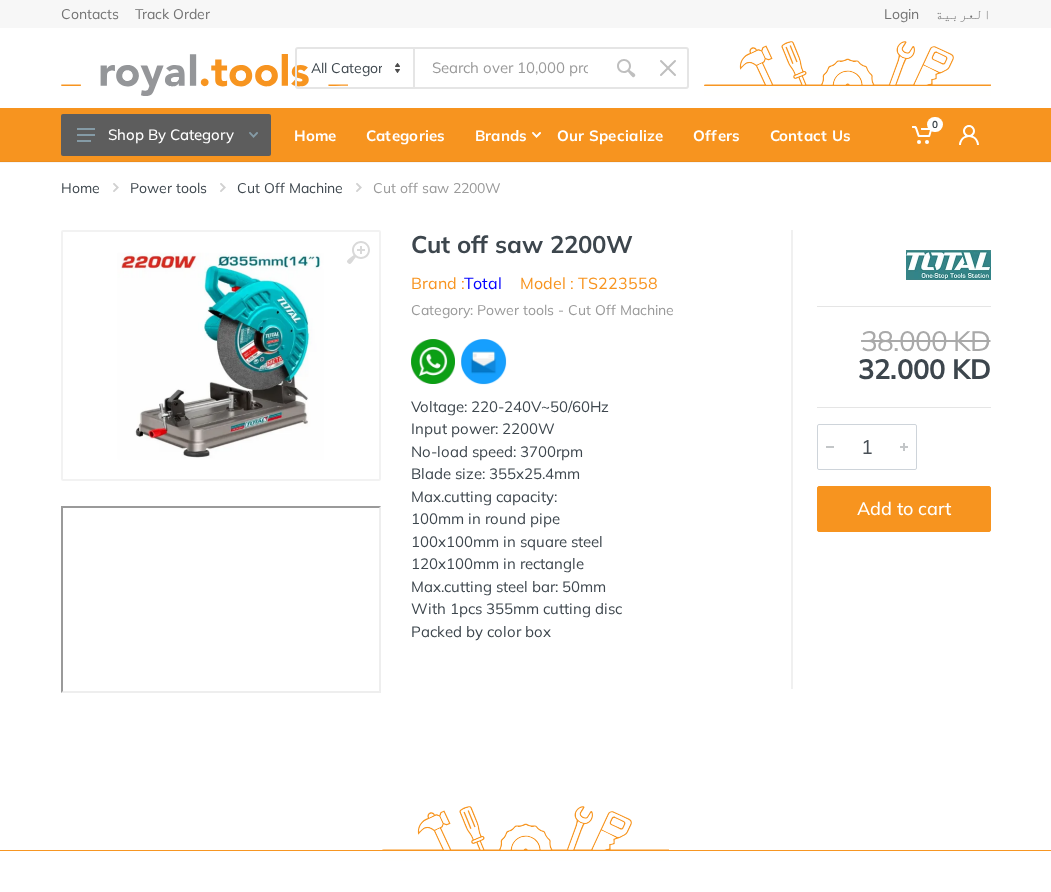 click on "Voltage: 220-240V~50/60Hz Input power: 2200W No-load speed: 3700rpm Blade size: 355x25.4mm Max.cutting capacity: 100mm in round pipe 100x100mm in square steel 120x100mm in rectangle Max.cutting steel bar: 50mm With 1pcs 355mm cutting disc Packed by color box" at bounding box center (586, 520) 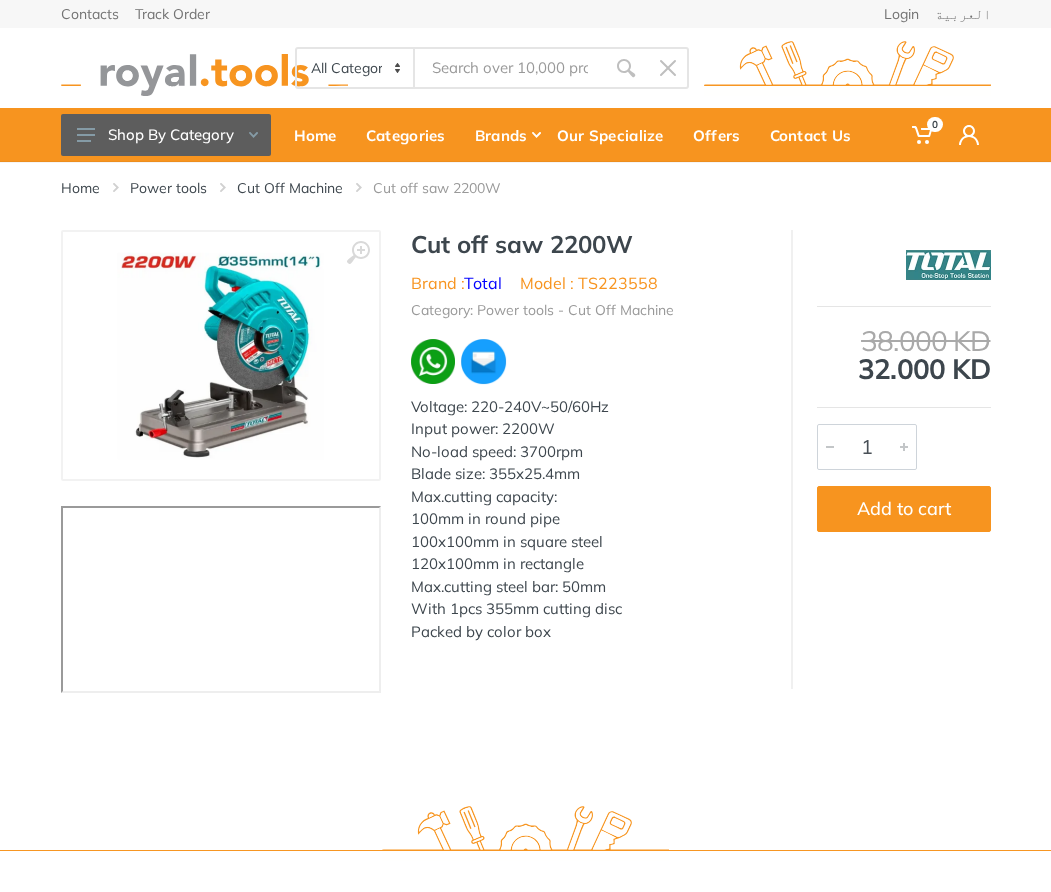drag, startPoint x: 556, startPoint y: 632, endPoint x: 400, endPoint y: 245, distance: 417.2589 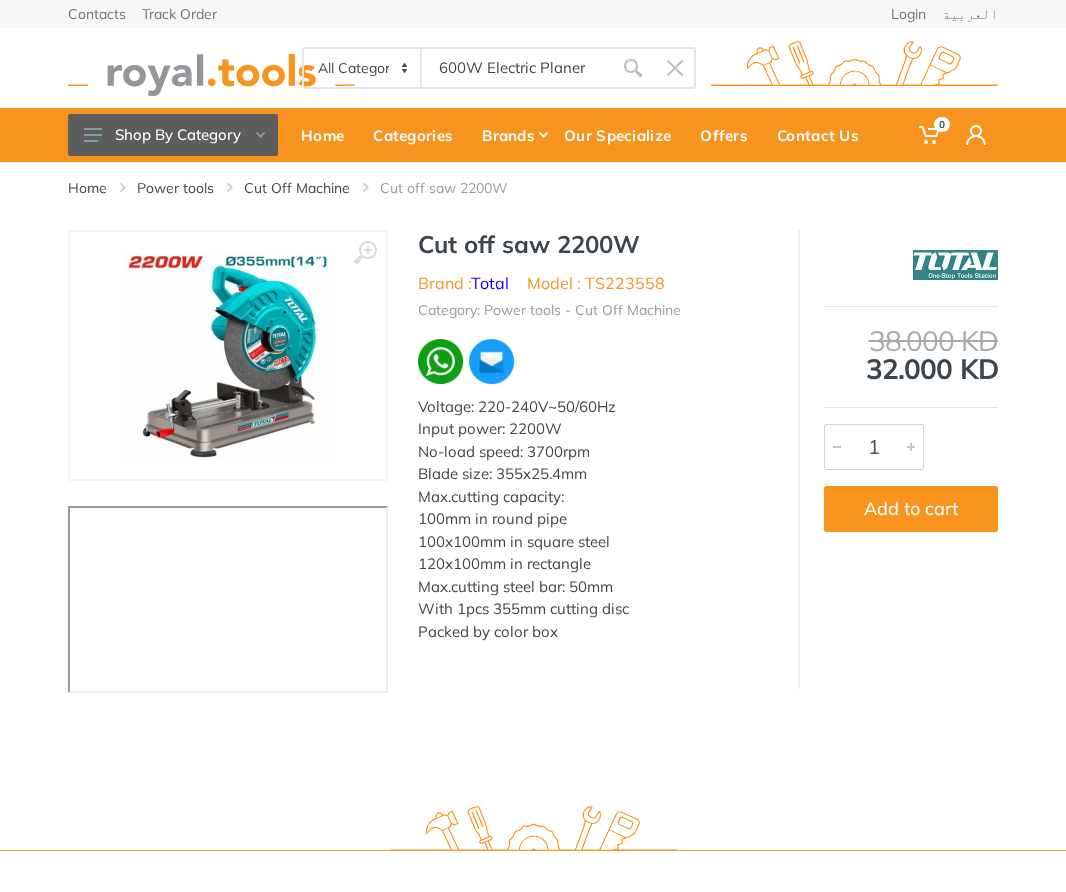 type on "600W Electric Planer" 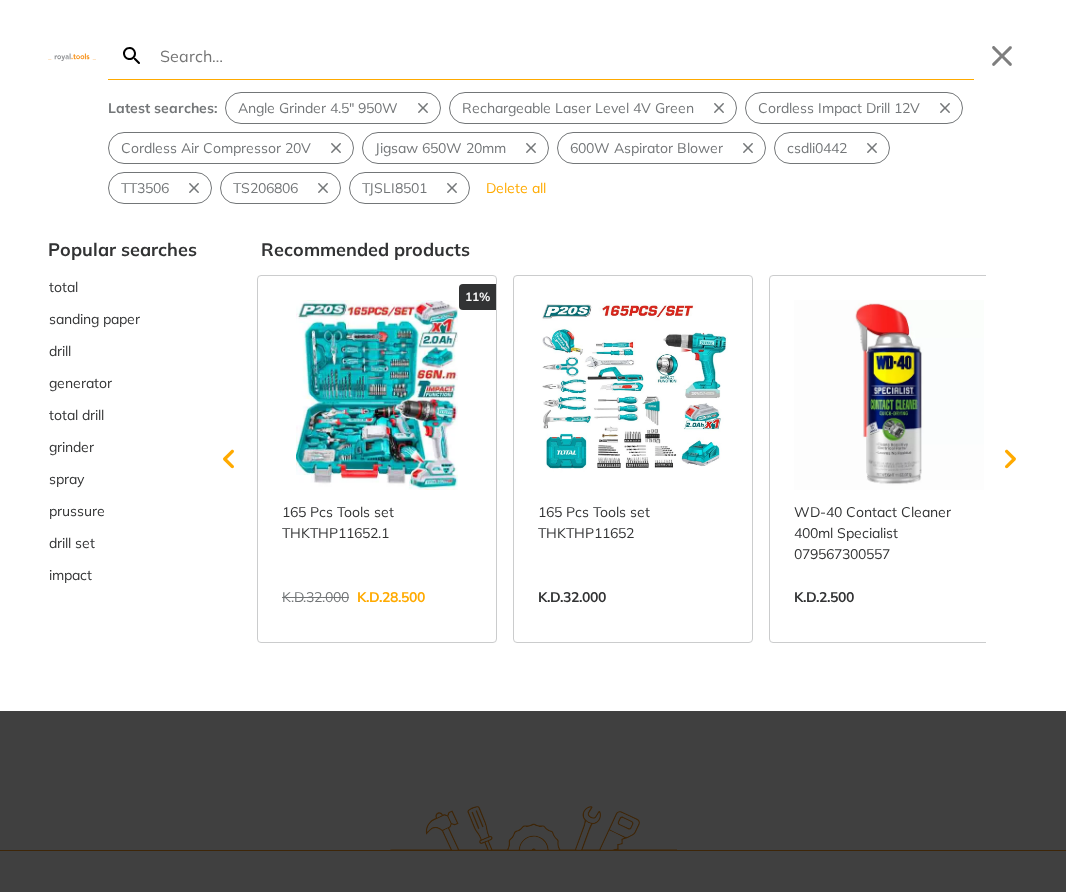 type on "600W Electric Planer" 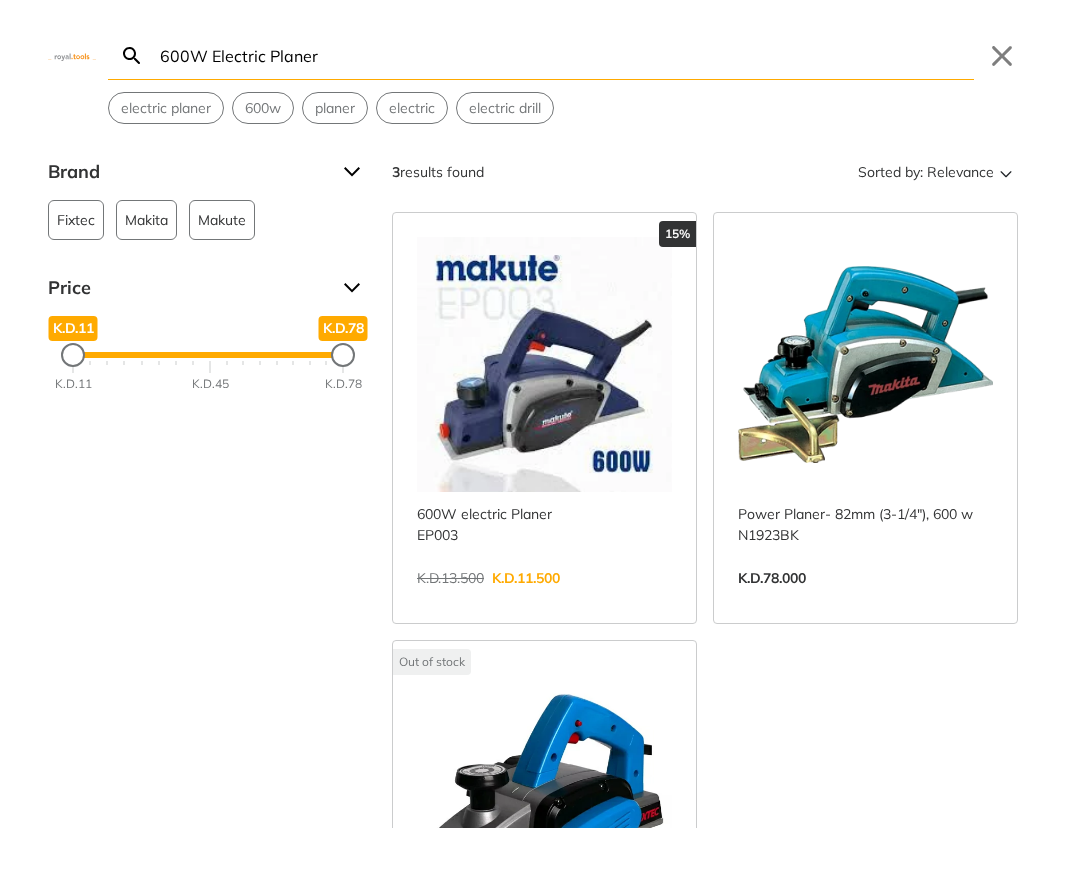click on "View more →" at bounding box center [544, 599] 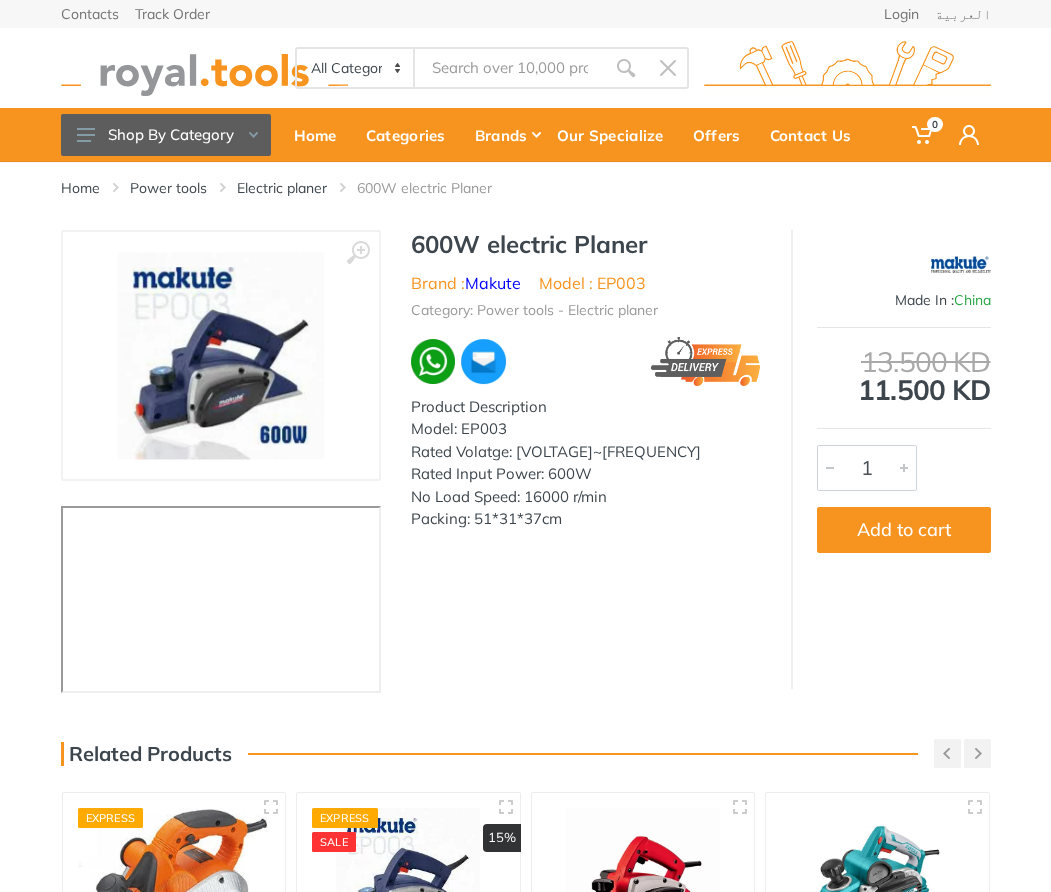 scroll, scrollTop: 0, scrollLeft: 0, axis: both 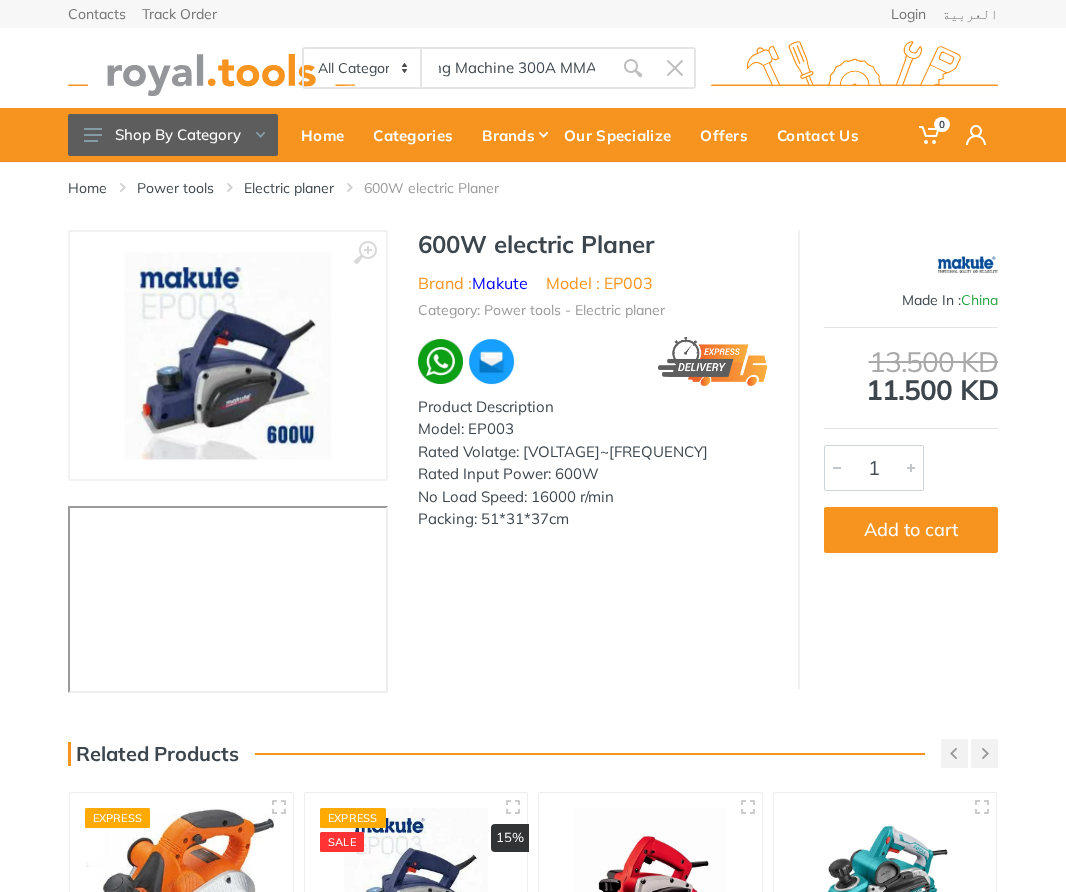 type on "Welding Machine 300A MMA" 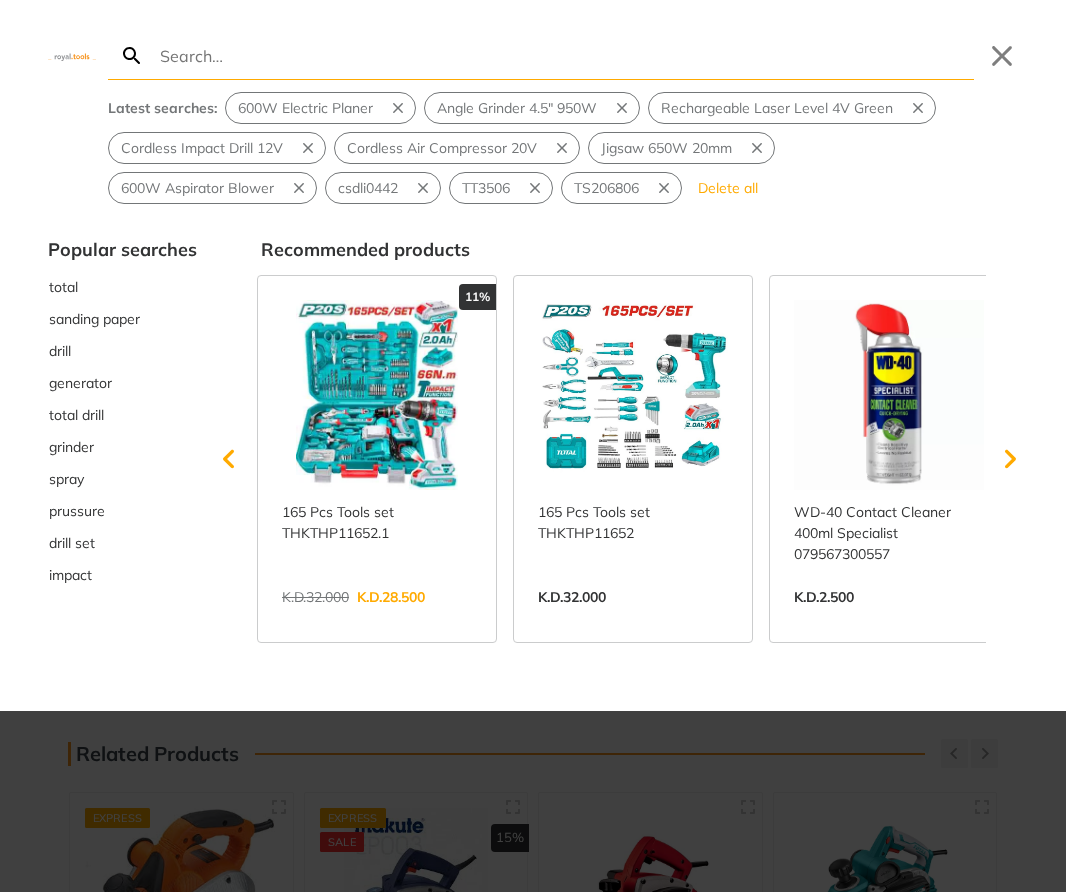 type on "Welding Machine 300A MMA" 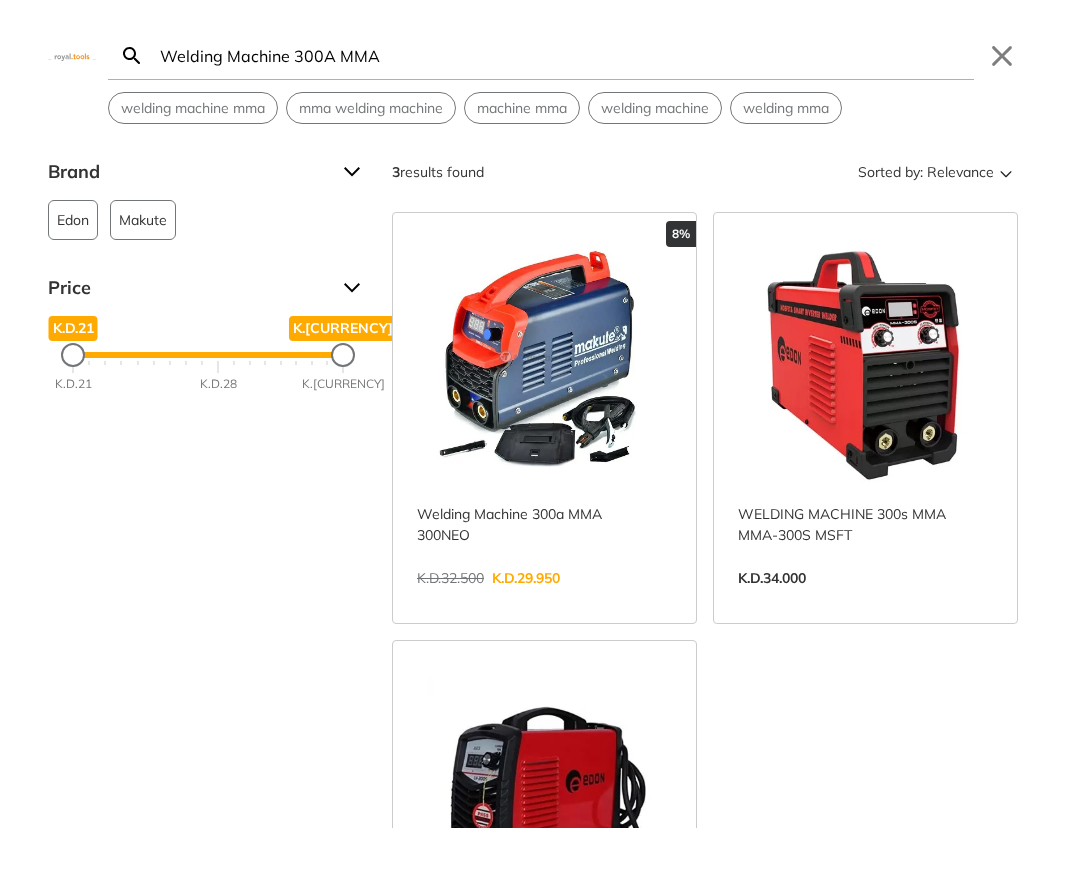 click on "View more →" at bounding box center (544, 599) 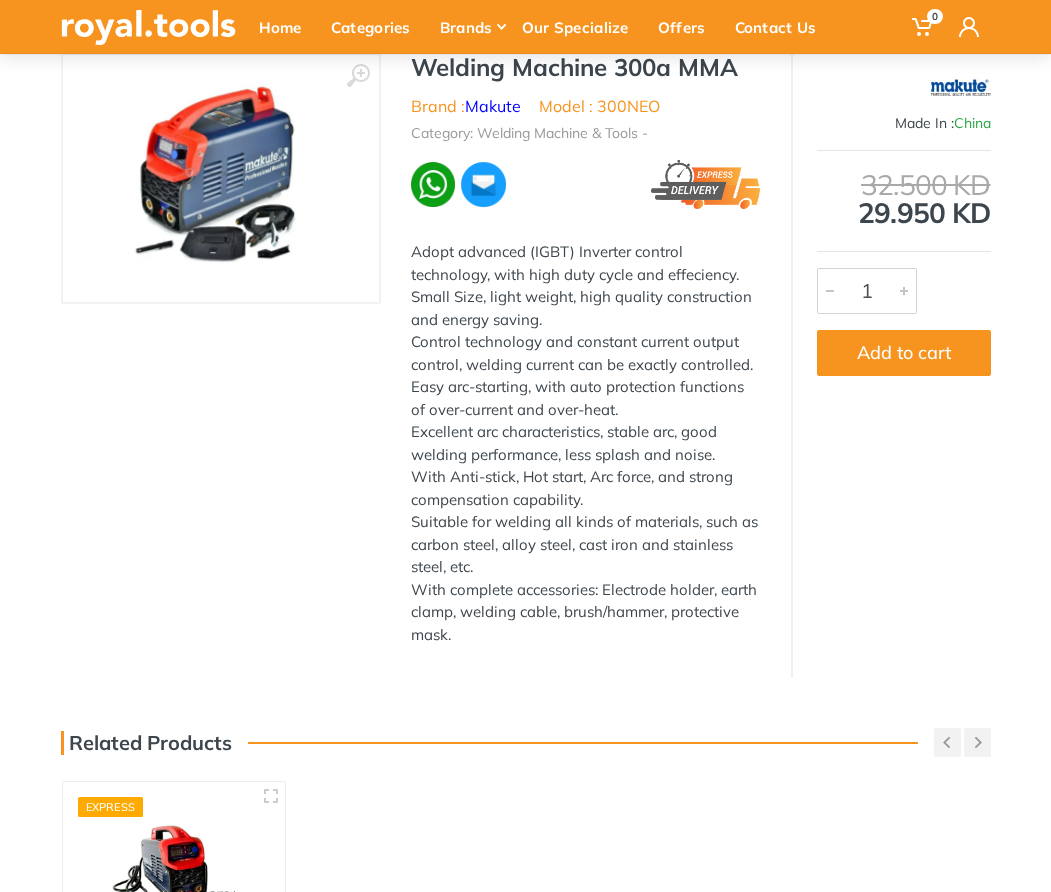 scroll, scrollTop: 208, scrollLeft: 0, axis: vertical 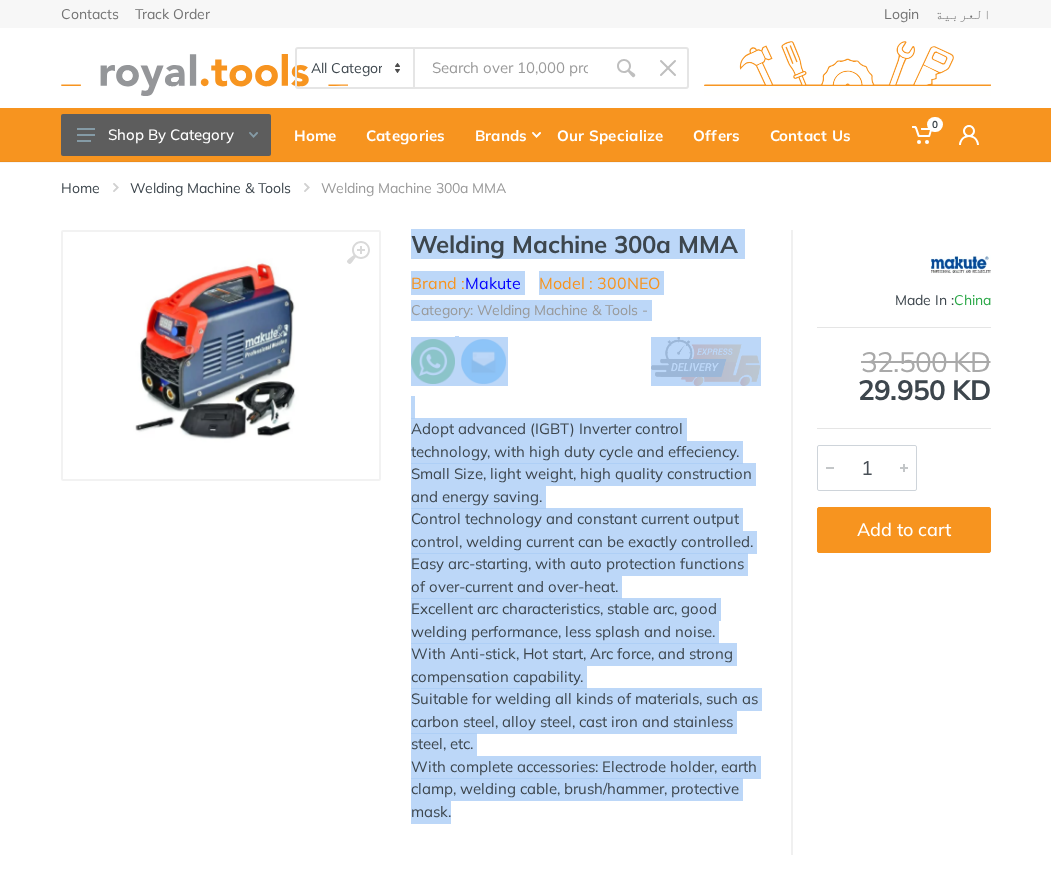 drag, startPoint x: 462, startPoint y: 607, endPoint x: 387, endPoint y: 247, distance: 367.72952 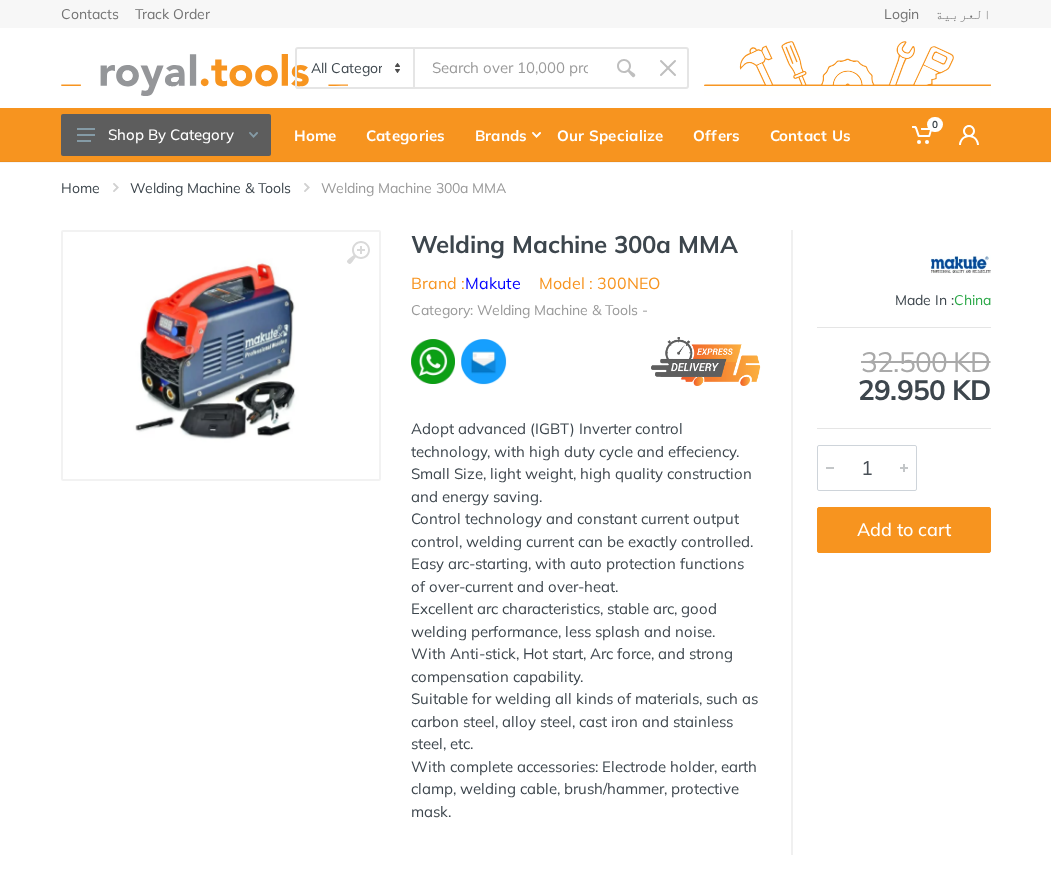click at bounding box center (510, 68) 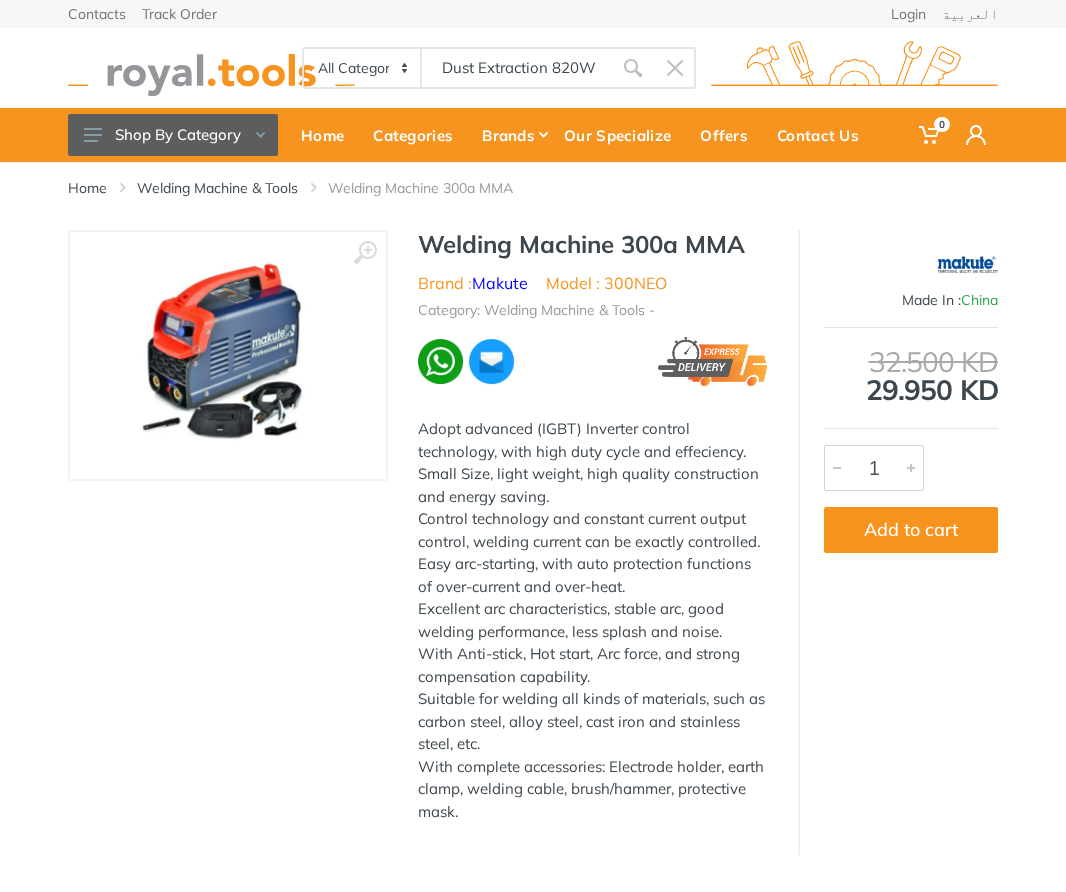 type on "Blower with Dust Extraction 820W" 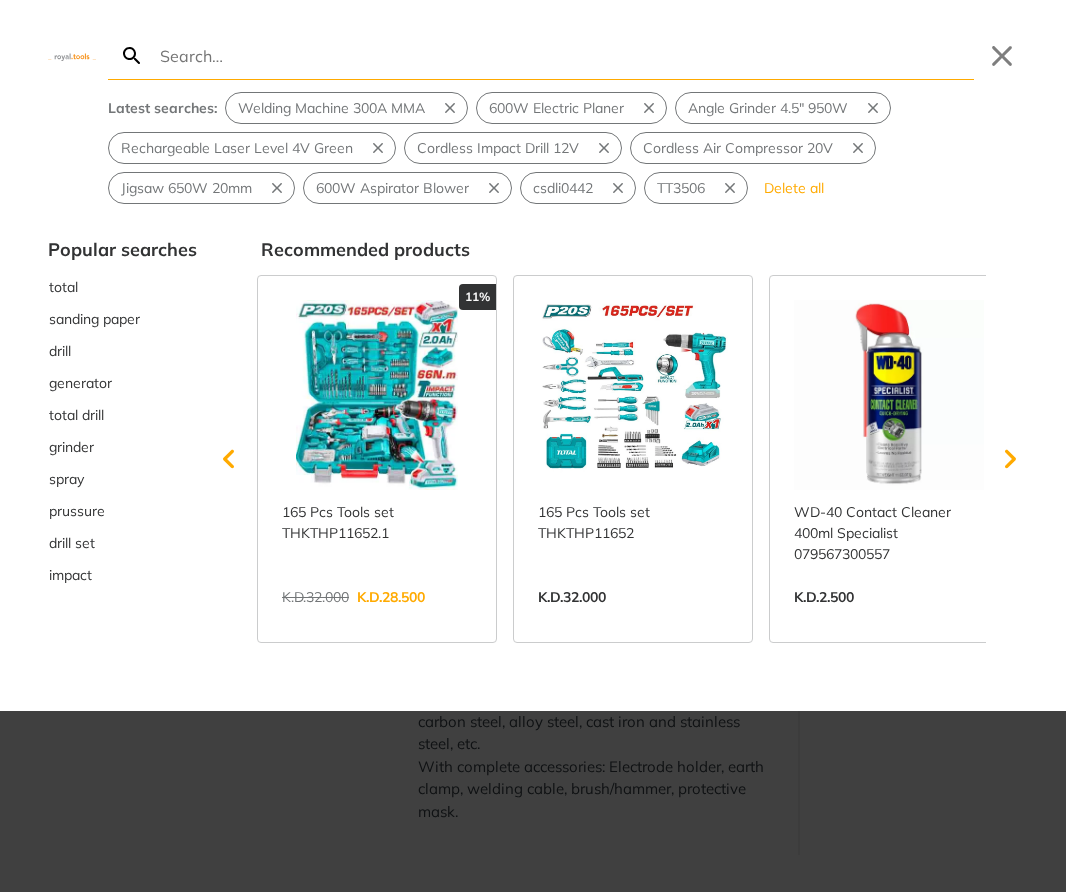 scroll, scrollTop: 0, scrollLeft: 85, axis: horizontal 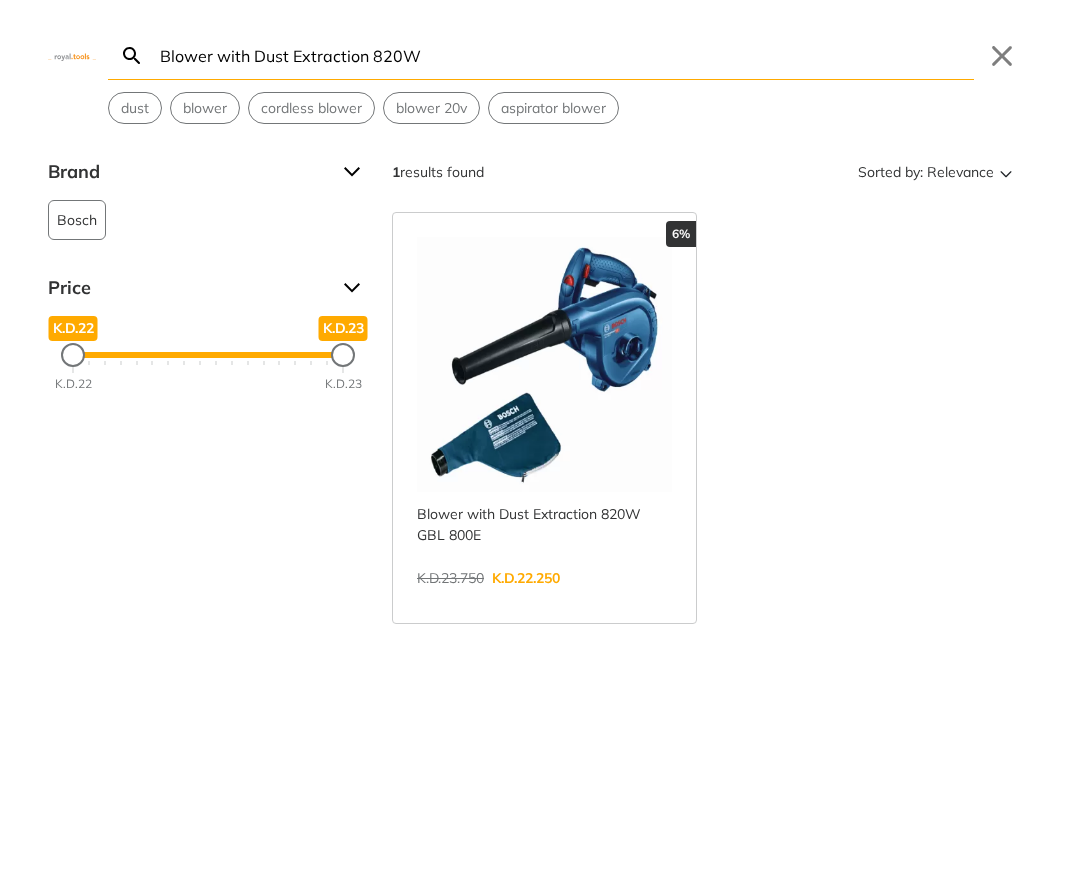 click on "View more →" at bounding box center (544, 599) 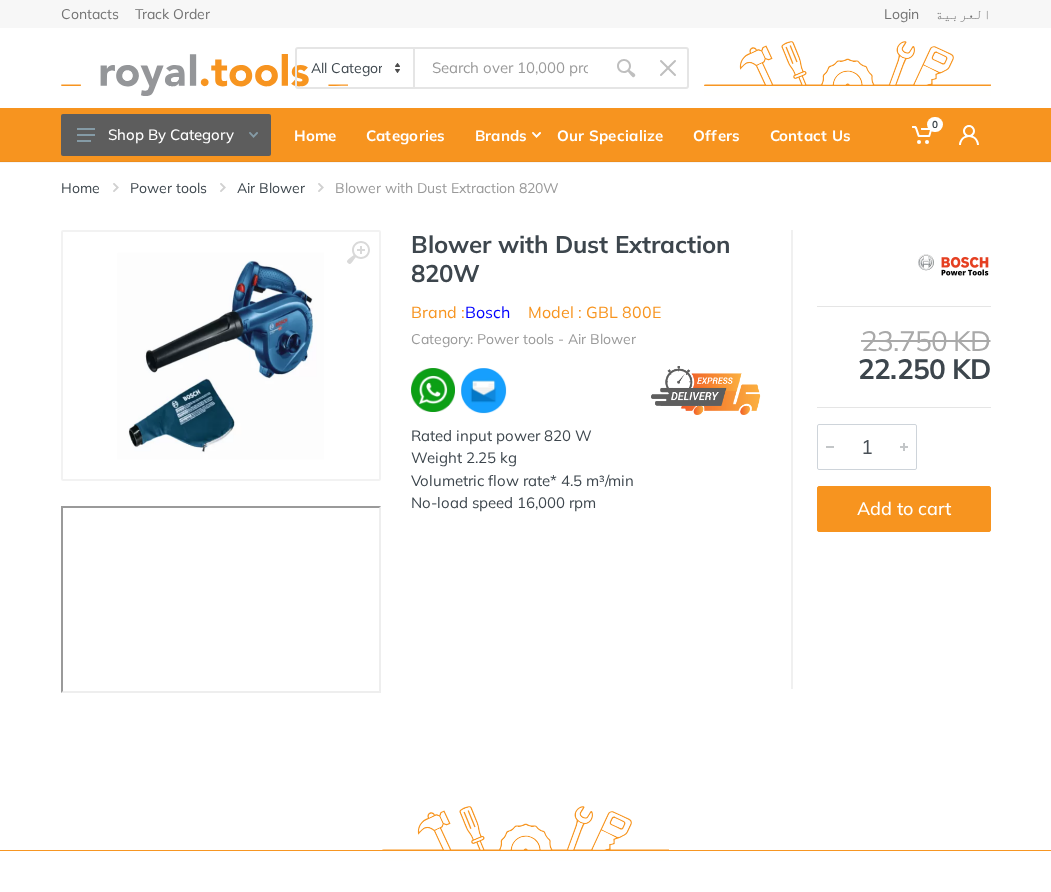 scroll, scrollTop: 0, scrollLeft: 0, axis: both 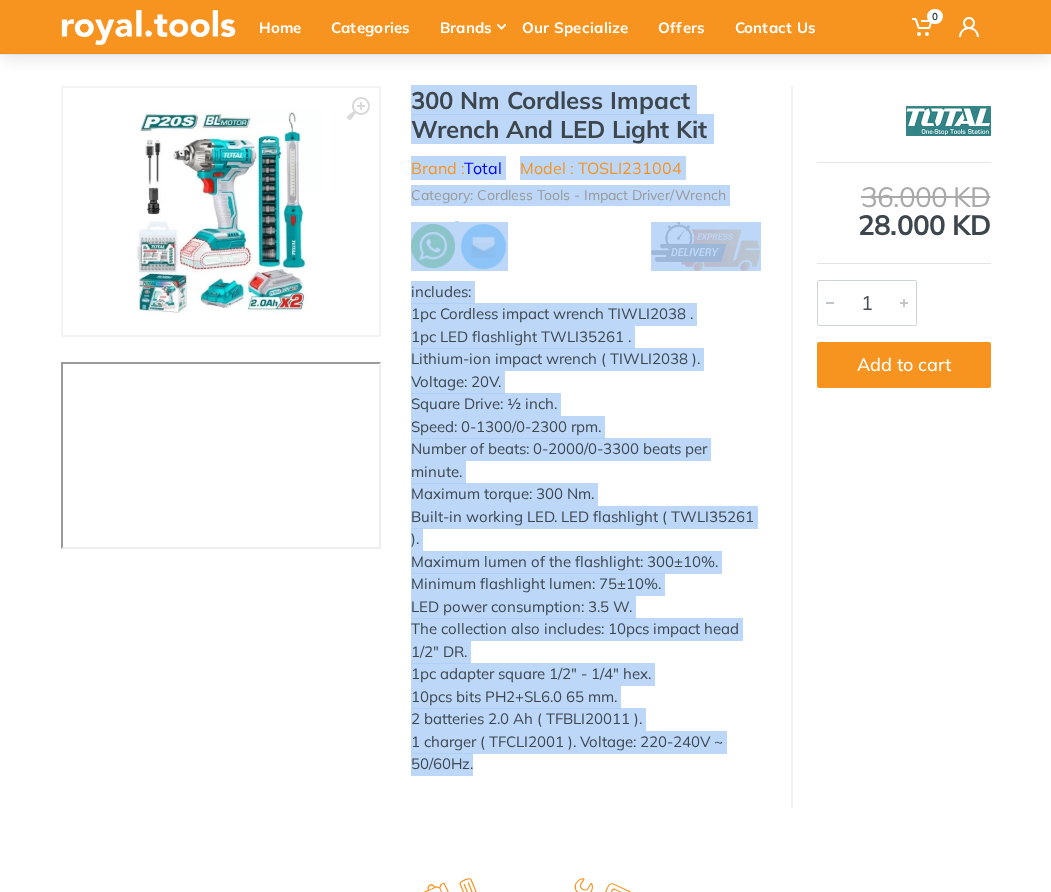 drag, startPoint x: 484, startPoint y: 623, endPoint x: 406, endPoint y: 111, distance: 517.90735 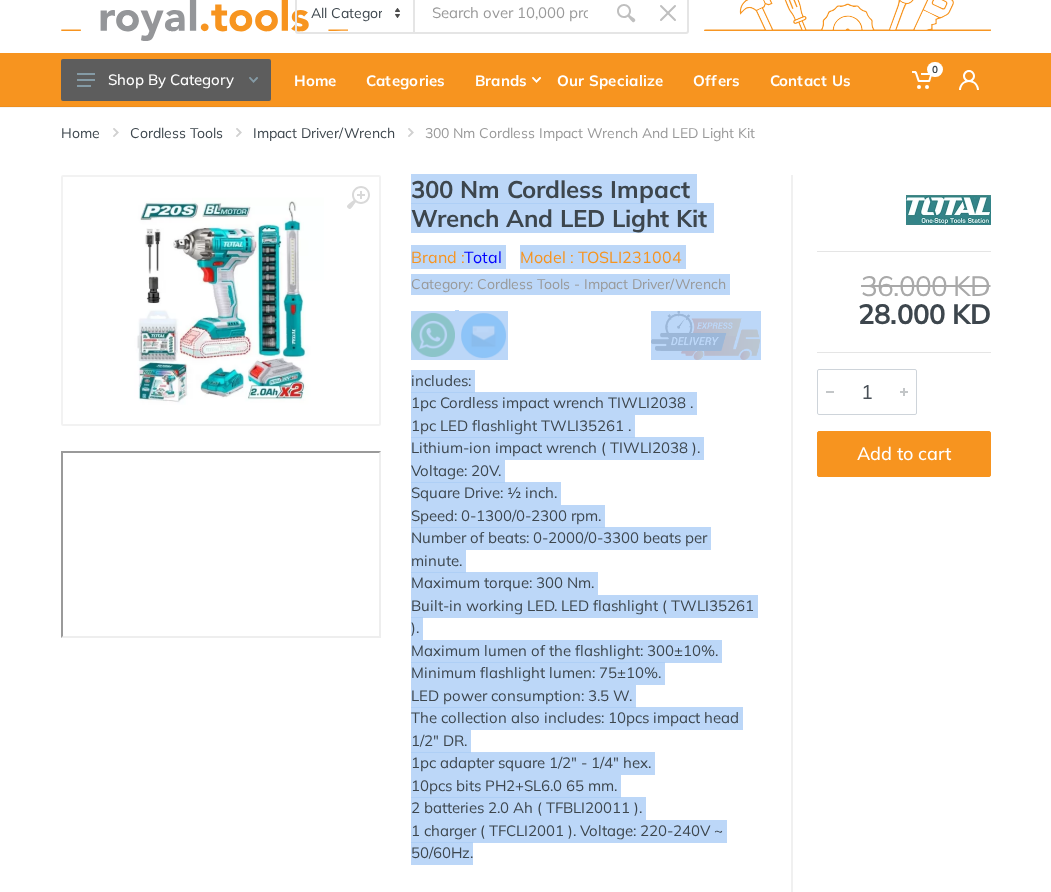 scroll, scrollTop: 0, scrollLeft: 0, axis: both 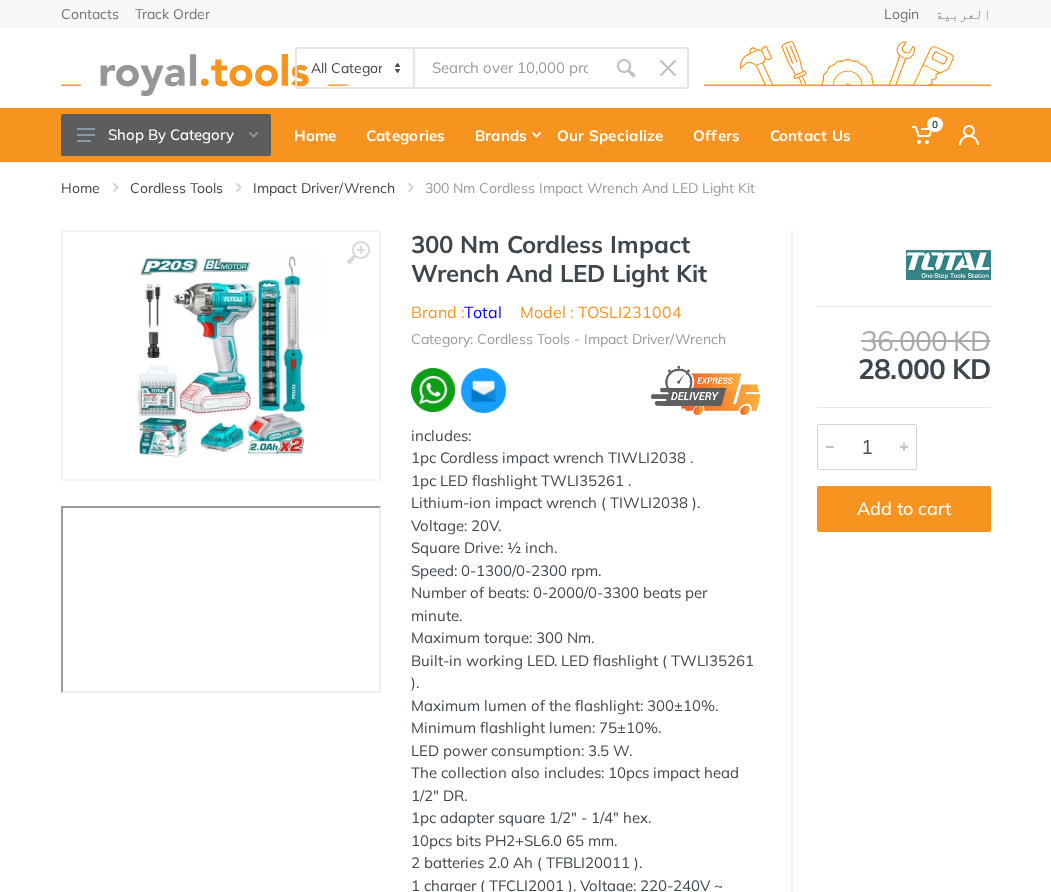 click at bounding box center (510, 68) 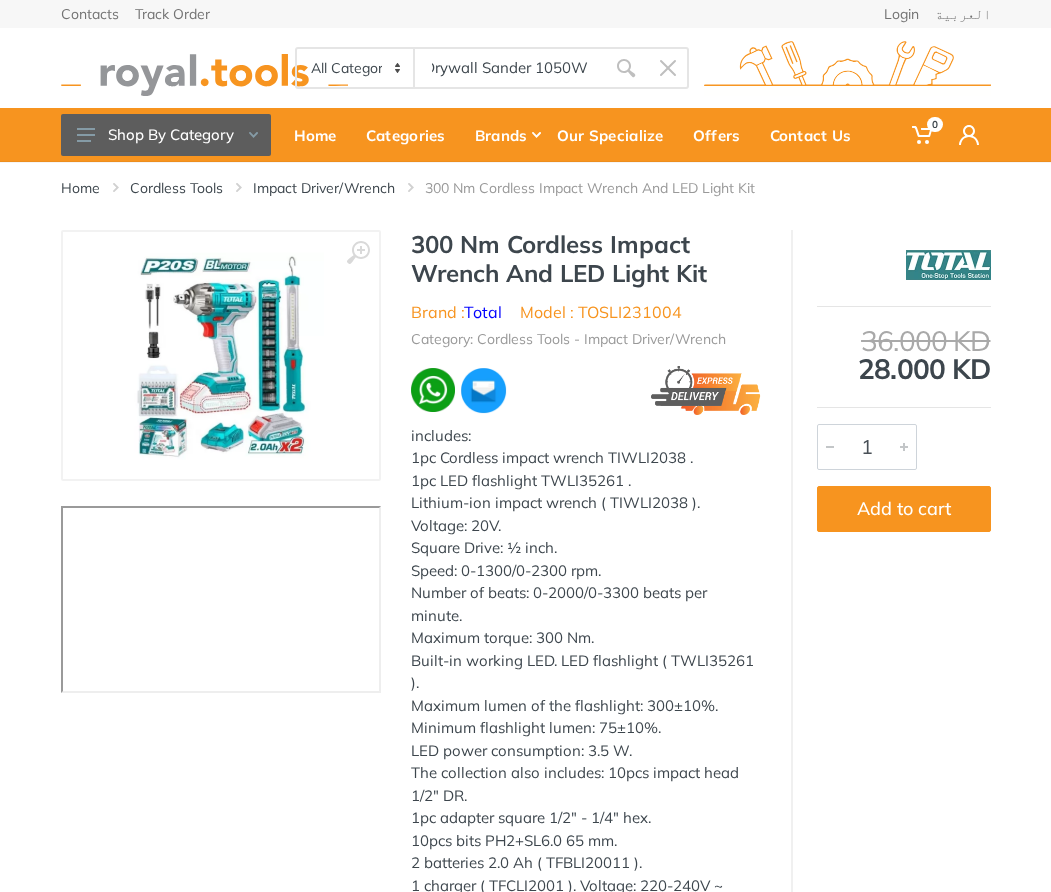 type on "Drywall Sander 1050W" 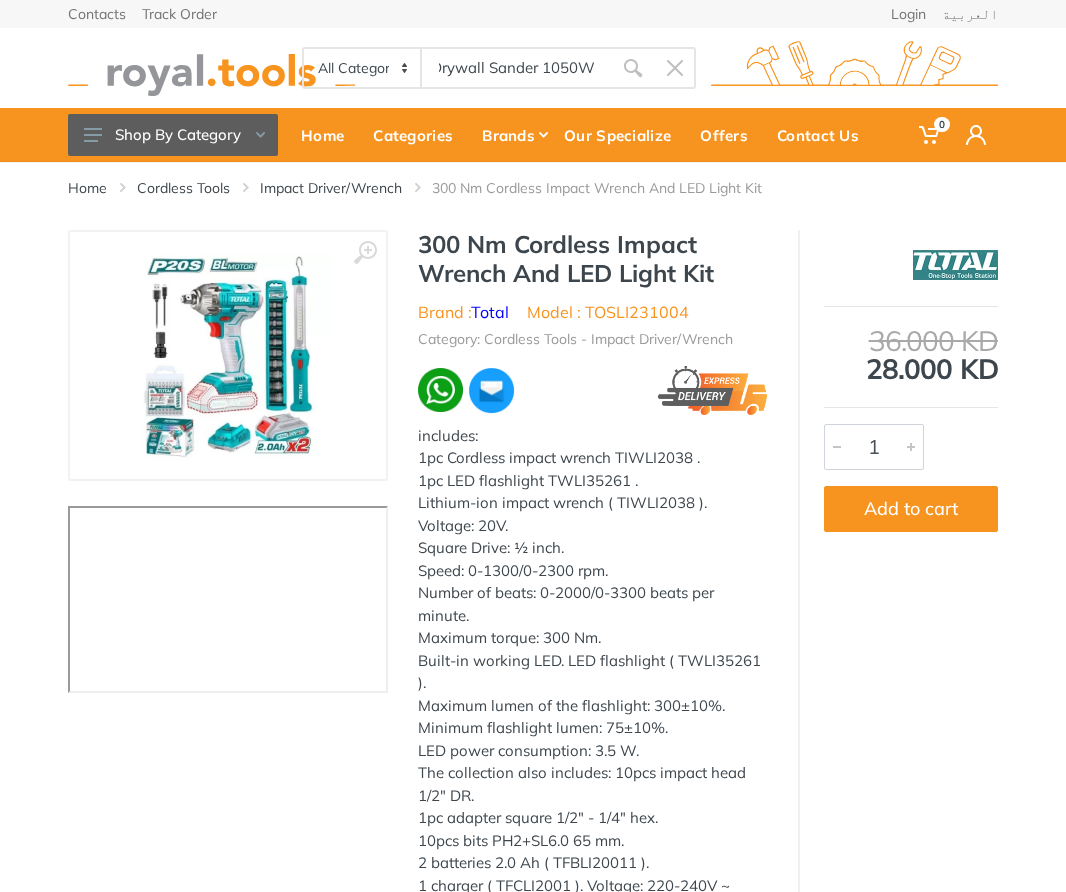 scroll, scrollTop: 0, scrollLeft: 9, axis: horizontal 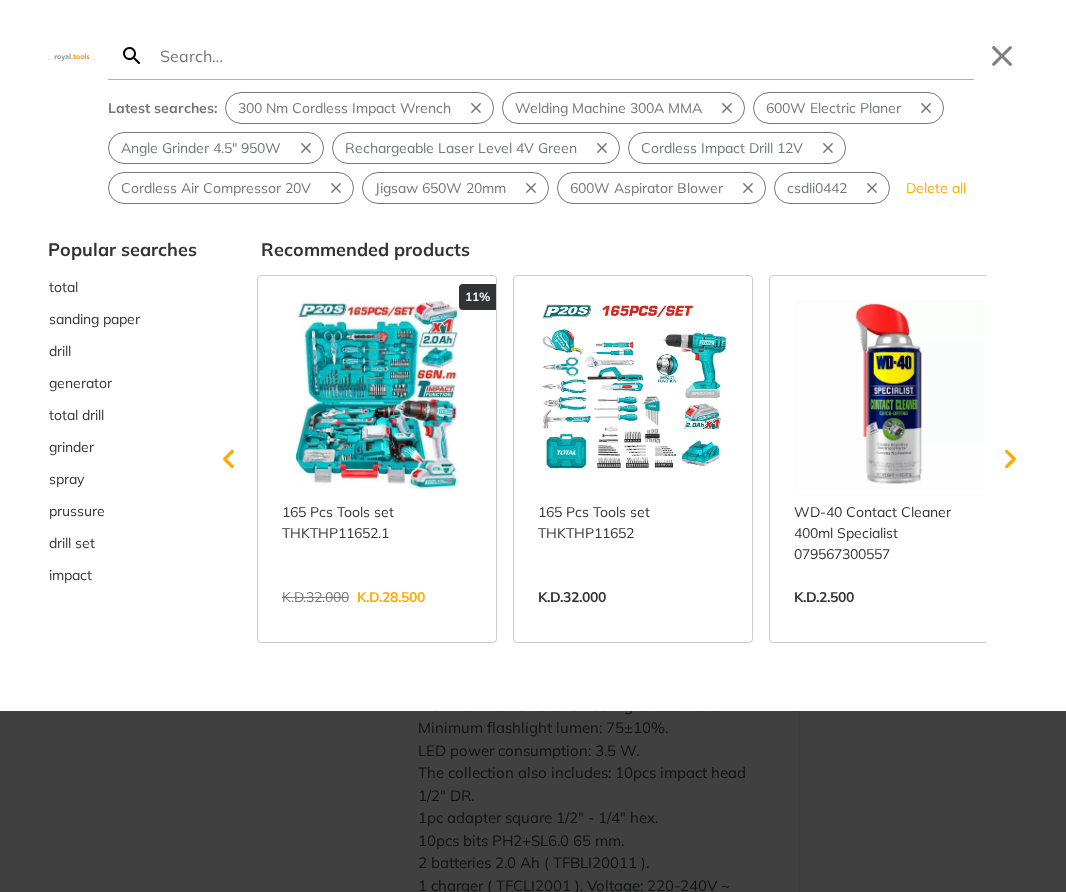 type on "Drywall Sander 1050W" 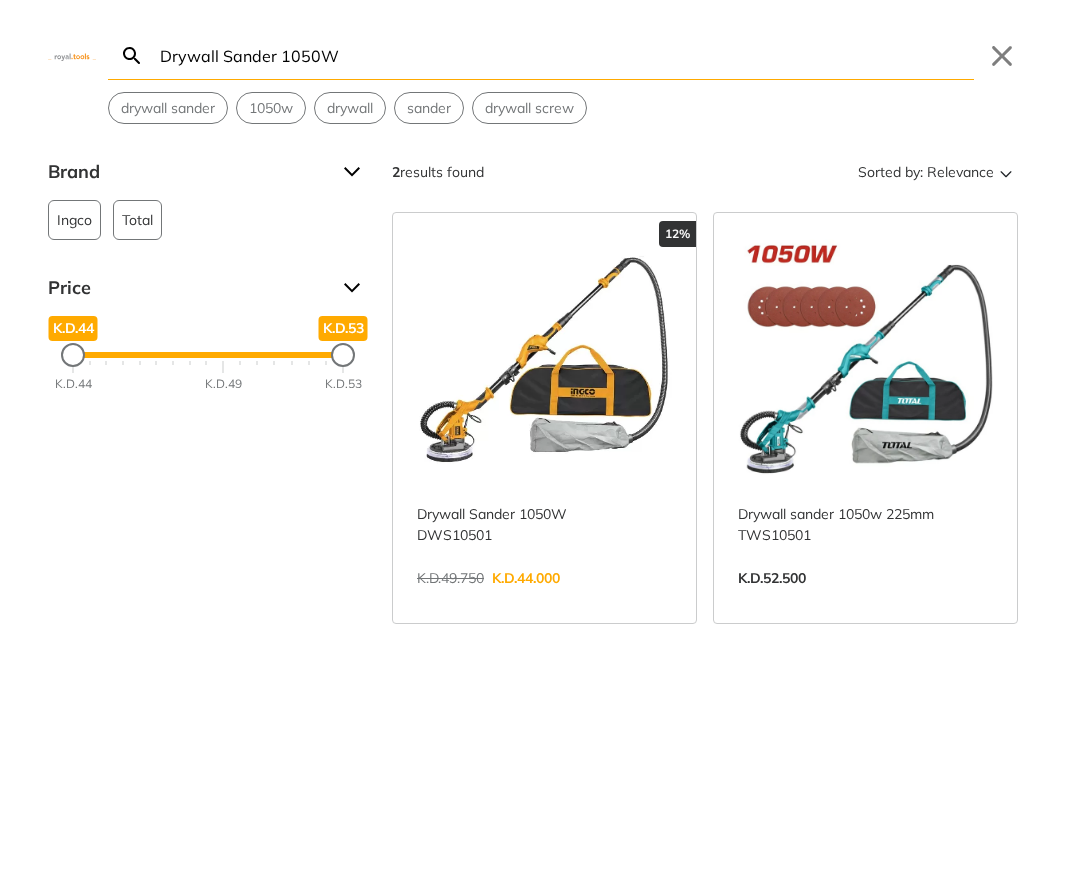 click on "View more →" at bounding box center (544, 599) 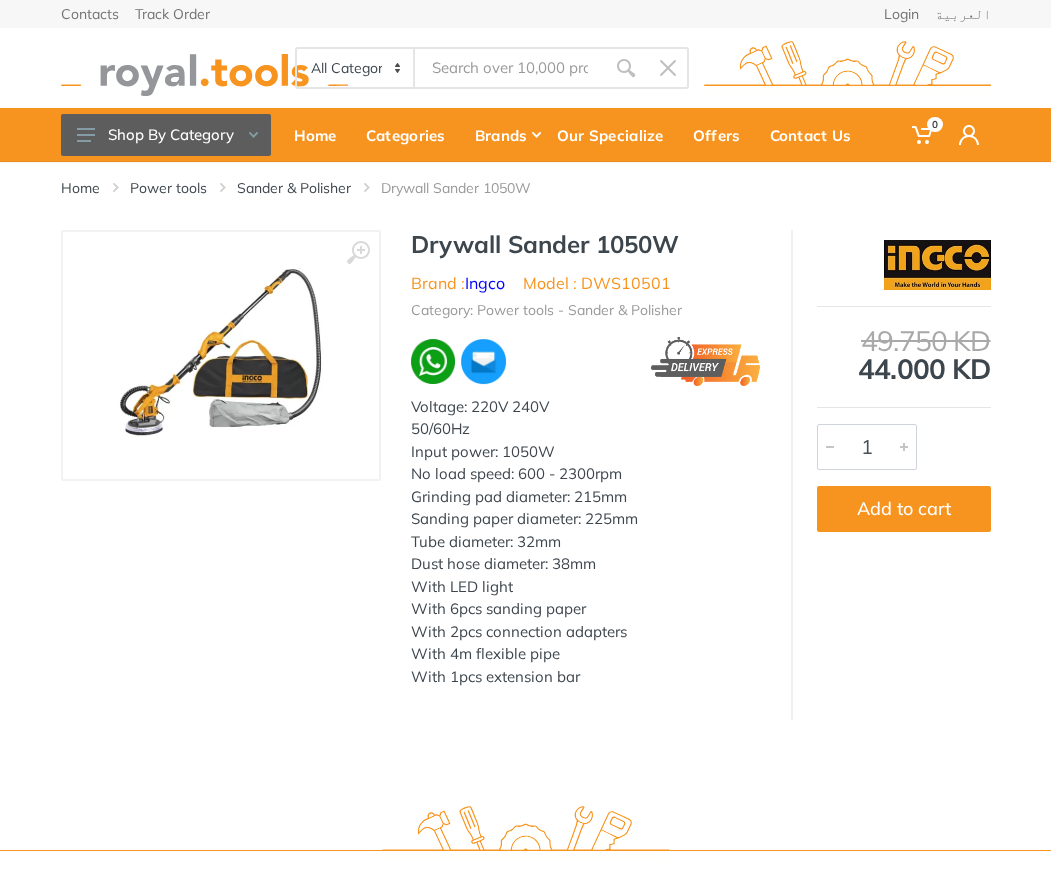 scroll, scrollTop: 0, scrollLeft: 0, axis: both 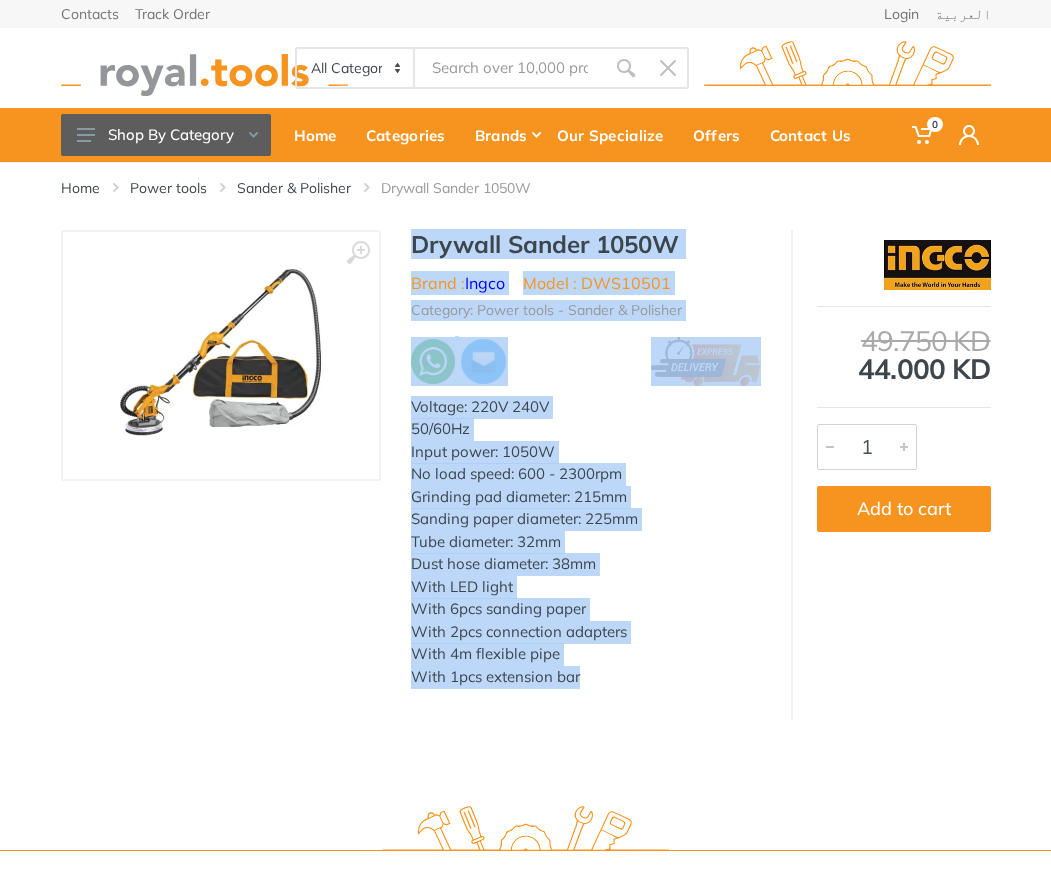 drag, startPoint x: 584, startPoint y: 676, endPoint x: 405, endPoint y: 249, distance: 463.00107 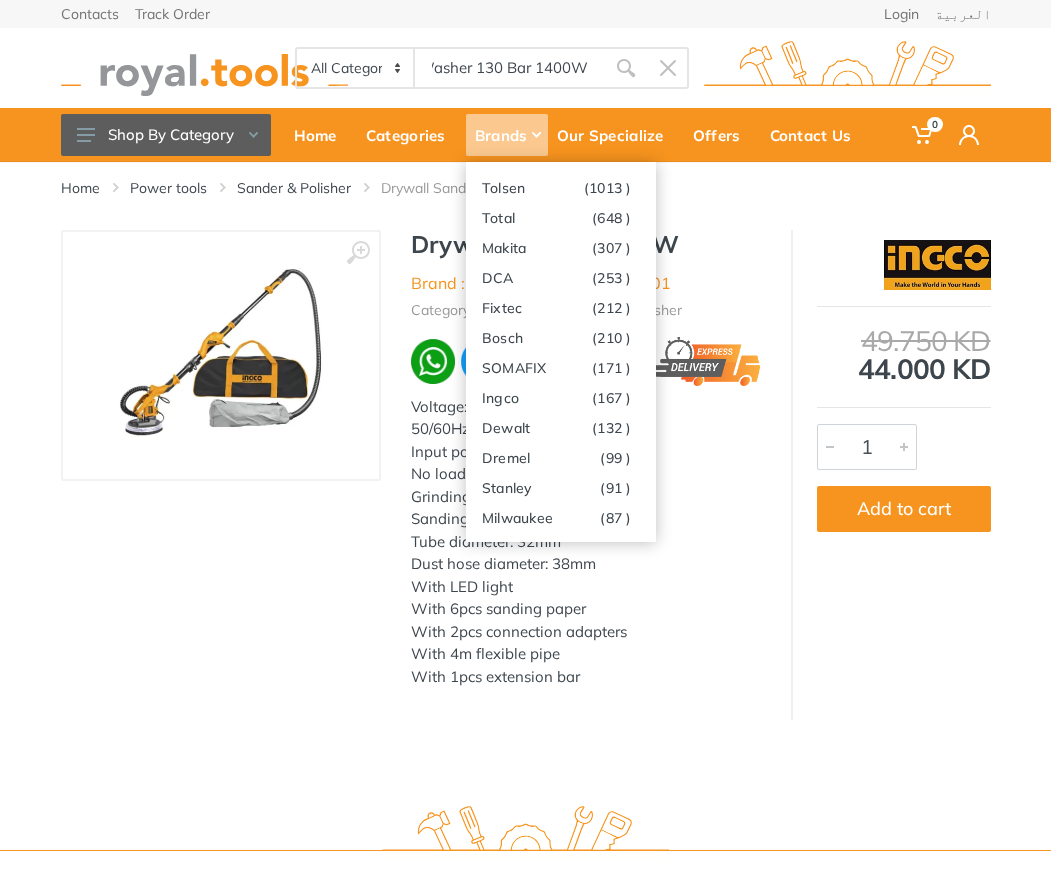 type on "High Pressure Washer 130 Bar 1400W" 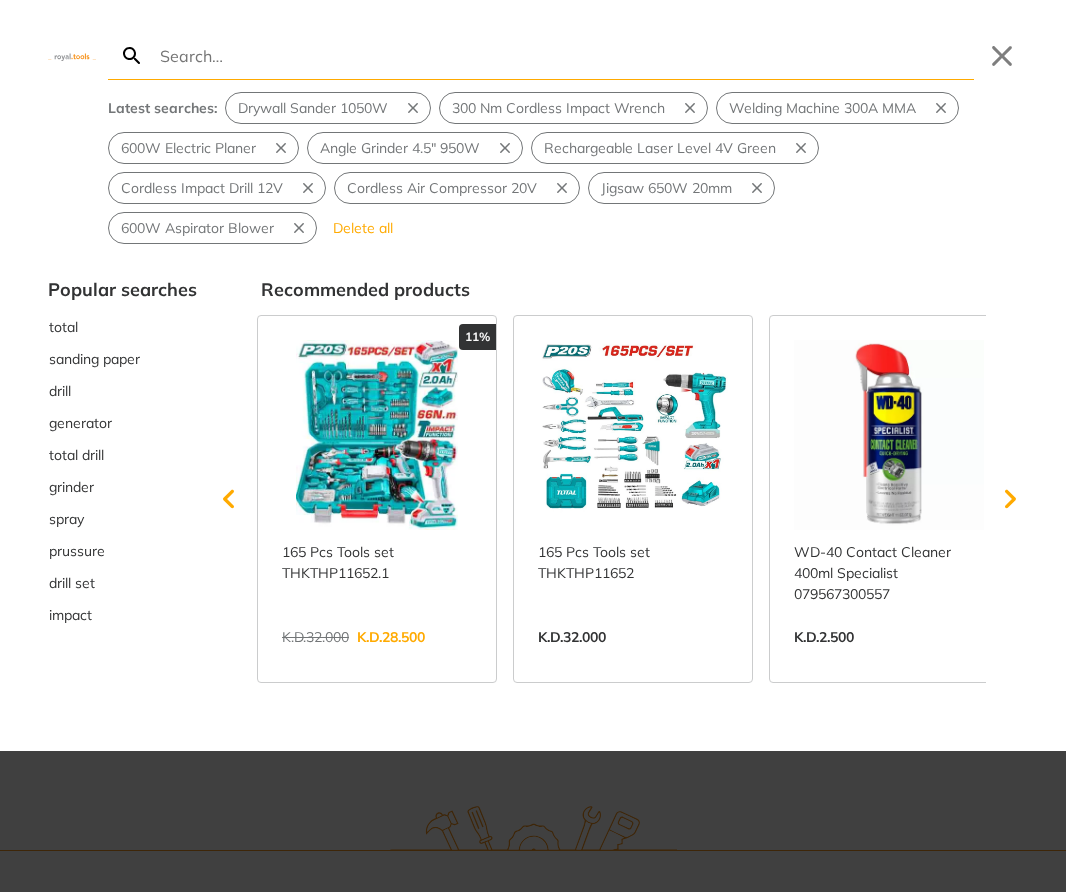 scroll, scrollTop: 0, scrollLeft: 116, axis: horizontal 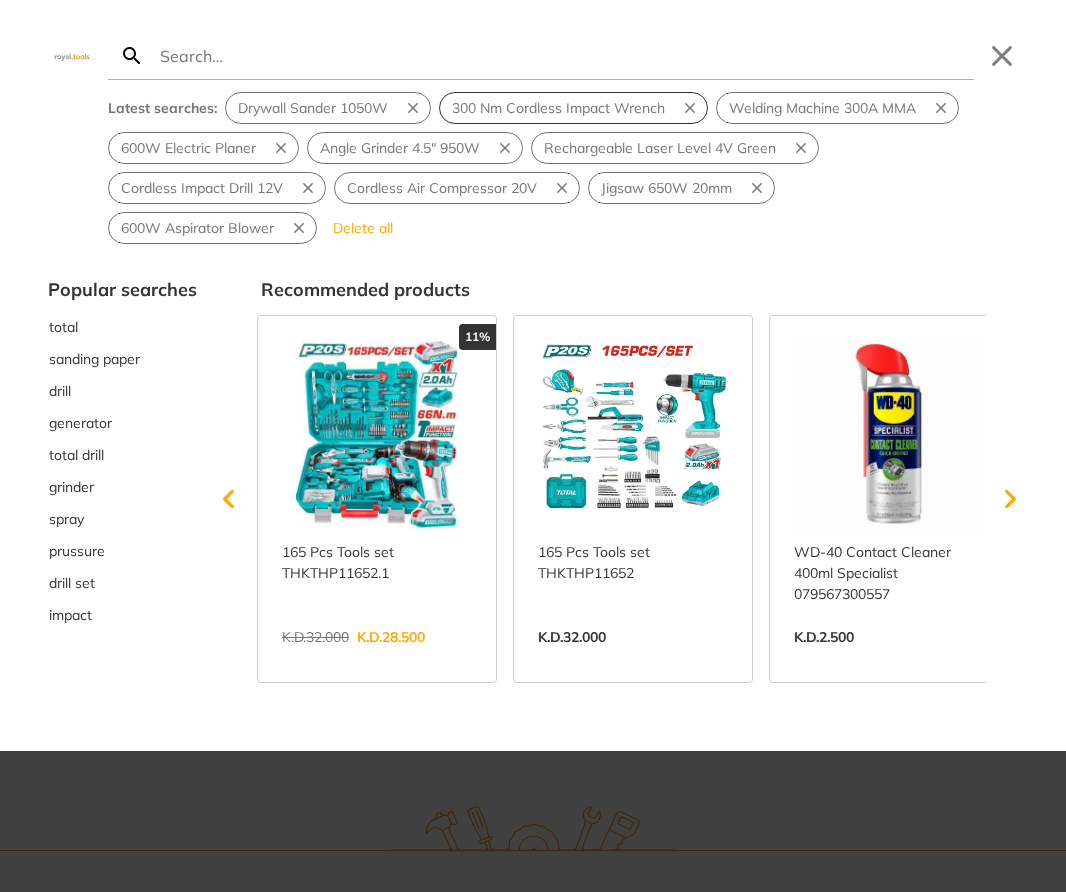 type on "High Pressure Washer 130 Bar 1400W" 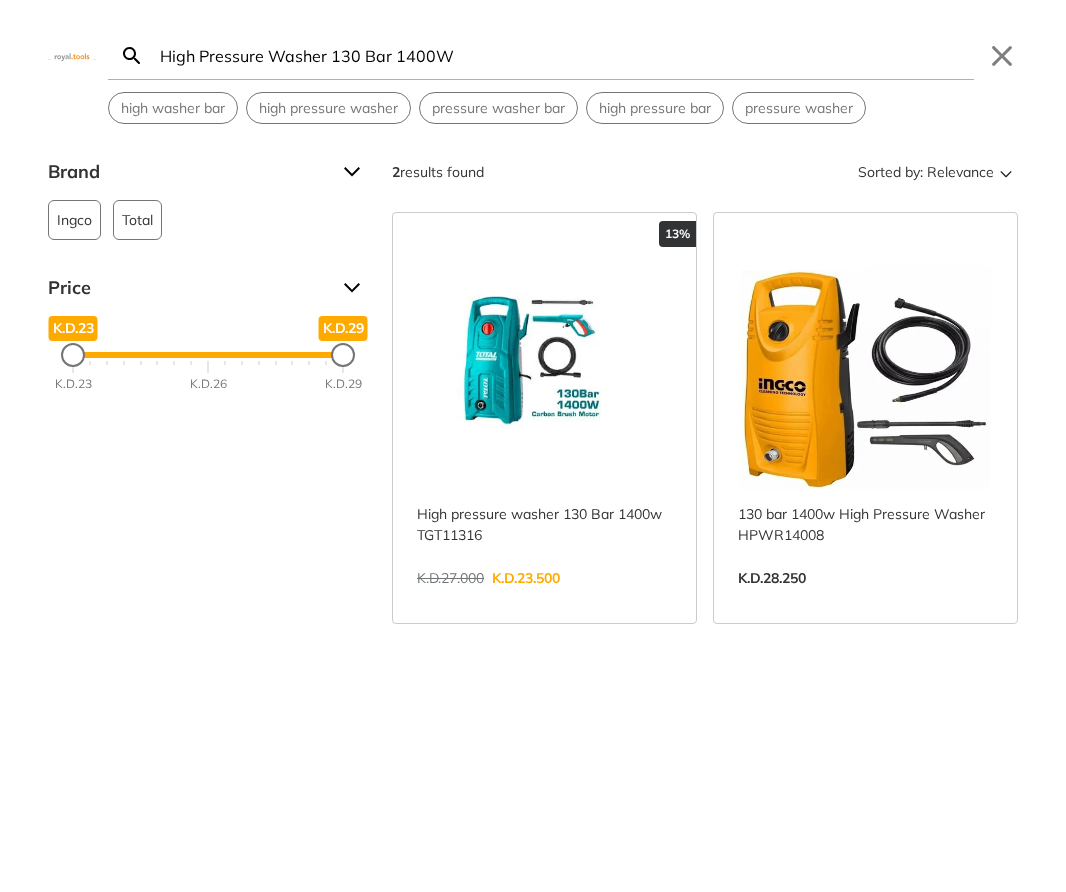 click on "View more →" at bounding box center (544, 599) 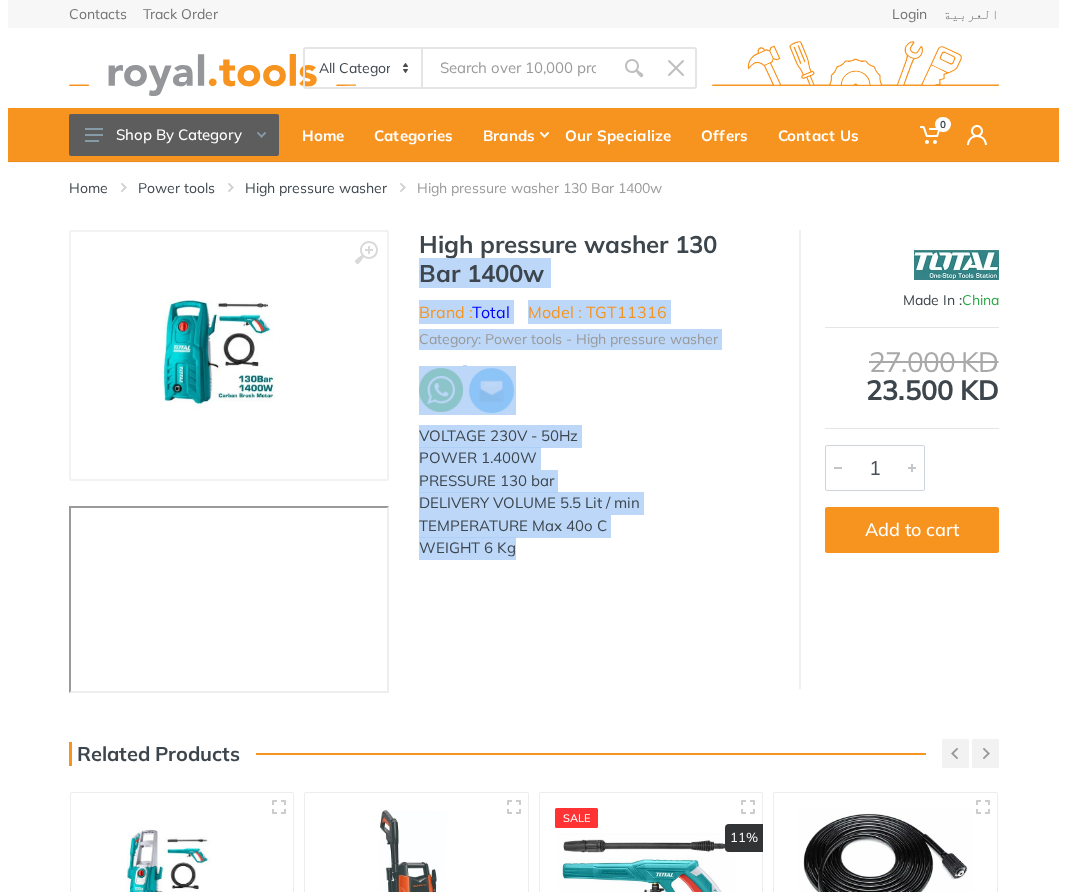 scroll, scrollTop: 0, scrollLeft: 0, axis: both 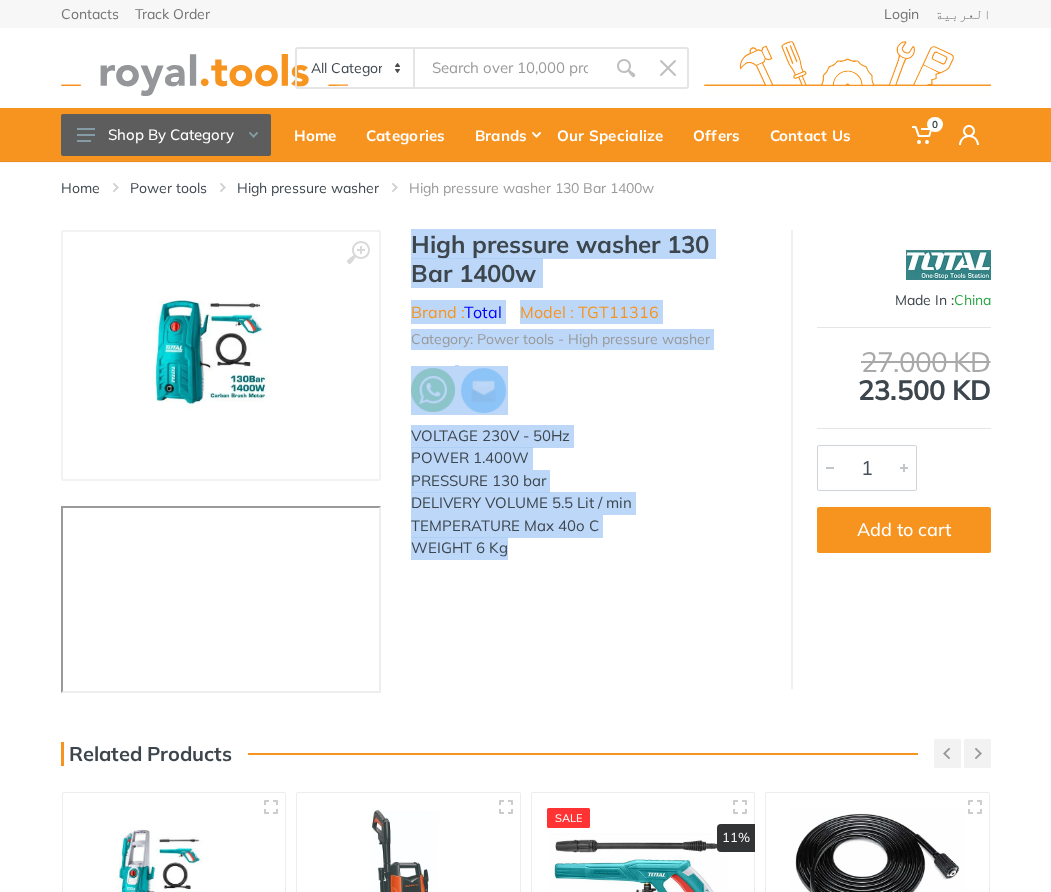 click on "High pressure washer 130 Bar 1400w
Brand :  Total
Model : TGT11316
Category: Power tools - High pressure washer
VOLTAGE	230V - 50Hz POWER	1.400W PRESSURE	130 bar DELIVERY VOLUME	5.5 Lit / min TEMPERATURE	Max 40o C WEIGHT	6 Kg" at bounding box center [586, 401] 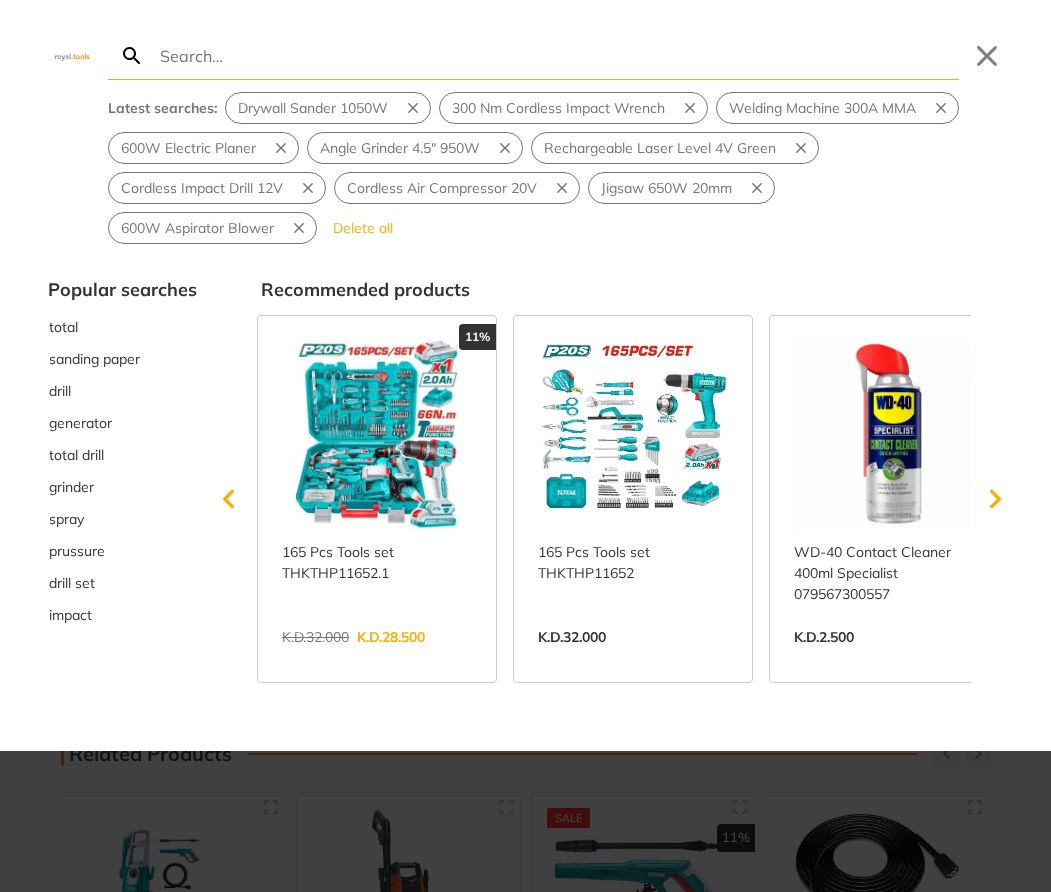 type on "Heat Gun 1600W" 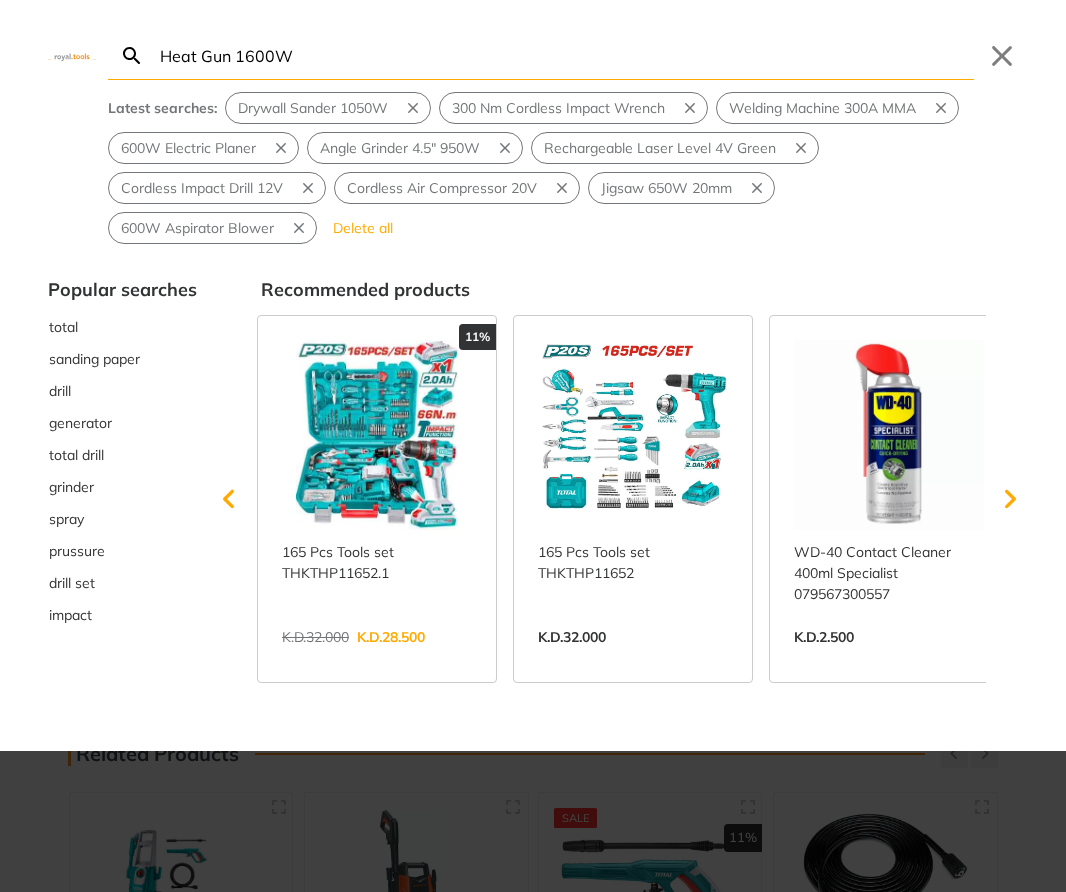 scroll, scrollTop: 13, scrollLeft: 0, axis: vertical 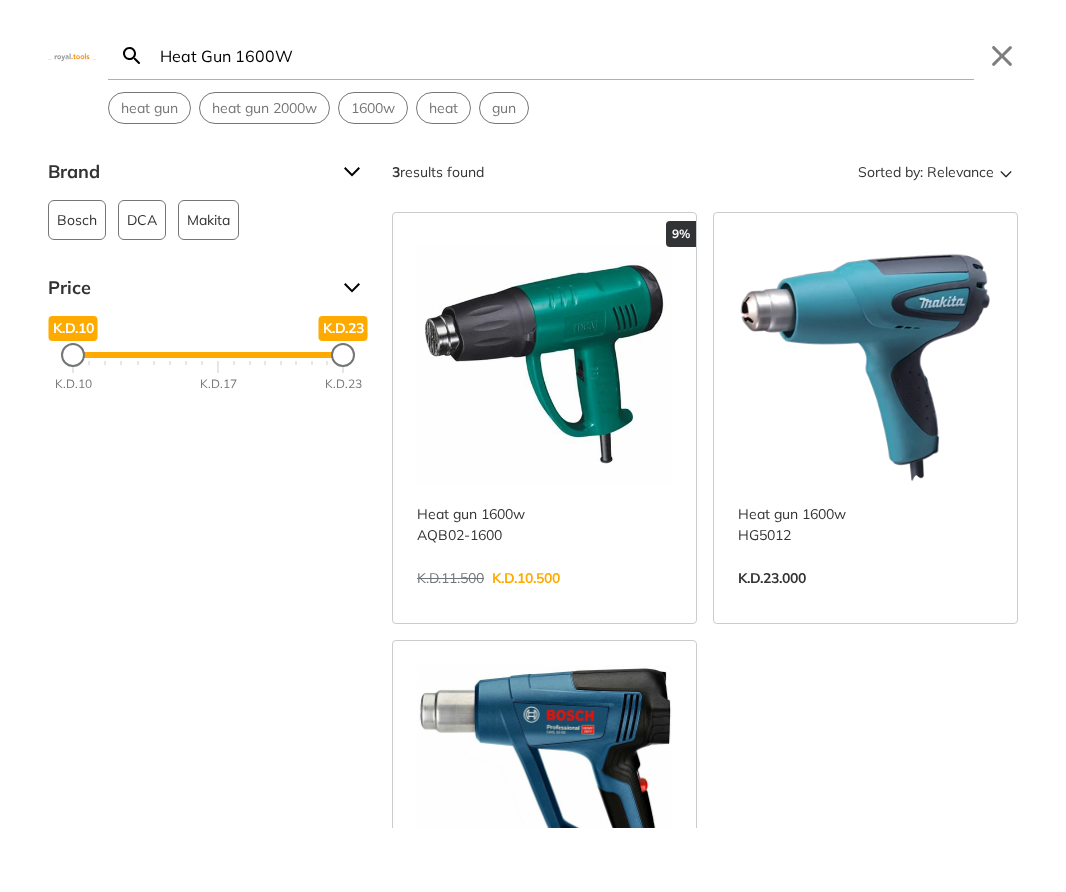 click on "View more →" at bounding box center [544, 599] 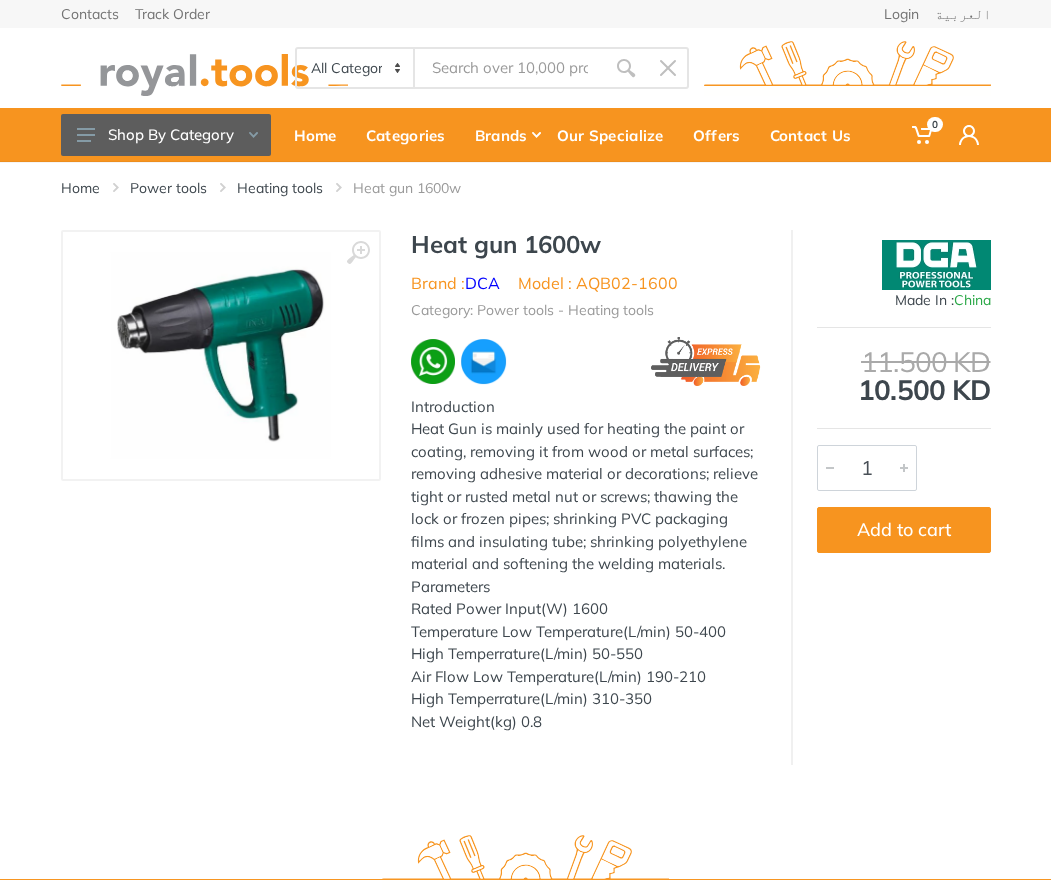 scroll, scrollTop: 0, scrollLeft: 0, axis: both 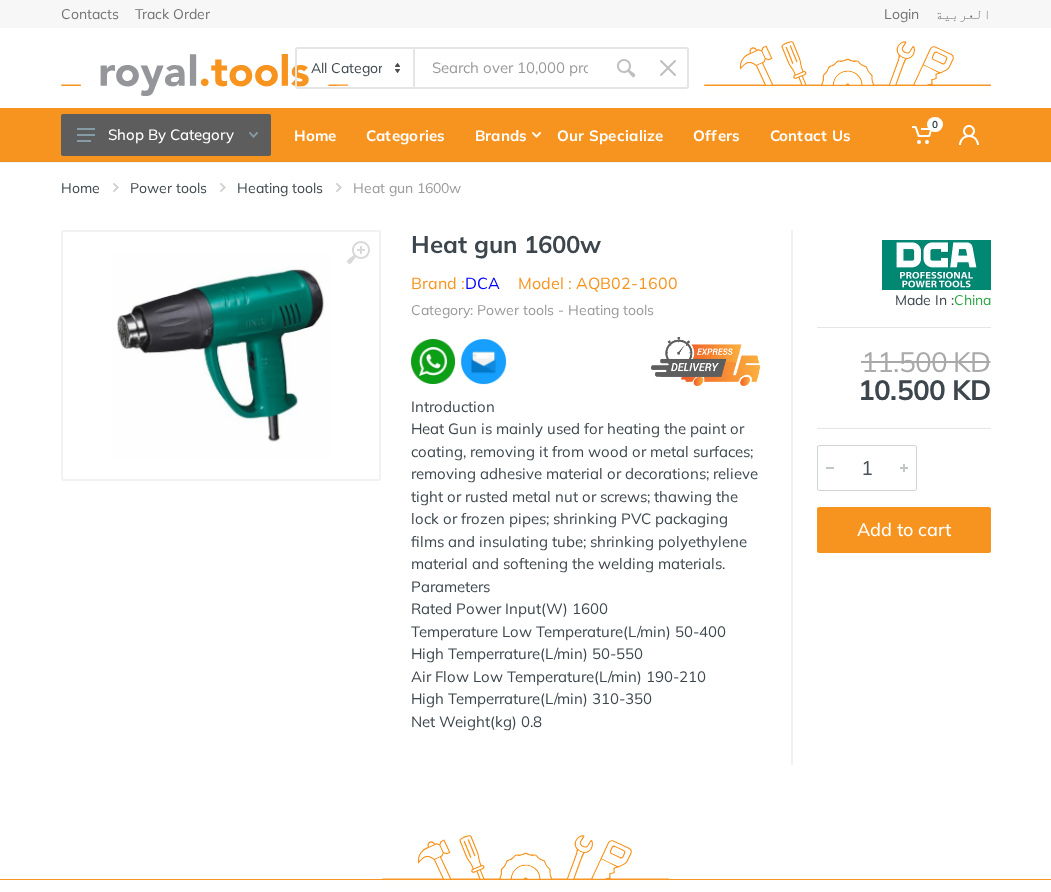 drag, startPoint x: 552, startPoint y: 728, endPoint x: 412, endPoint y: 254, distance: 494.24286 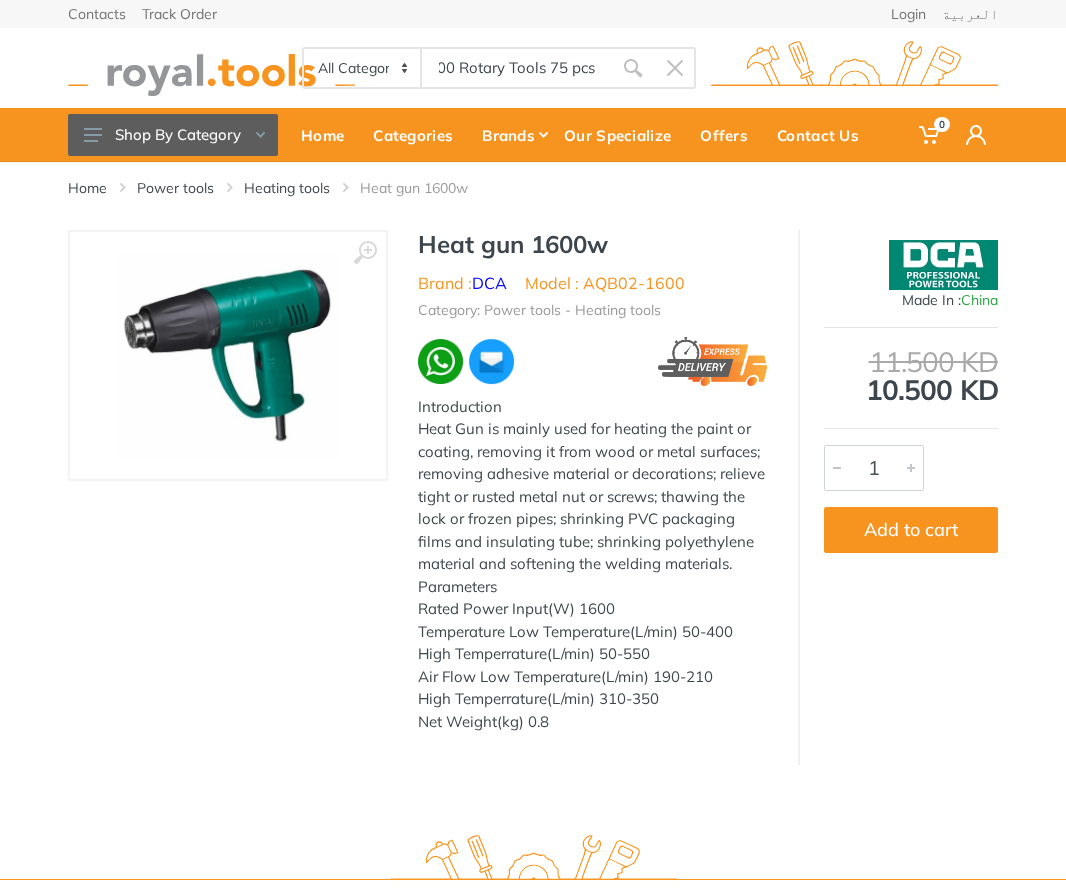 type on "3000 Rotary Tools 75 pcs" 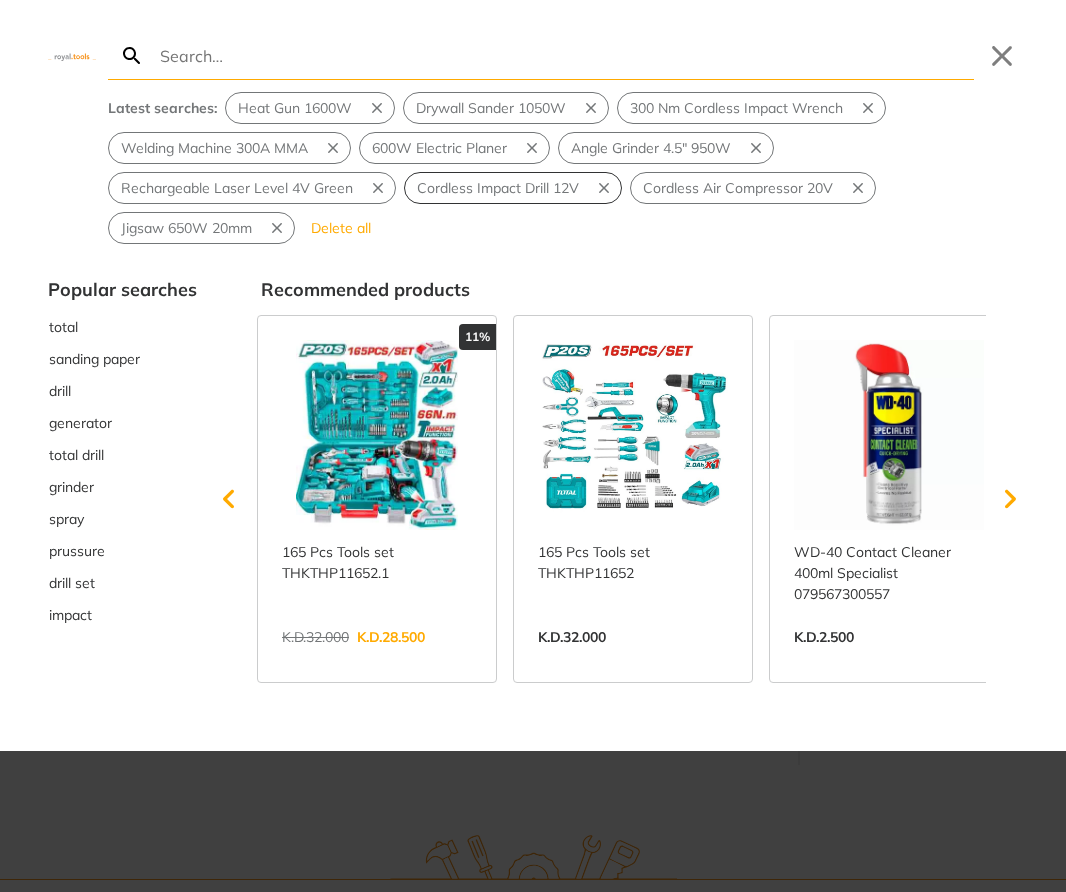 scroll, scrollTop: 0, scrollLeft: 21, axis: horizontal 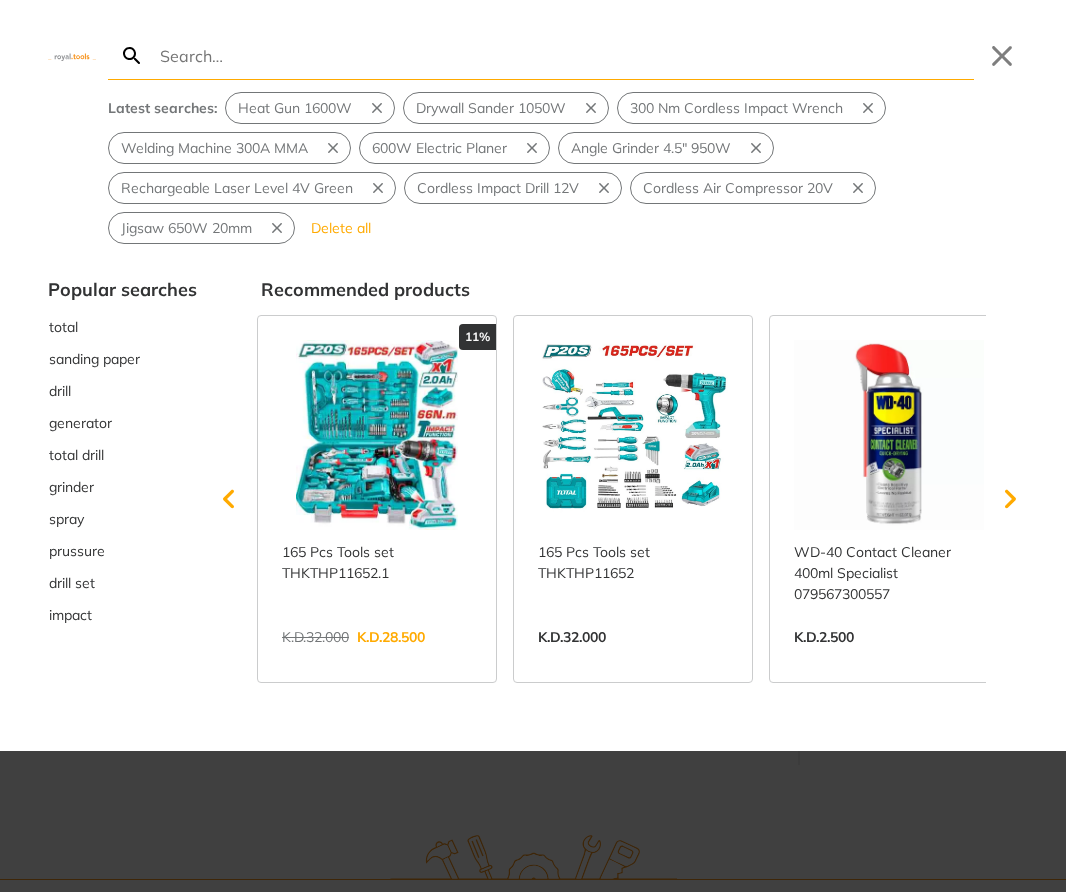 type on "3000 Rotary Tools 75 pcs" 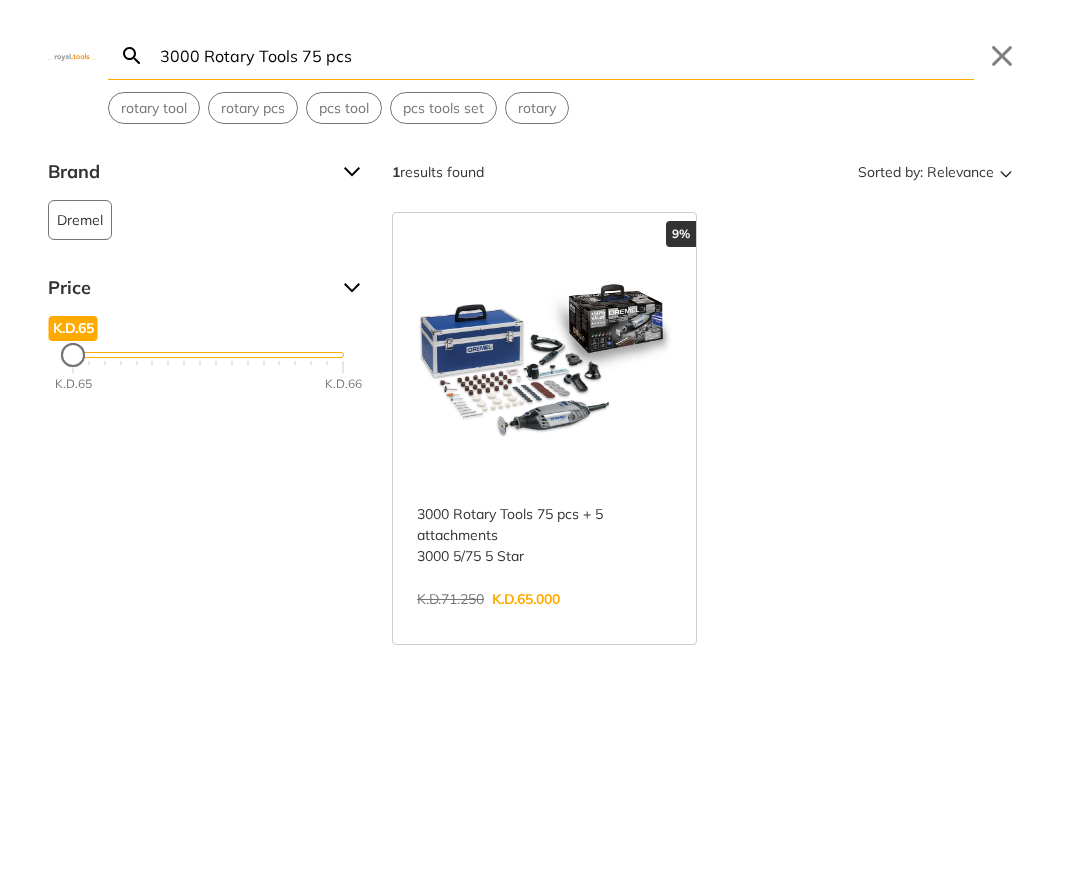 click on "View more →" at bounding box center [544, 620] 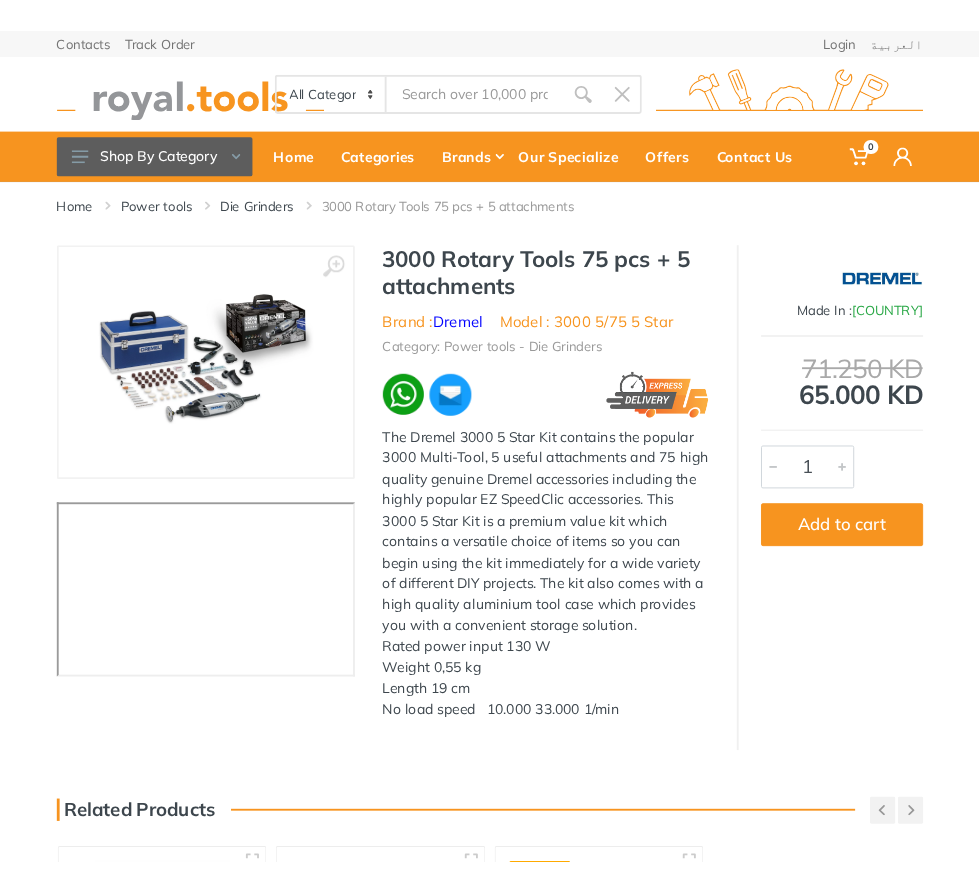 scroll, scrollTop: 0, scrollLeft: 0, axis: both 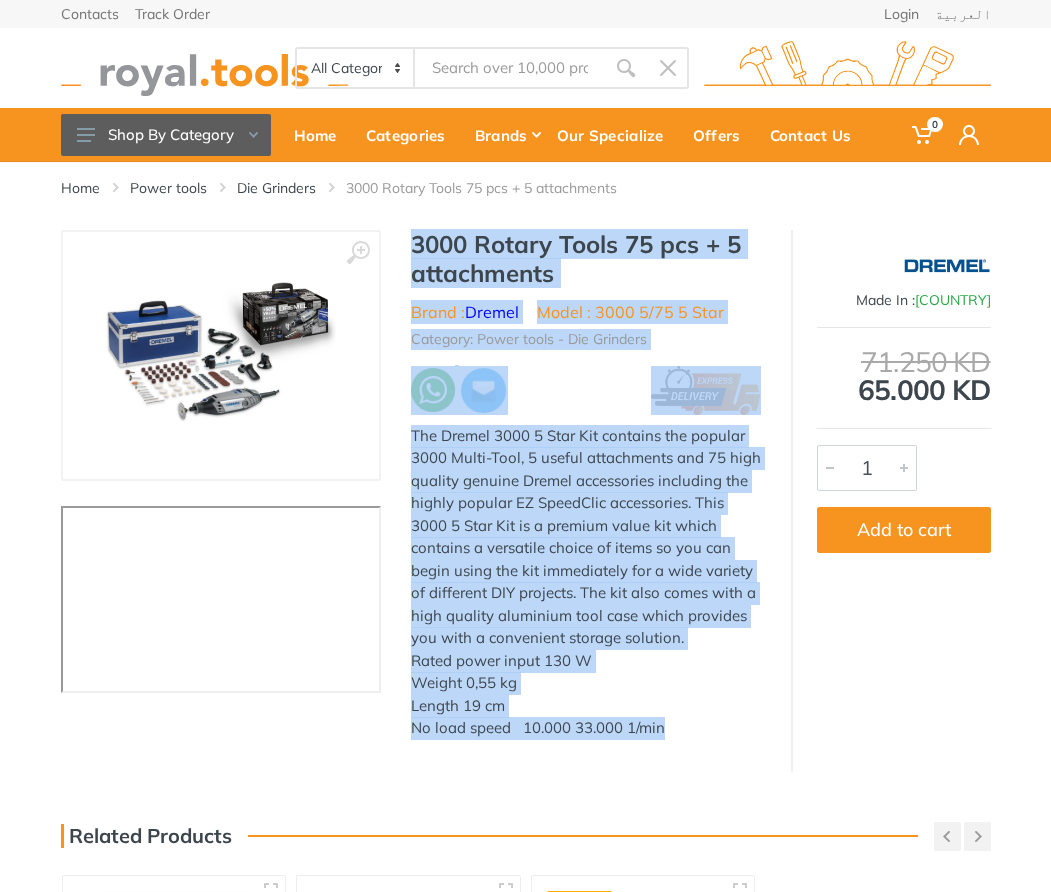 drag, startPoint x: 0, startPoint y: 0, endPoint x: 412, endPoint y: 253, distance: 483.4801 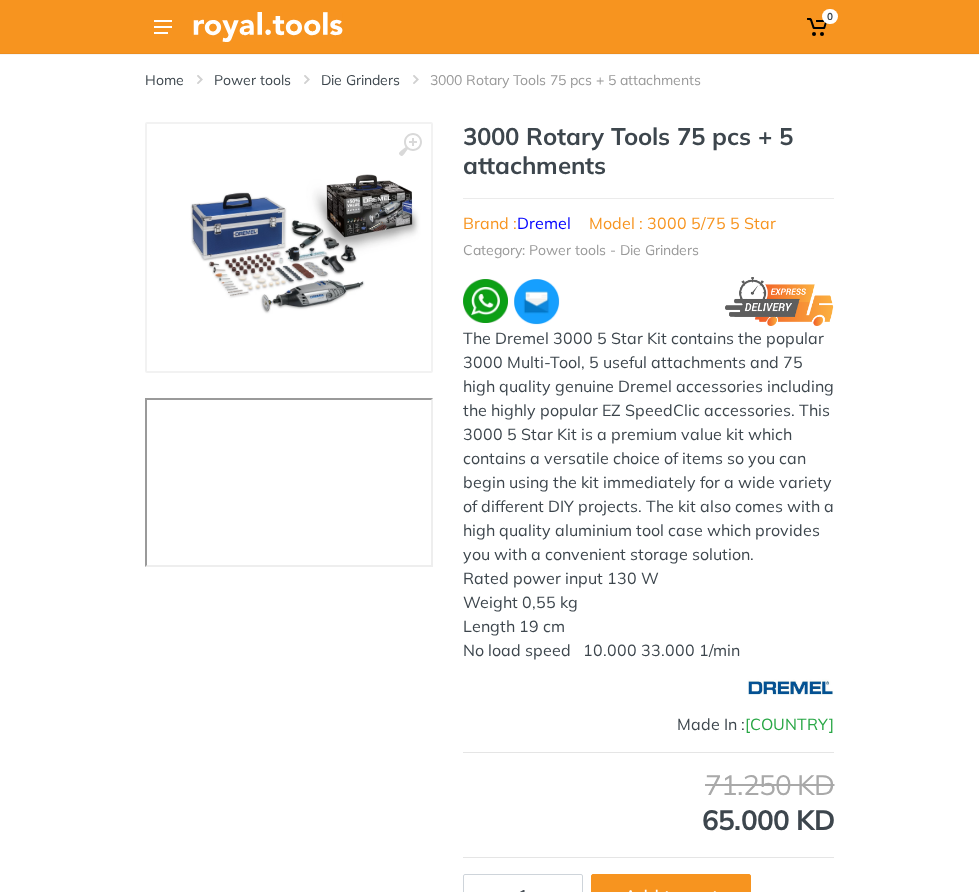 click on "All Categories
Power tools
Cordless Tools
Hand Tools
Power Tools Accessories
Sanitary ware" at bounding box center (0, 0) 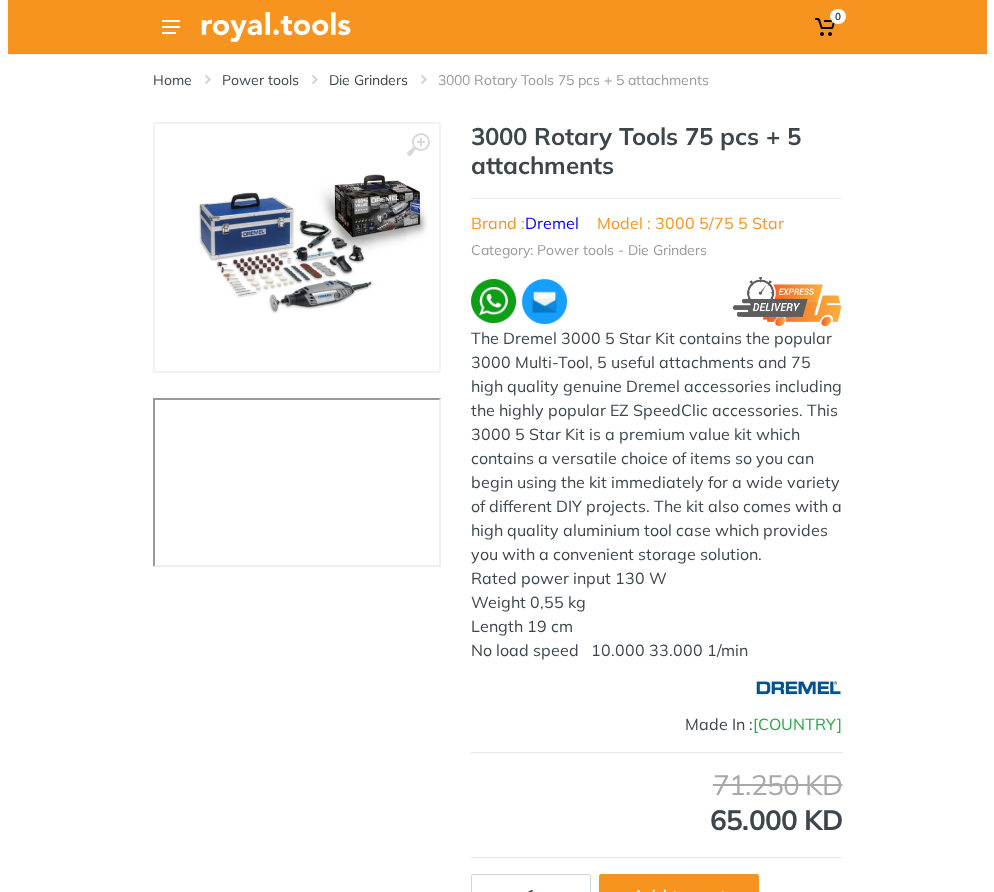 scroll, scrollTop: 0, scrollLeft: 70, axis: horizontal 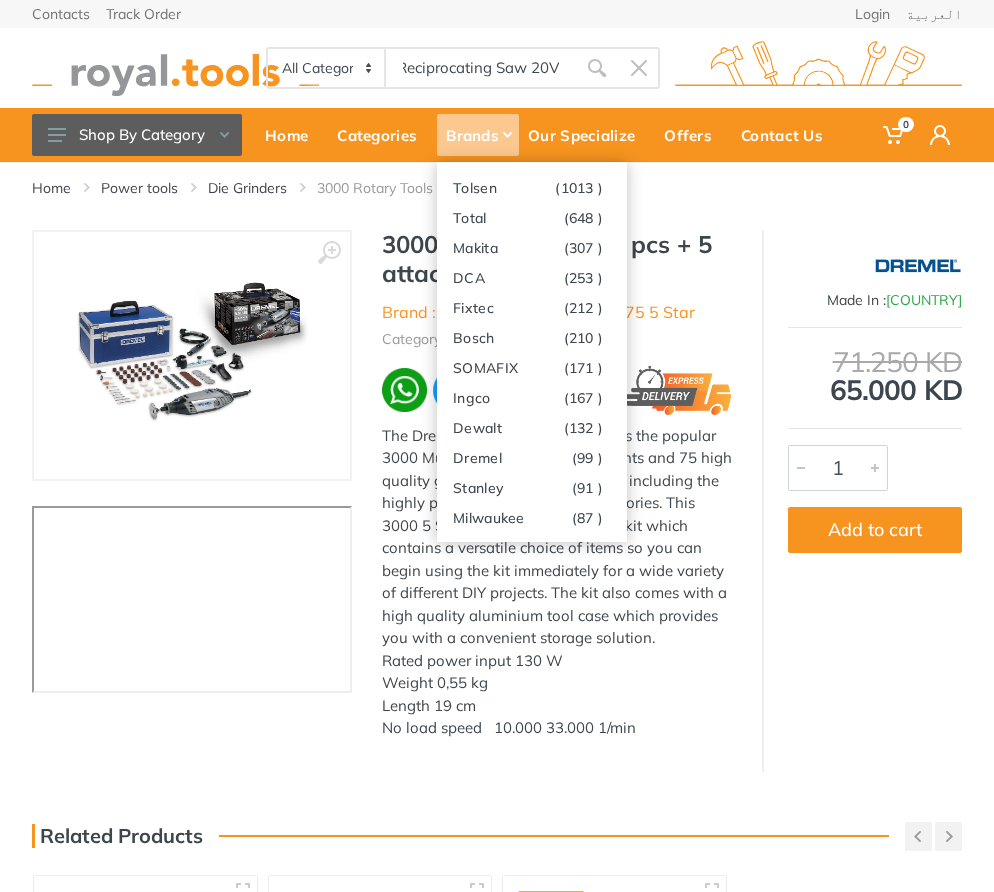 type on "Cordless Reciprocating Saw 20V" 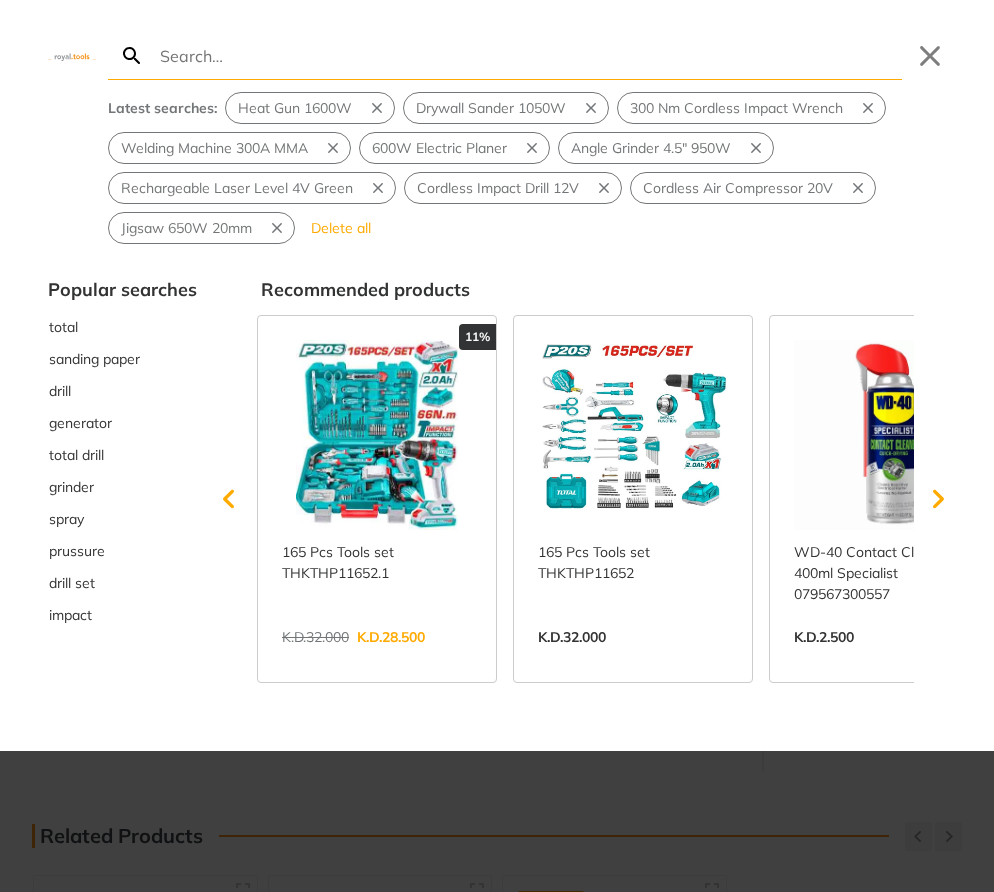 scroll, scrollTop: 0, scrollLeft: 70, axis: horizontal 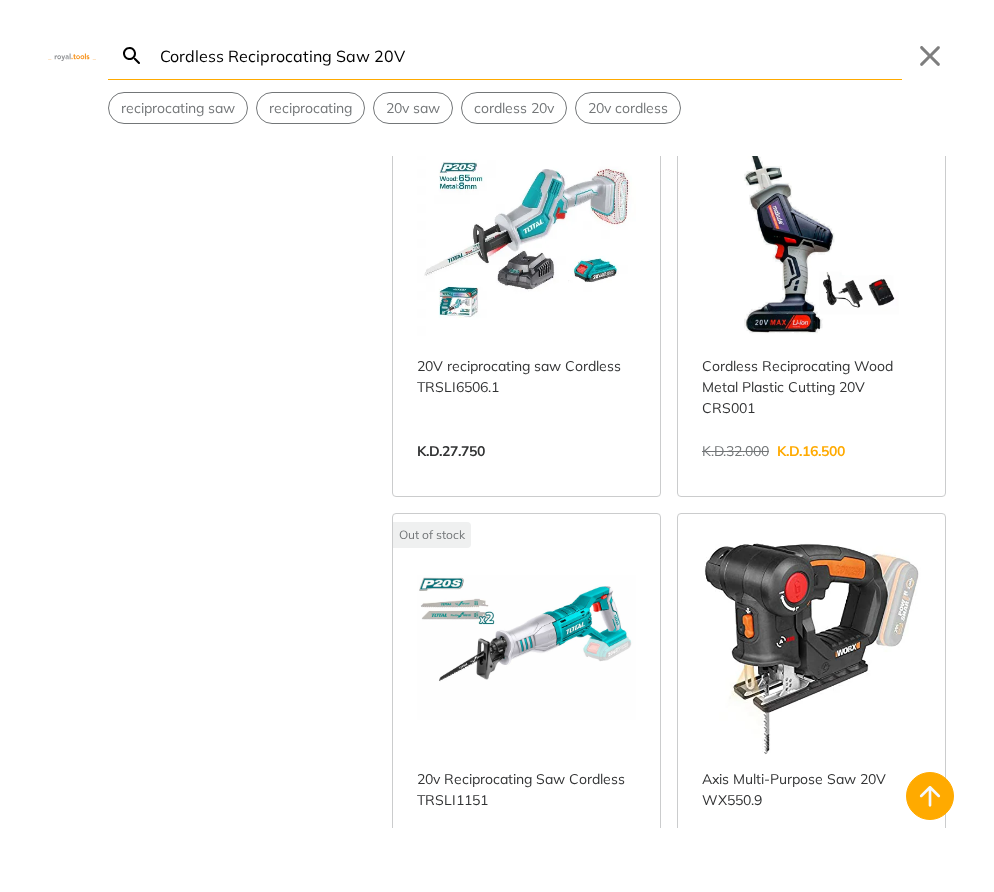 click on "View more →" at bounding box center [811, 472] 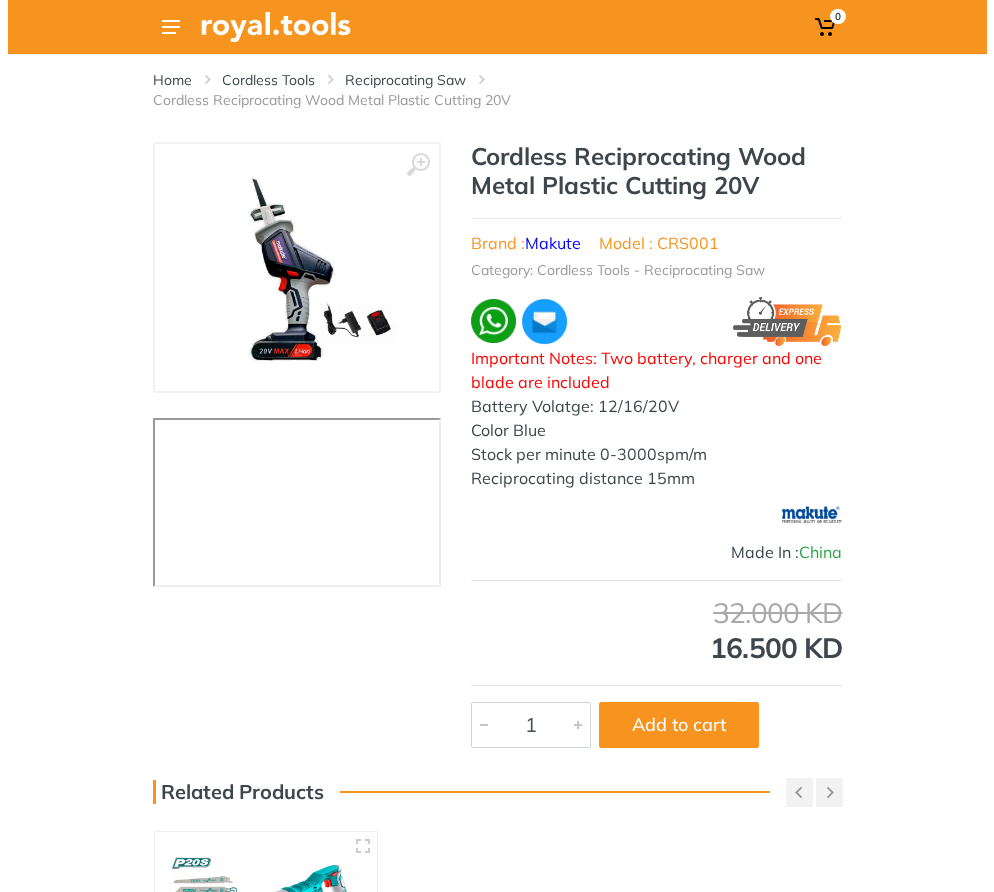 scroll, scrollTop: 0, scrollLeft: 0, axis: both 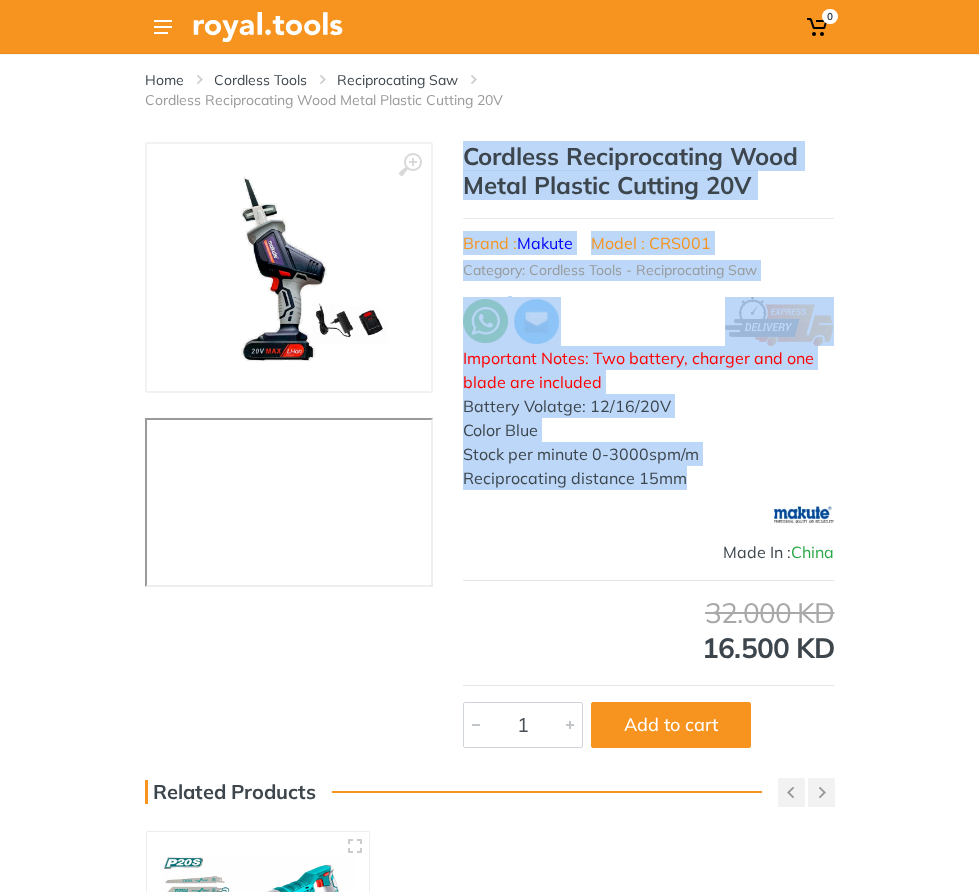 drag, startPoint x: 583, startPoint y: 582, endPoint x: 380, endPoint y: 253, distance: 386.58765 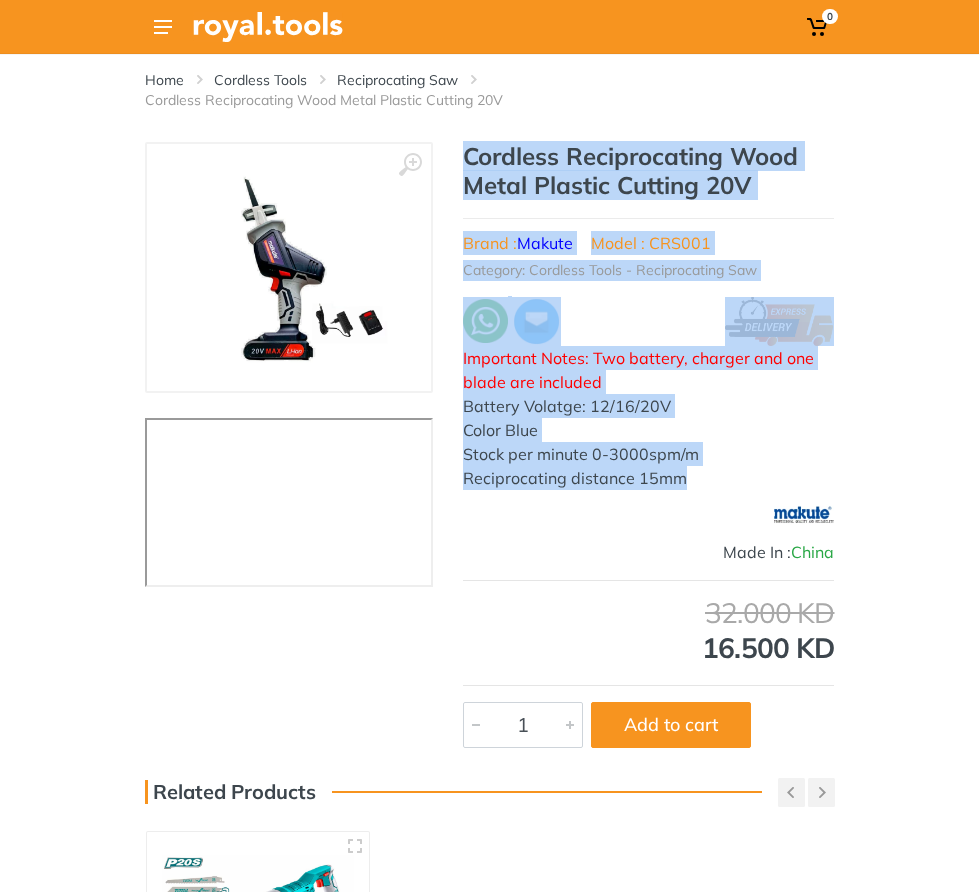 copy on "Cordless Reciprocating Wood Metal Plastic Cutting 20V
Brand :  Makute
Model : CRS001
Category: Cordless Tools - Reciprocating Saw
Important Notes: Two battery, charger and one blade are included
Battery Volatge:	12/16/20V Color	Blue Stock per minute	0-3000spm/m Reciprocating distance	15mm" 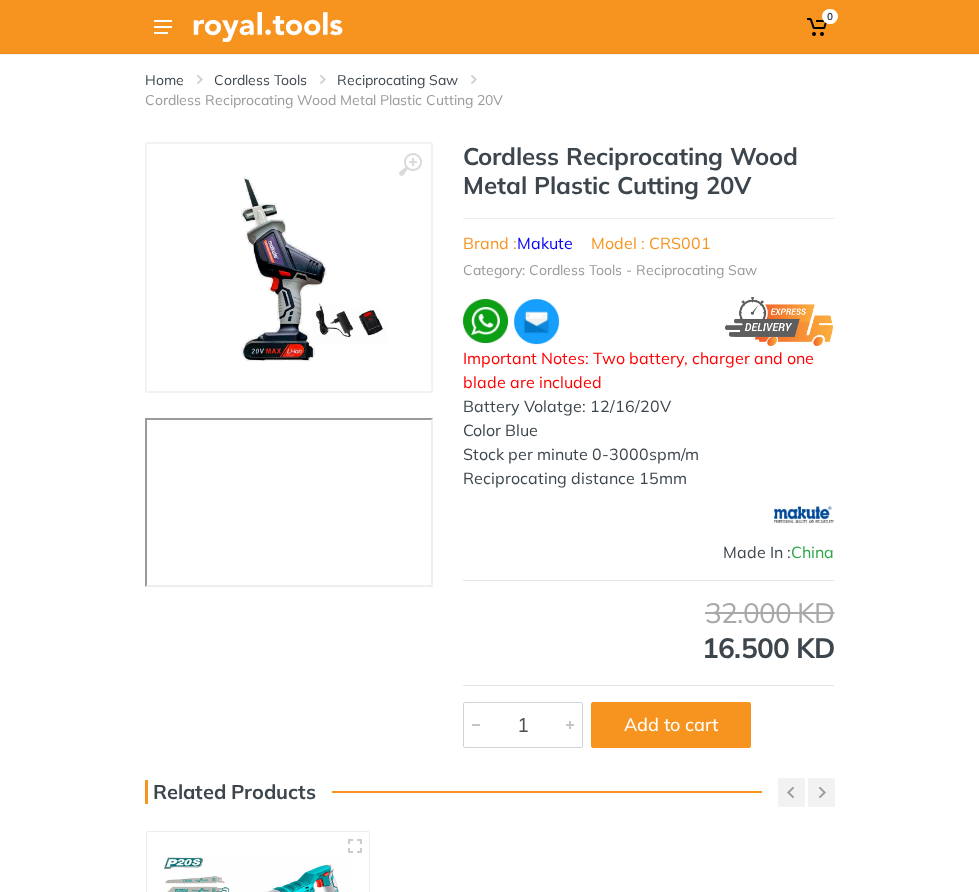 type on "2500 MULTI VICE" 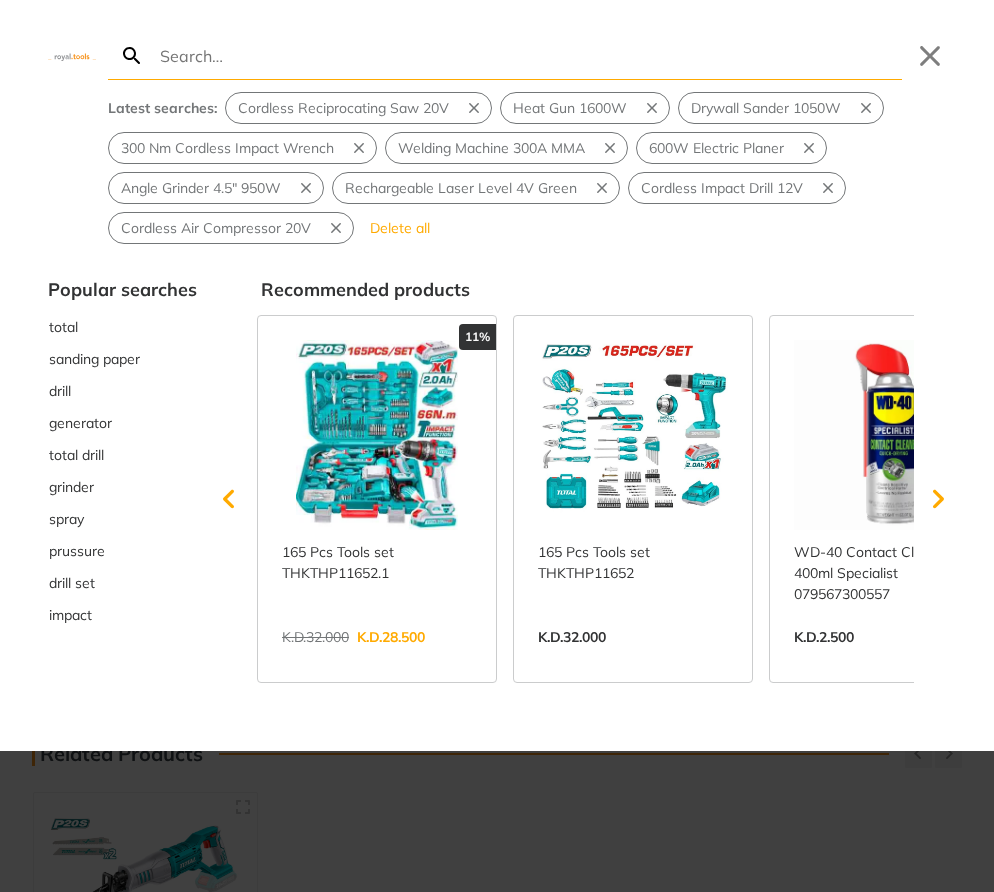 type on "2500 MULTI VICE" 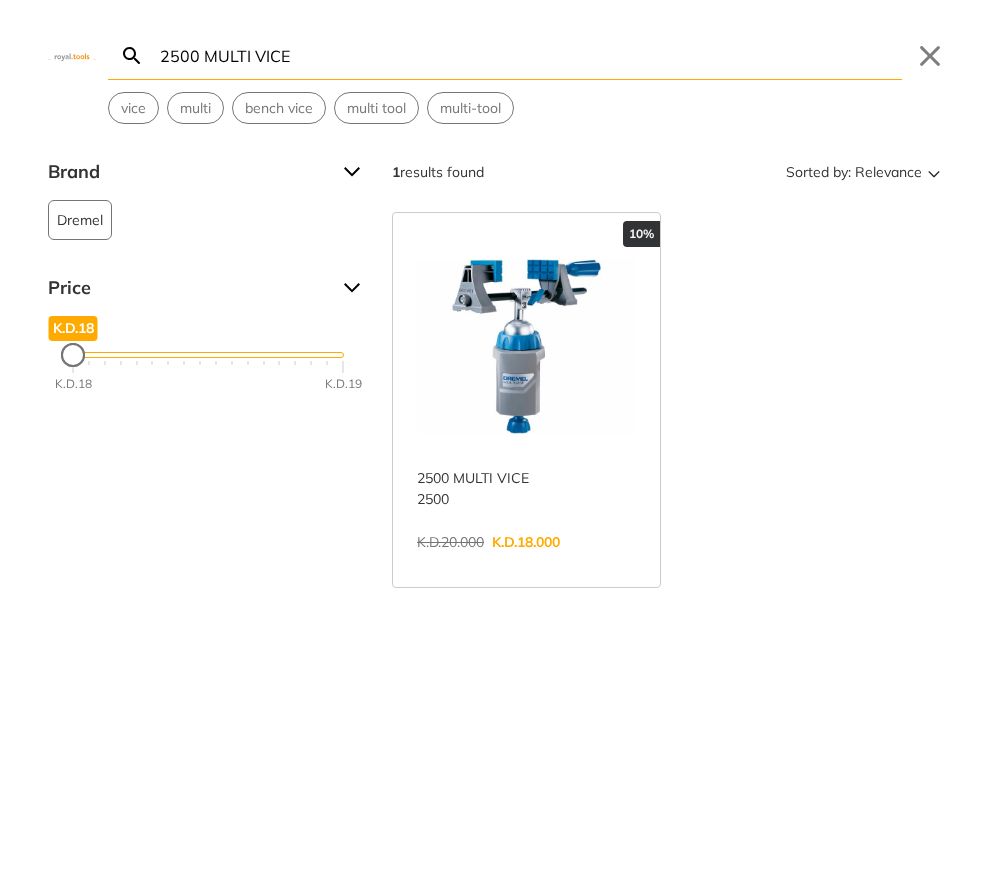 click on "View more →" at bounding box center (526, 563) 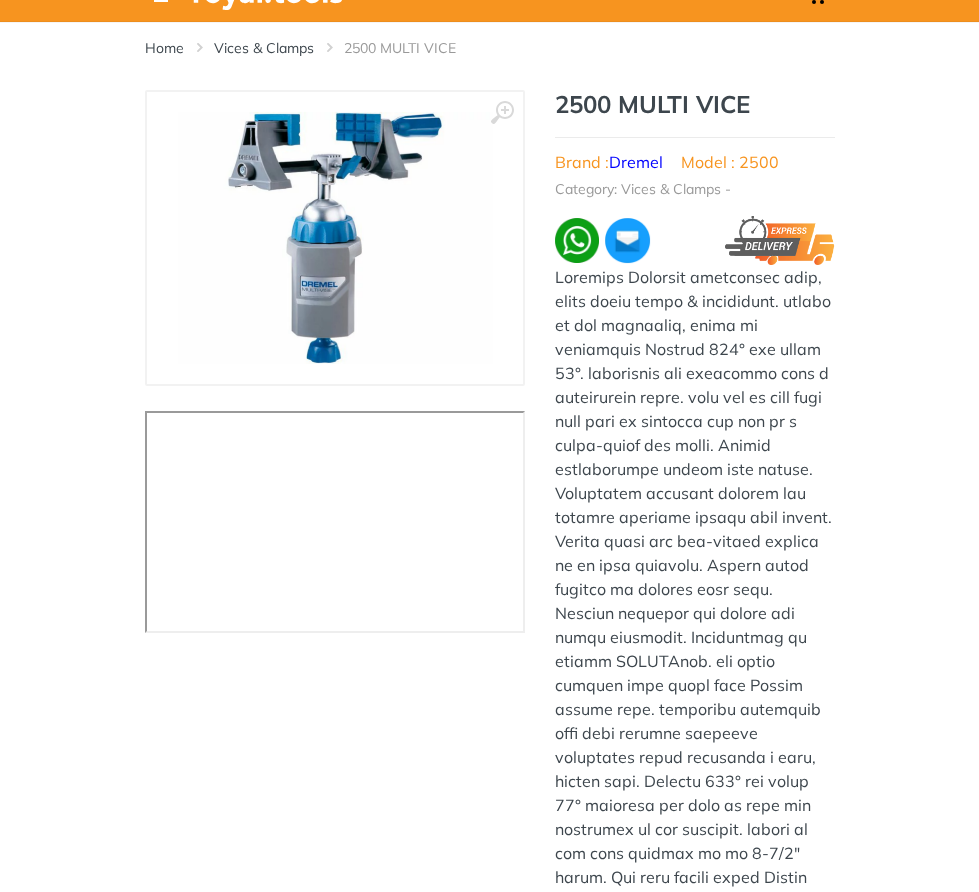 scroll, scrollTop: 32, scrollLeft: 0, axis: vertical 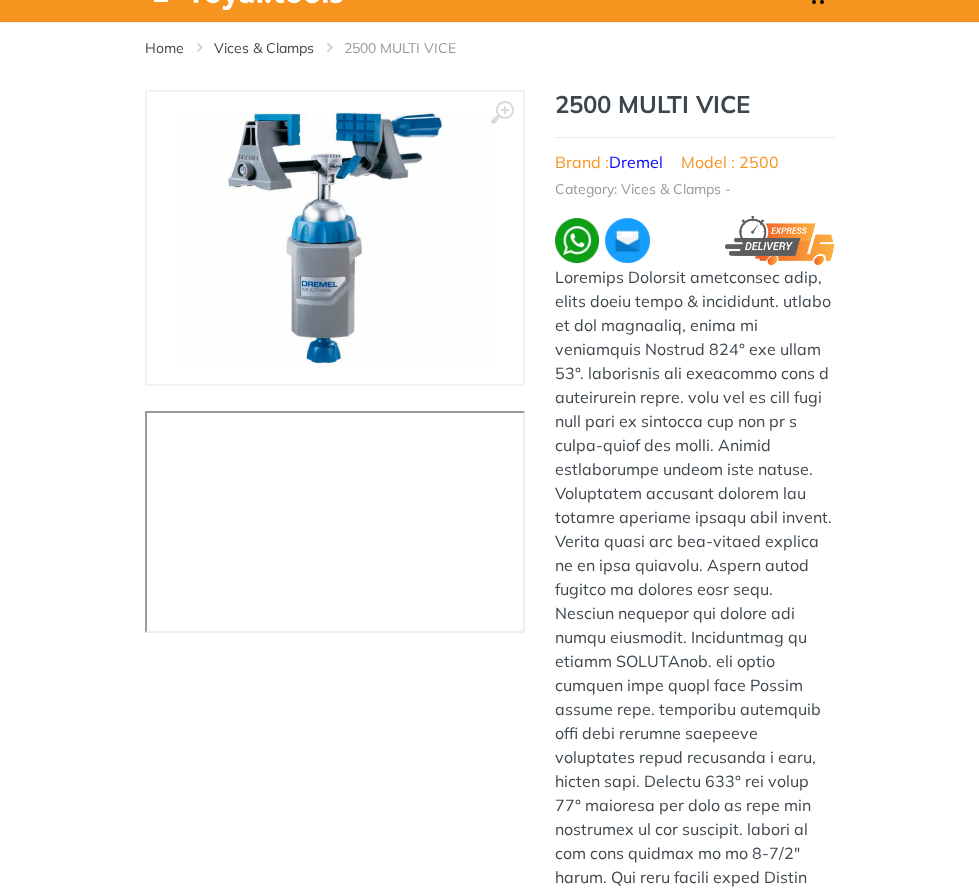 copy on "2500 MULTI VICE
Brand :  Dremel
Model : 2500
Category: Vices & Clamps  -
Features
Includes stationary vise, stand alone clamp & toolholder.
clamps to any workbench, table or countertop Rotates 360° and tilts 50°.
pproaching the workpiece from a comfortable angle.
jaws may be used with base unit or detached for use as a stand-alone bar clamp.
Easily accommodates larger work pieces.
Stabilises oversize objects and protect delicate pieces from damage.
Allows round and odd-shaped objects to be held securely.
Allows quick removal of objects from jaws.
Resists twisting and bowing for solid stability.
Possibility to attach DREMELite.
for extra control when using your Dremel rotary tool.
removable cushioned jaws help protect delicate workpieces while providing a firm, steady grip.
Rotates 360° and tilts 50° allowing the user to lock the workpiece in any position.
clamps to any work surfac..." 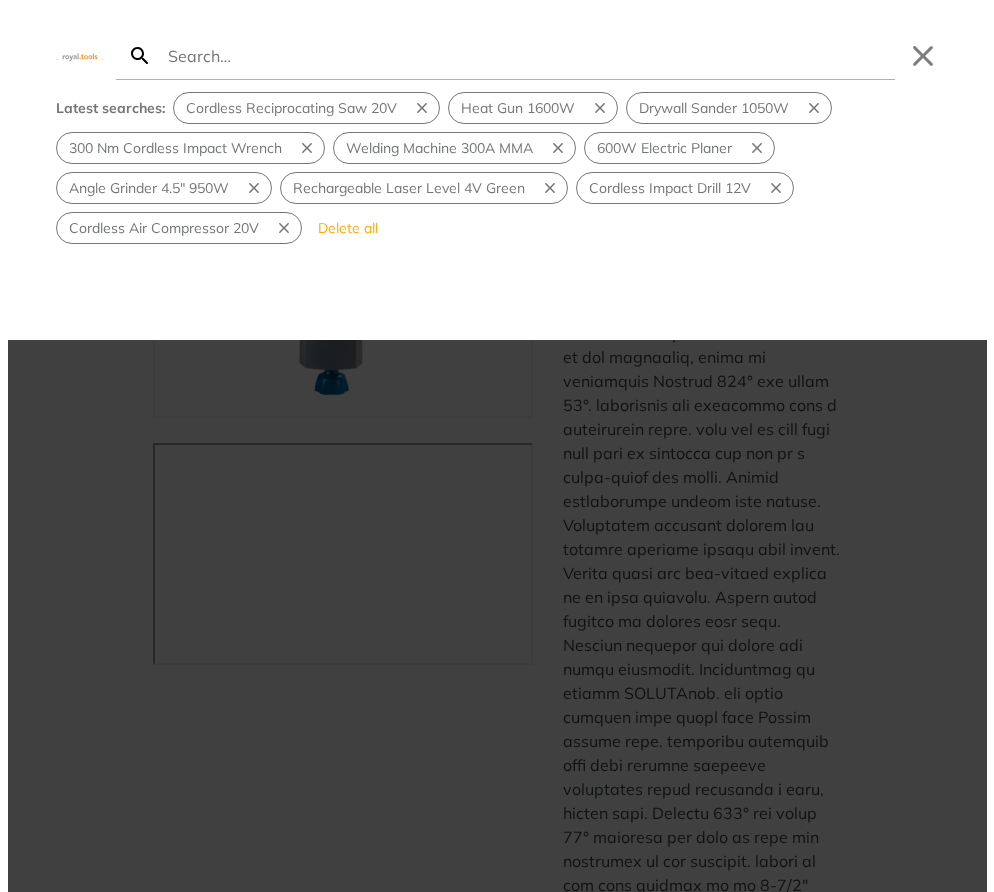 scroll, scrollTop: 0, scrollLeft: 0, axis: both 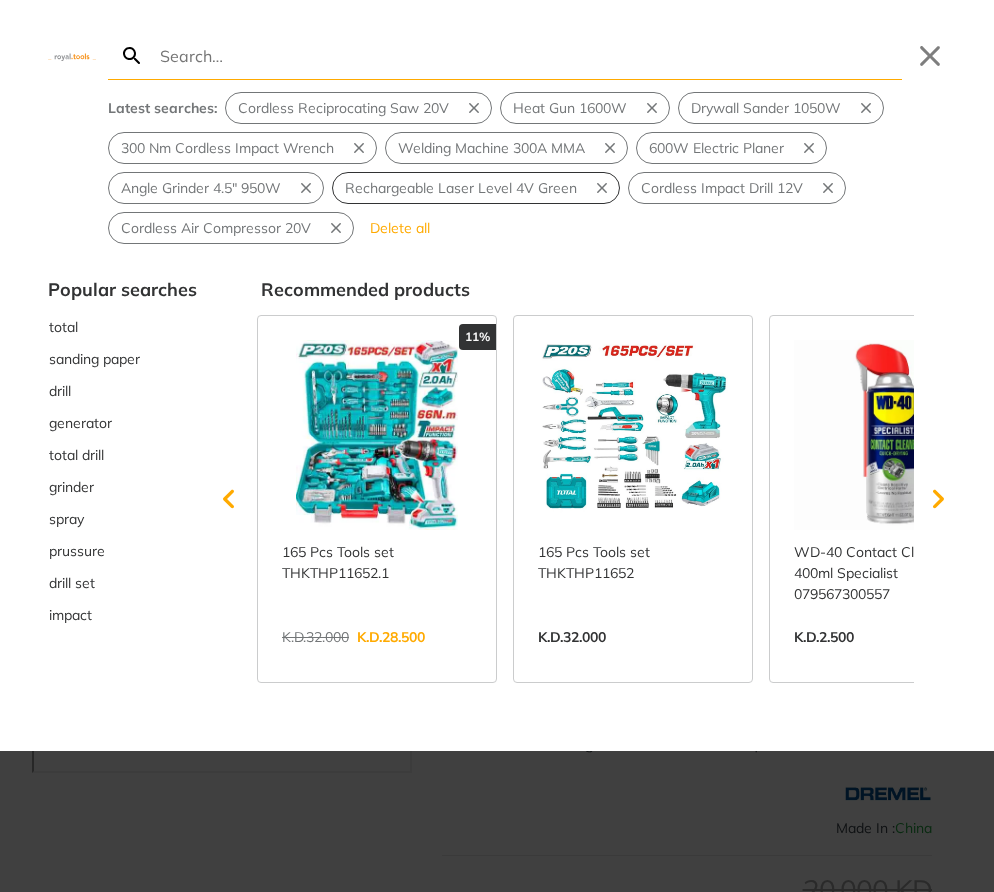 type on "Impact Drill Set 16MM 680W" 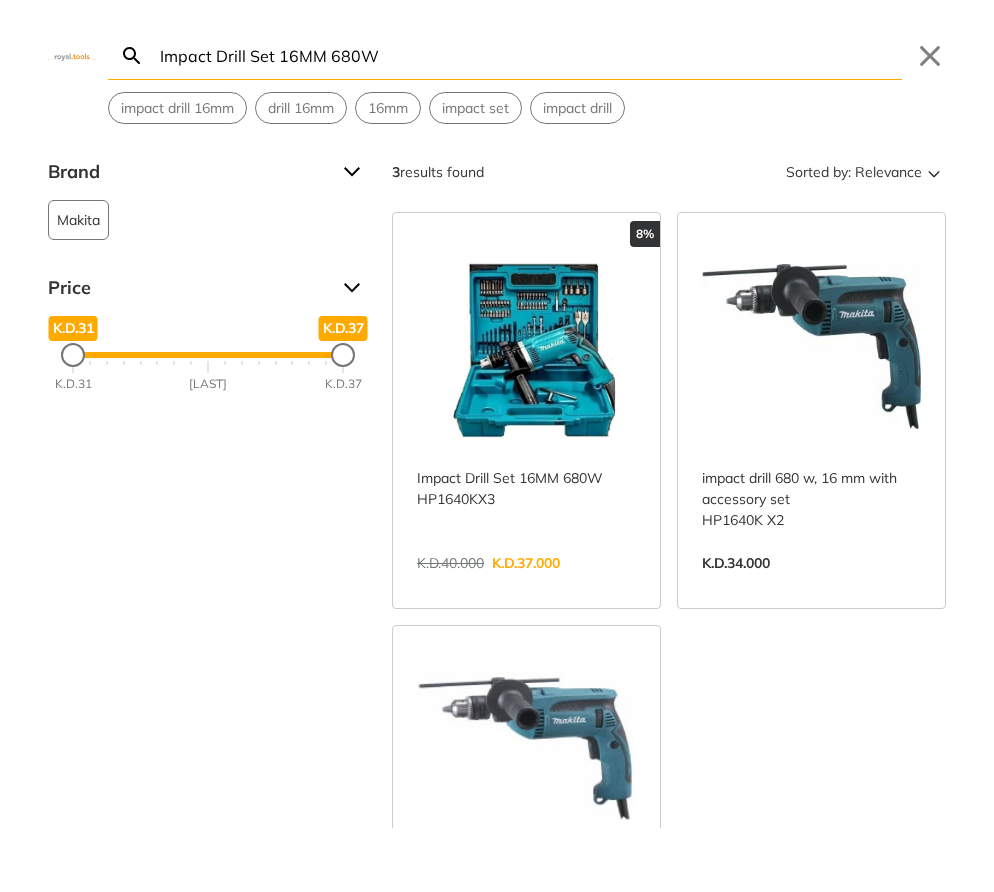 click on "View more →" at bounding box center [526, 584] 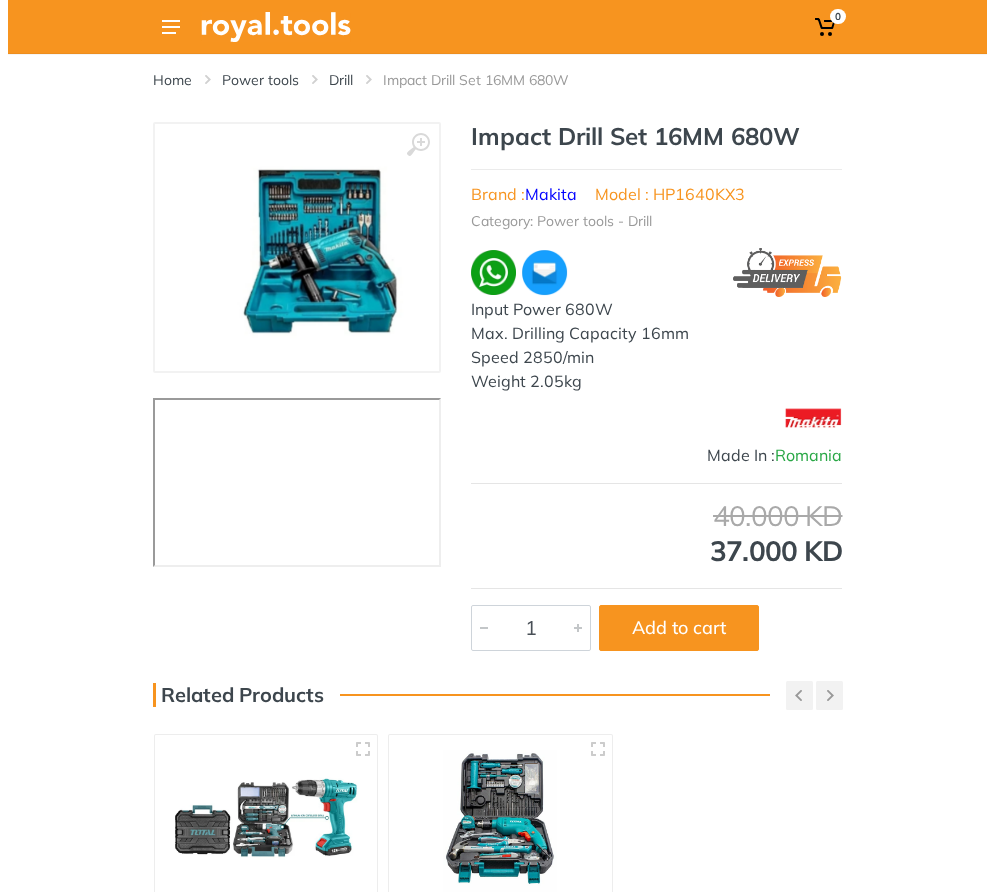 scroll, scrollTop: 0, scrollLeft: 0, axis: both 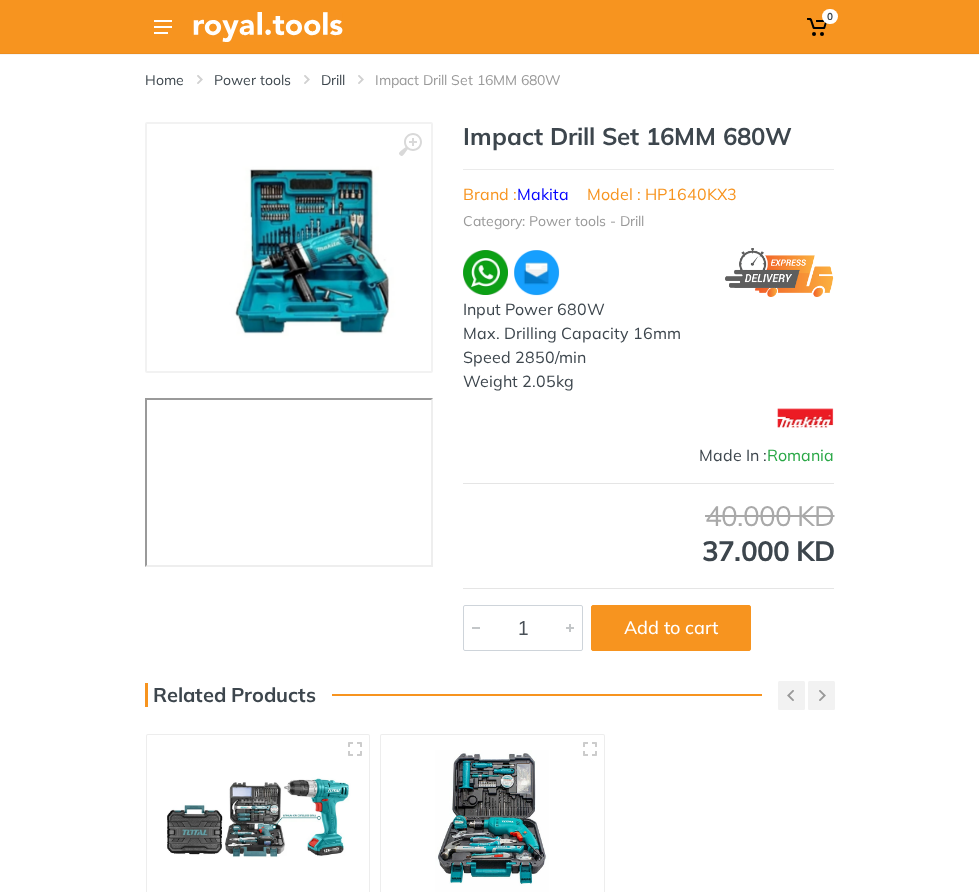 click on "Impact Drill Set  16MM  680W
Brand :  Makita
Model : HP1640KX3
Category: Power tools - Drill
Input Power	680W Max. Drilling Capacity	16mm Speed	2850/min Weight	2.05kg" at bounding box center (648, 257) 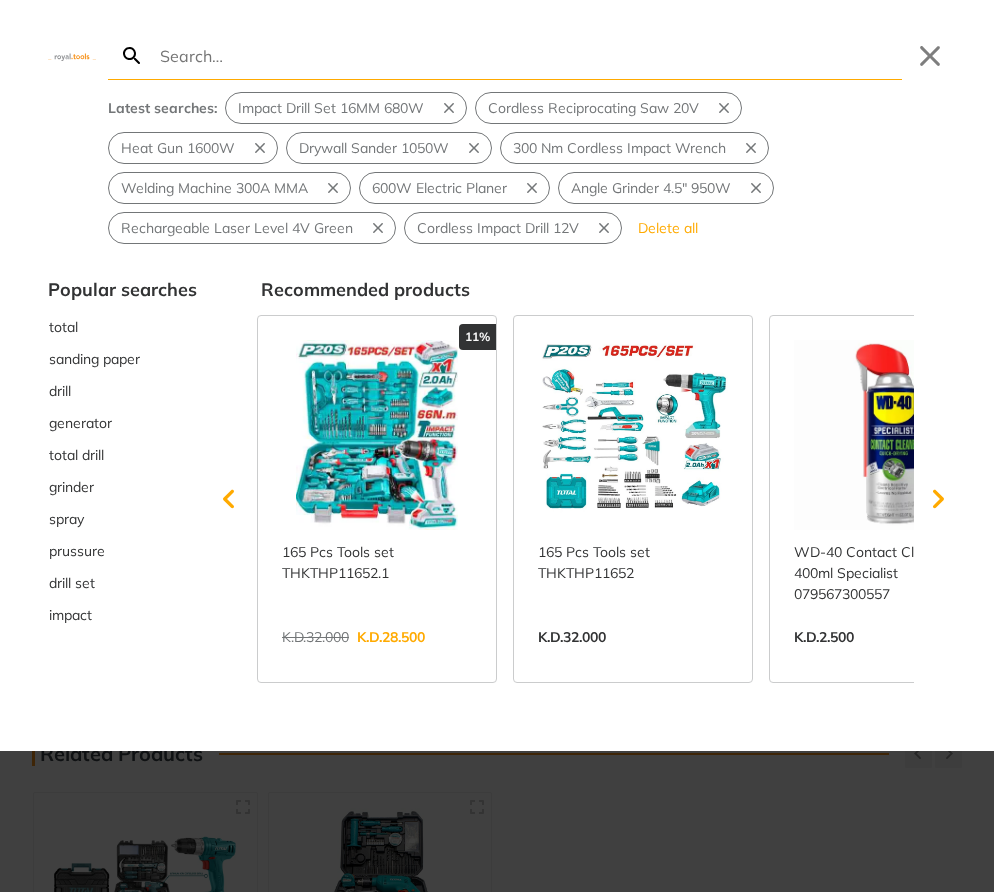 type on "Air Tools 5pcs Set" 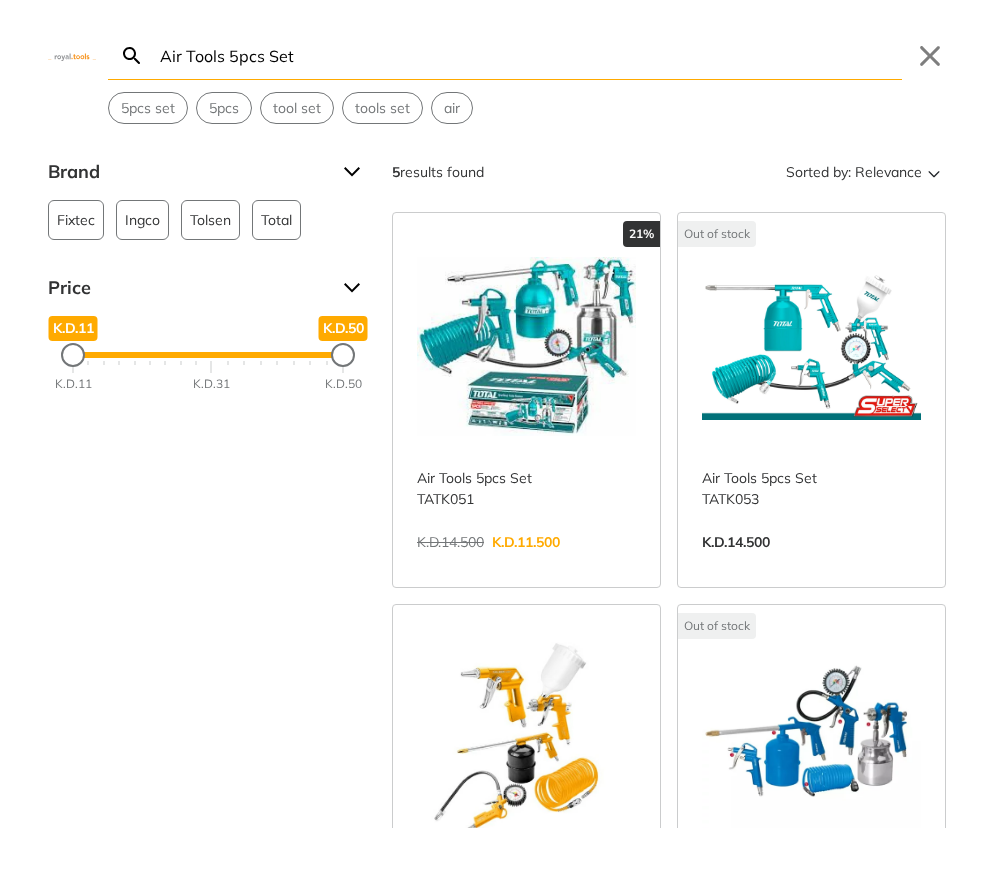 click on "View more →" at bounding box center [526, 563] 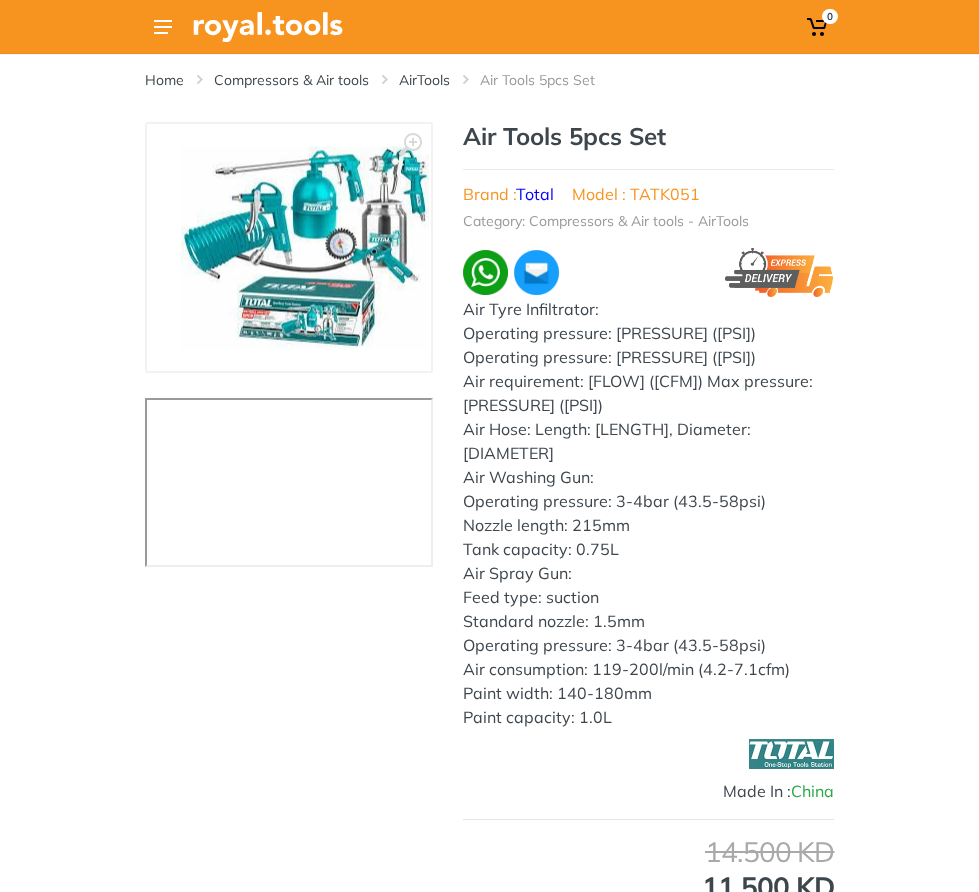 scroll, scrollTop: 0, scrollLeft: 0, axis: both 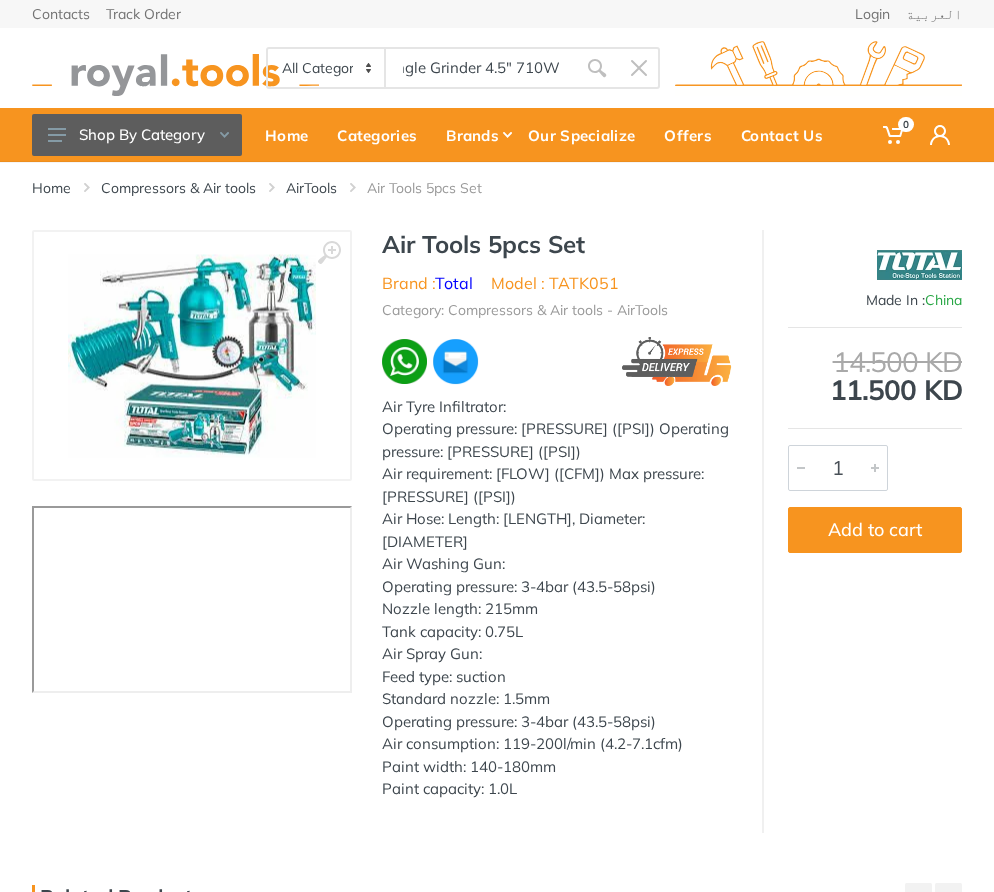 type on "Angle Grinder 4.5" 710W" 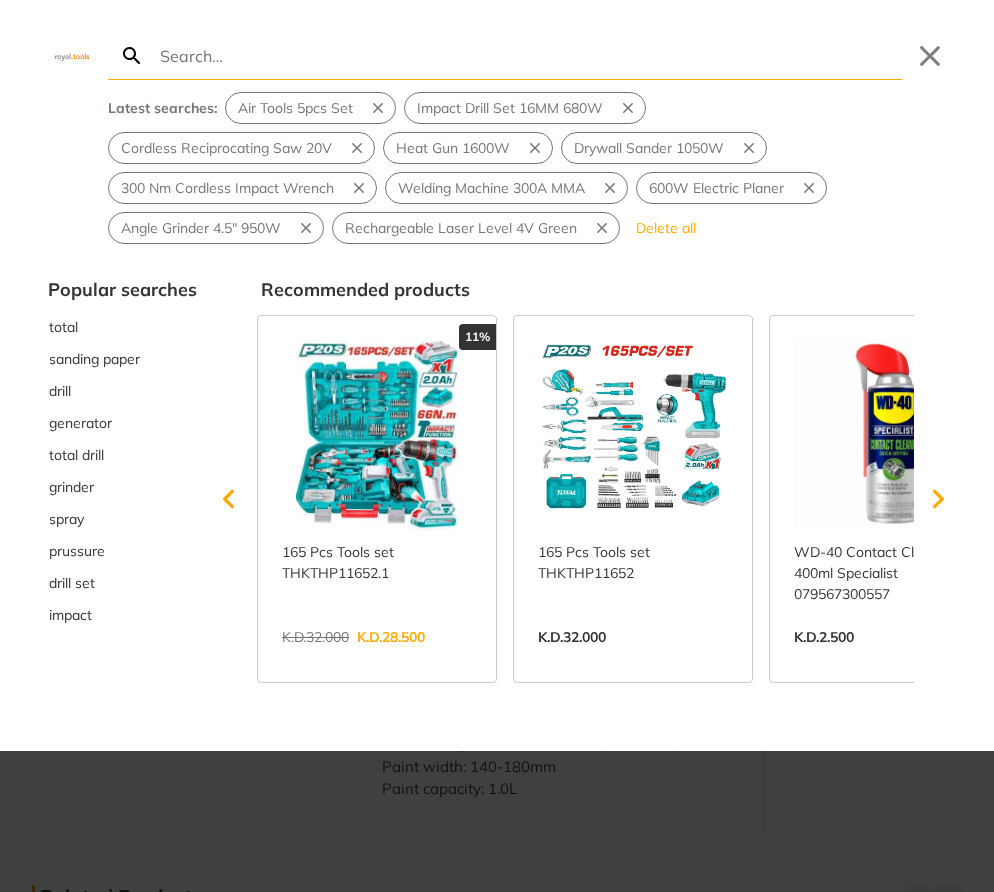 paste on "Angle Grinder 4.5" 710W" 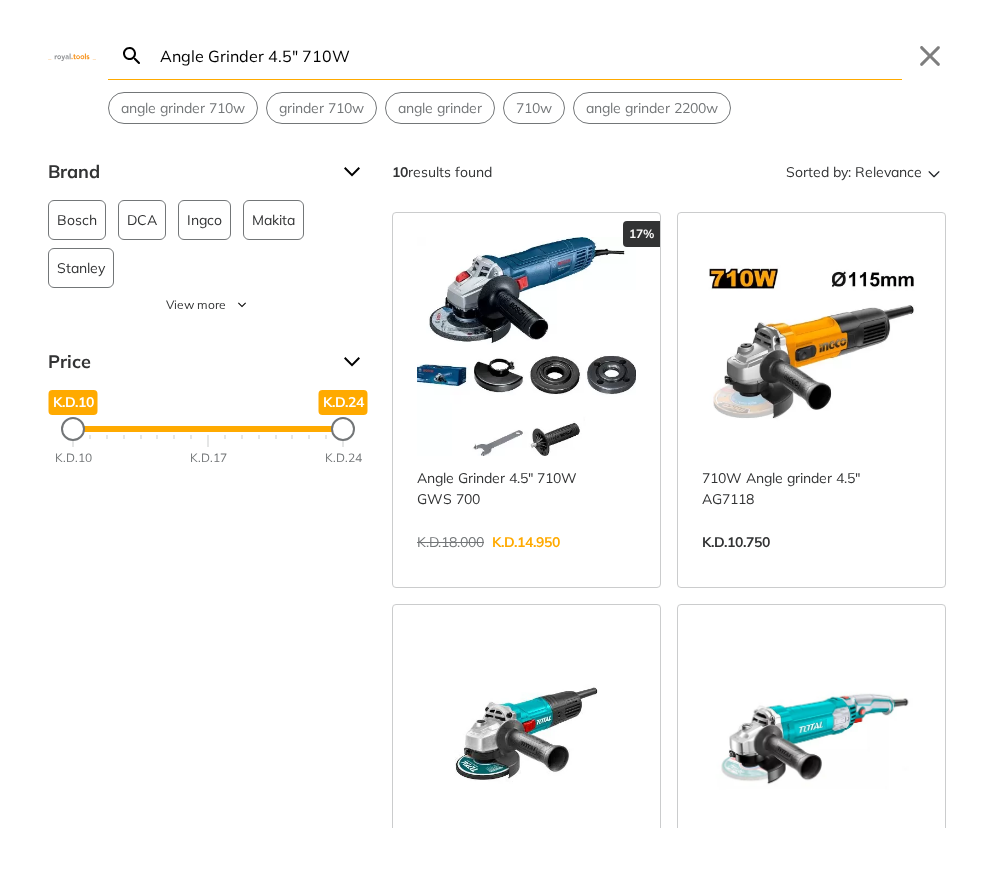 click on "View more →" at bounding box center (526, 563) 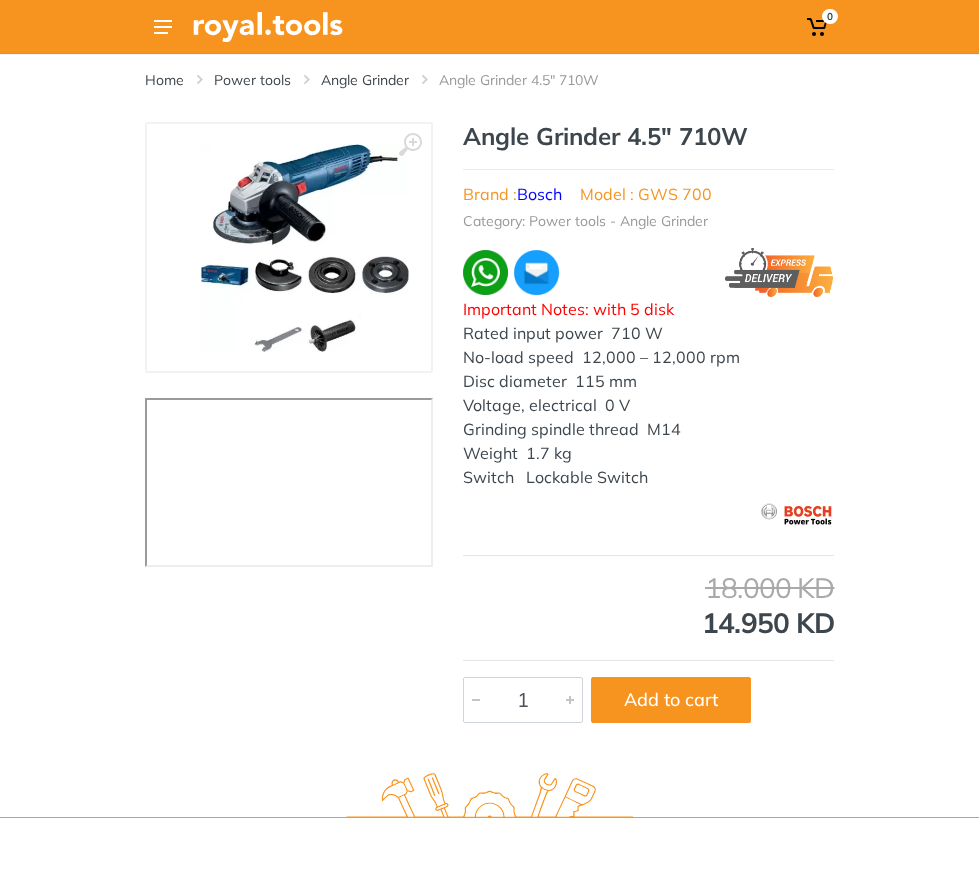 scroll, scrollTop: 0, scrollLeft: 0, axis: both 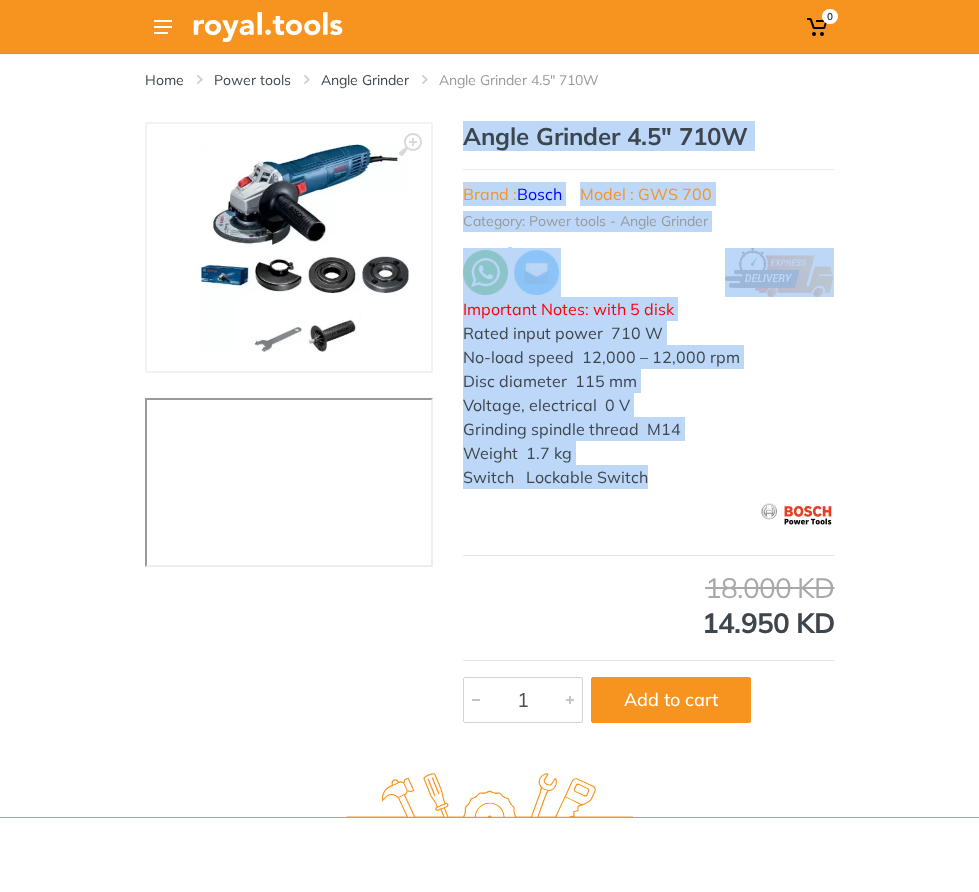 drag, startPoint x: 500, startPoint y: 450, endPoint x: 362, endPoint y: 241, distance: 250.4496 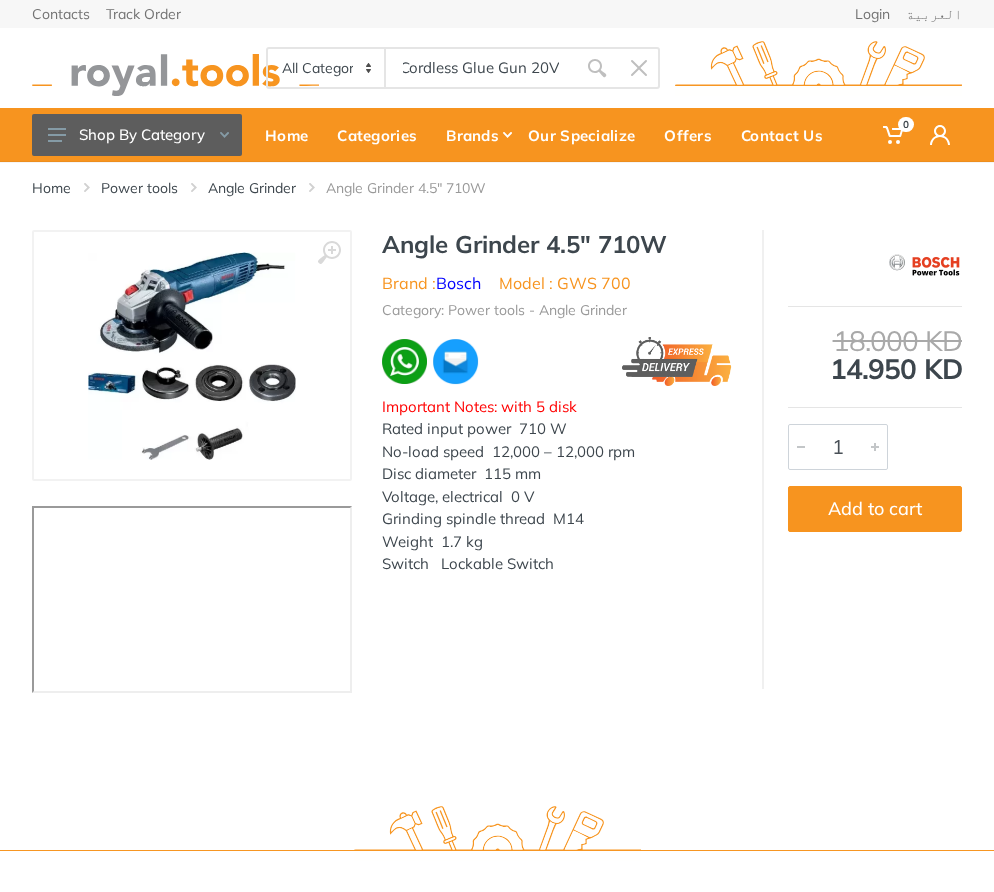 type on "Cordless Glue Gun 20V" 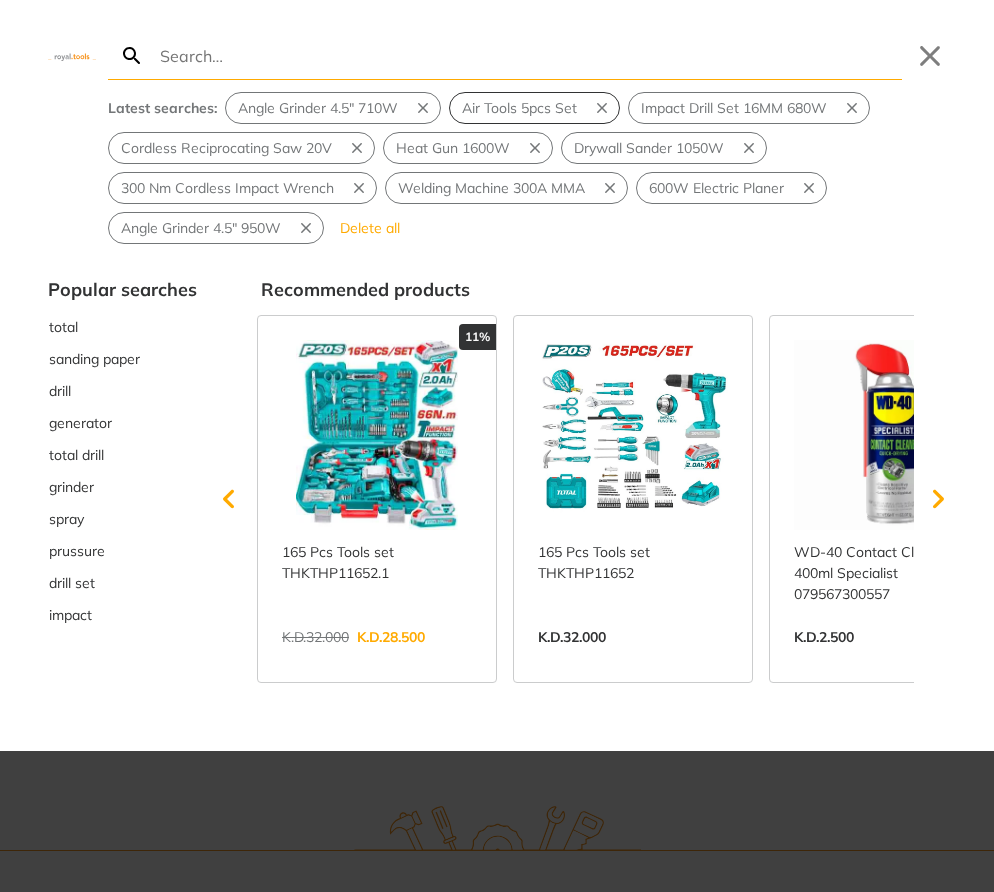 scroll, scrollTop: 0, scrollLeft: 3, axis: horizontal 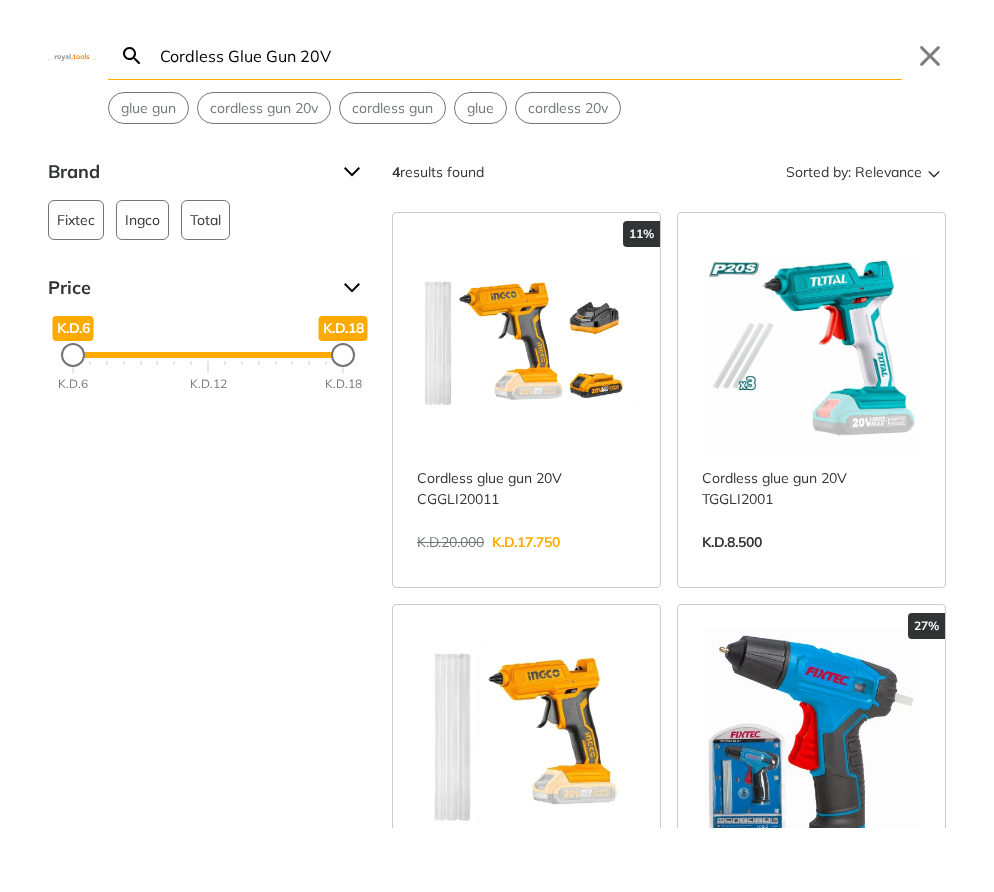 click on "View more →" at bounding box center (526, 563) 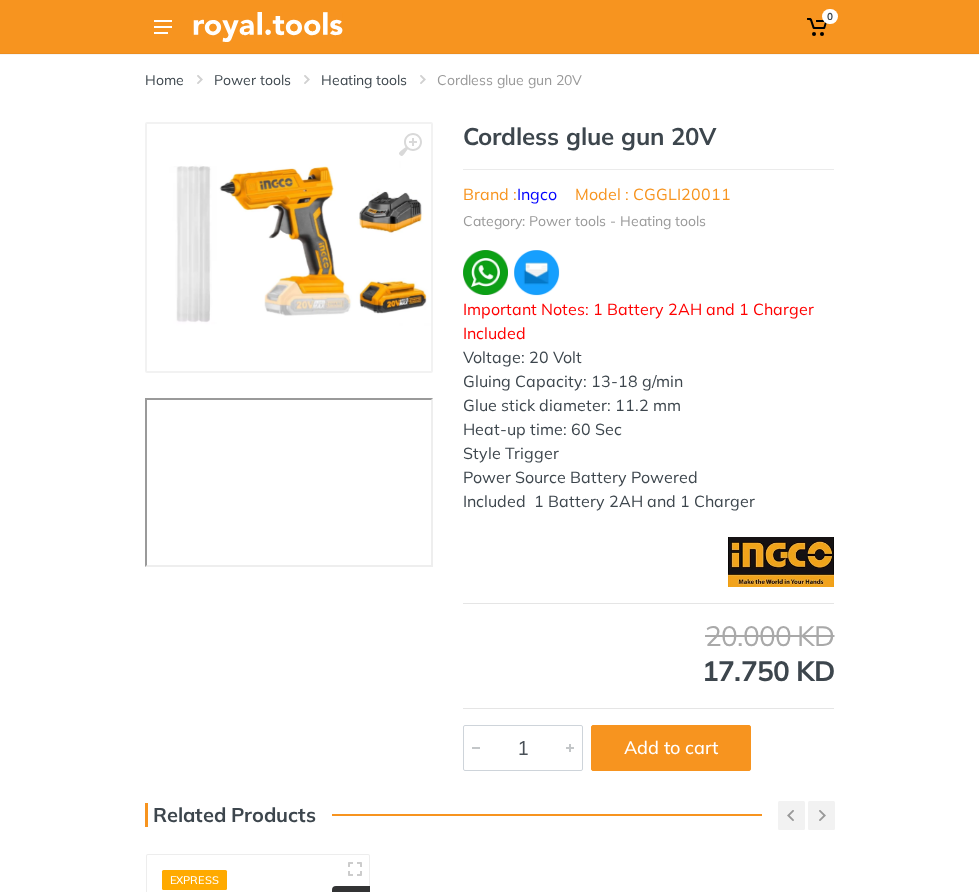 scroll, scrollTop: 0, scrollLeft: 0, axis: both 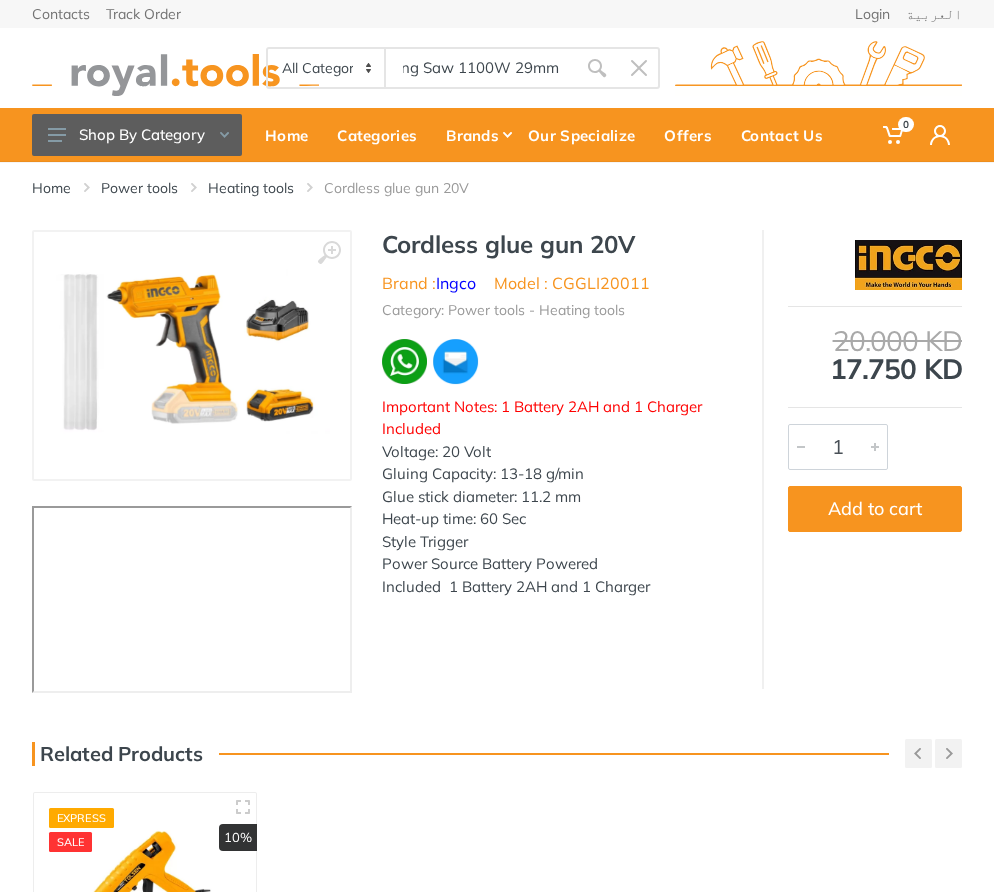 type on "Reciprocating Saw 1100W 29mm" 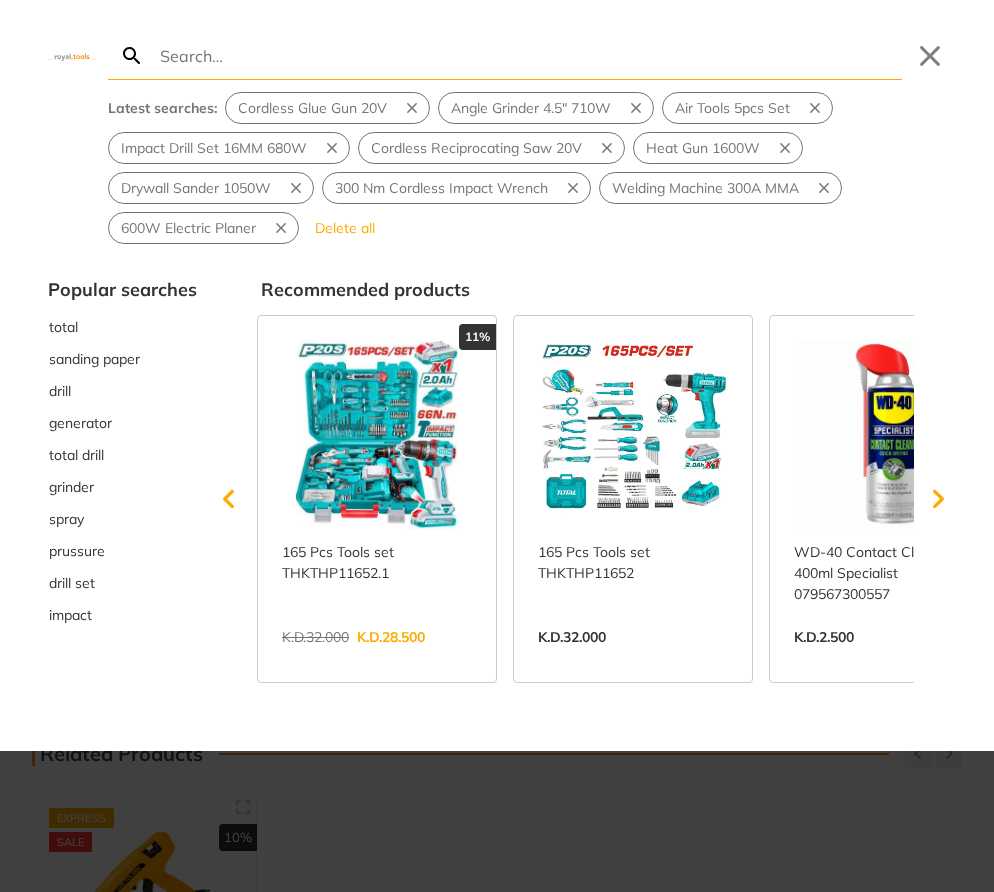 scroll, scrollTop: 0, scrollLeft: 80, axis: horizontal 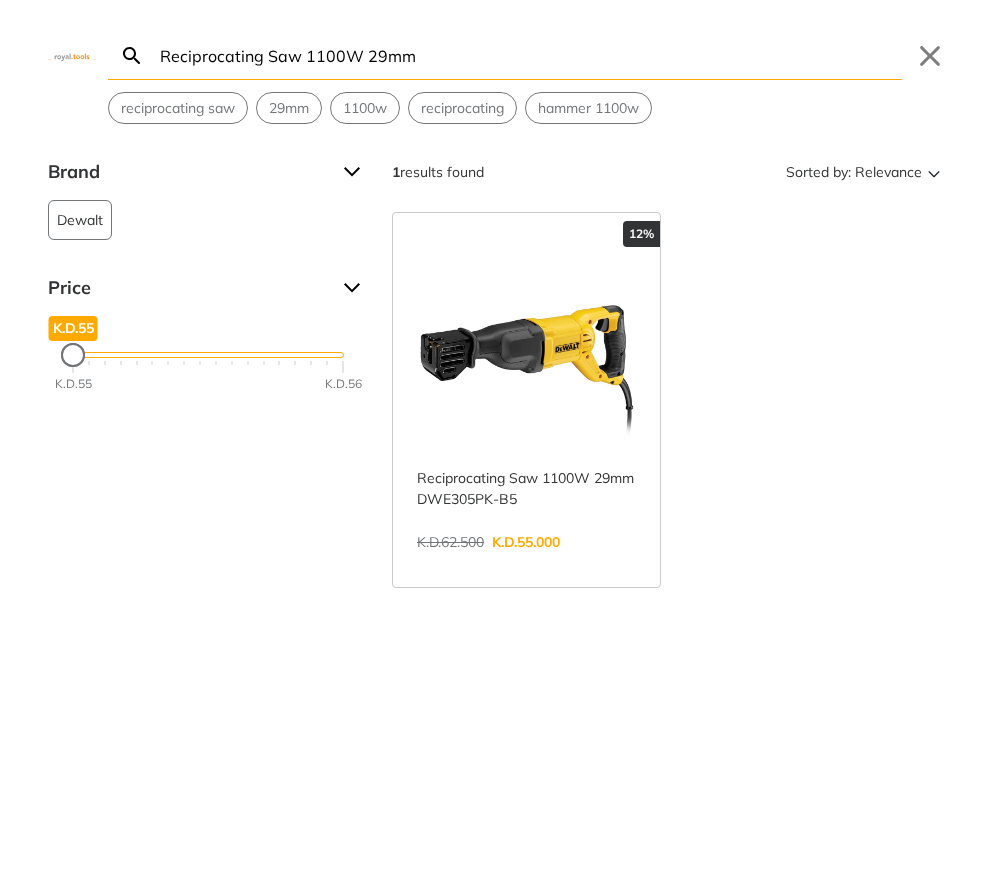 click on "View more →" at bounding box center [526, 563] 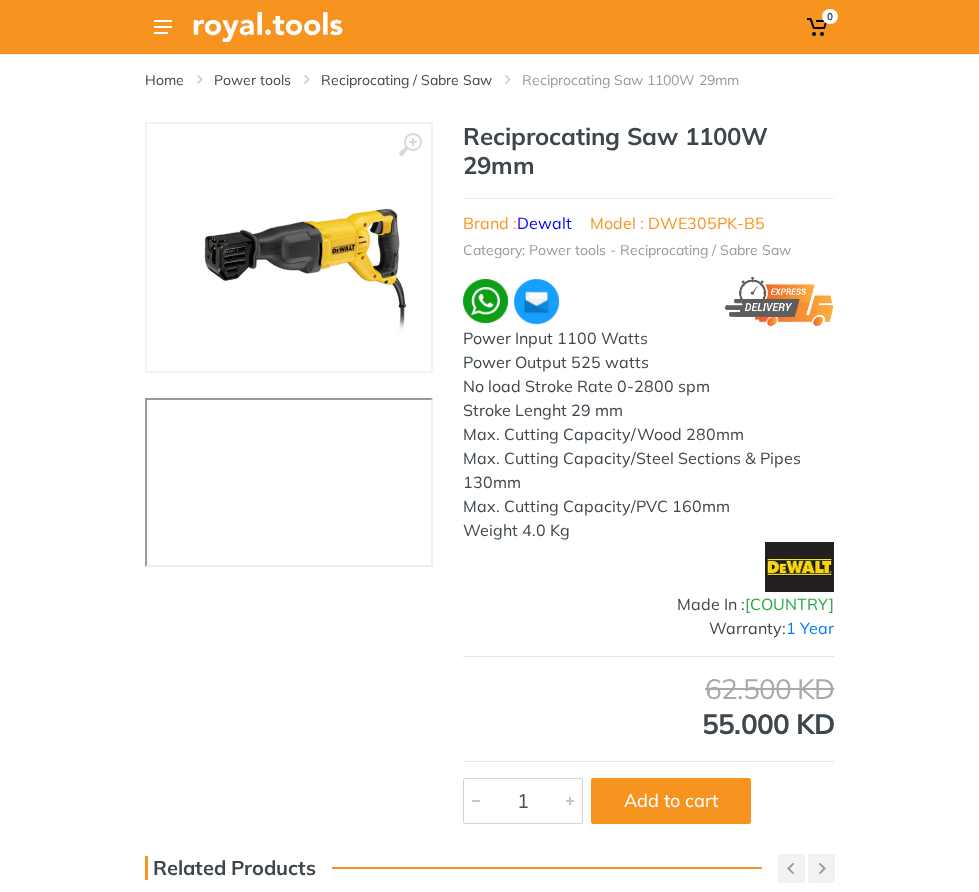 scroll, scrollTop: 0, scrollLeft: 0, axis: both 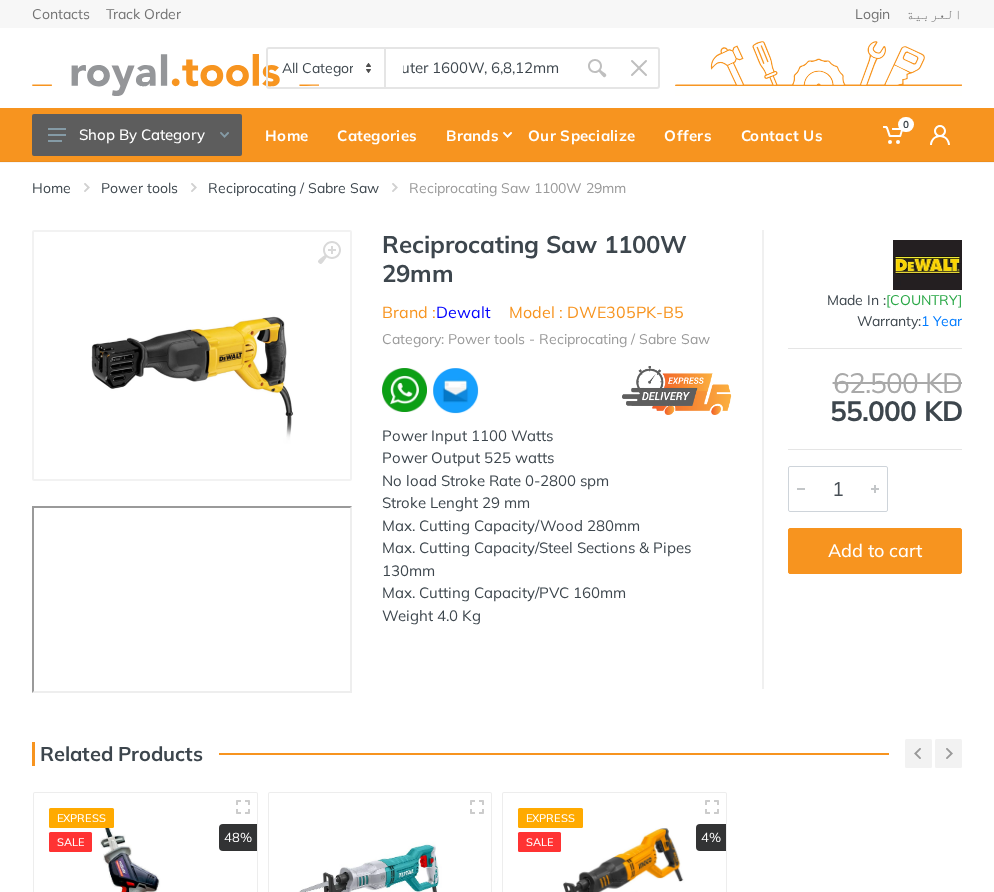 type on "Router 1600W, 6,8,12mm" 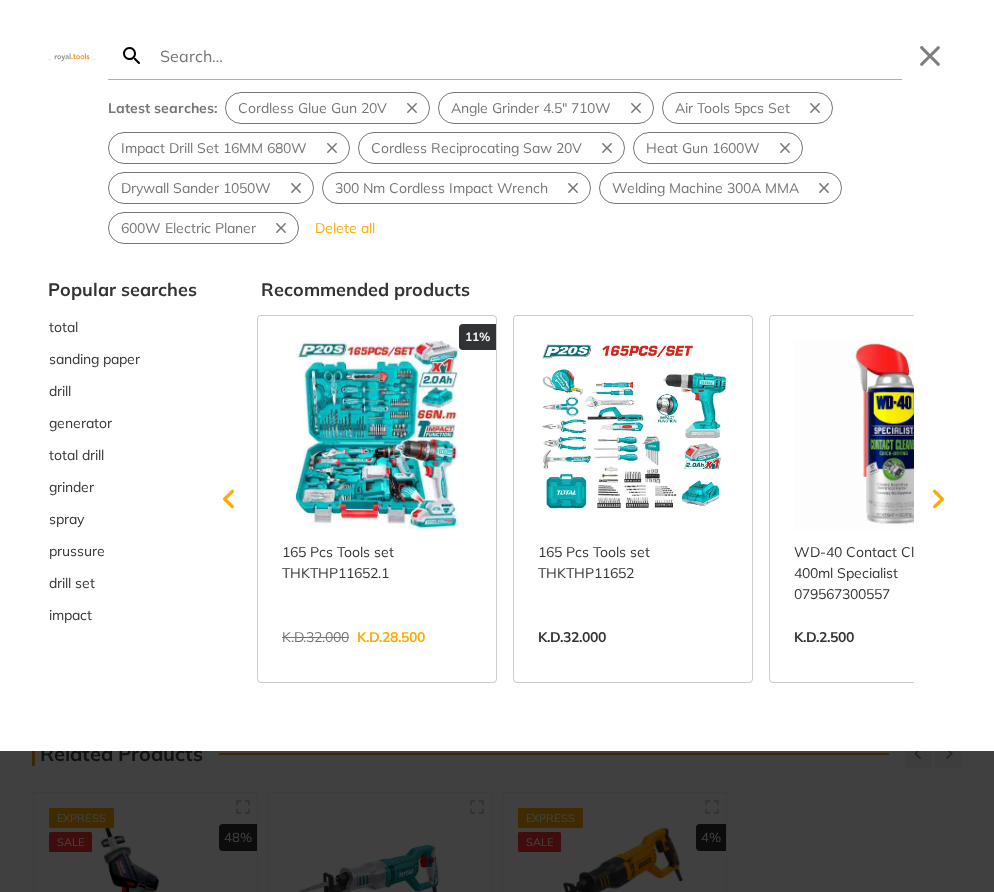 type on "Router 1600W, 6,8,12mm" 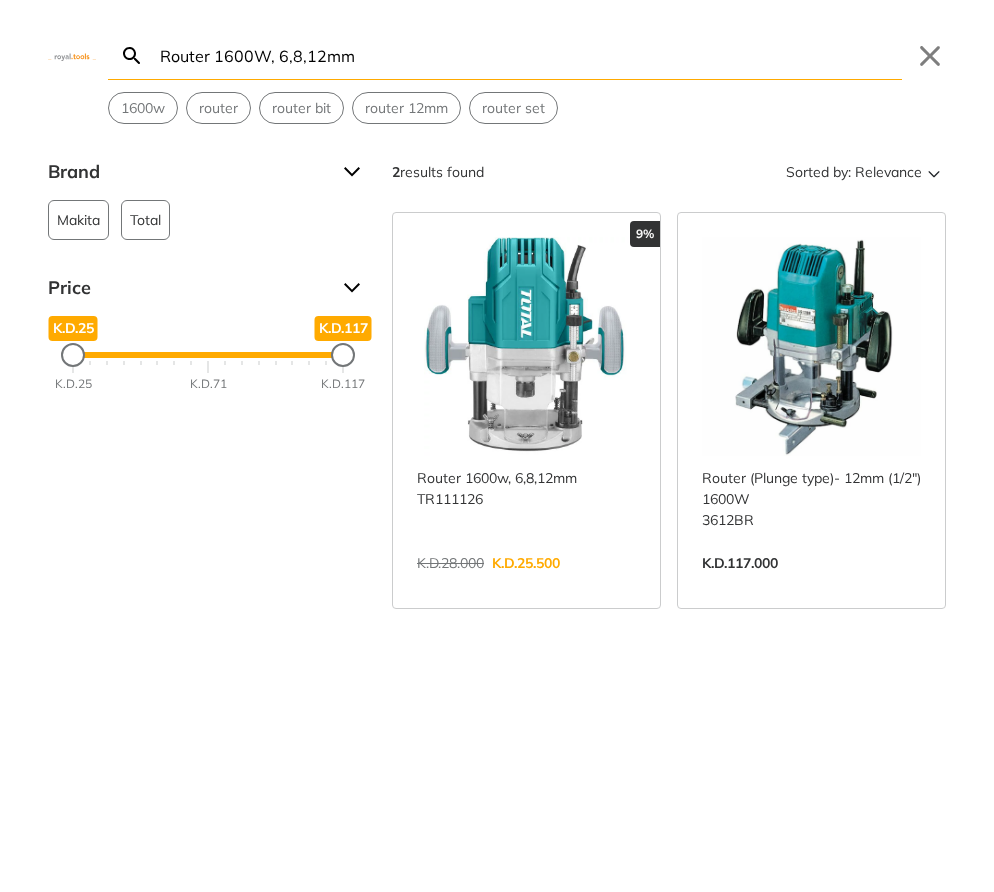 click on "View more →" at bounding box center (526, 584) 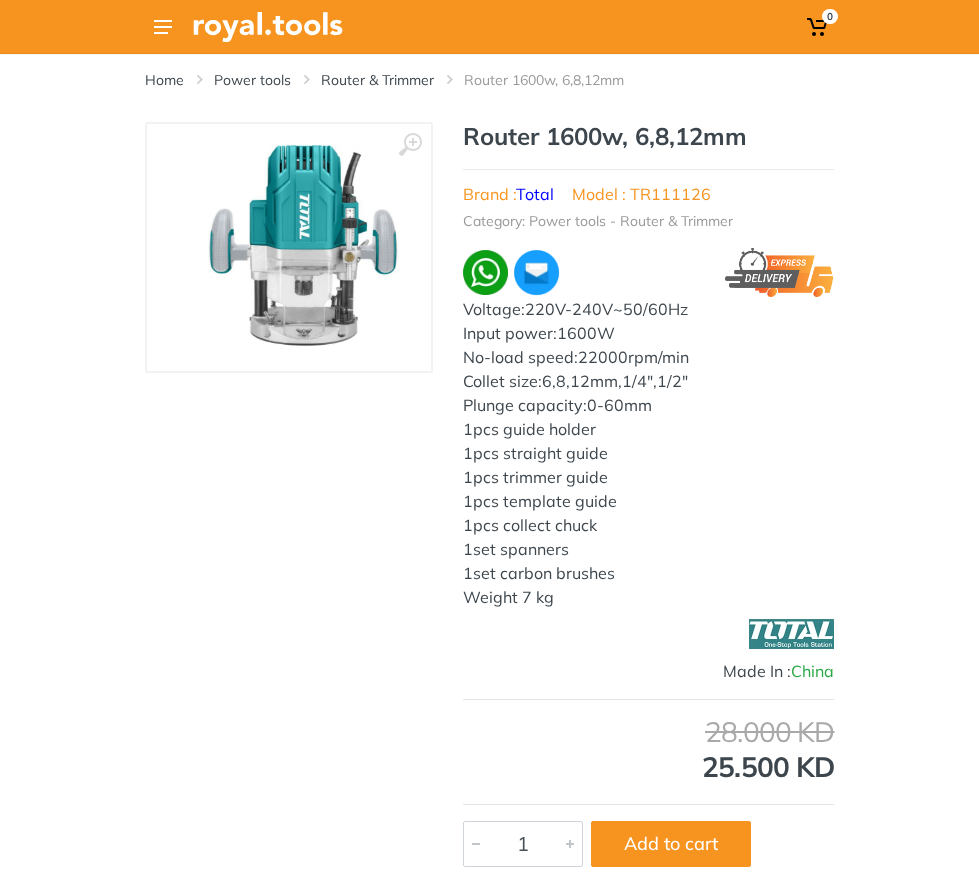 scroll, scrollTop: 0, scrollLeft: 0, axis: both 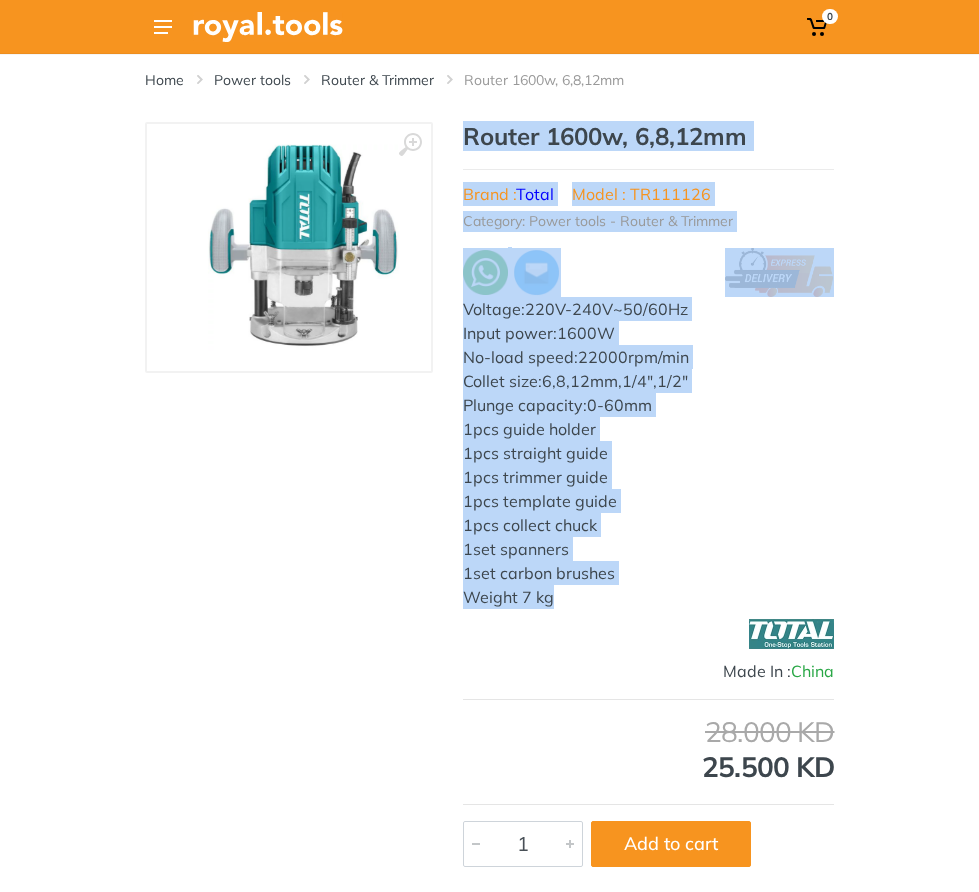 drag, startPoint x: 466, startPoint y: 669, endPoint x: 380, endPoint y: 236, distance: 441.45782 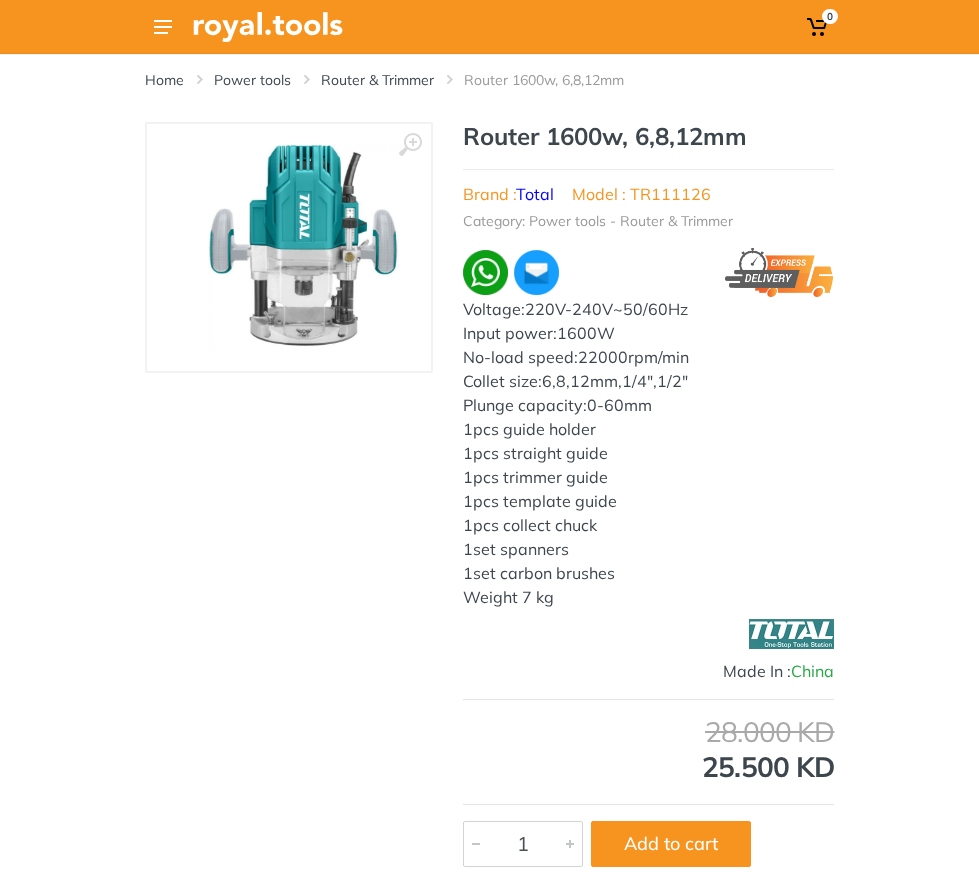 click on "All Categories
Power tools
Cordless Tools
Hand Tools
Power Tools Accessories
Sanitary ware" at bounding box center (0, 0) 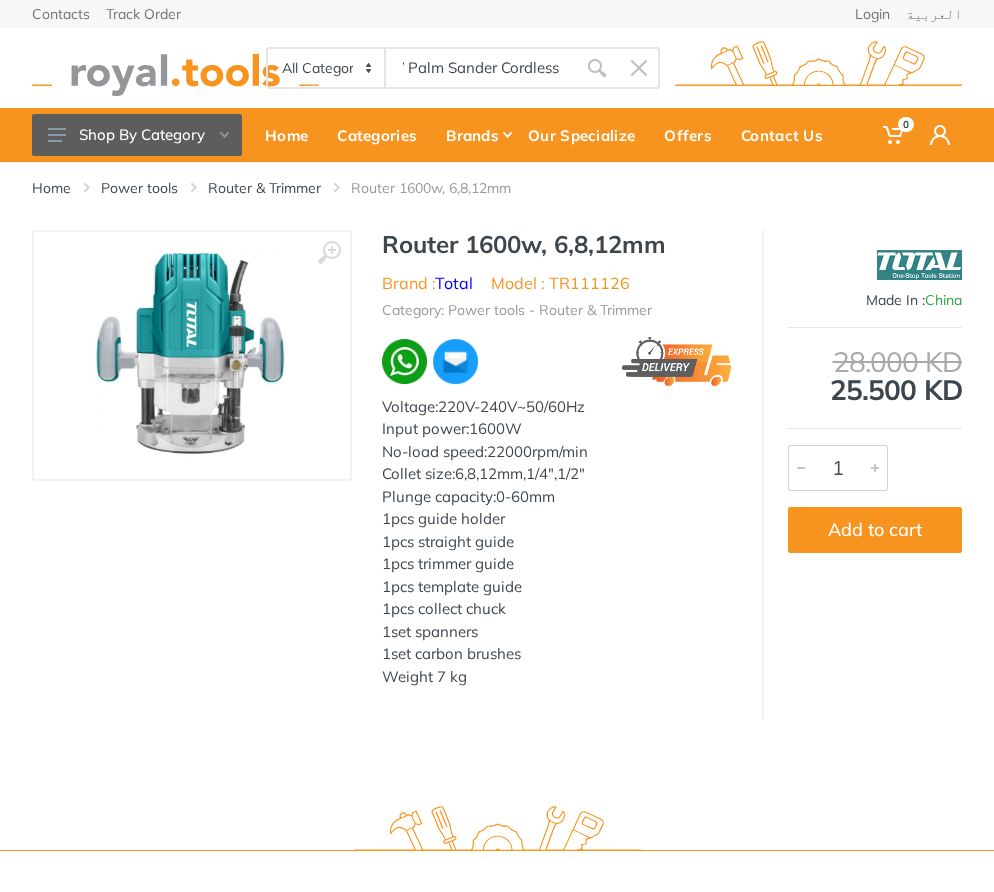 type on "20V Palm Sander Cordless" 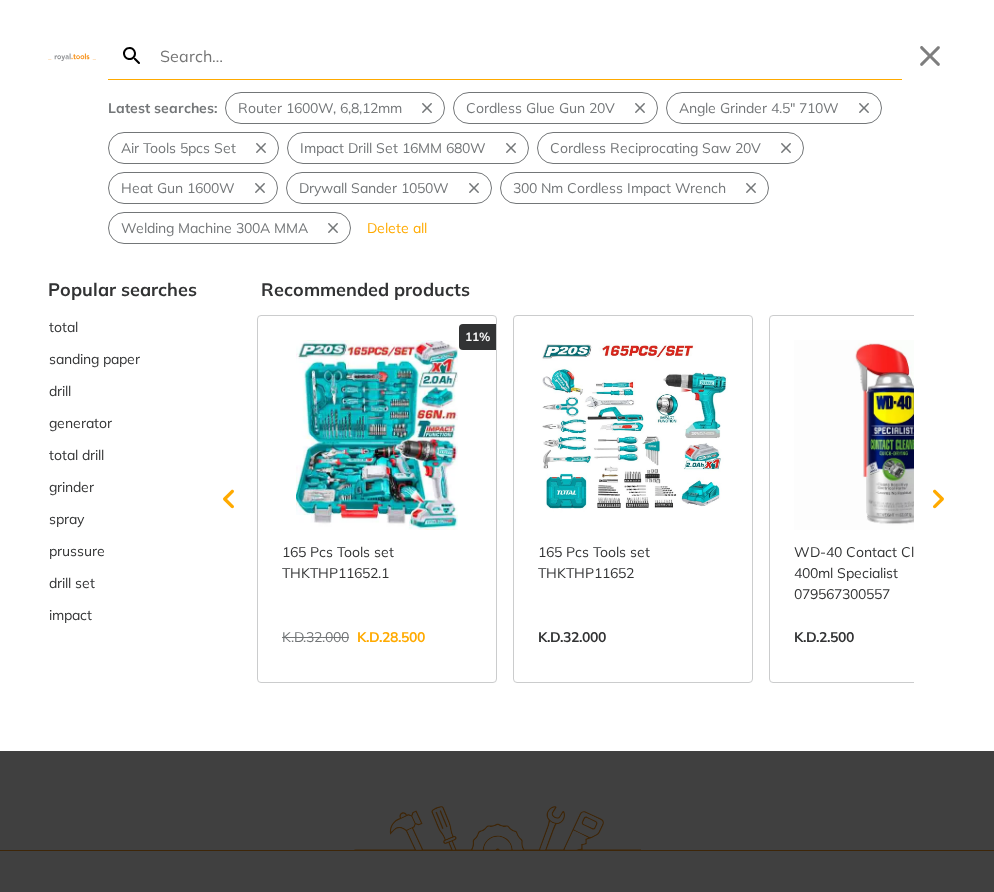 scroll, scrollTop: 0, scrollLeft: 29, axis: horizontal 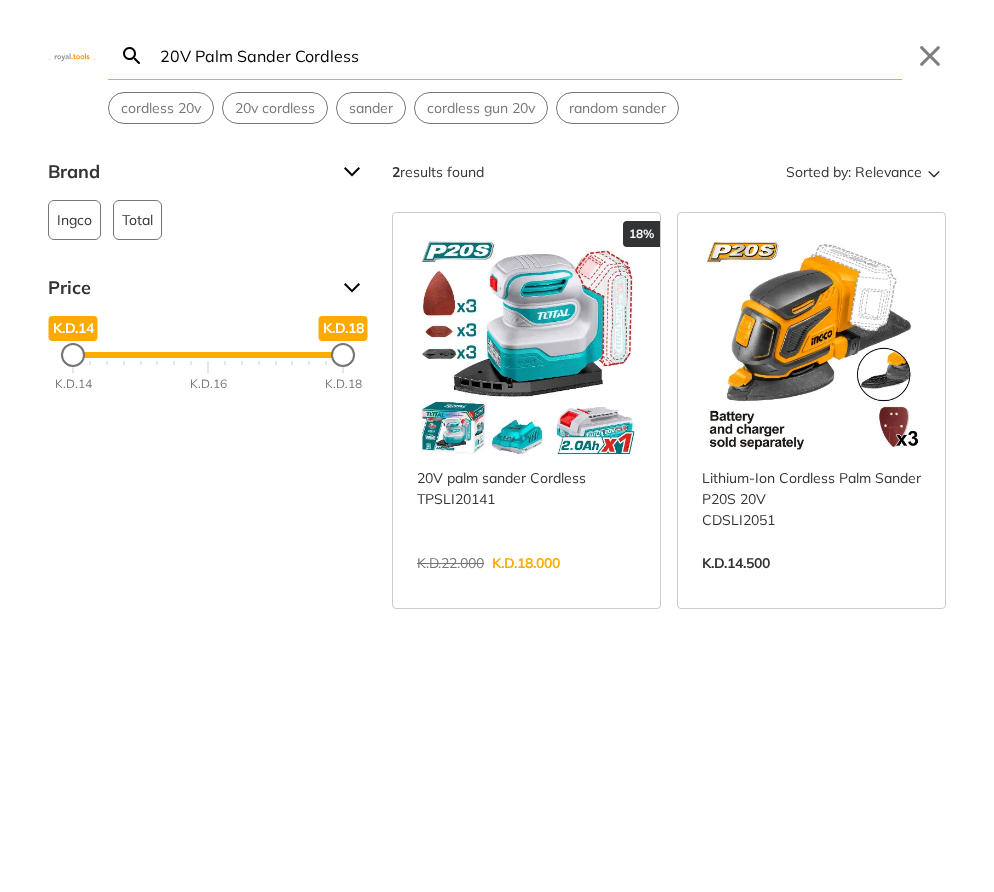 click on "View more →" at bounding box center (526, 584) 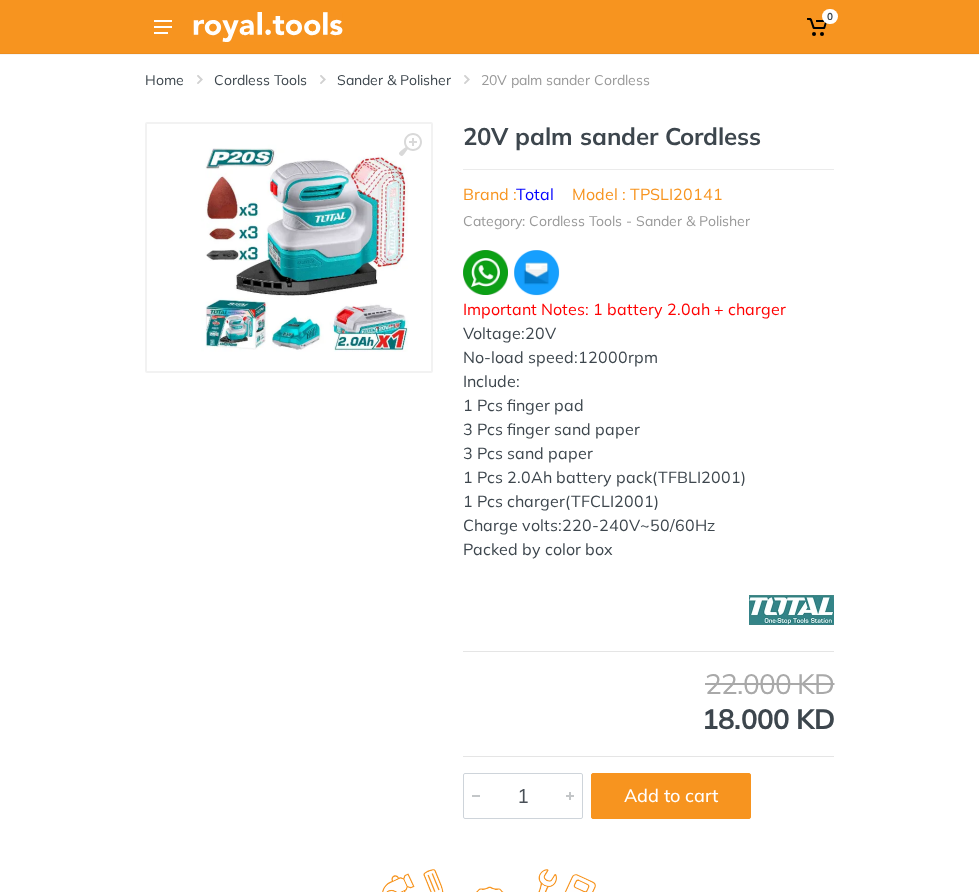 scroll, scrollTop: 0, scrollLeft: 0, axis: both 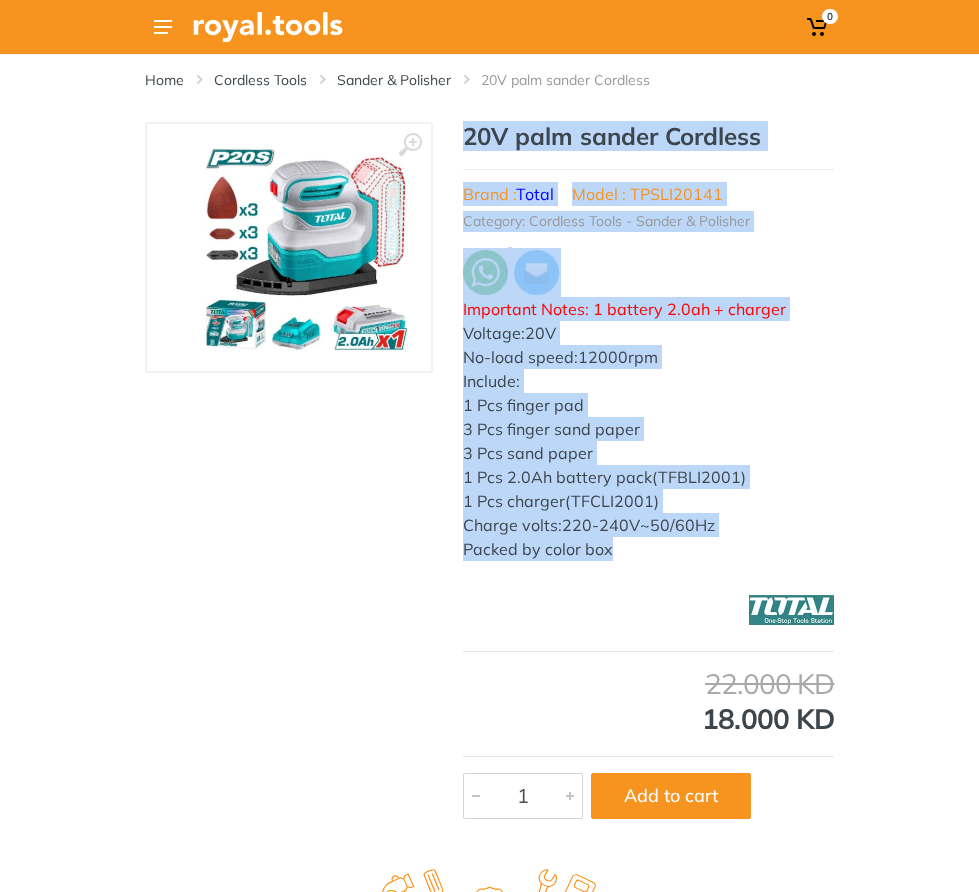 drag, startPoint x: 536, startPoint y: 639, endPoint x: 367, endPoint y: 249, distance: 425.04236 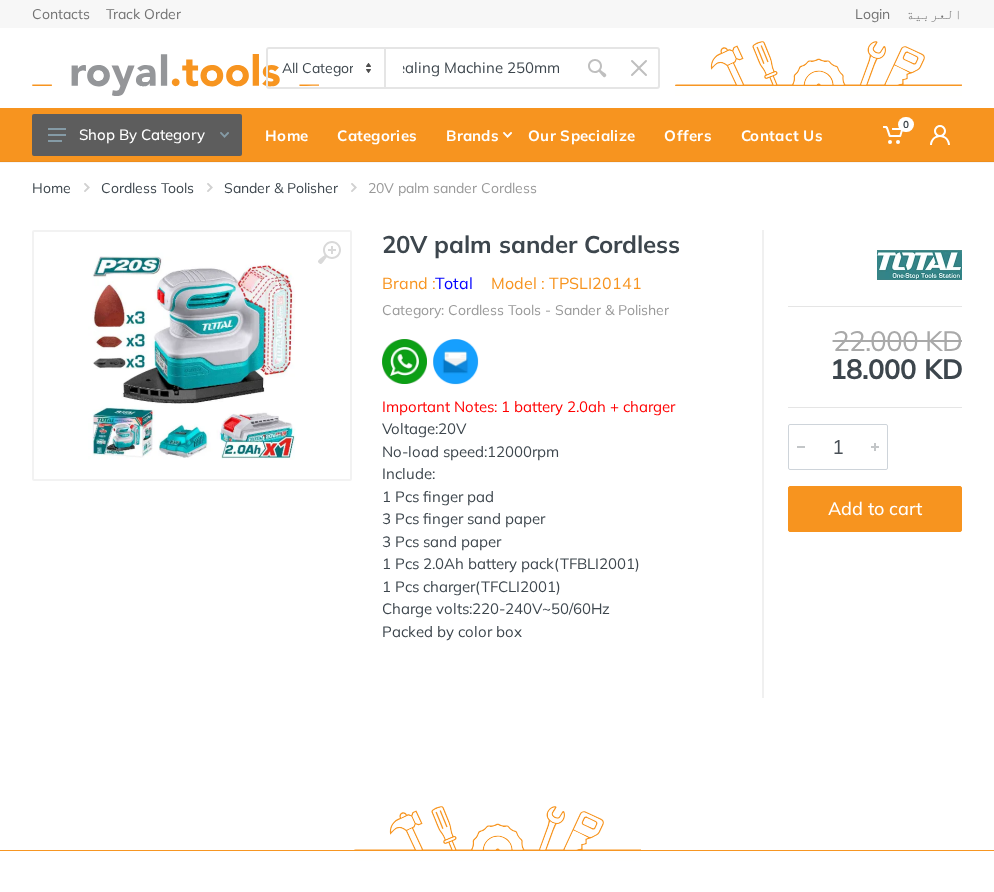 type on "Sealing Machine 250mm" 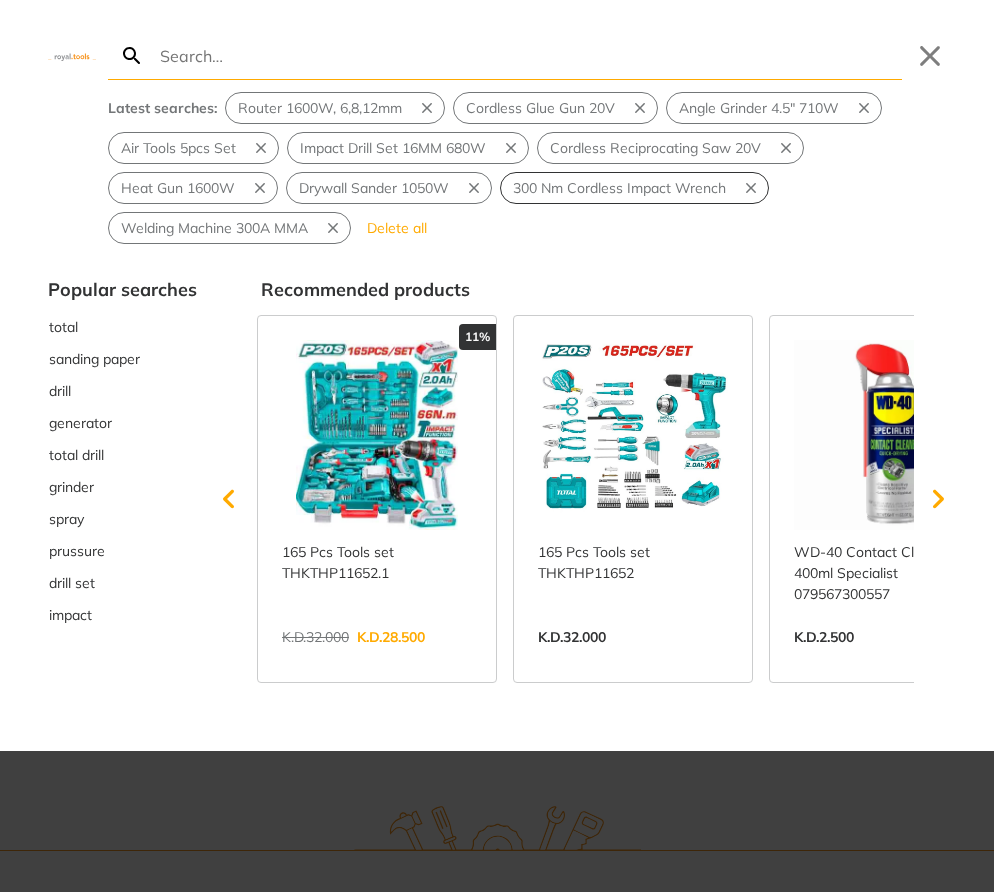 scroll, scrollTop: 0, scrollLeft: 15, axis: horizontal 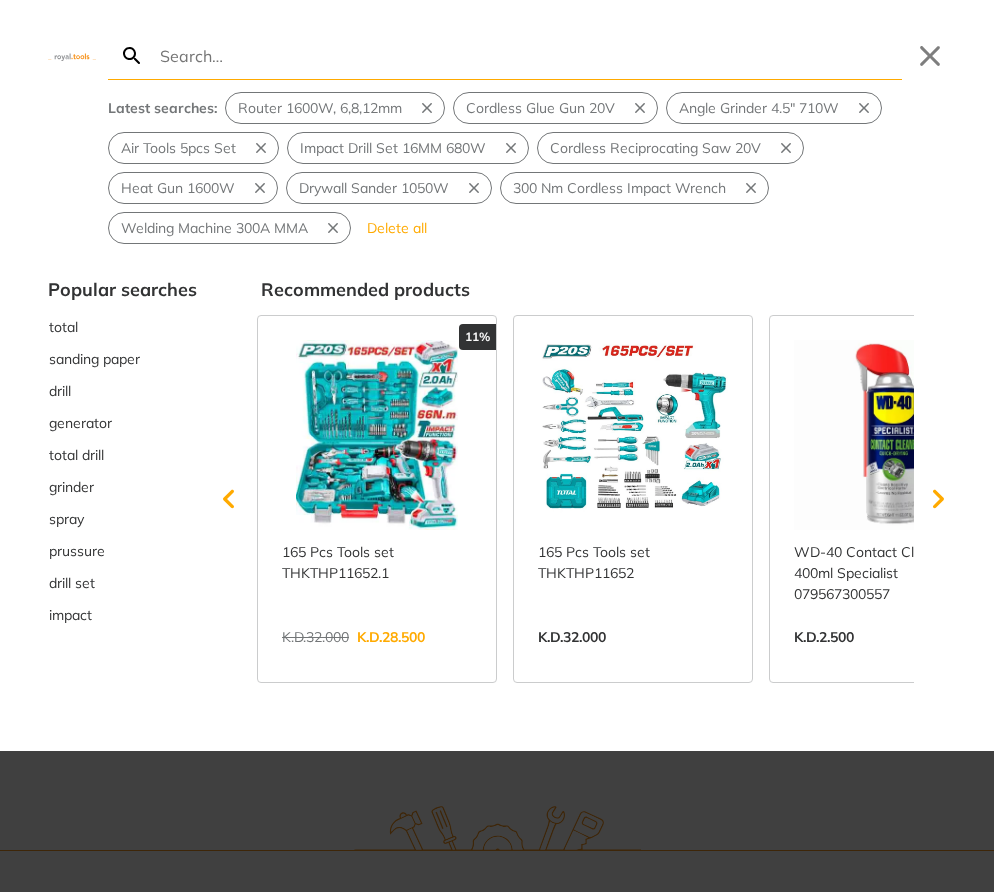 type on "Sealing Machine 250mm" 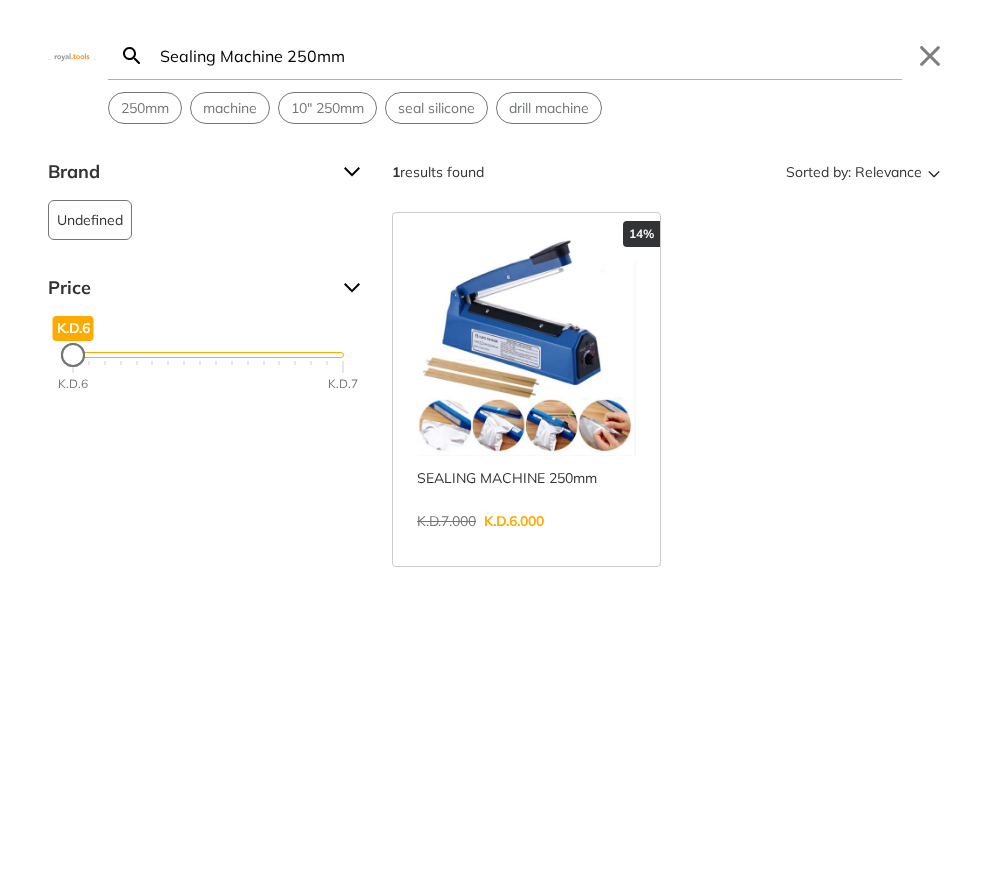 click on "View more →" at bounding box center [526, 542] 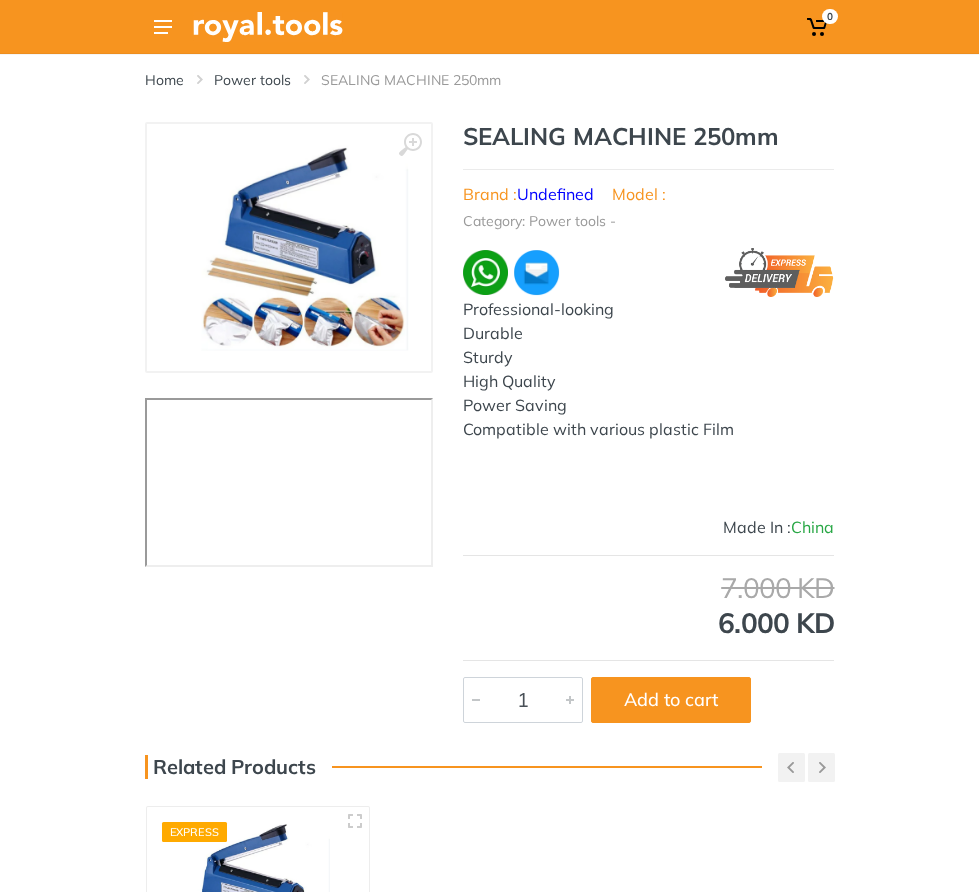 scroll, scrollTop: 0, scrollLeft: 0, axis: both 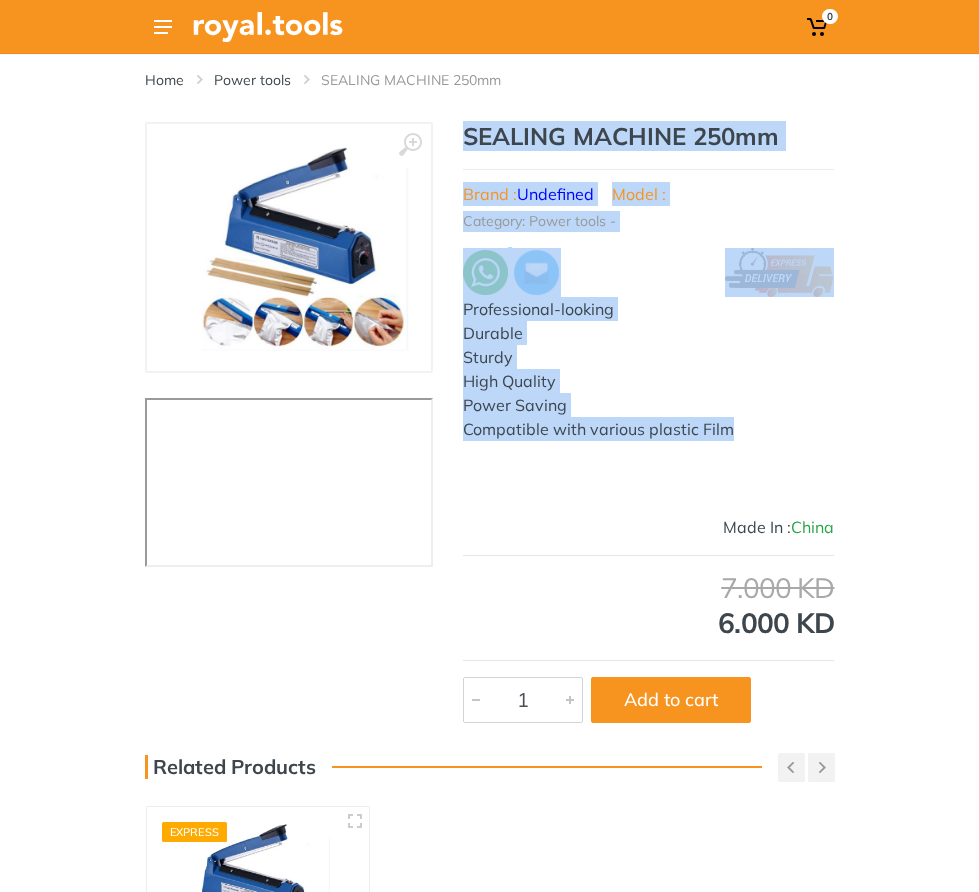 click on "SEALING MACHINE 250mm
Brand :  Undefined
Model :
Category: Power tools -
Professional-looking Durable Sturdy High Quality Power Saving Compatible with various plastic Film" at bounding box center [648, 293] 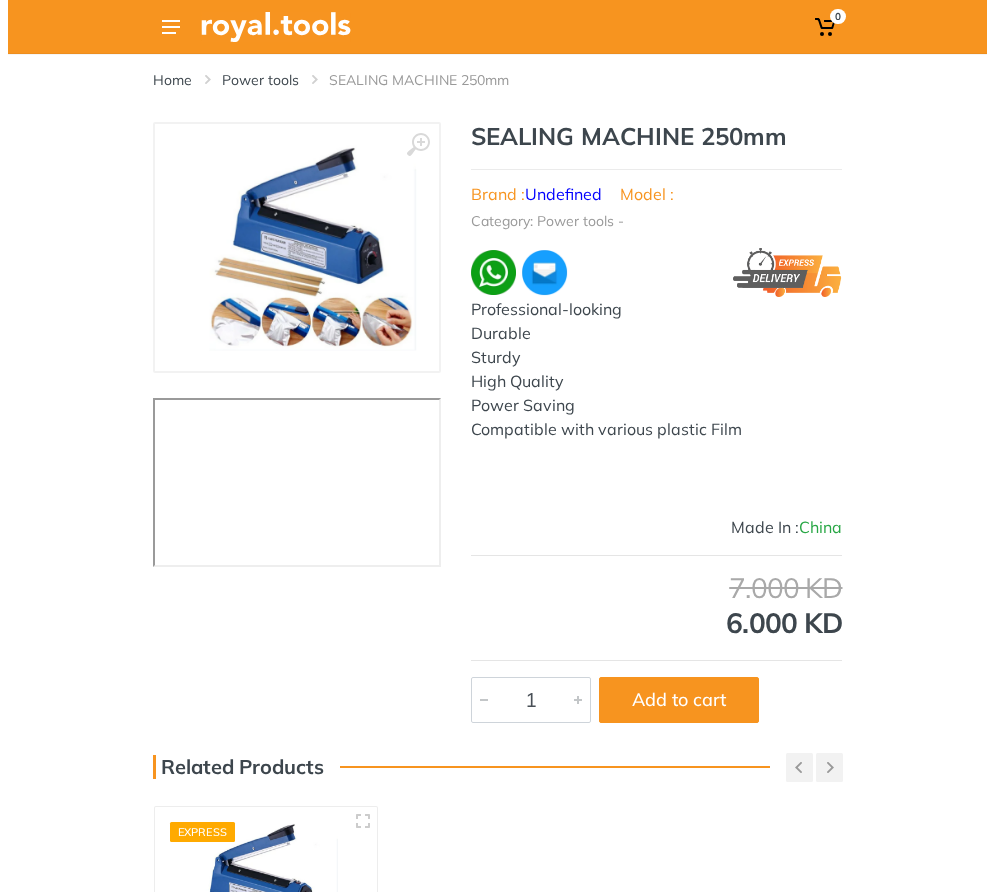 scroll, scrollTop: 0, scrollLeft: 28, axis: horizontal 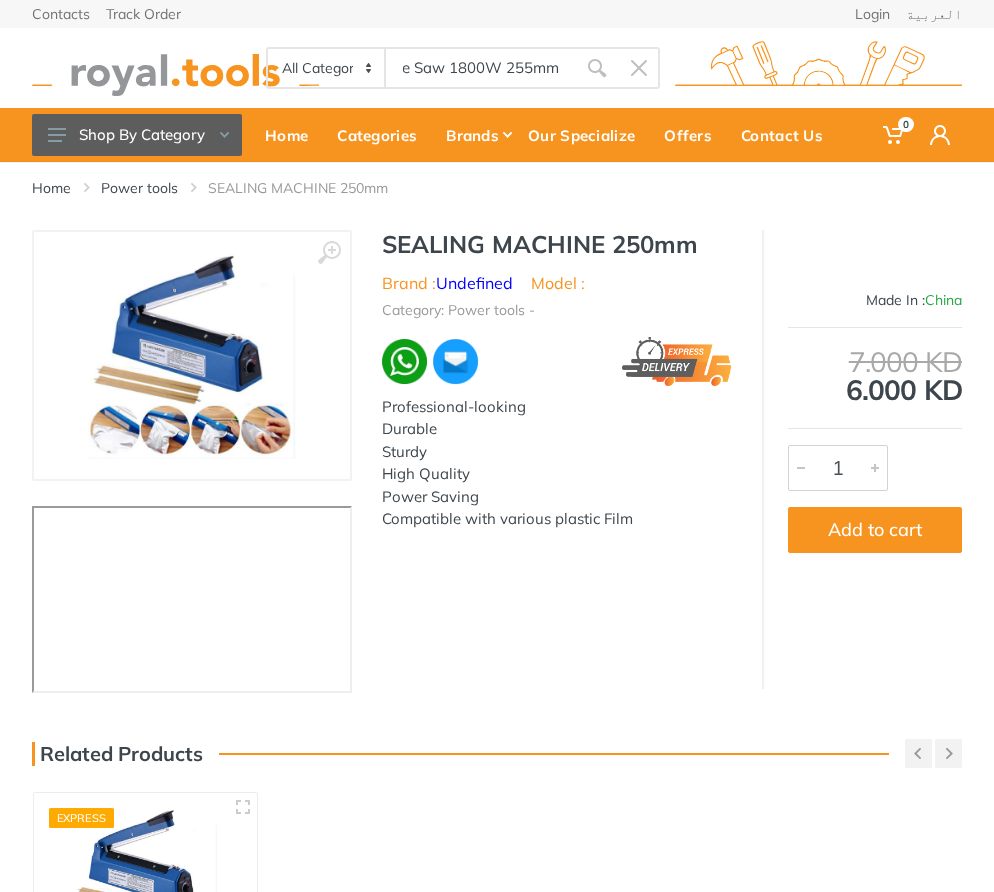 type on "Mitre Saw 1800W 255mm" 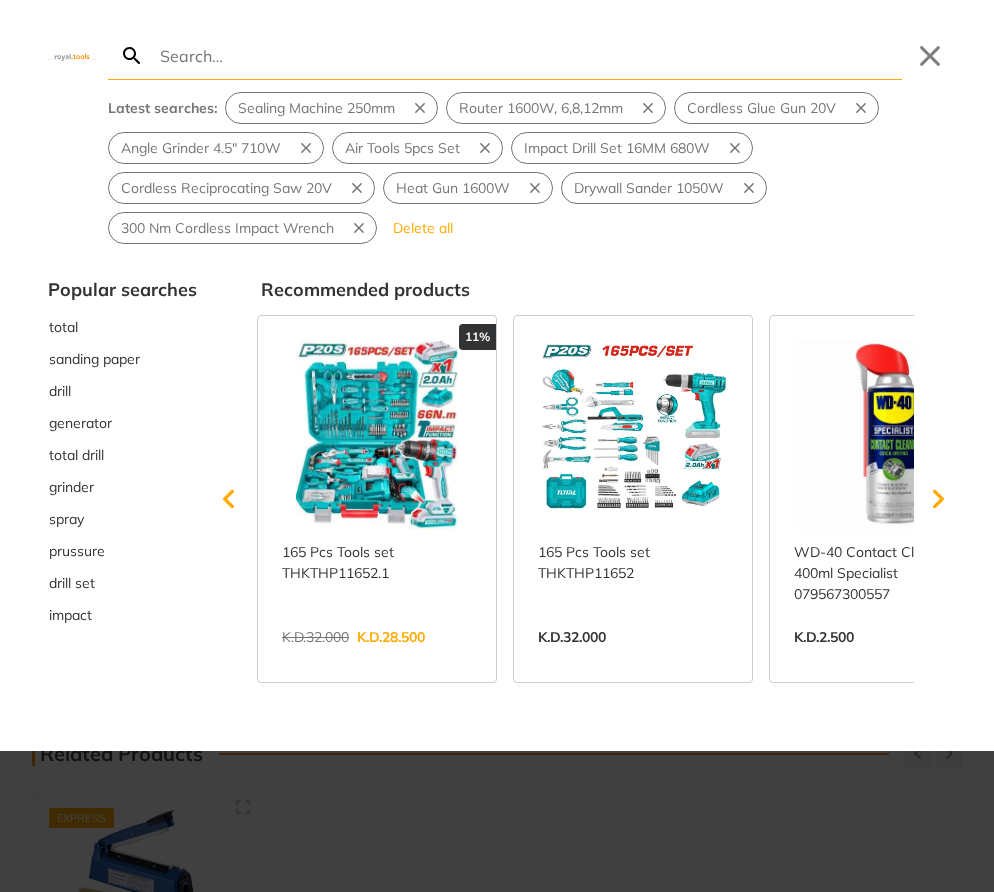 type on "Mitre Saw 1800W 255mm" 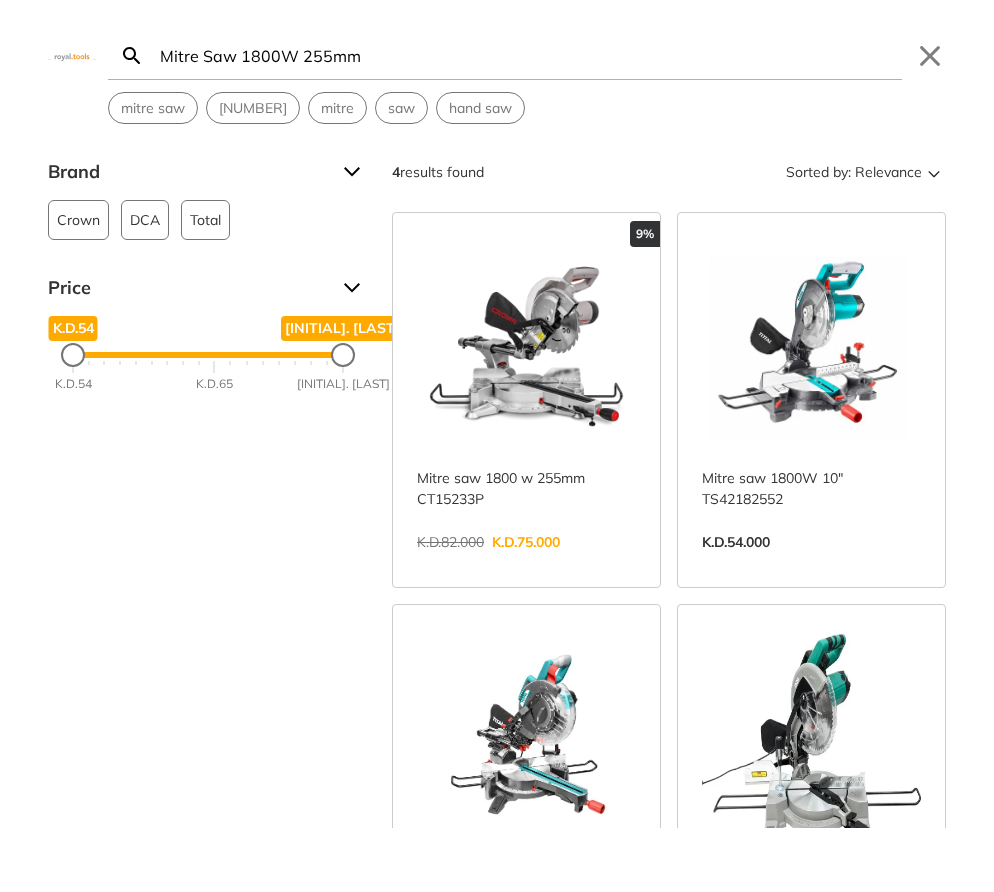 click on "View more →" at bounding box center [526, 563] 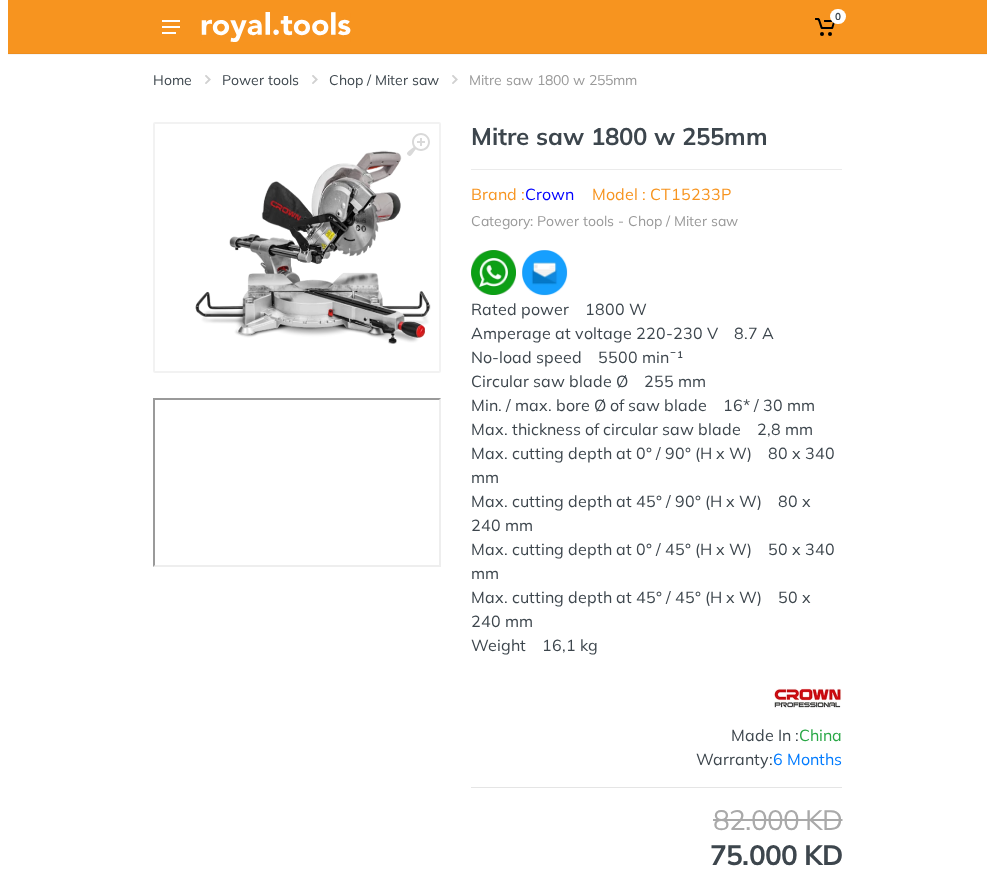 scroll, scrollTop: 0, scrollLeft: 0, axis: both 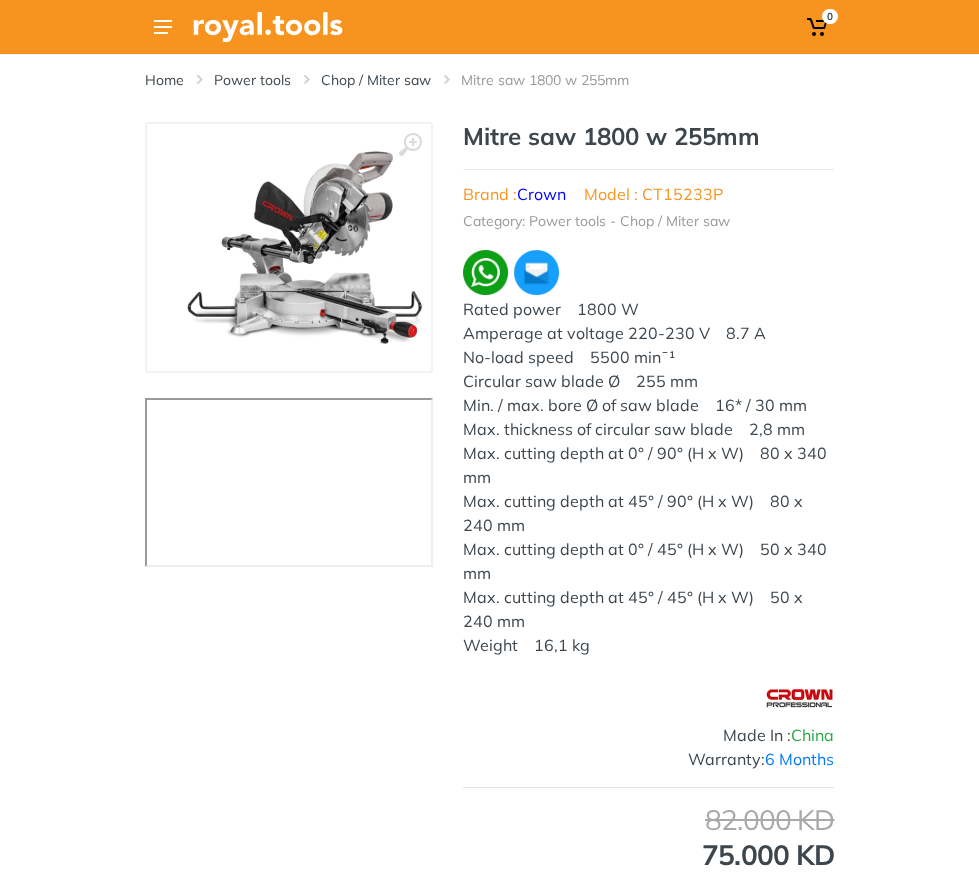 drag, startPoint x: 483, startPoint y: 664, endPoint x: 380, endPoint y: 256, distance: 420.8004 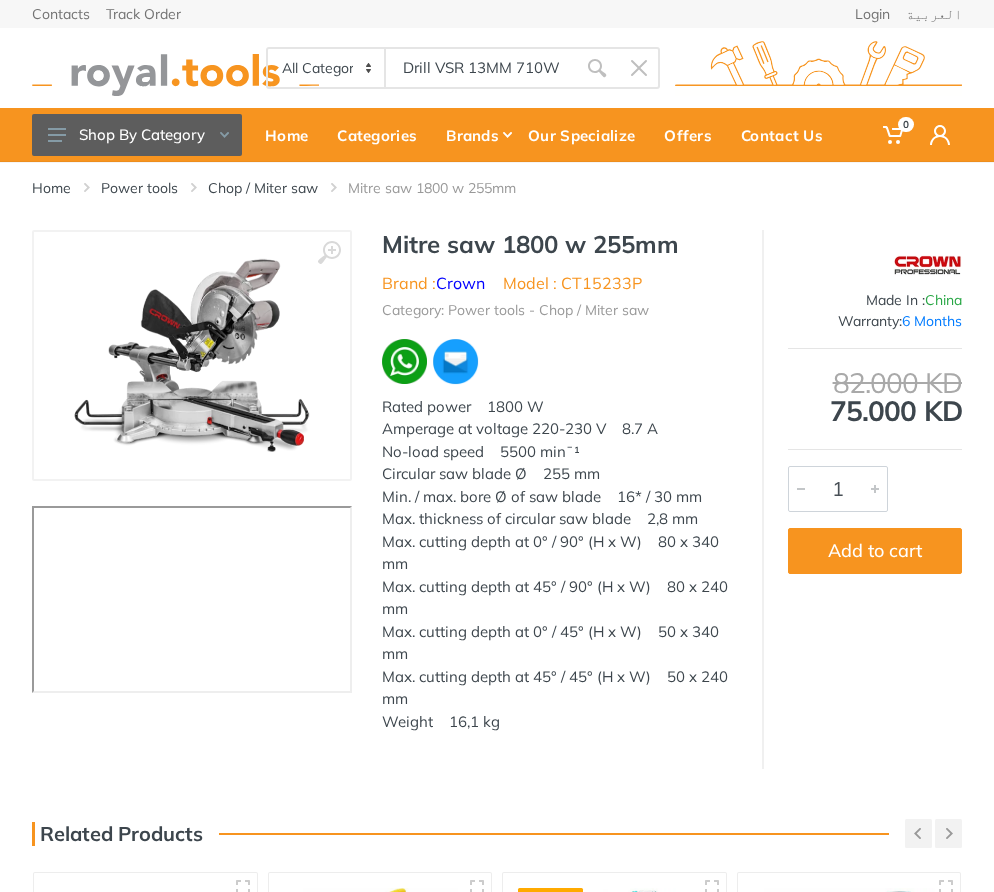 type on "Drill VSR 13MM 710W" 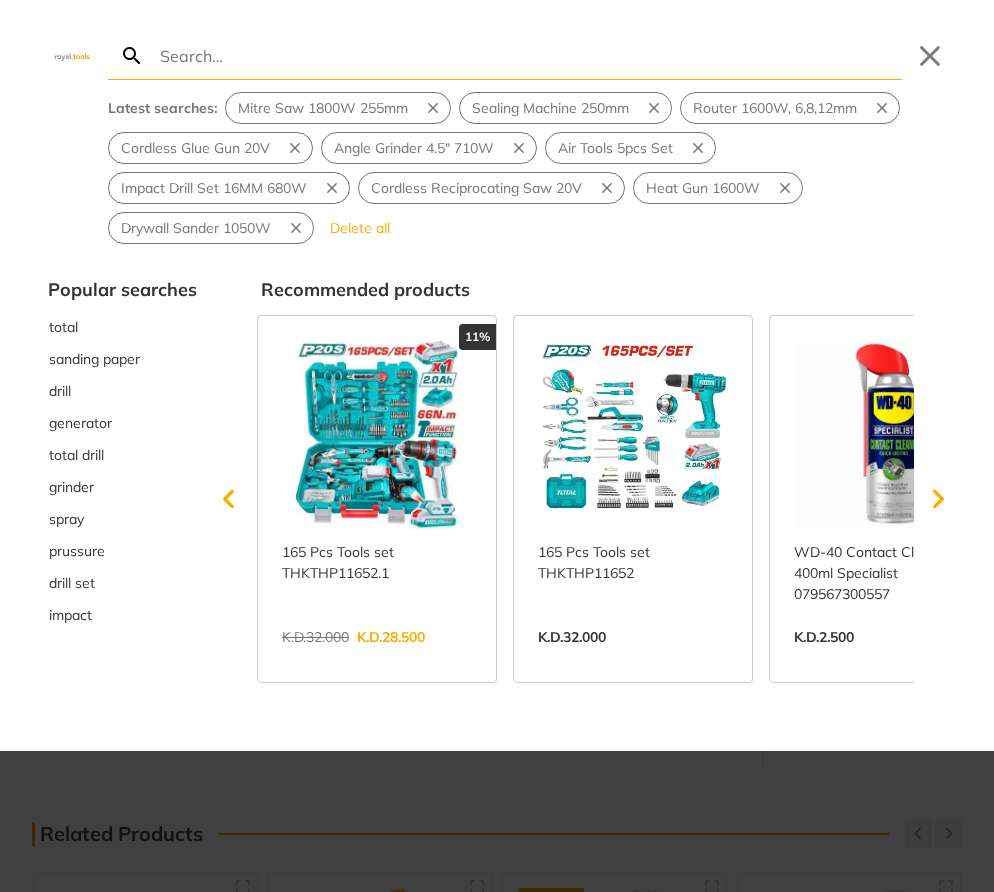 type on "Drill VSR 13MM 710W" 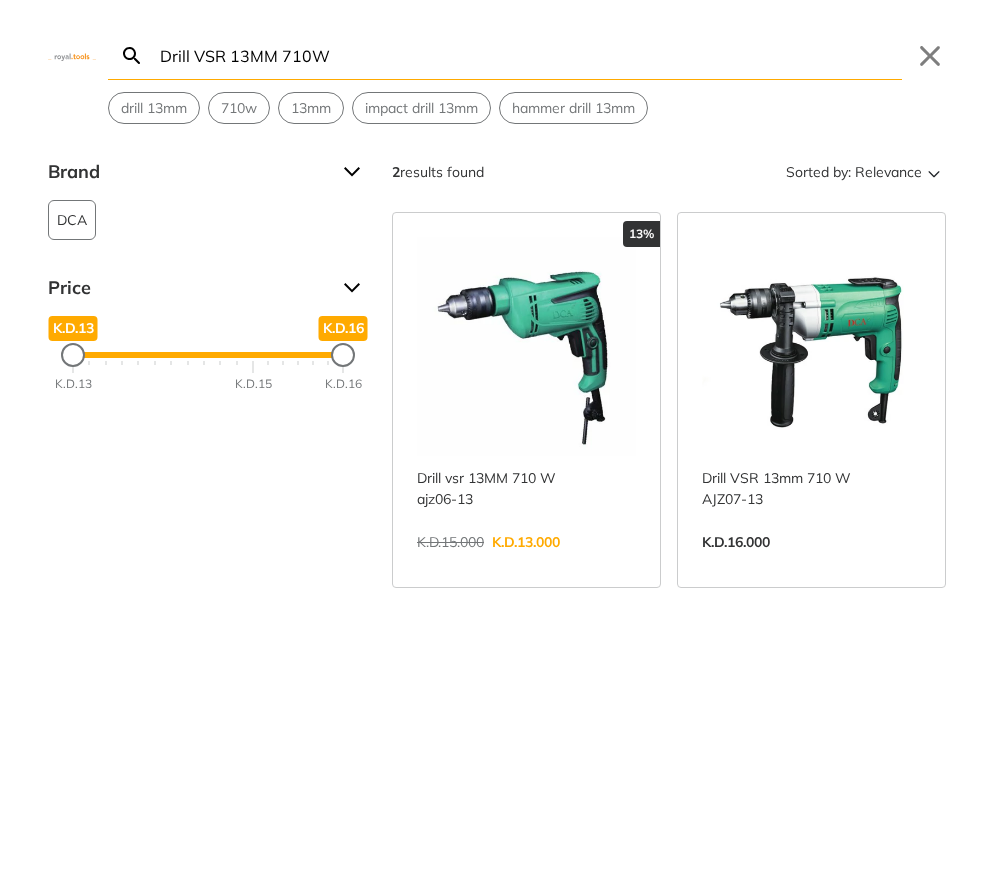 click on "View more →" at bounding box center (526, 563) 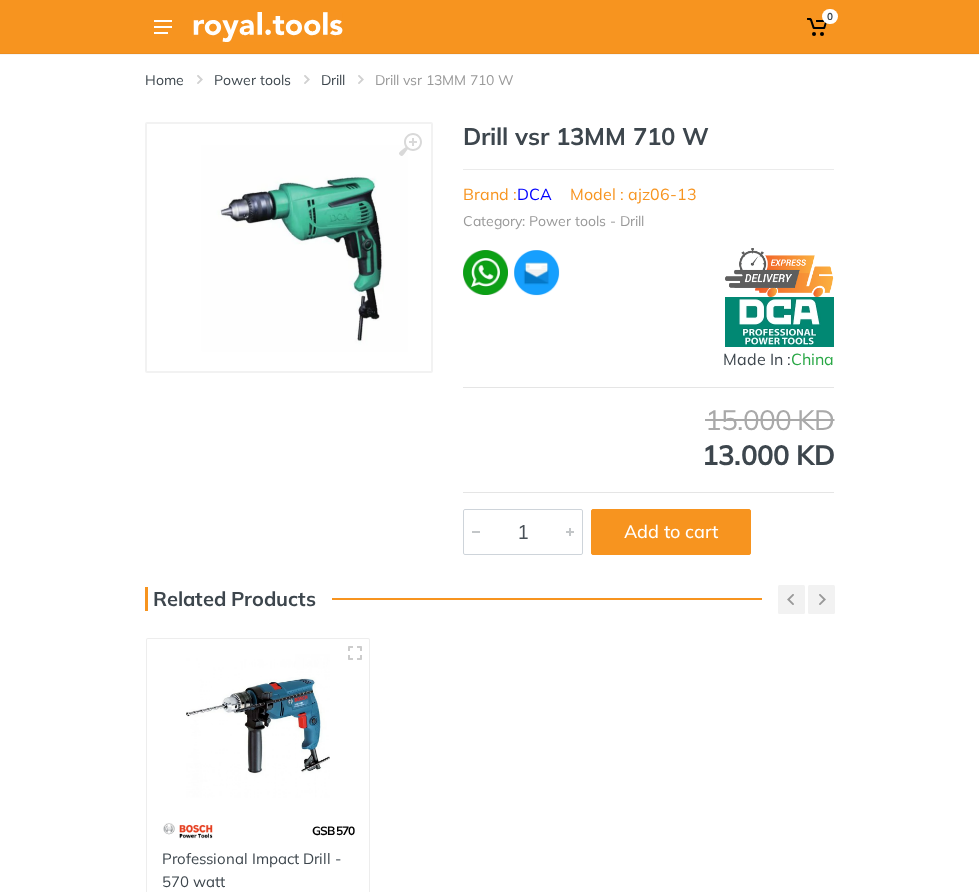 scroll, scrollTop: 0, scrollLeft: 0, axis: both 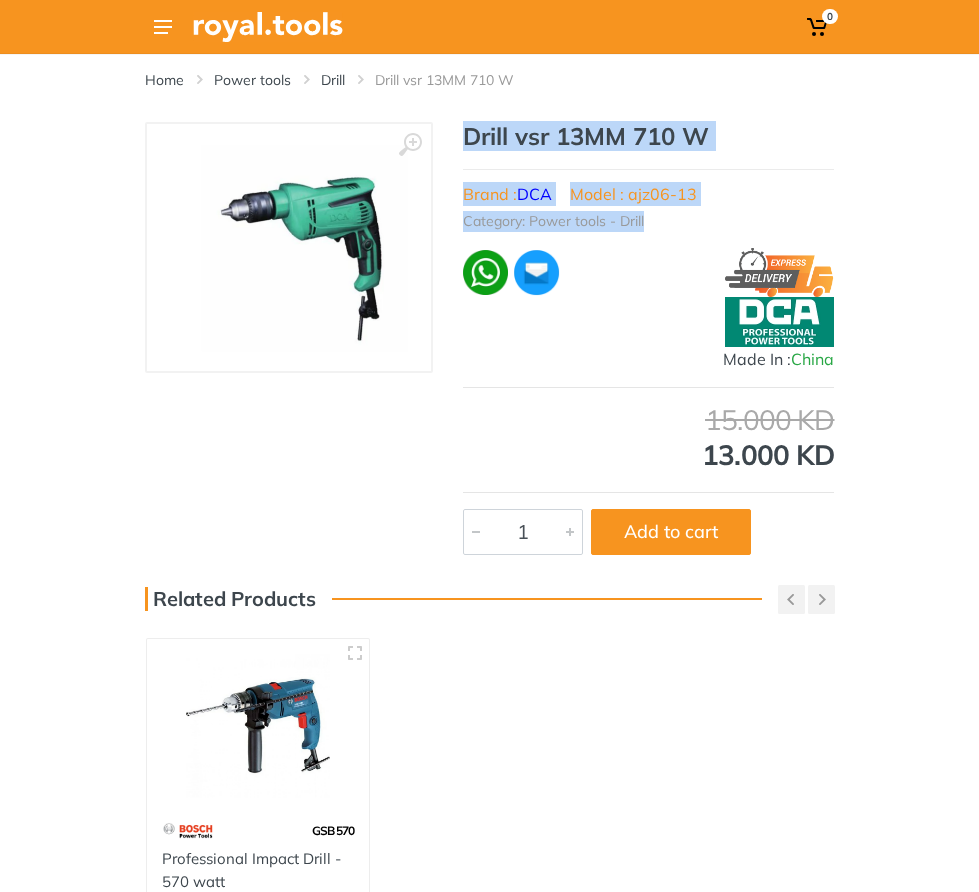 drag, startPoint x: 374, startPoint y: 239, endPoint x: 570, endPoint y: 308, distance: 207.79076 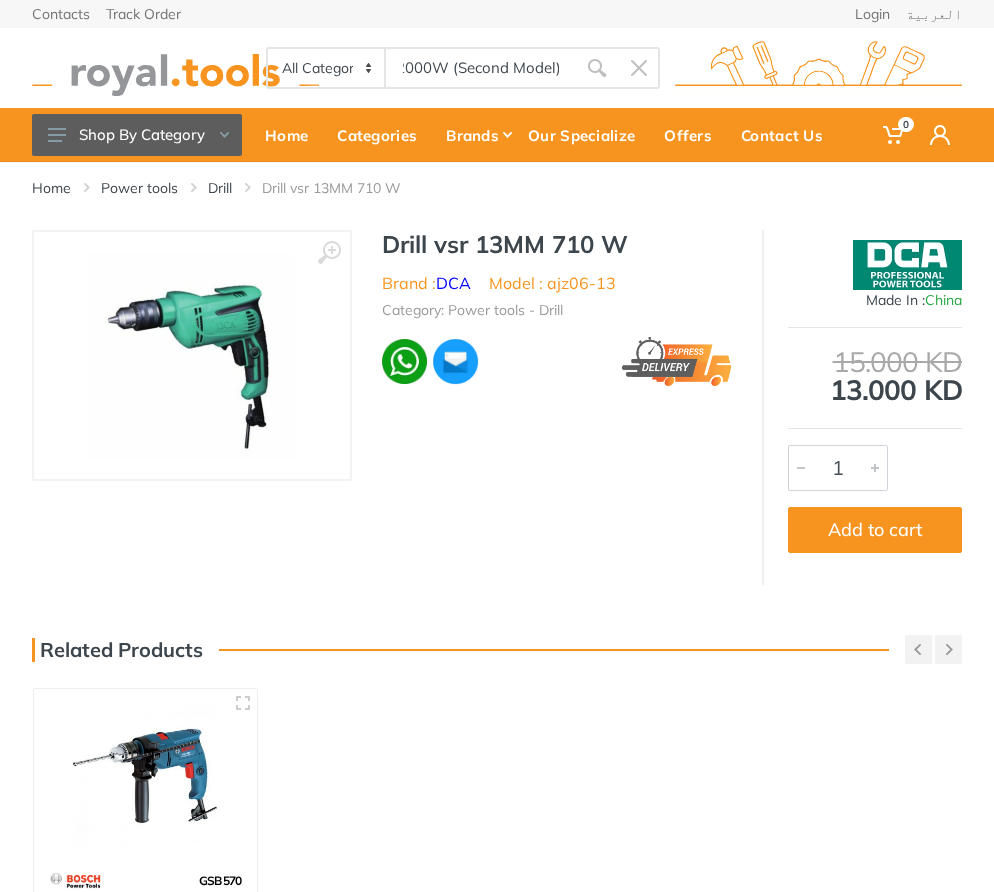 type on "Heat Gun 2000W (Second Model)" 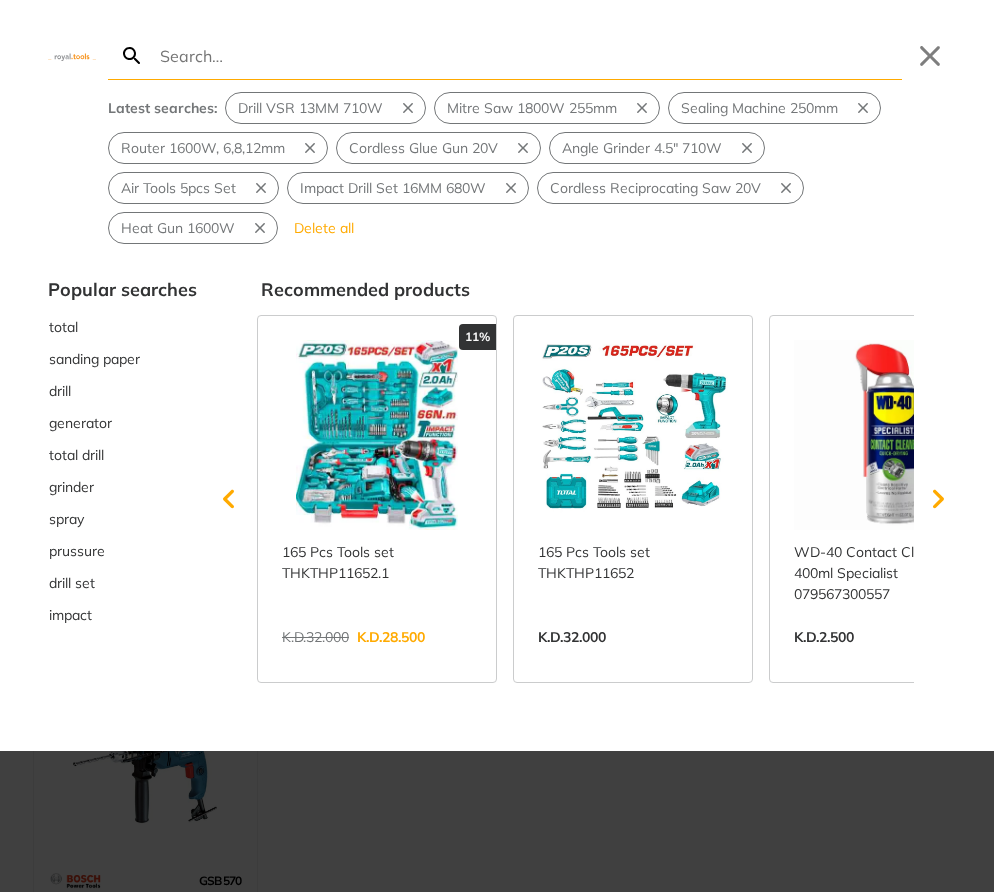 scroll, scrollTop: 0, scrollLeft: 78, axis: horizontal 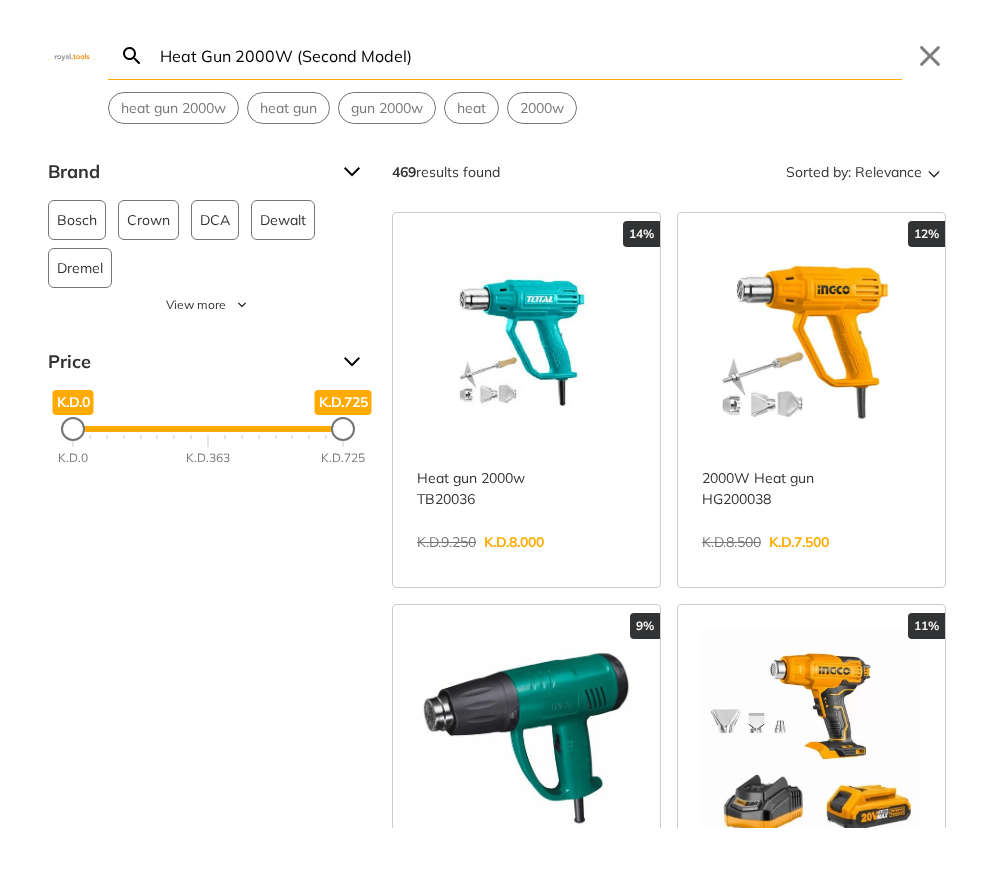 click on "View more →" at bounding box center (811, 563) 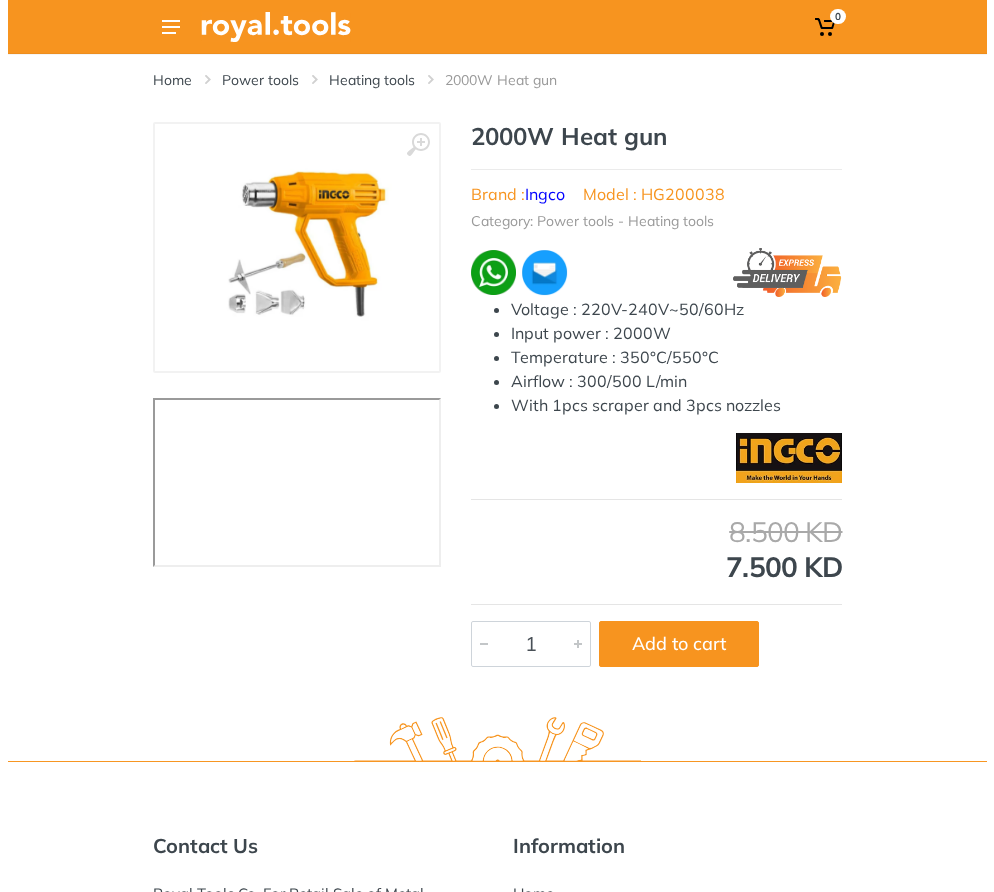 scroll, scrollTop: 0, scrollLeft: 0, axis: both 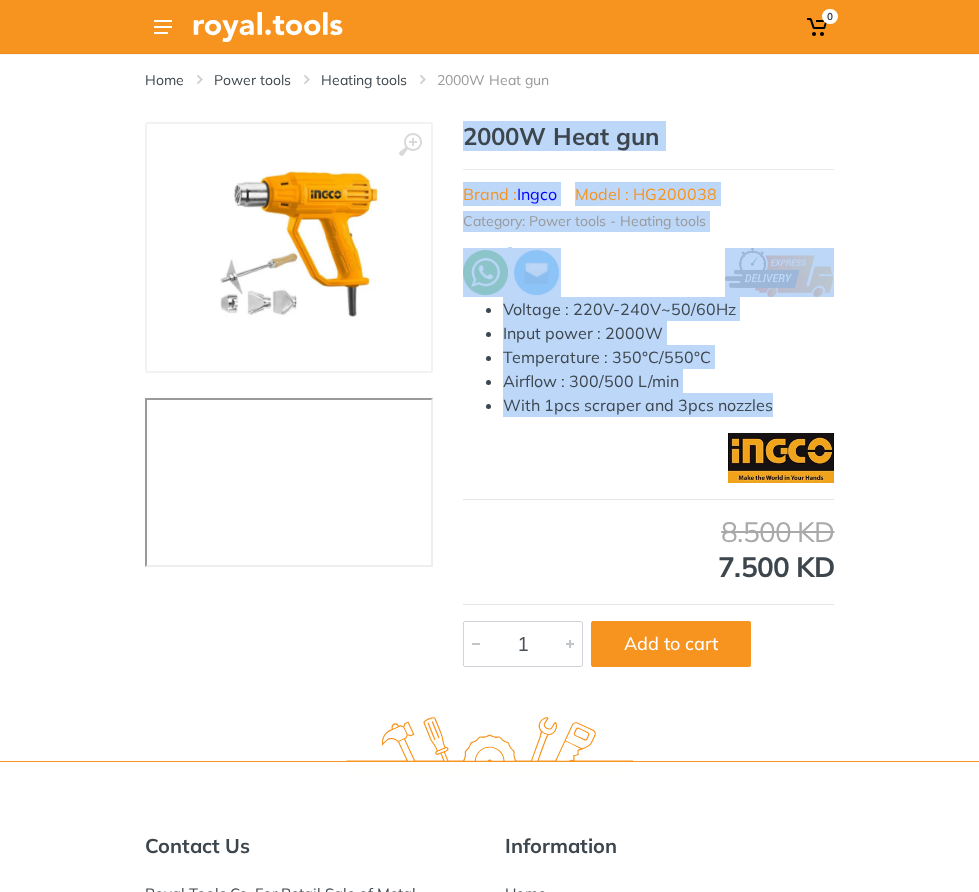 drag, startPoint x: 673, startPoint y: 493, endPoint x: 359, endPoint y: 255, distance: 394.00507 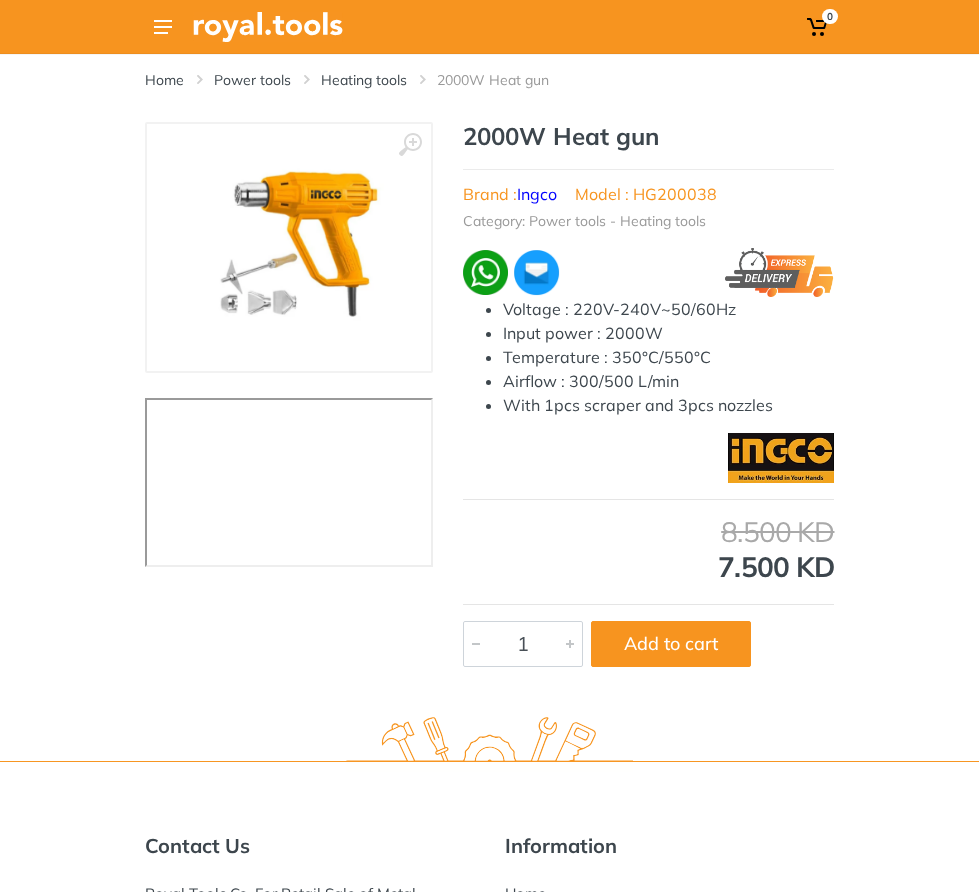 type on "JACK STAND 6TON" 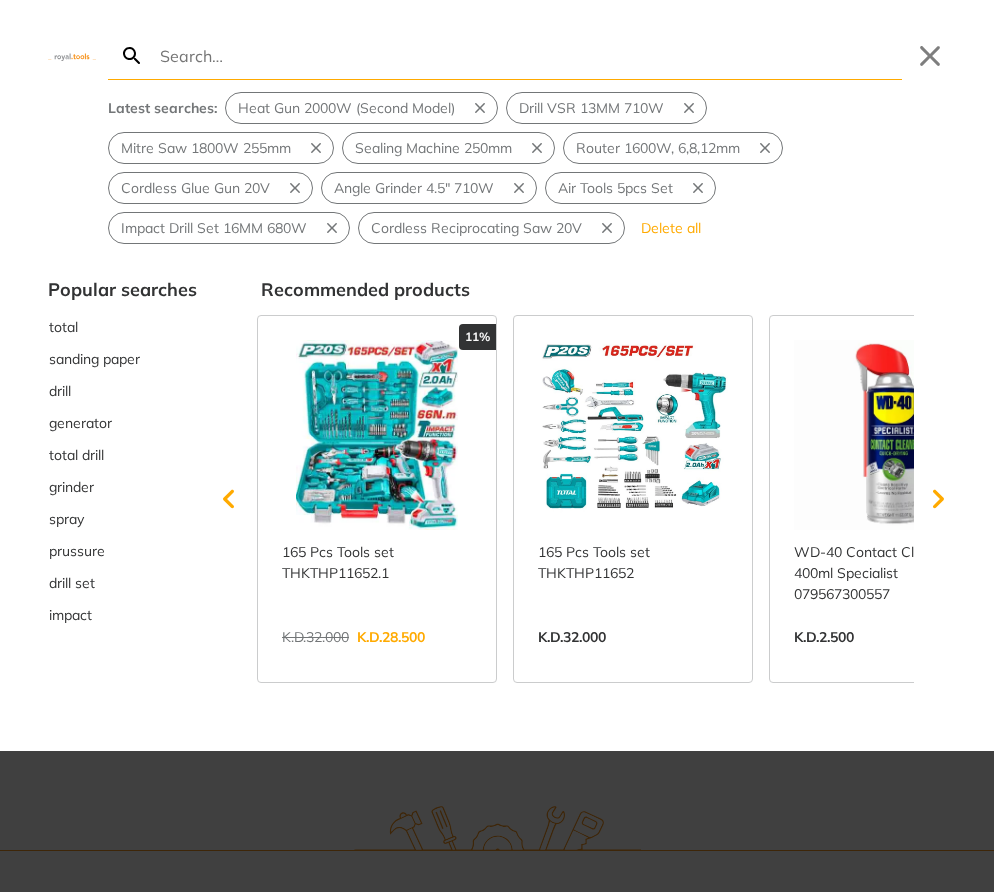 type on "JACK STAND 6TON" 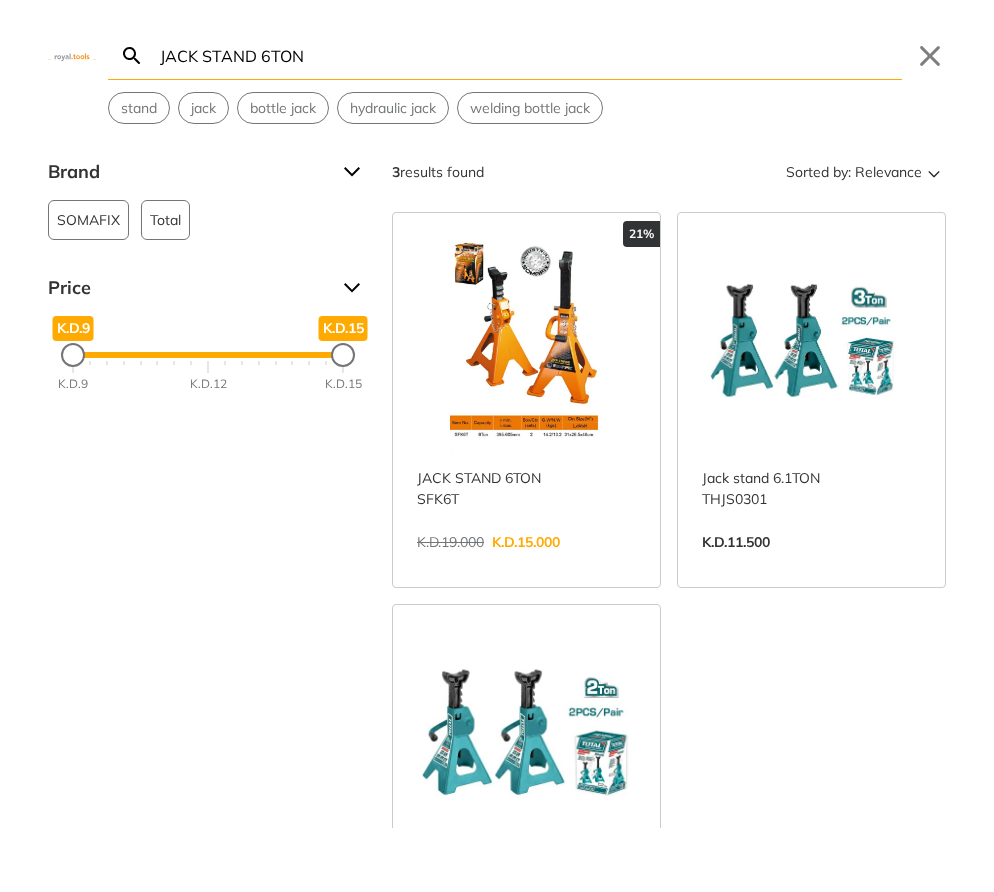 click on "View more →" at bounding box center (526, 563) 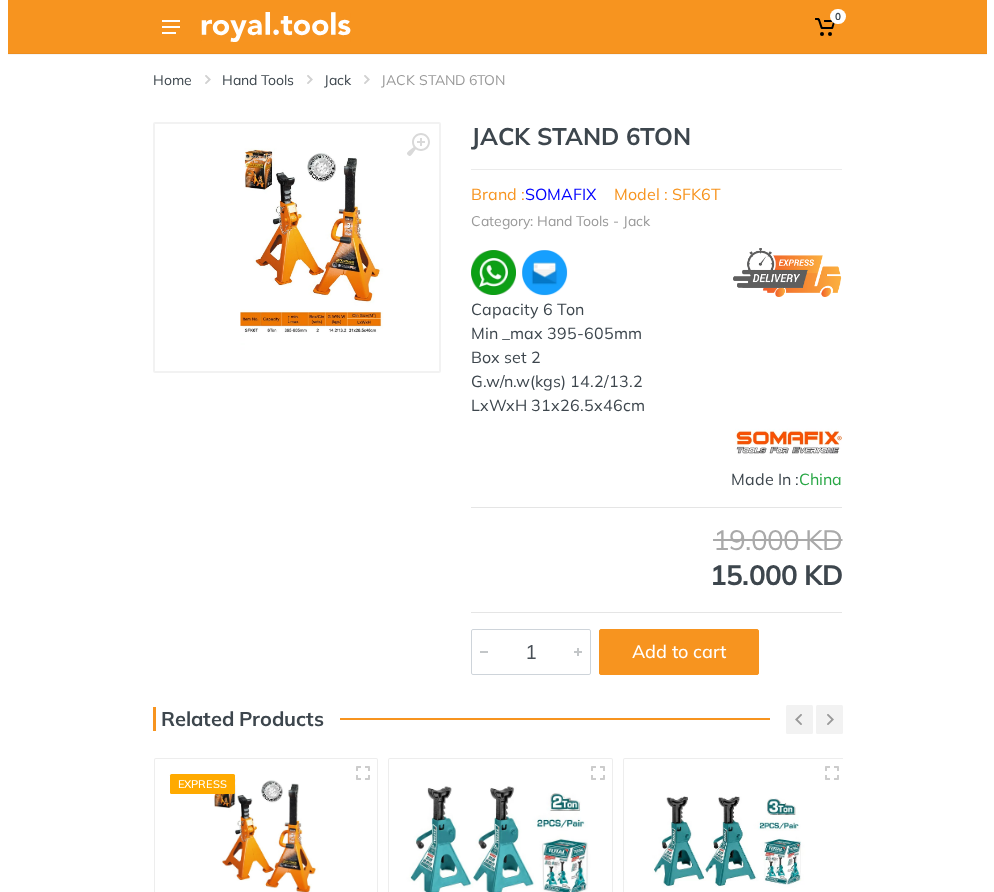 scroll, scrollTop: 0, scrollLeft: 0, axis: both 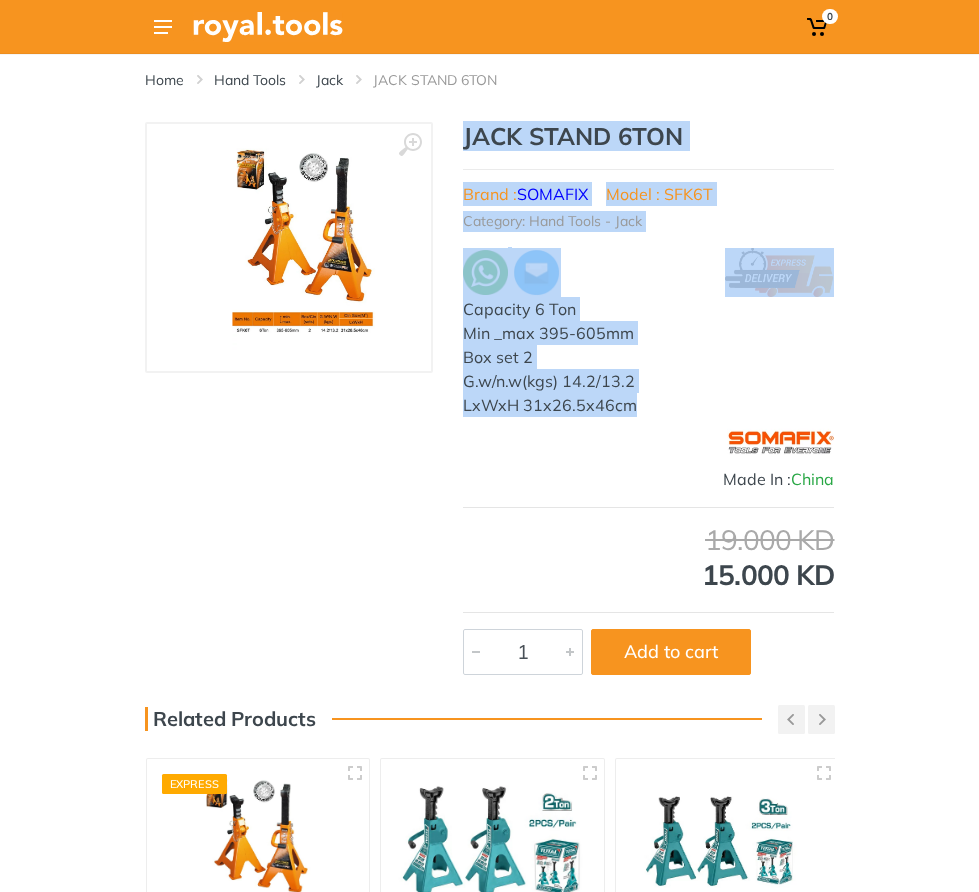 drag, startPoint x: 533, startPoint y: 495, endPoint x: 370, endPoint y: 258, distance: 287.64215 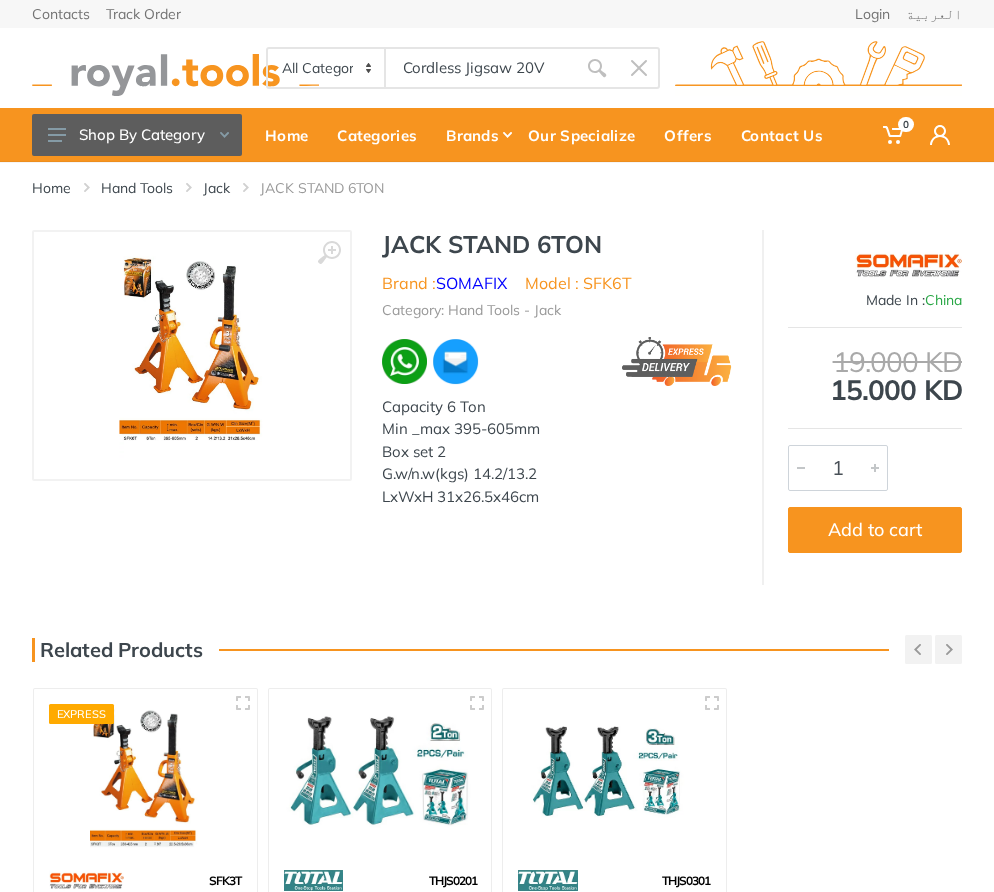 type on "Cordless Jigsaw 20VCordless Jigsaw 20V" 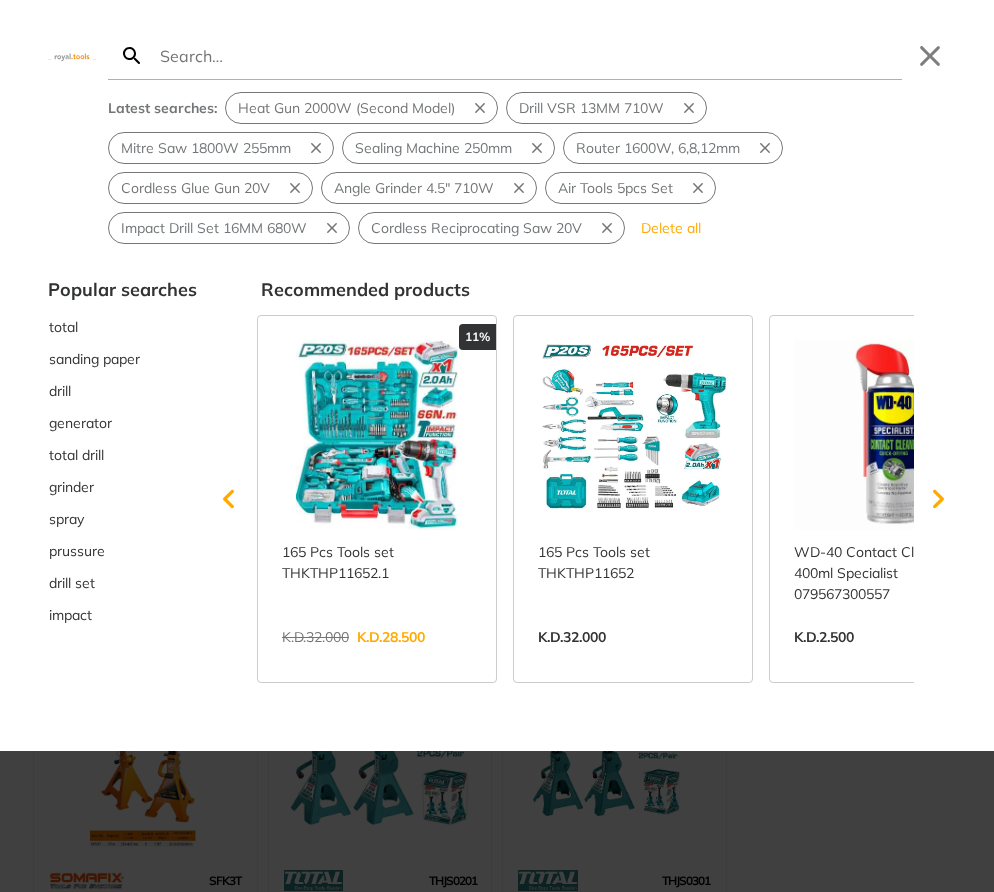 scroll, scrollTop: 0, scrollLeft: 129, axis: horizontal 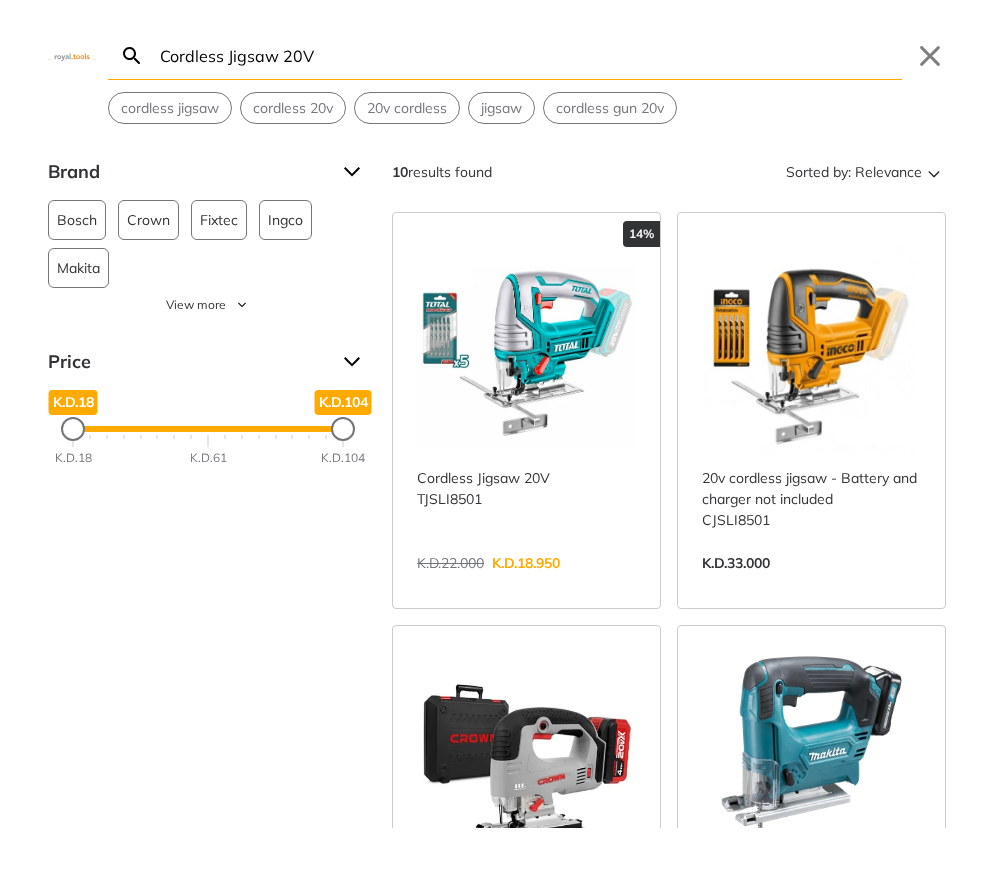click on "View more →" at bounding box center (526, 584) 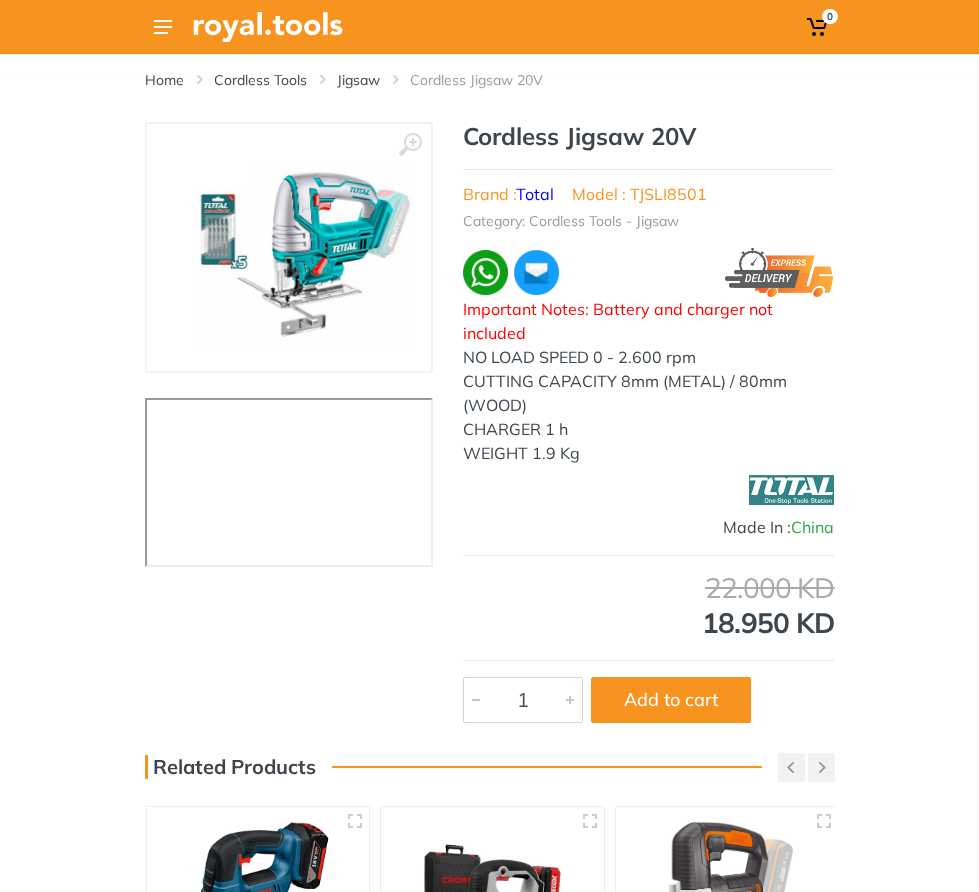 scroll, scrollTop: 0, scrollLeft: 0, axis: both 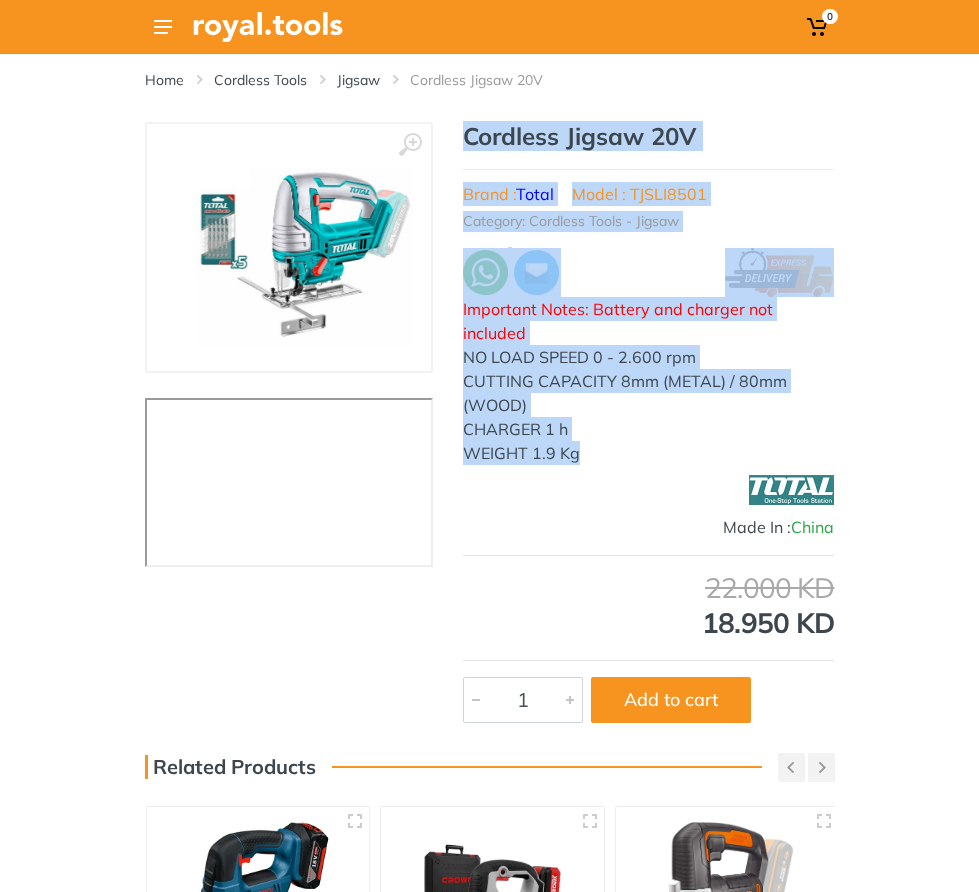 click on "Cordless Jigsaw 20V
Brand :  Total
Model : TJSLI8501
Category: Cordless Tools - Jigsaw
Important Notes: Battery and charger not included
NO LOAD SPEED	0 - 2.600 rpm CUTTING CAPACITY	8mm (METAL) / 80mm (WOOD) CHARGER	1 h WEIGHT	1.9 Kg" at bounding box center [648, 293] 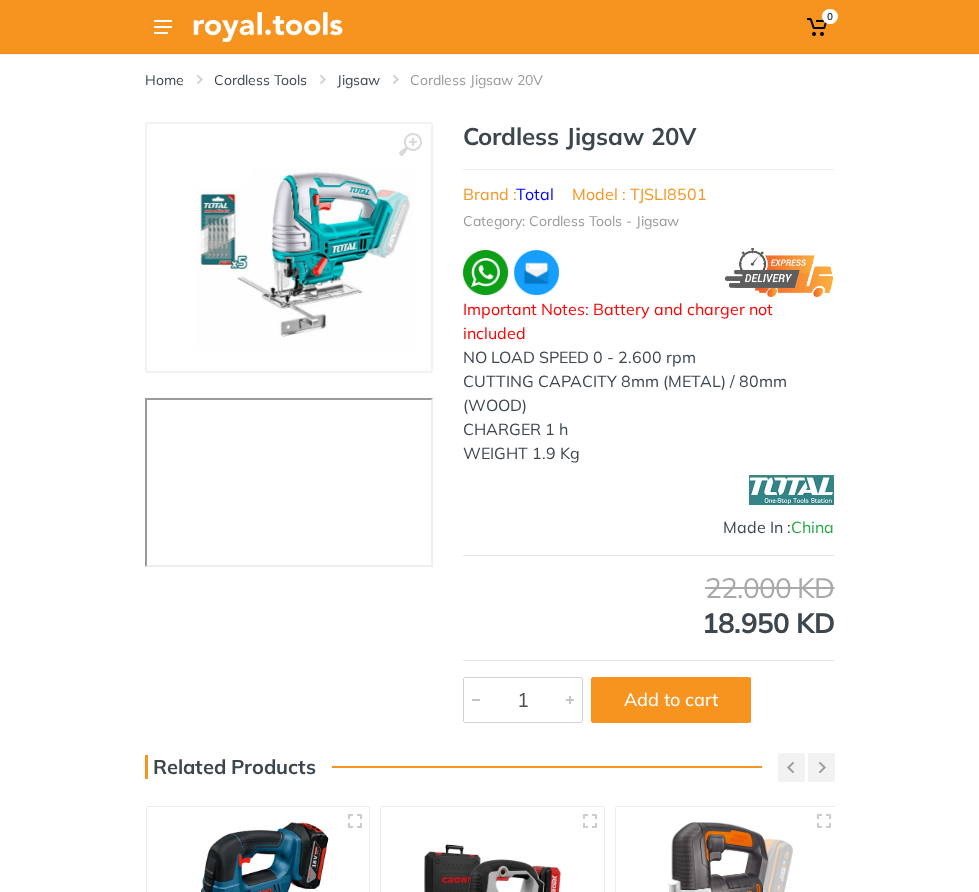type on "250 pcs Accessories of Multi Tool" 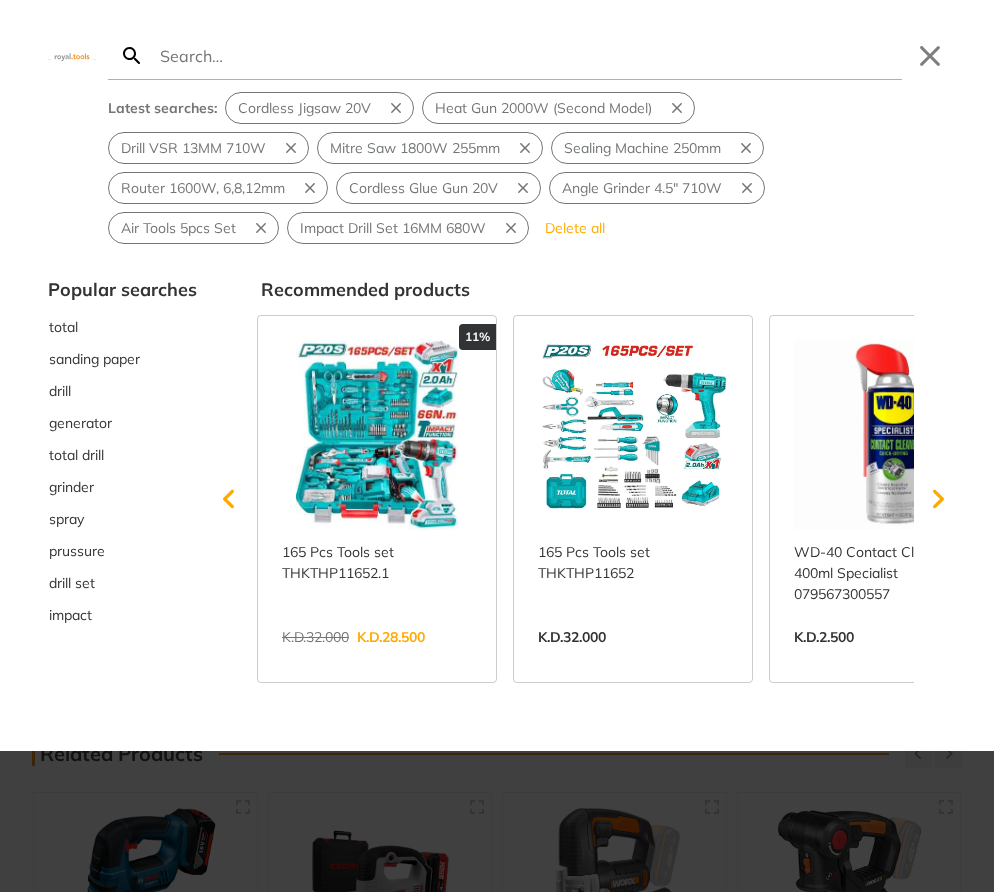 scroll, scrollTop: 0, scrollLeft: 72, axis: horizontal 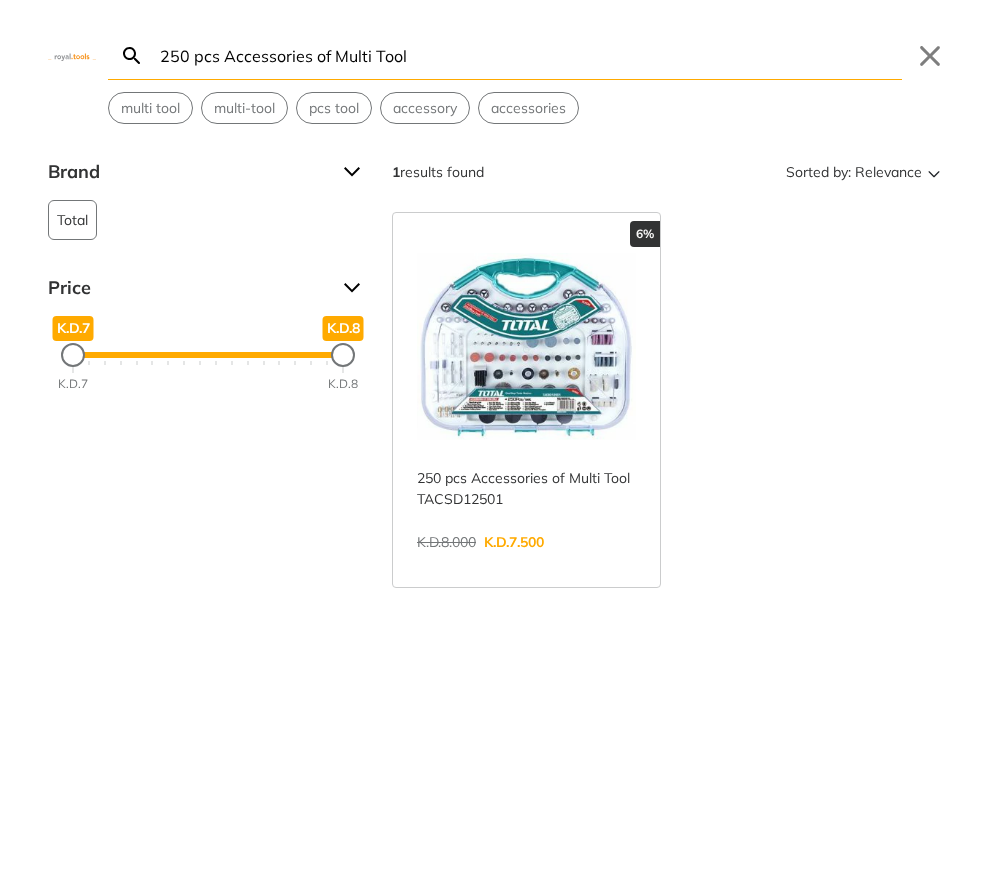 click on "View more →" at bounding box center [526, 563] 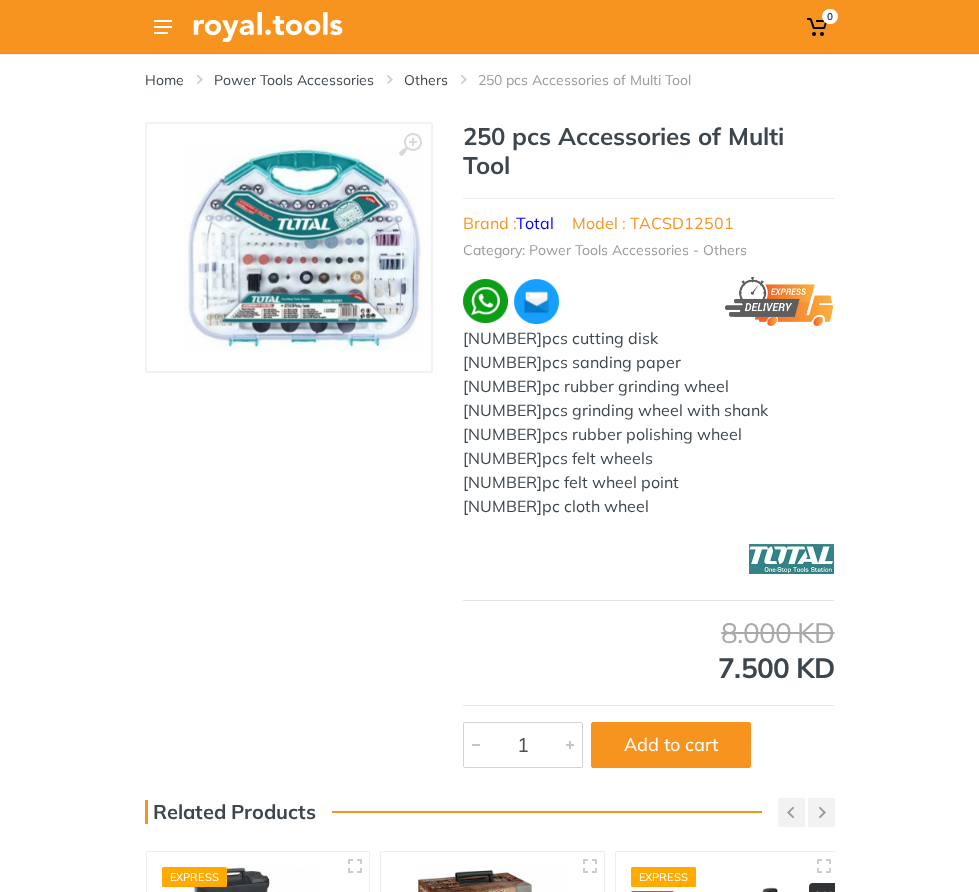 scroll, scrollTop: 0, scrollLeft: 0, axis: both 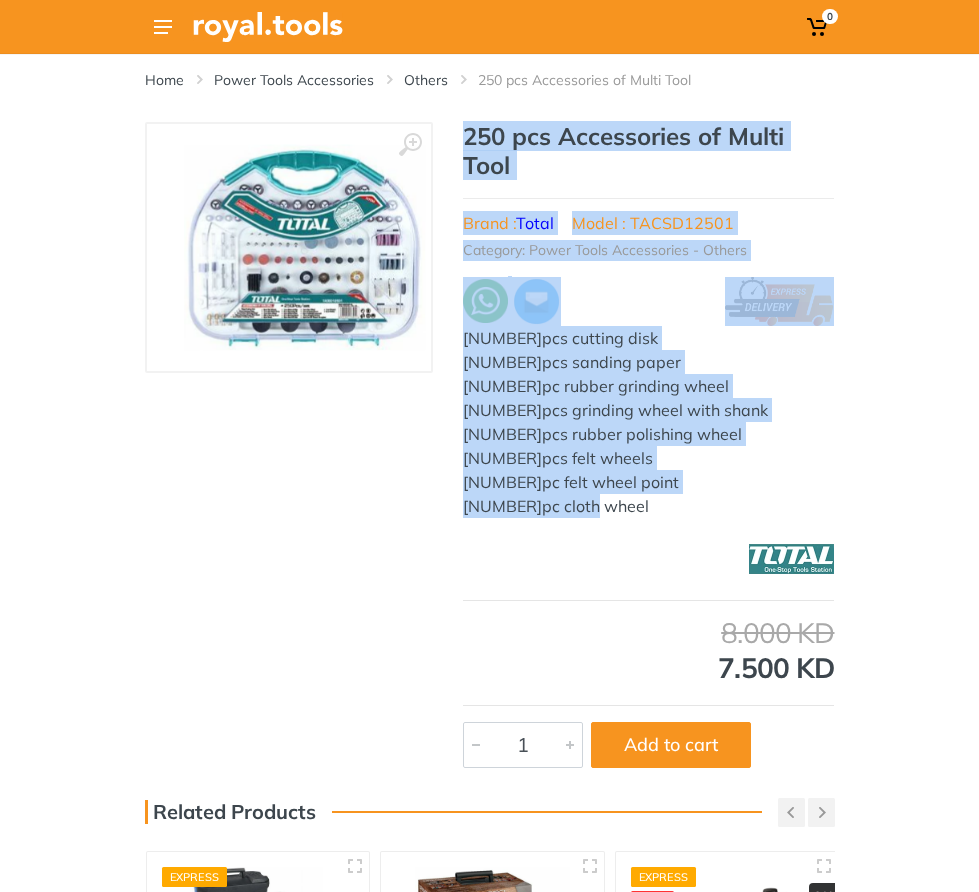 drag, startPoint x: 496, startPoint y: 593, endPoint x: 366, endPoint y: 258, distance: 359.33966 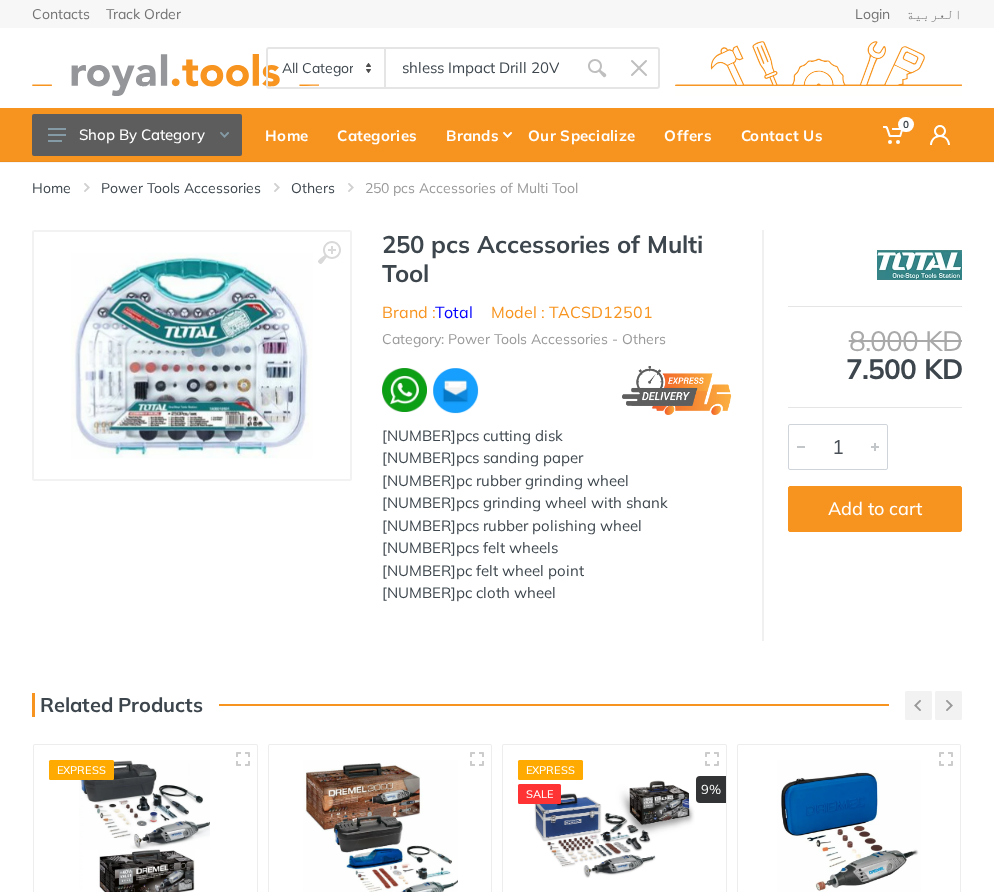 type on "Cordless Brushless Impact Drill 20V" 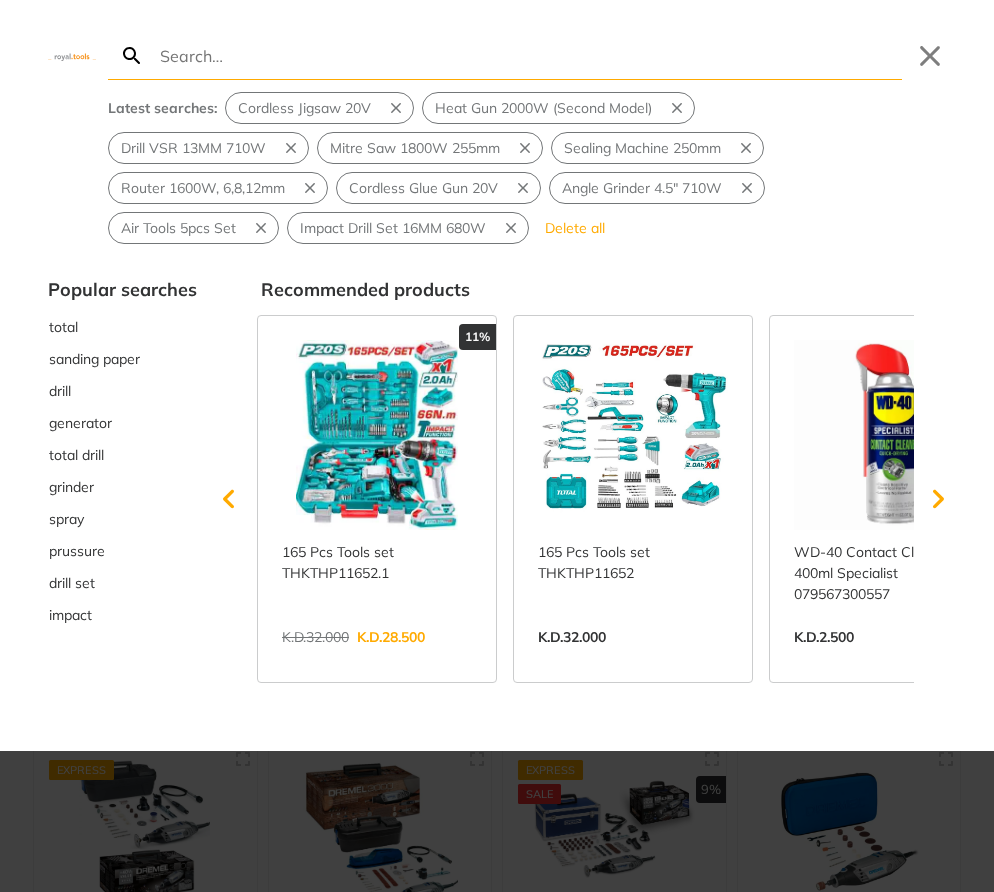 scroll, scrollTop: 0, scrollLeft: 90, axis: horizontal 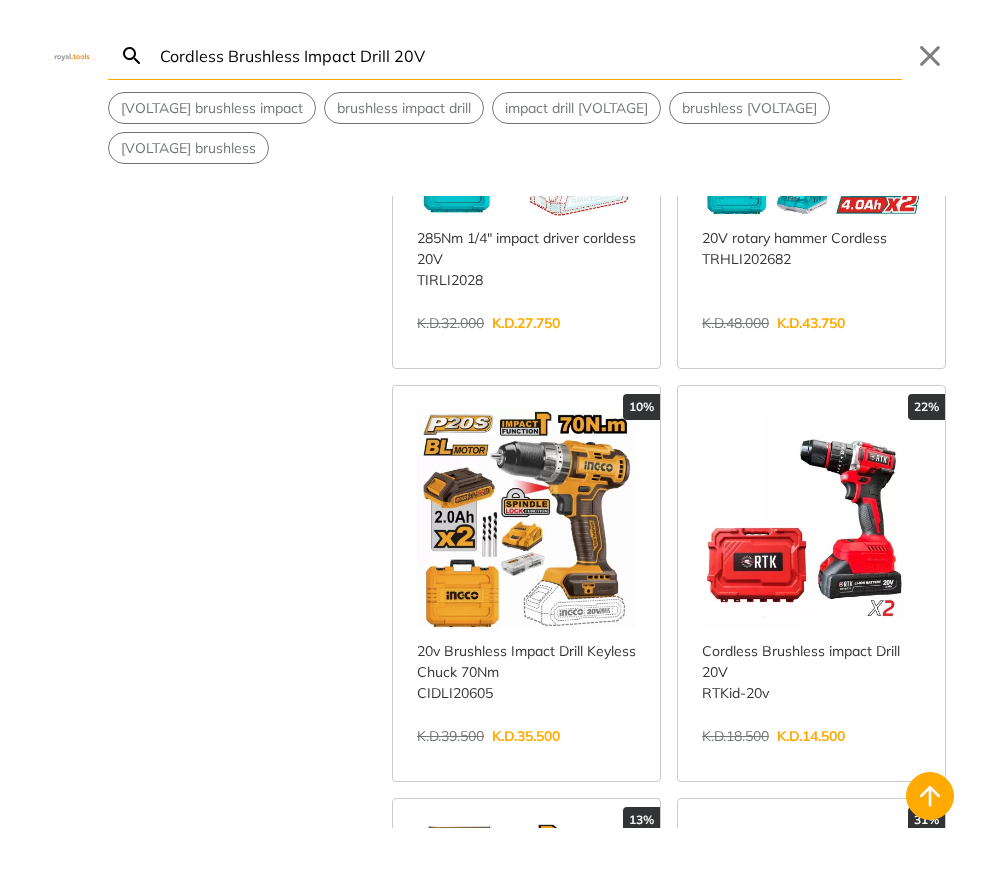 click on "View more →" at bounding box center (811, 757) 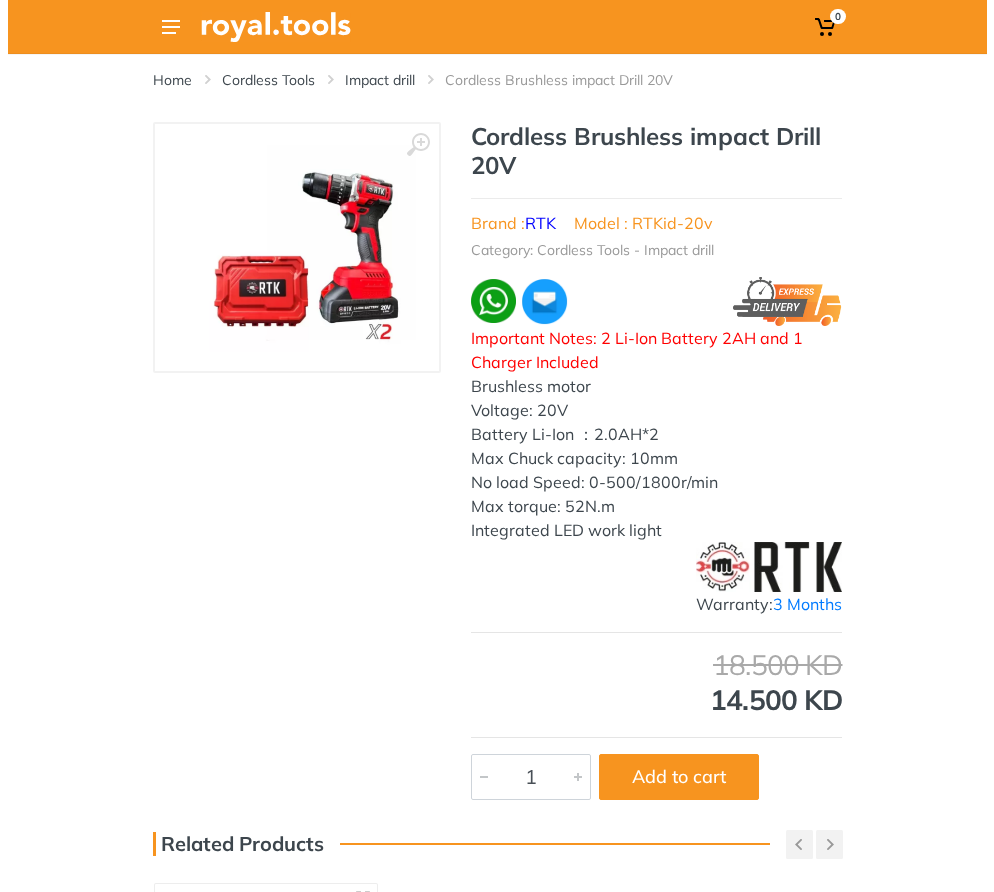 scroll, scrollTop: 0, scrollLeft: 0, axis: both 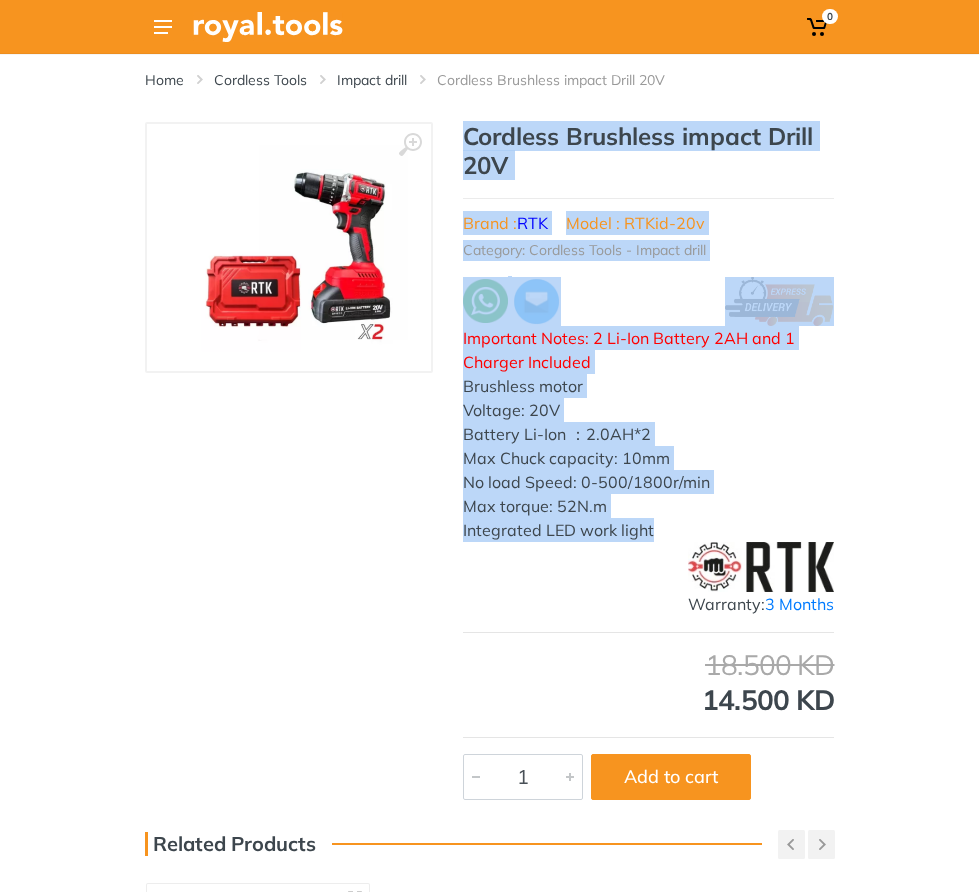 drag, startPoint x: 559, startPoint y: 612, endPoint x: 363, endPoint y: 231, distance: 428.45886 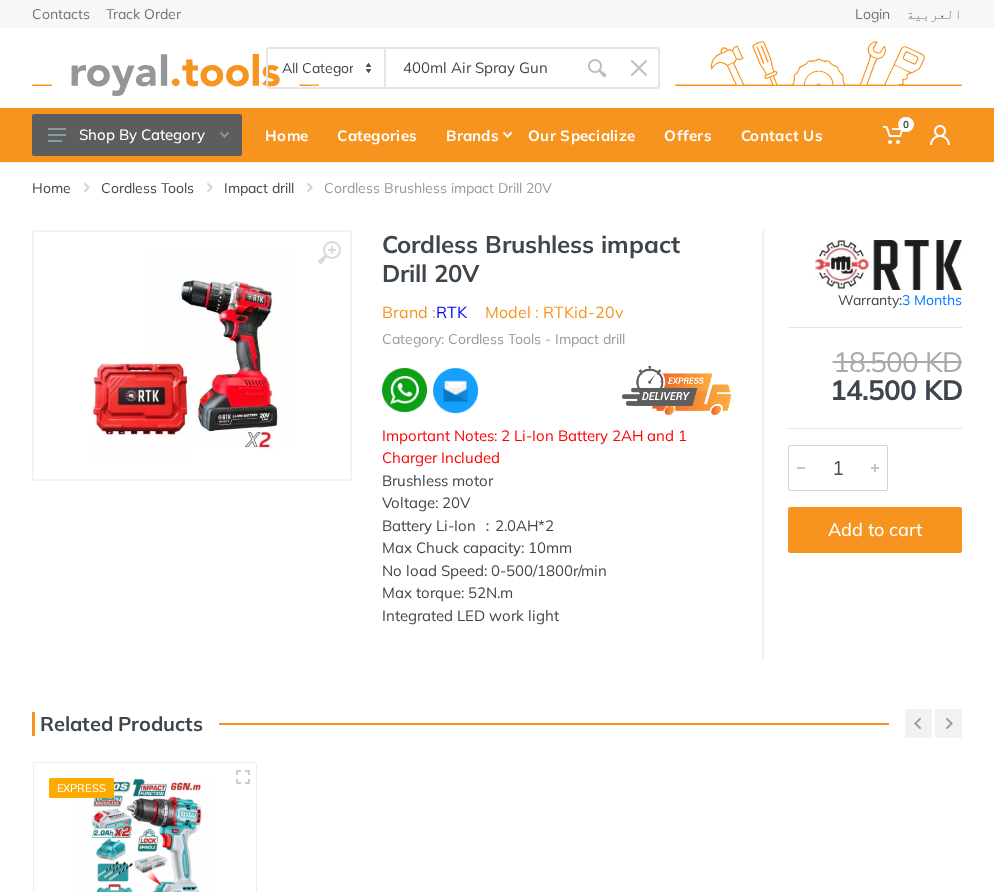 type on "400ml Air Spray Gun" 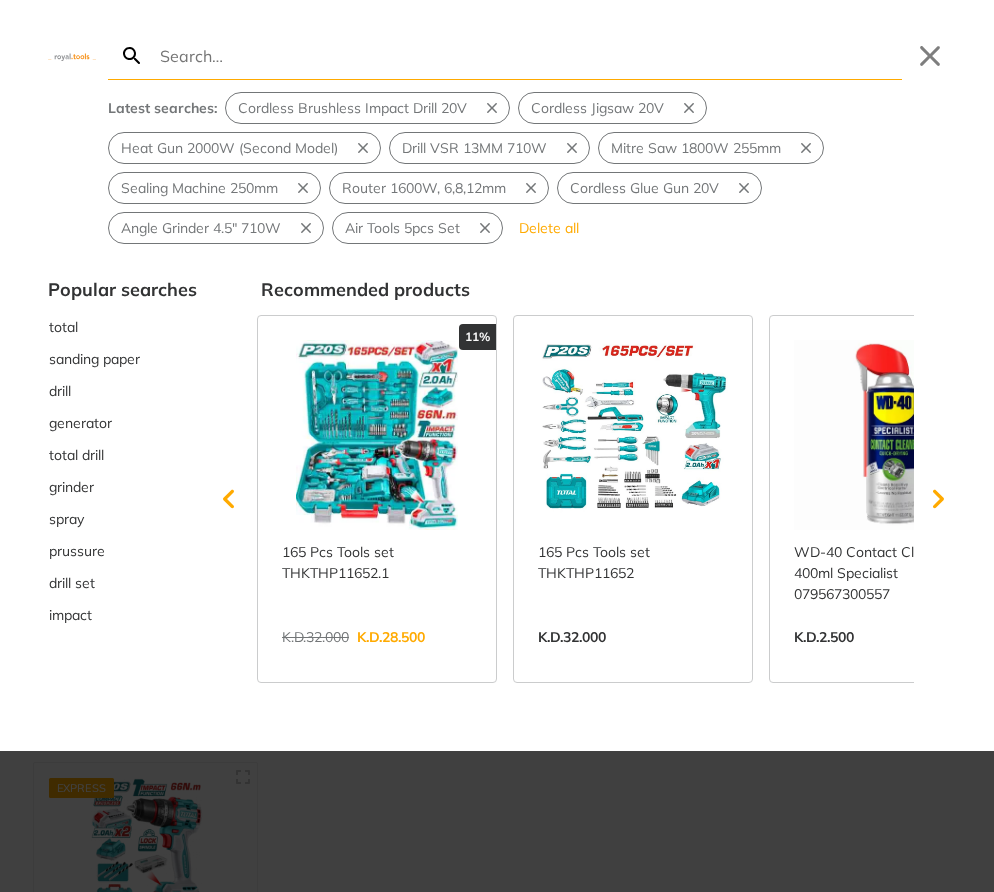 type on "400ml Air Spray Gun" 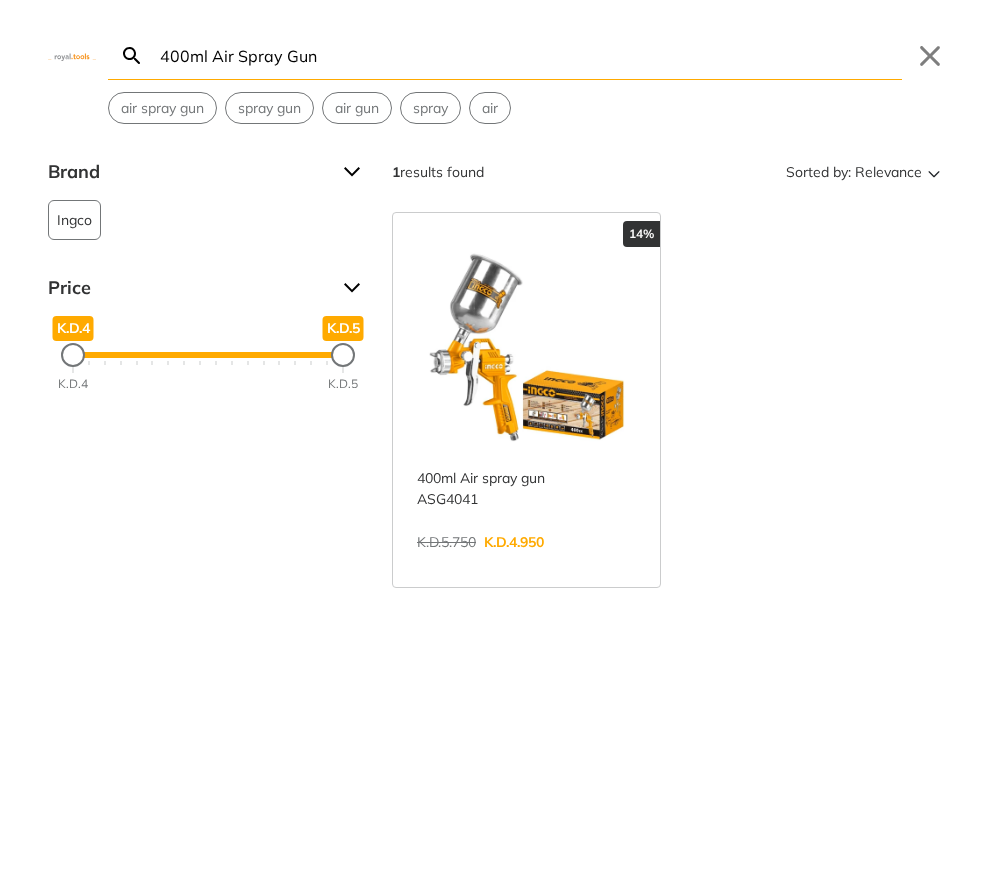 click on "View more →" at bounding box center (526, 563) 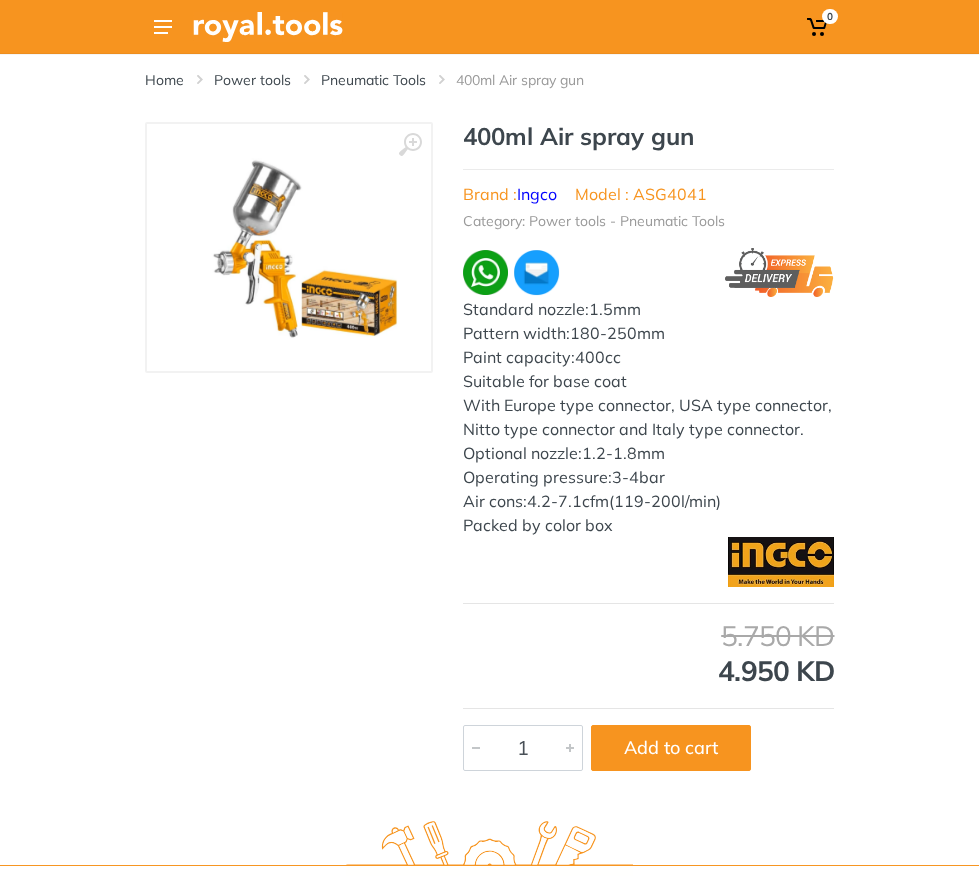 scroll, scrollTop: 0, scrollLeft: 0, axis: both 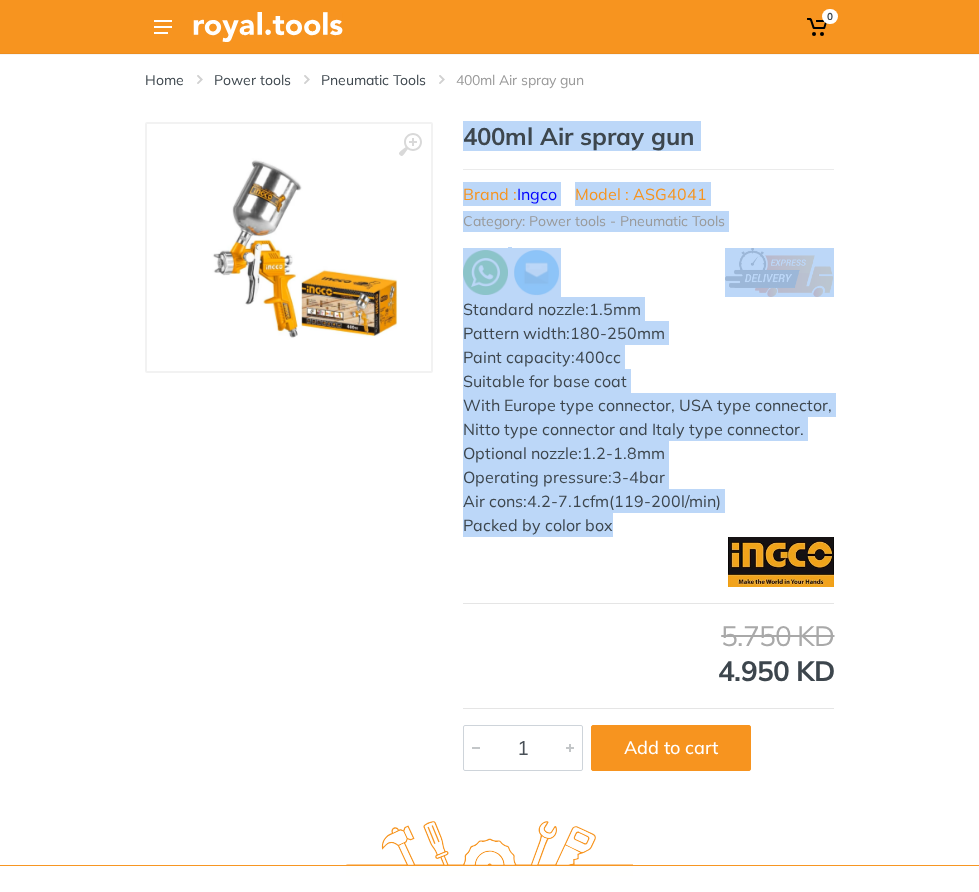 drag, startPoint x: 530, startPoint y: 607, endPoint x: 374, endPoint y: 252, distance: 387.7641 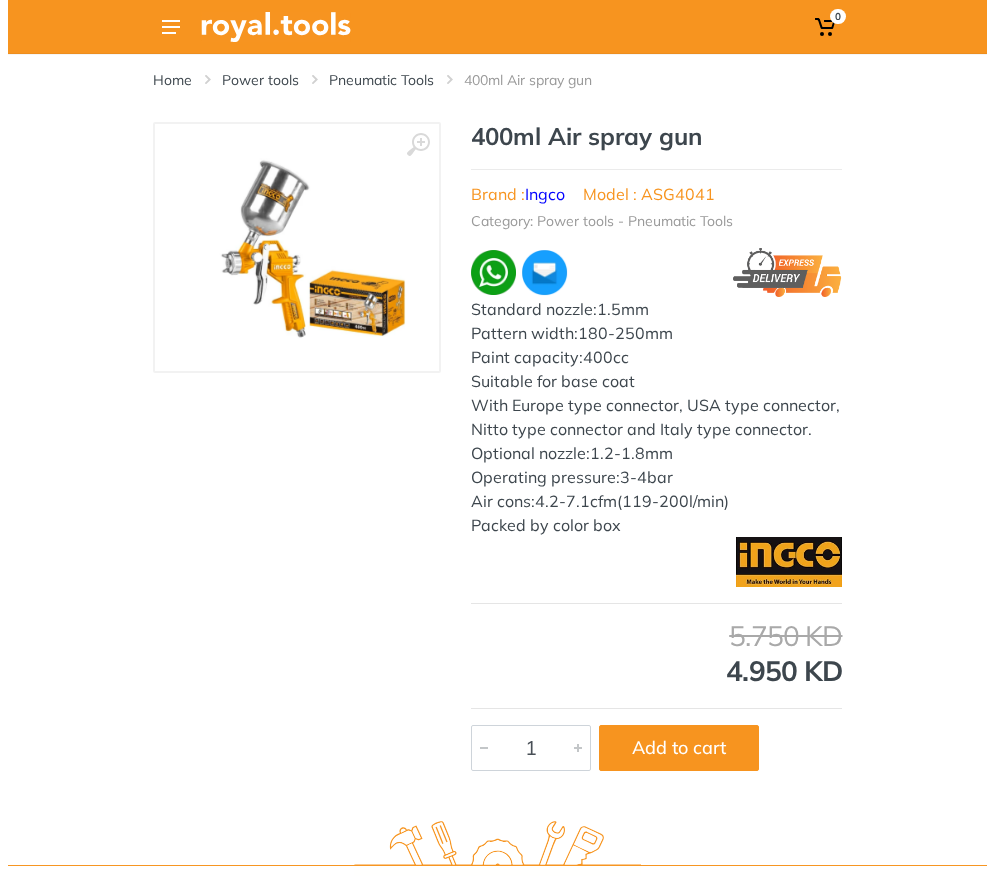 scroll, scrollTop: 0, scrollLeft: 130, axis: horizontal 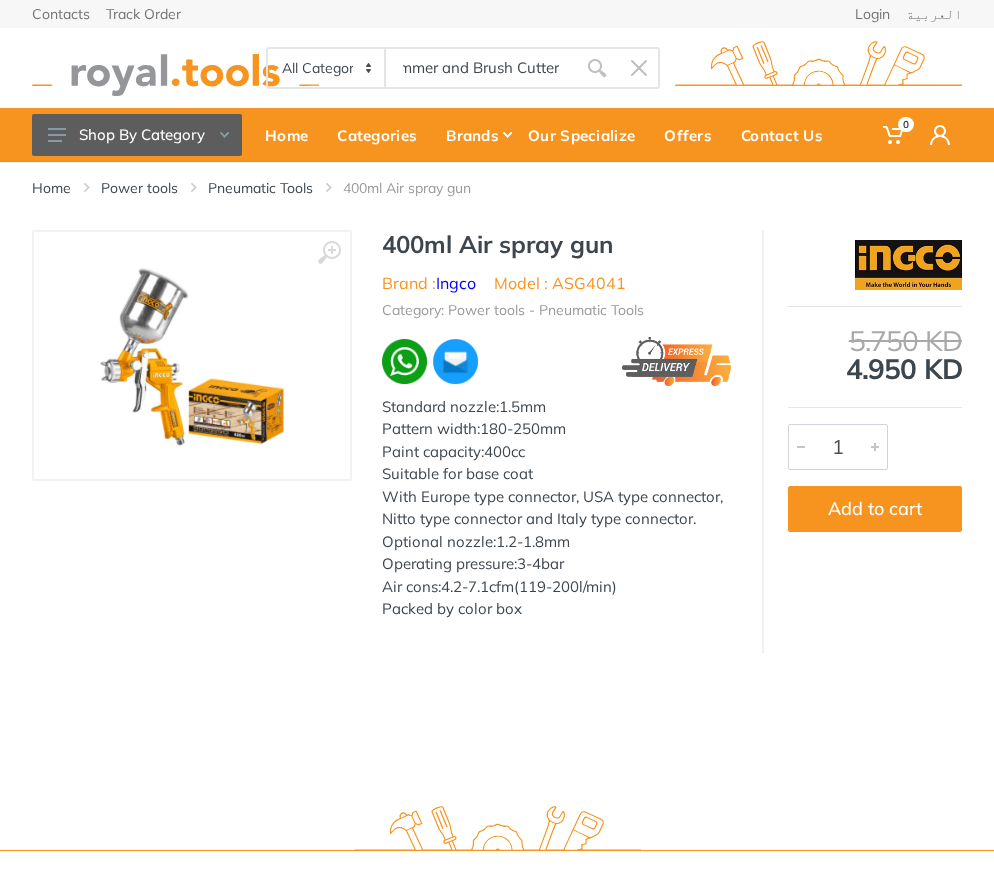type on "Gasoline Grass Trimmer and Brush Cutter" 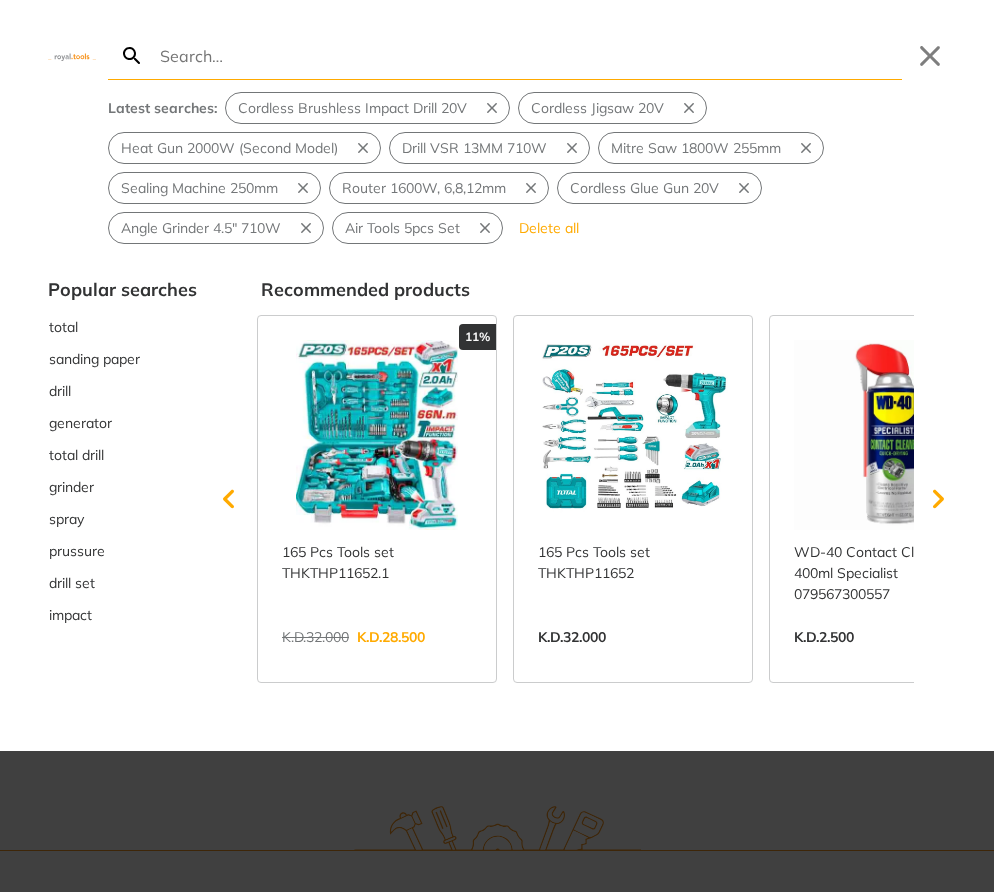 type on "Gasoline Grass Trimmer and Brush Cutter" 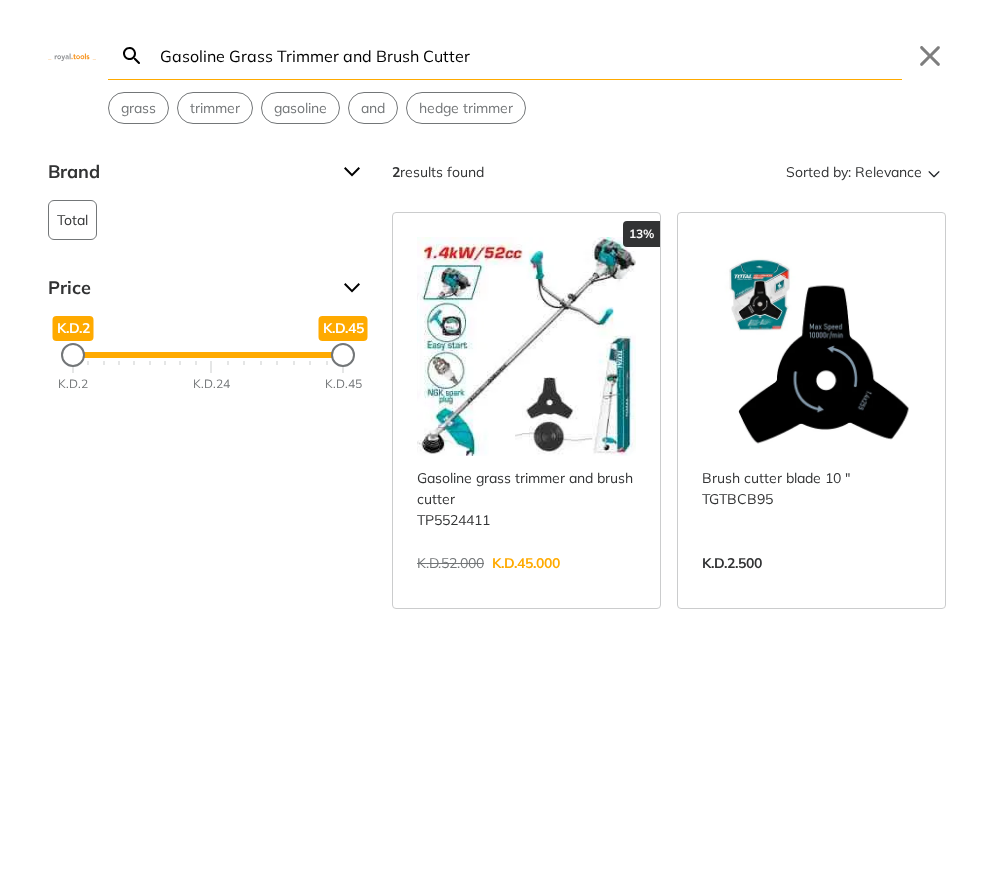 click on "View more →" at bounding box center [526, 584] 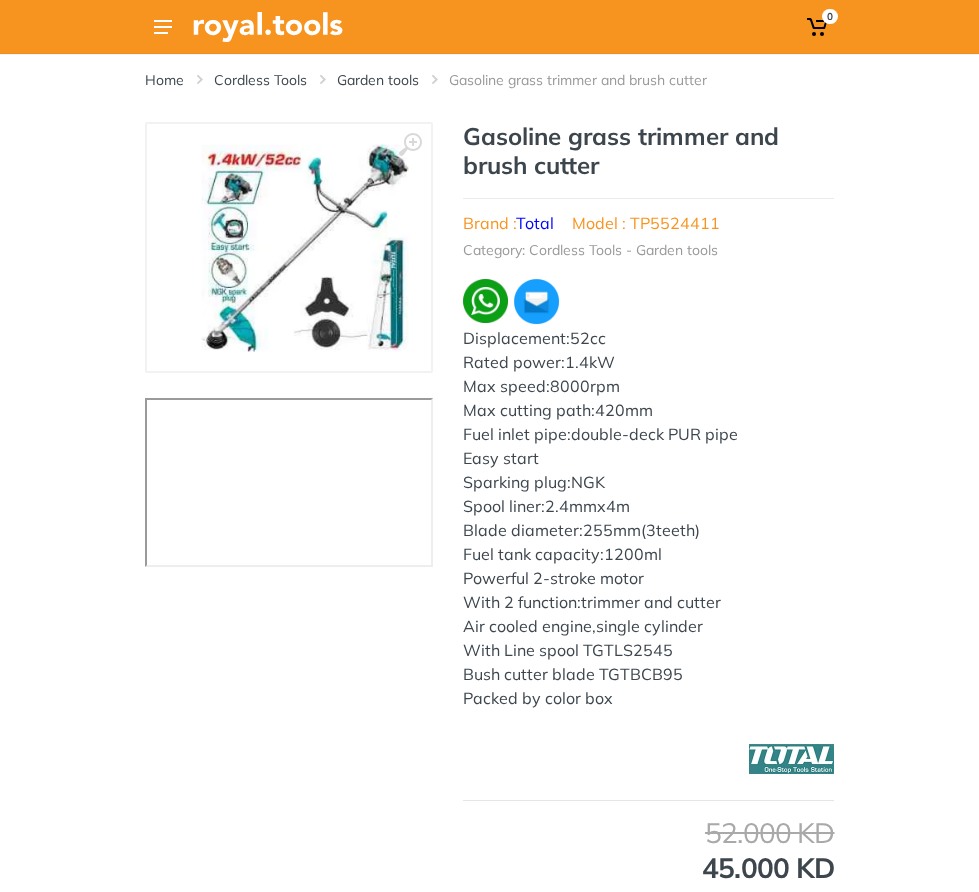 scroll, scrollTop: 0, scrollLeft: 0, axis: both 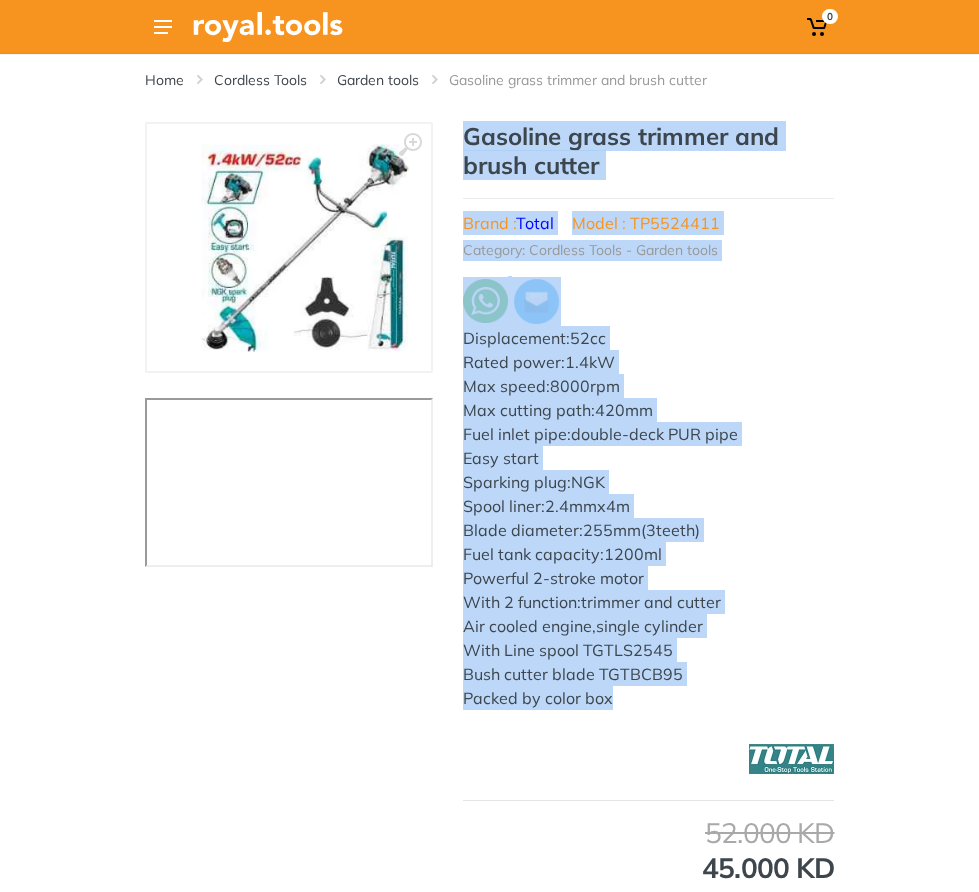 click on "Gasoline grass trimmer and brush cutter
Brand :  Total
Model : TP5524411
Category: Cordless Tools - Garden tools
Displacement:52cc Rated power:1.4kW Max speed:8000rpm Max cutting path:420mm Fuel inlet pipe:double-deck PUR pipe Easy start Sparking plug:NGK Spool liner:2.4mmx4m Blade diameter:255mm(3teeth) Fuel tank capacity:1200ml Powerful 2-stroke motor With 2 function:trimmer and cutter Air cooled engine,single cylinder With Line spool TGTLS2545" at bounding box center [648, 428] 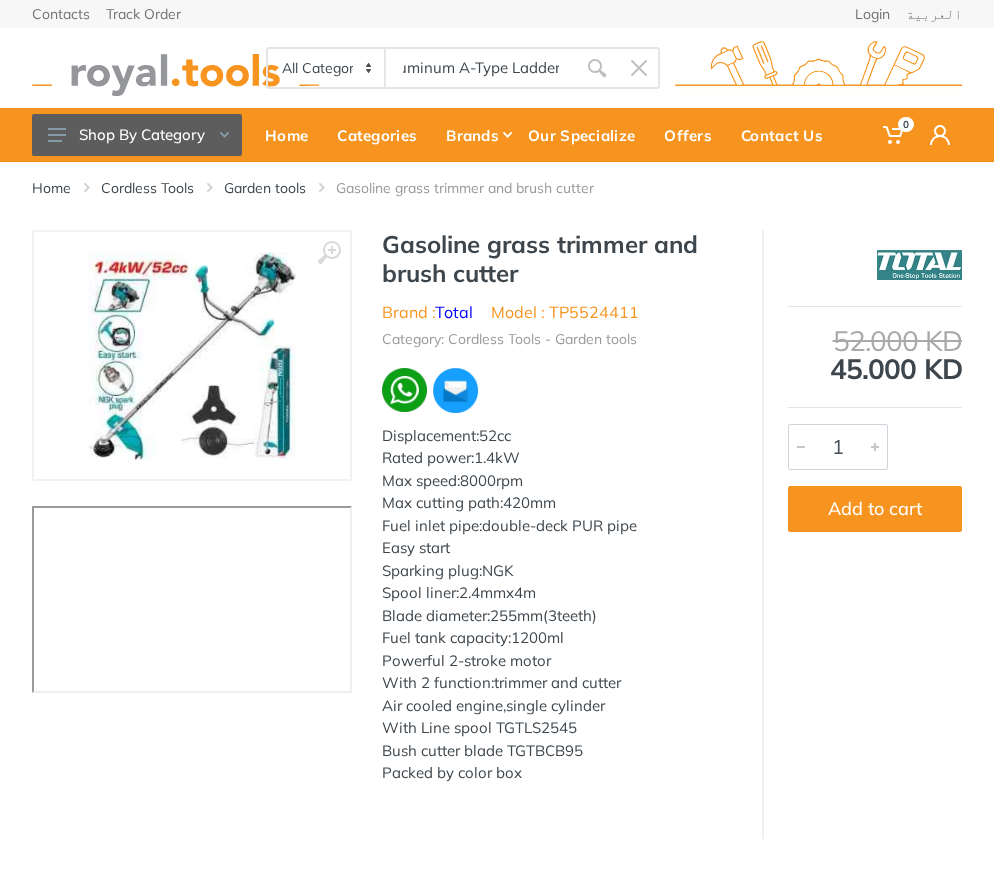 type on "Household Aluminum A-Type Ladder" 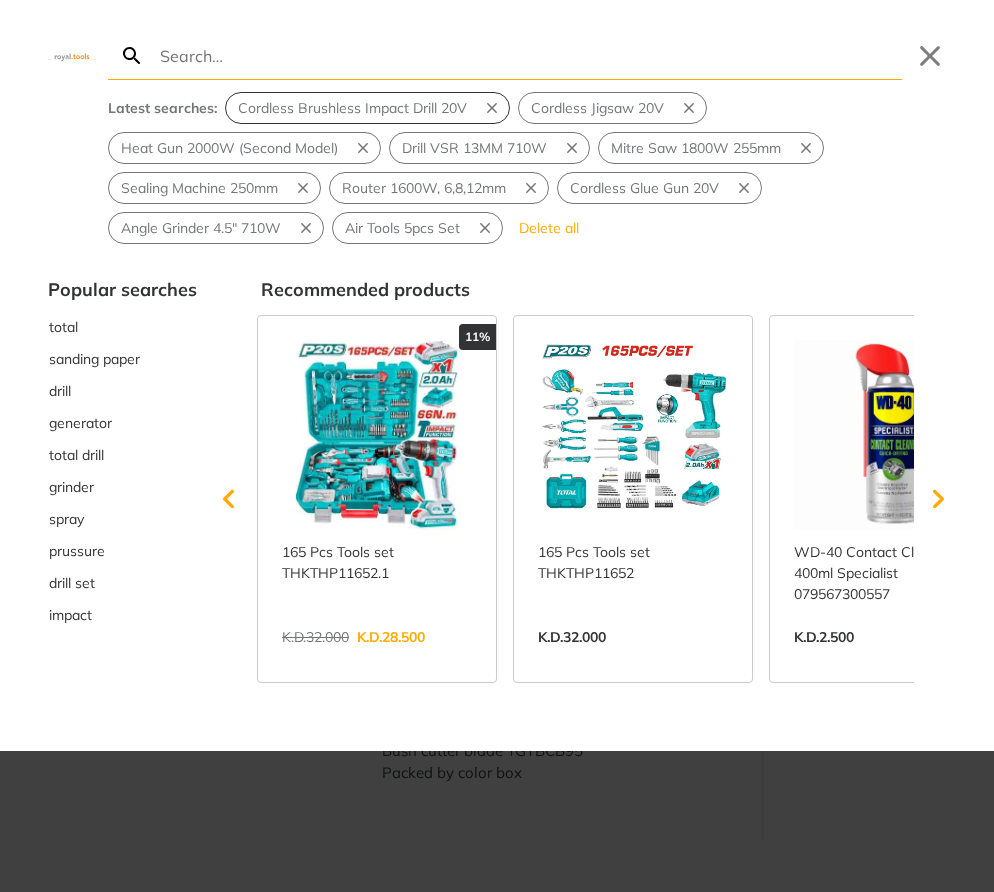 scroll, scrollTop: 0, scrollLeft: 99, axis: horizontal 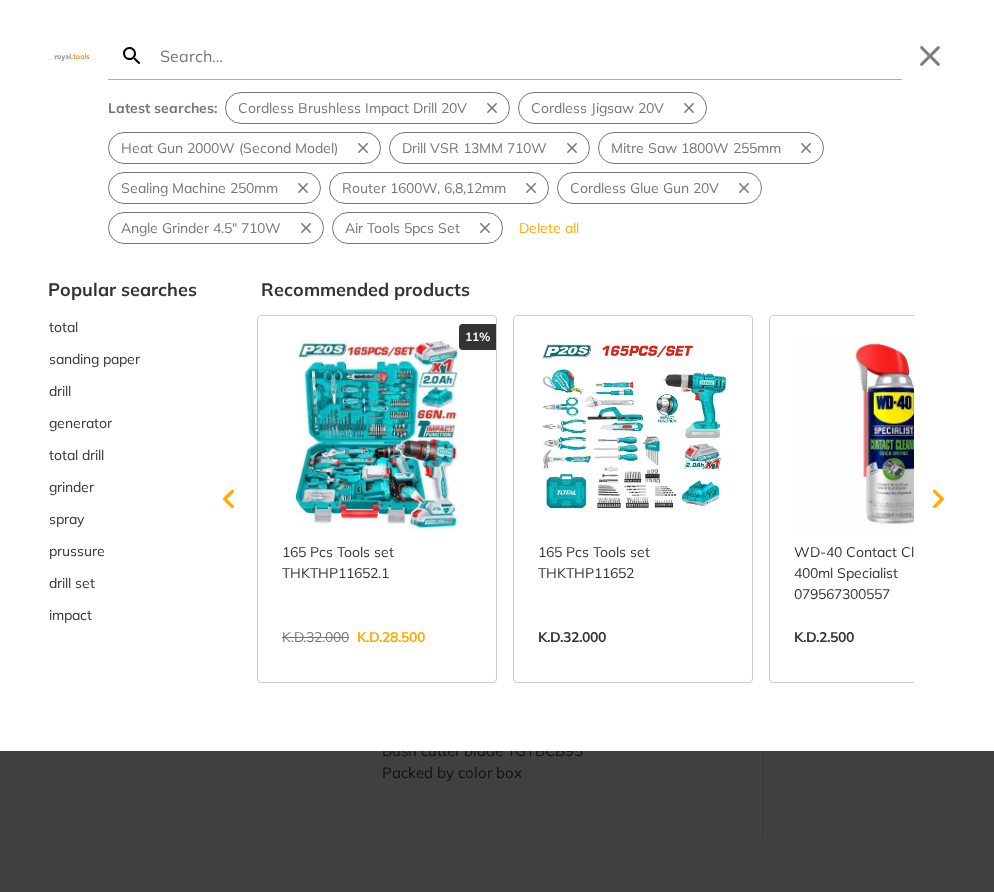 type on "Household Aluminum A-Type Ladder" 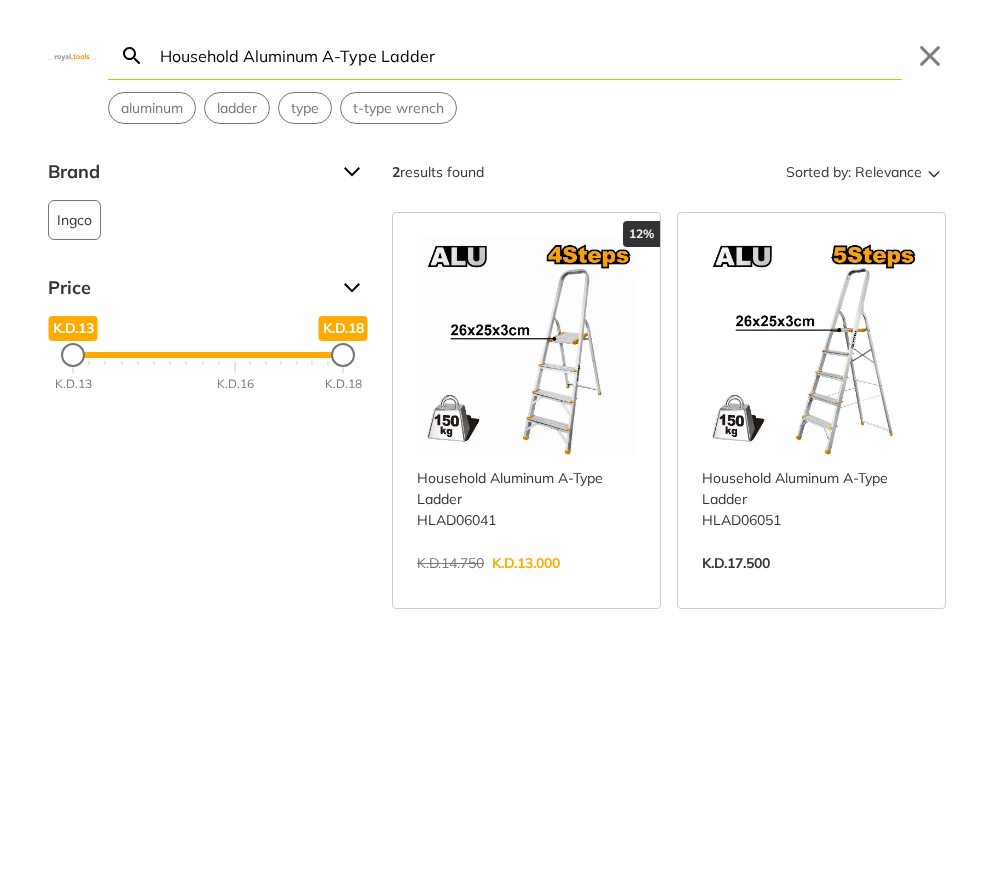 click on "View more →" at bounding box center (526, 584) 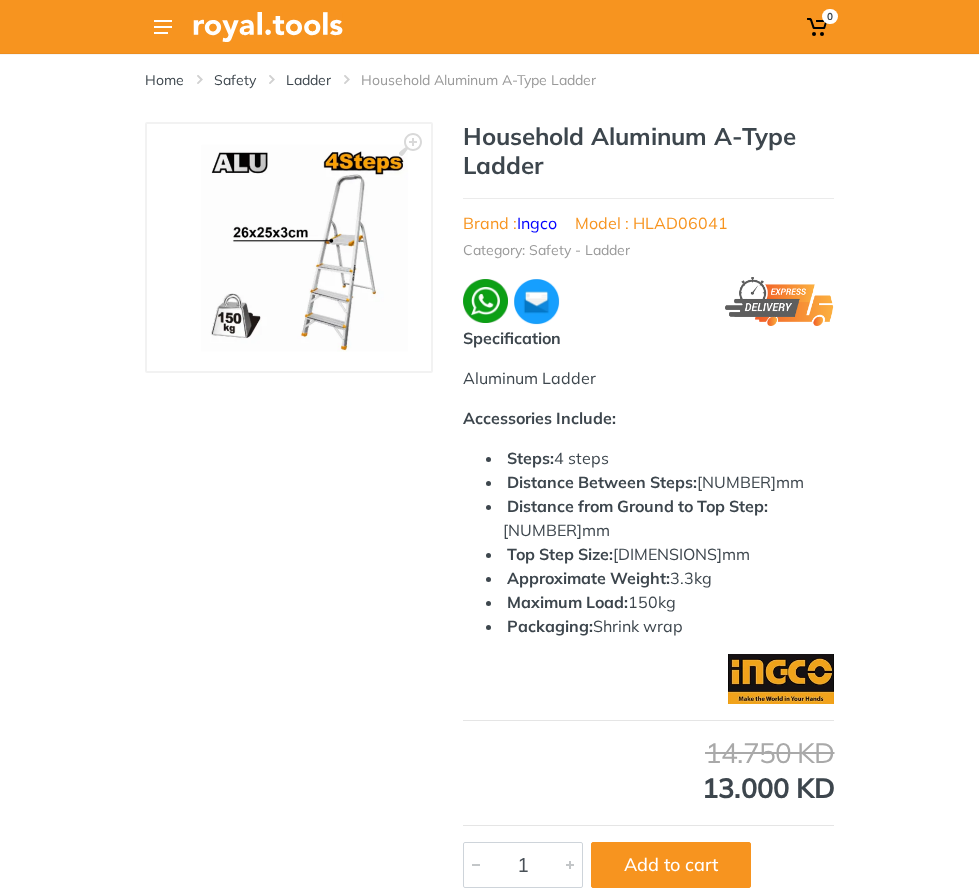 scroll, scrollTop: 0, scrollLeft: 0, axis: both 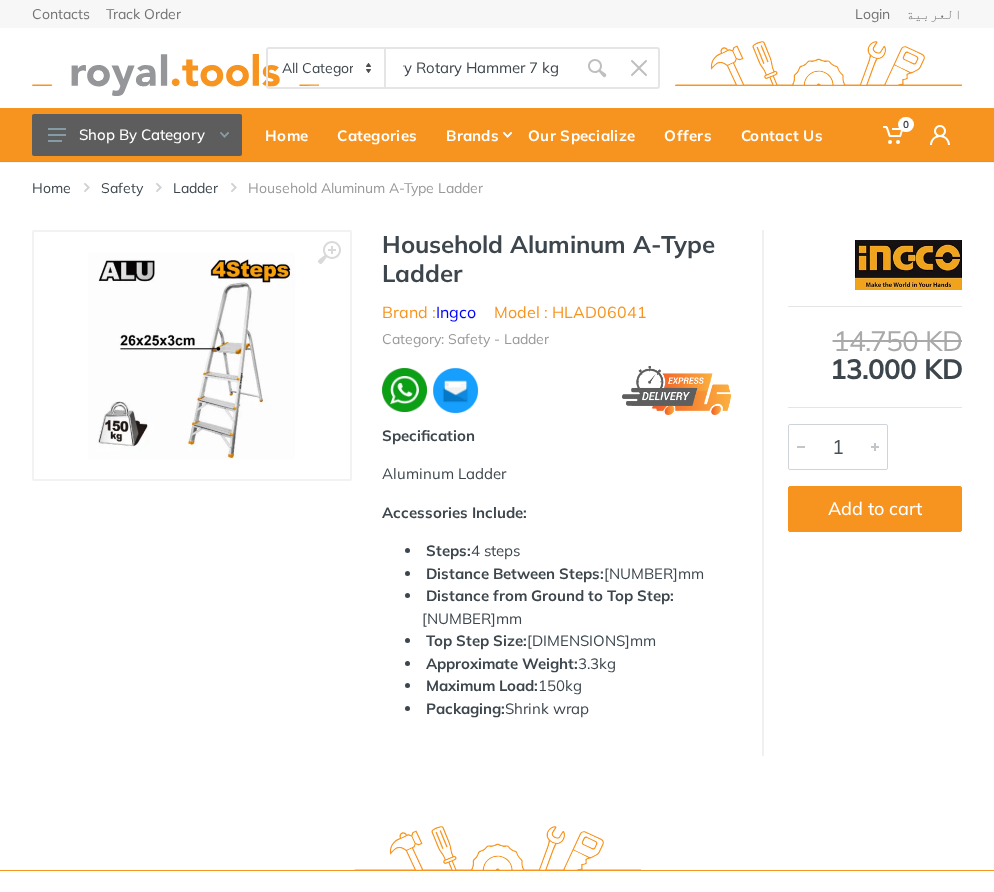 type on "Heavy Rotary Hammer 7 kg" 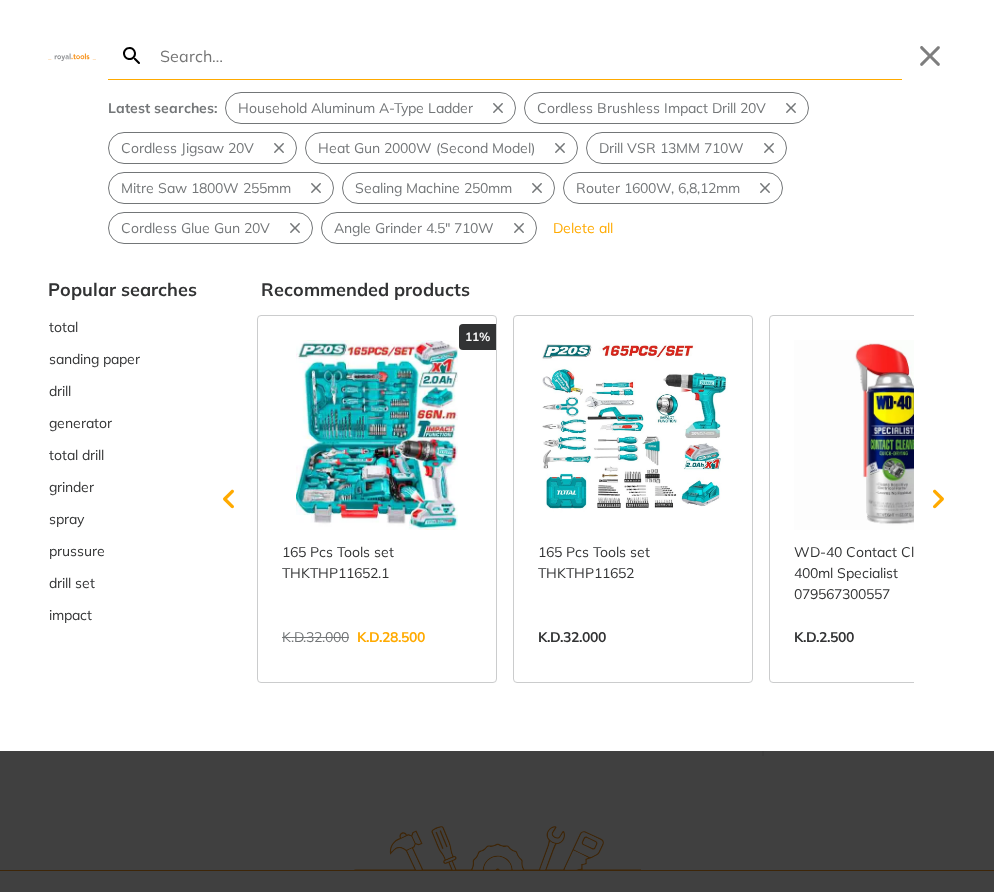 scroll, scrollTop: 0, scrollLeft: 37, axis: horizontal 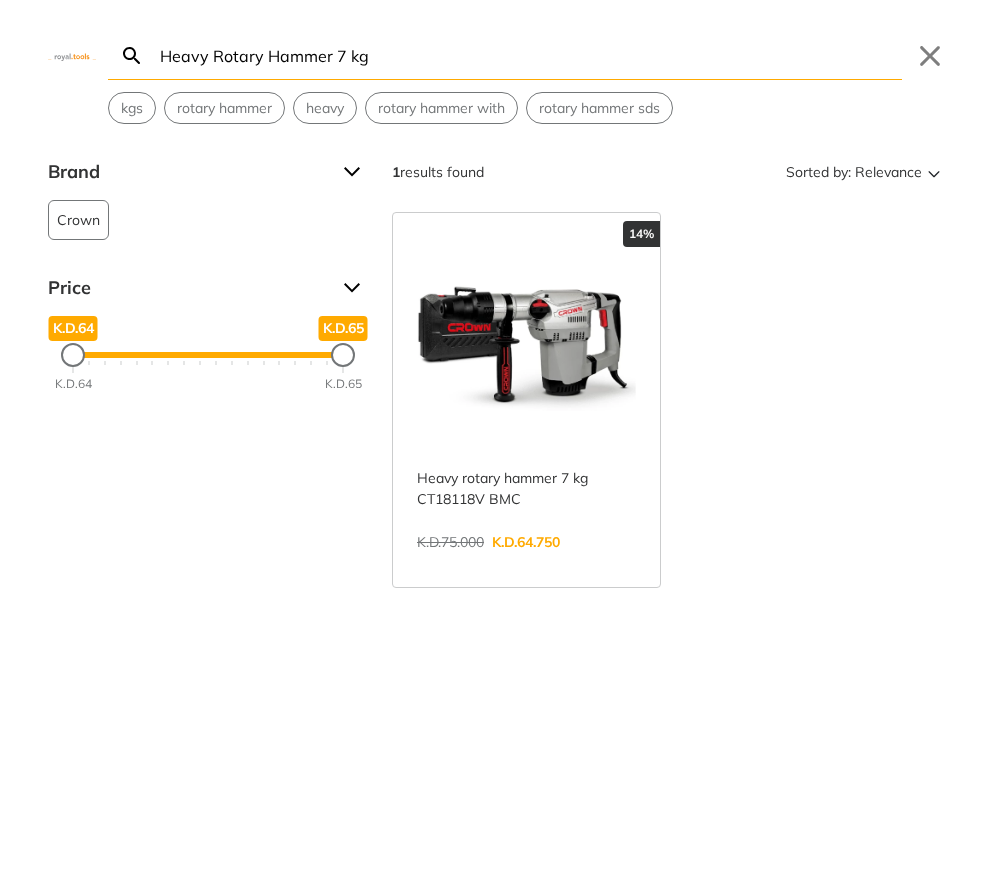 click on "View more →" at bounding box center (526, 563) 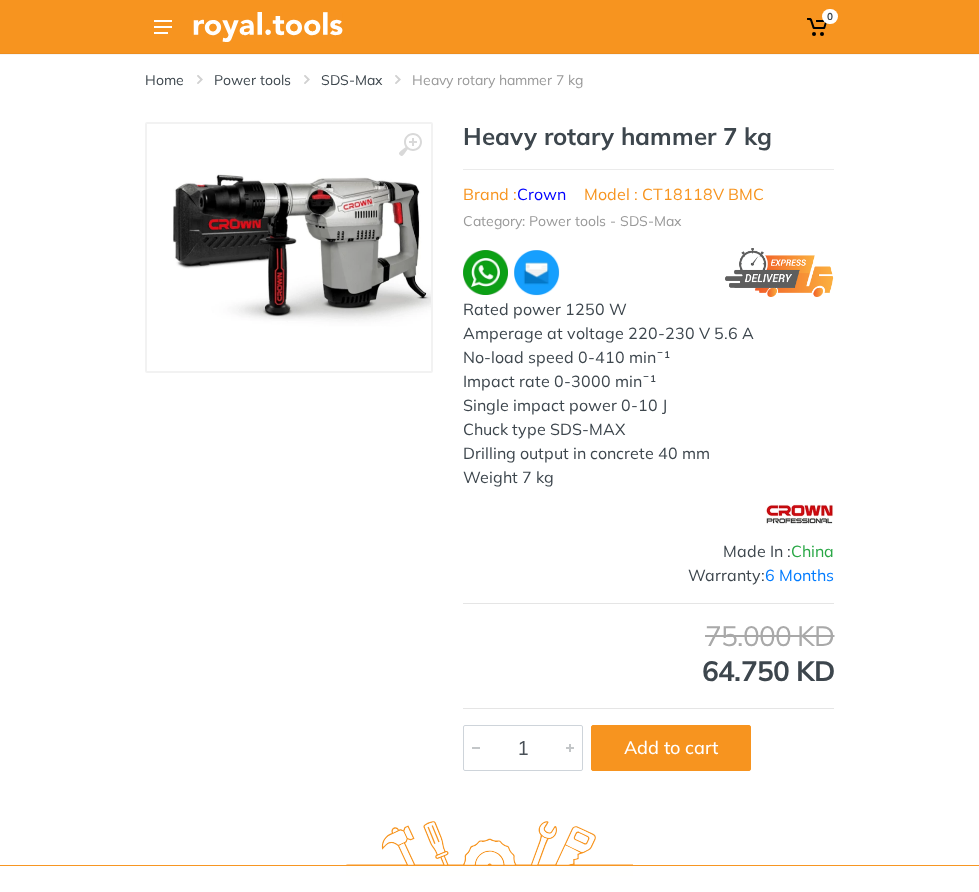 scroll, scrollTop: 0, scrollLeft: 0, axis: both 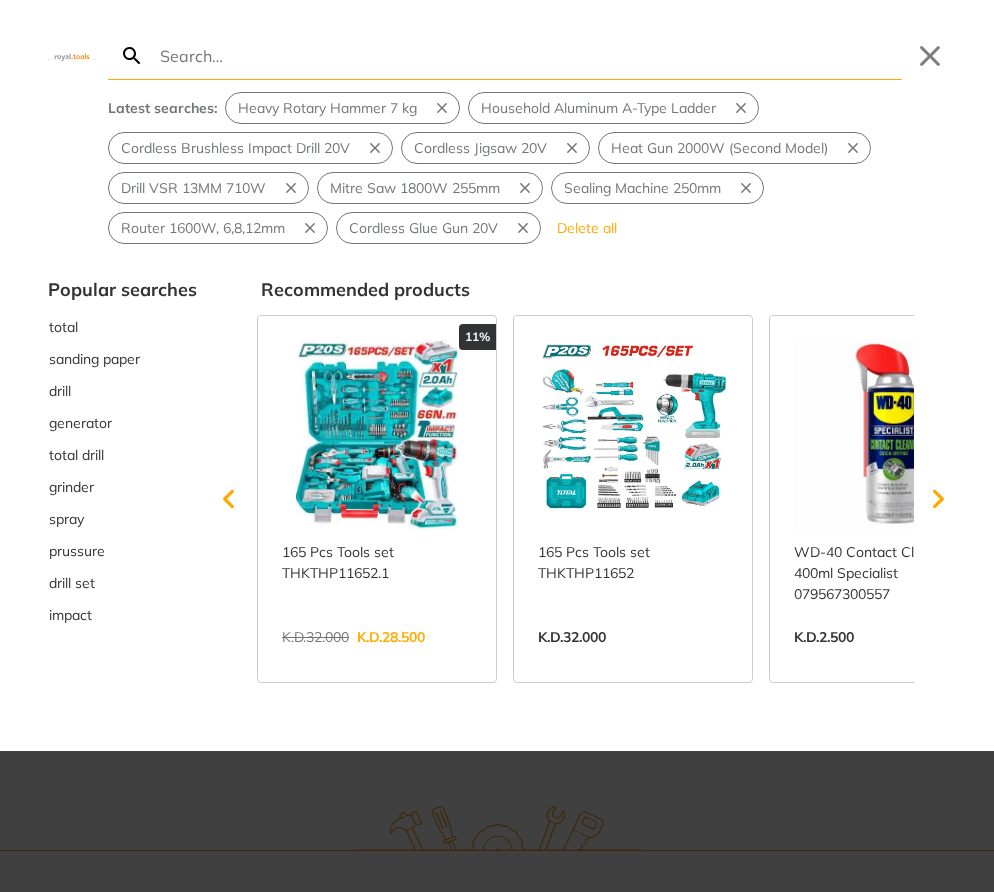 type on "20V Cordless Multi-Tool" 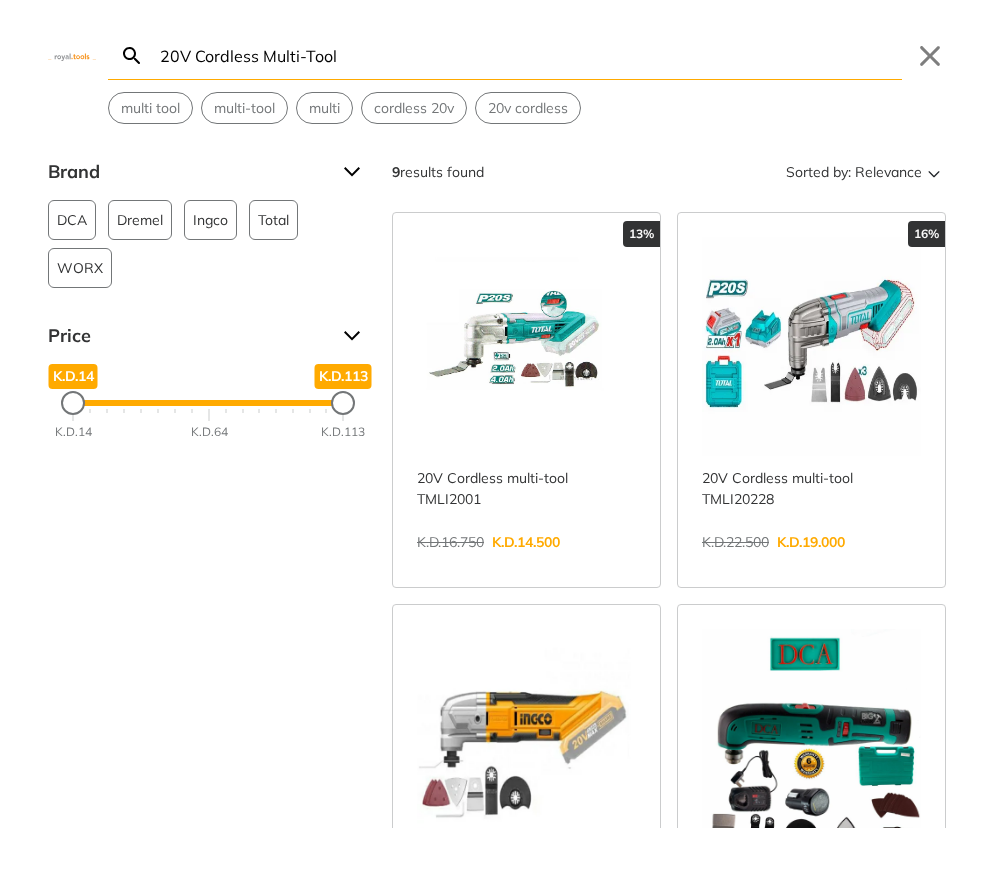click on "View more →" at bounding box center [526, 563] 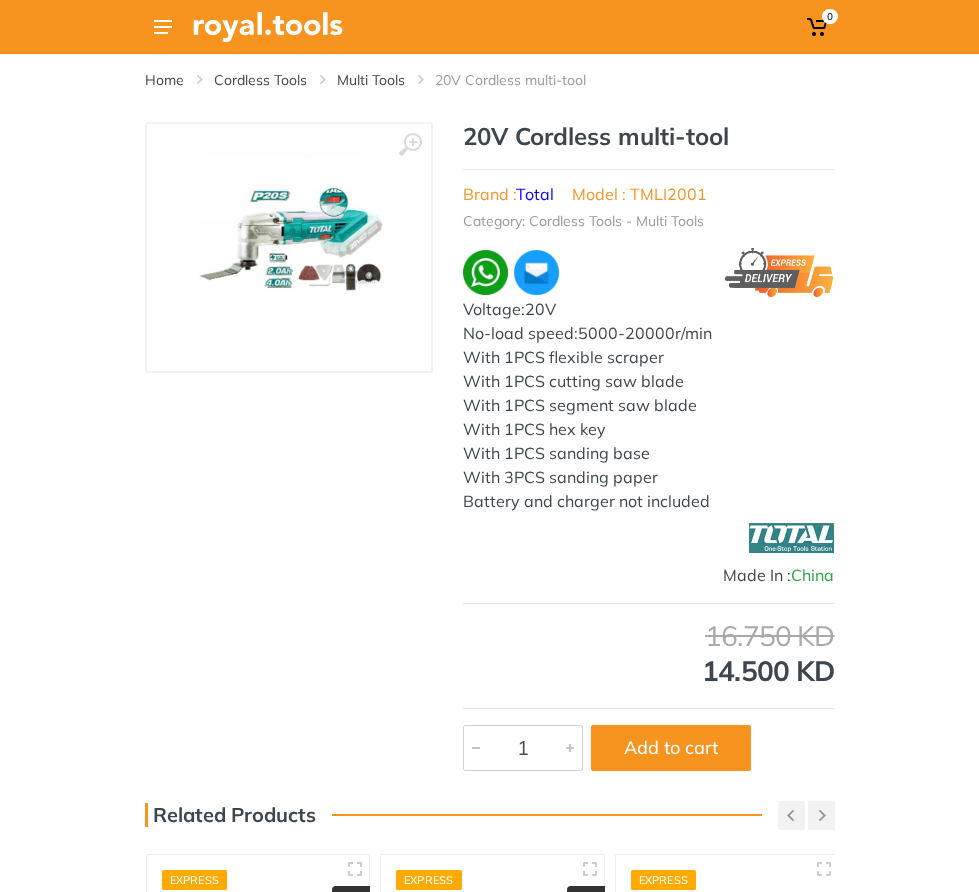 scroll, scrollTop: 0, scrollLeft: 0, axis: both 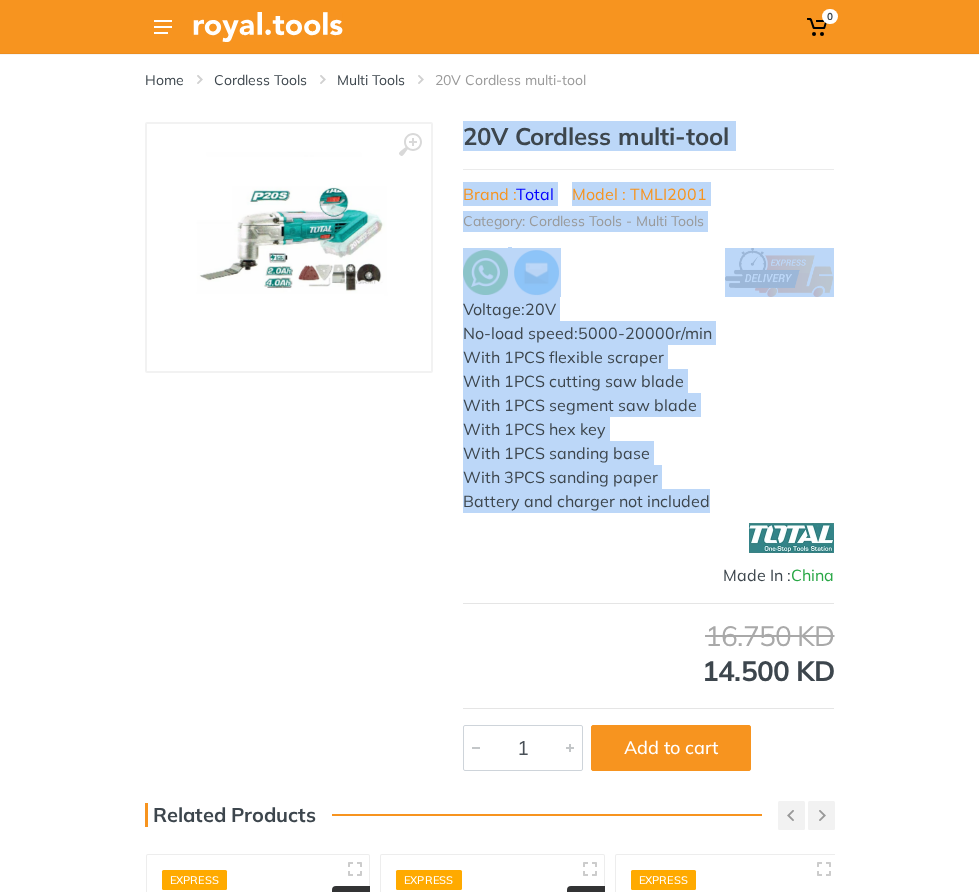 drag, startPoint x: 623, startPoint y: 596, endPoint x: 362, endPoint y: 242, distance: 439.81473 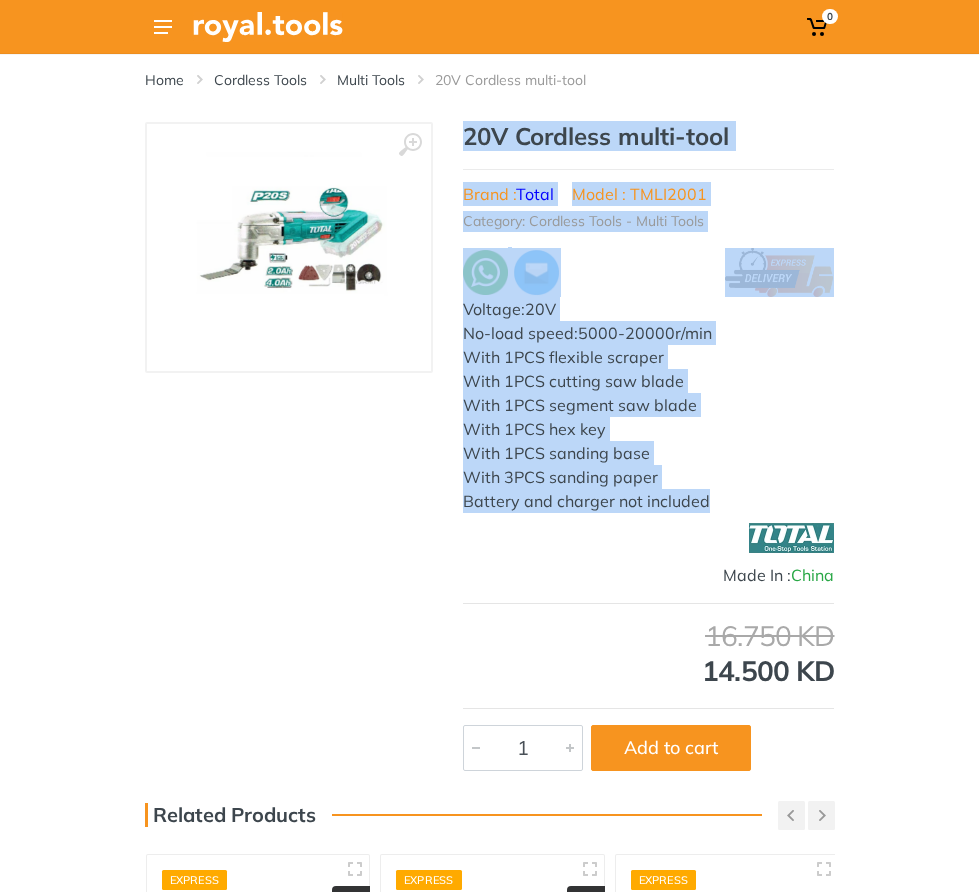copy on "20V Cordless multi-tool
Brand :  Total
Model : TMLI2001
Category: Cordless Tools - Multi Tools
Voltage:20V No-load speed:5000-20000r/min With 1PCS flexible scraper With 1PCS cutting saw blade With 1PCS segment saw blade With 1PCS hex key With 1PCS sanding base With 3PCS sanding paper Battery and charger not included" 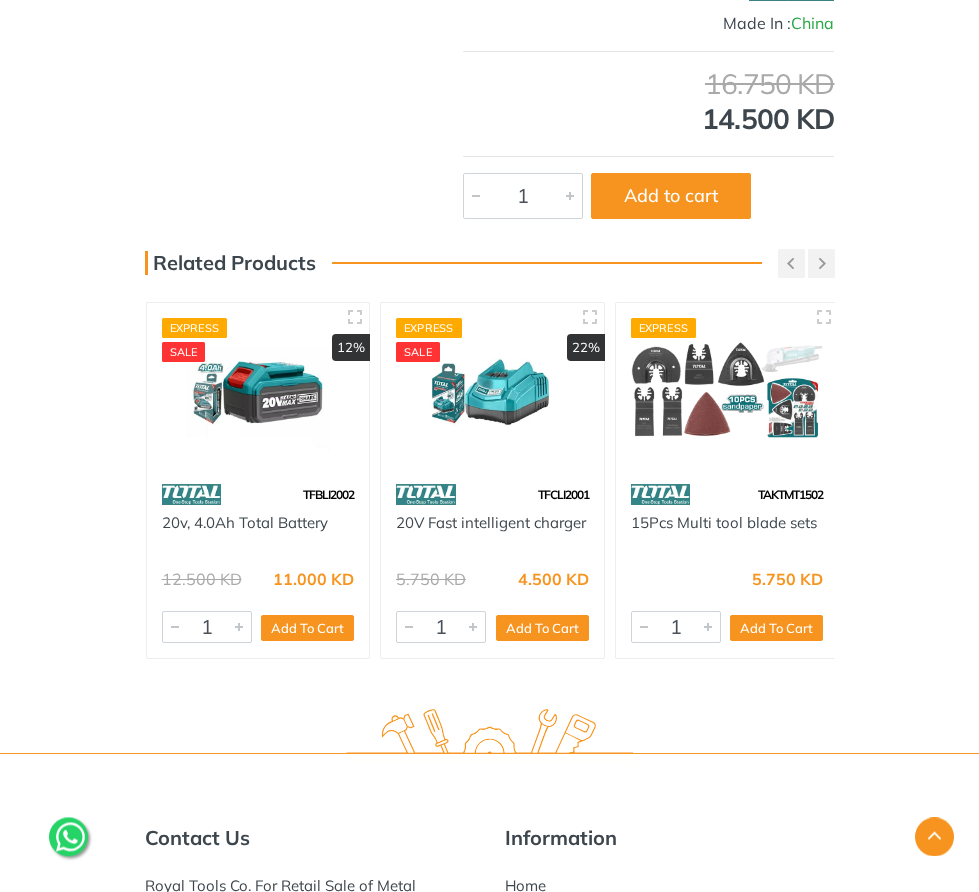 scroll, scrollTop: 716, scrollLeft: 0, axis: vertical 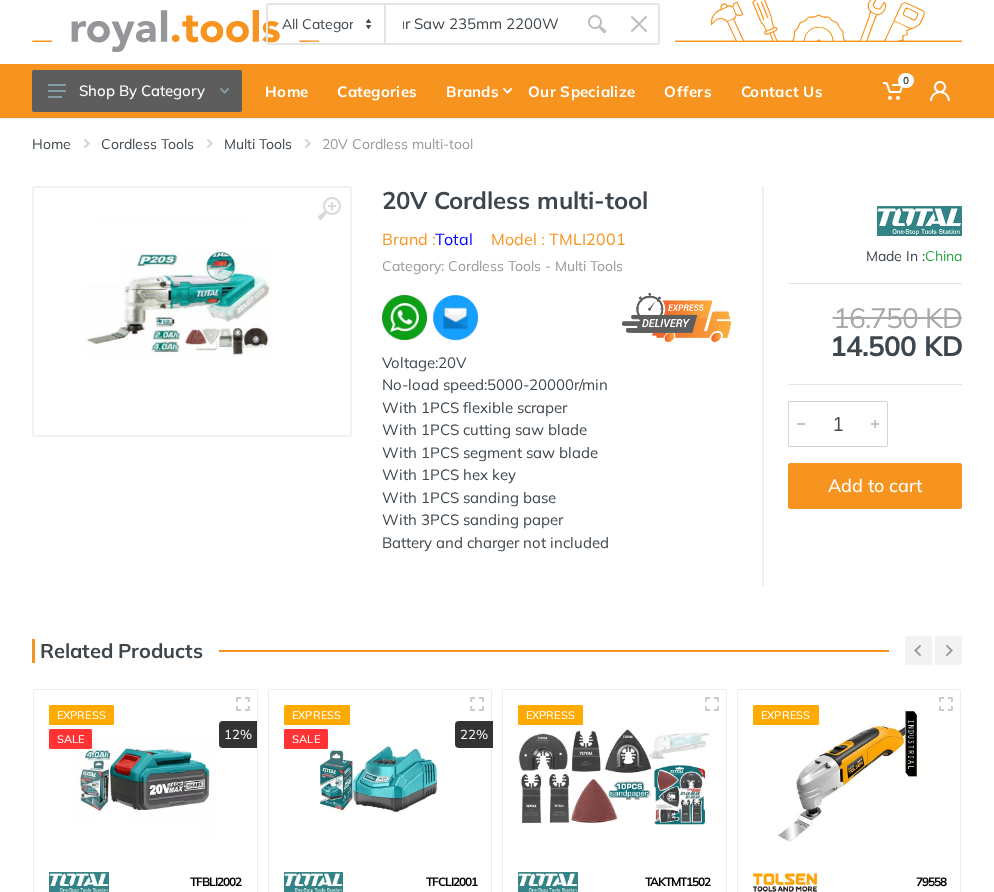 type on "Circular Saw 235mm 2200W" 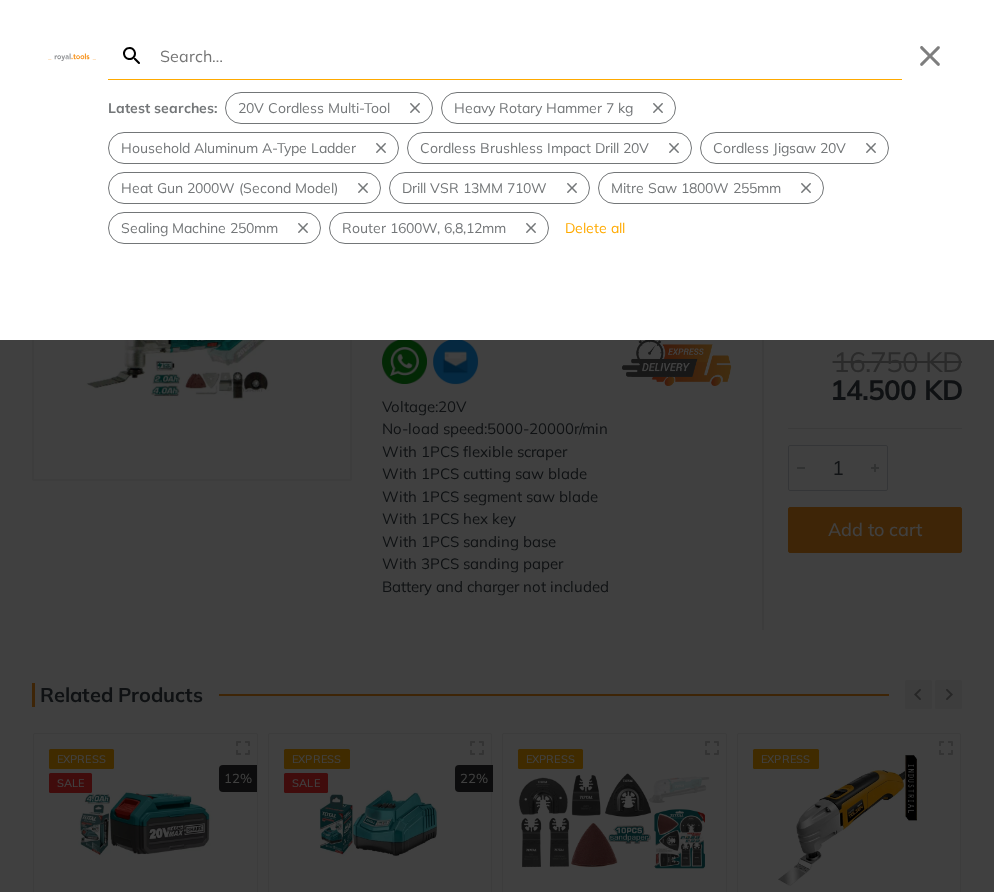 scroll, scrollTop: 0, scrollLeft: 0, axis: both 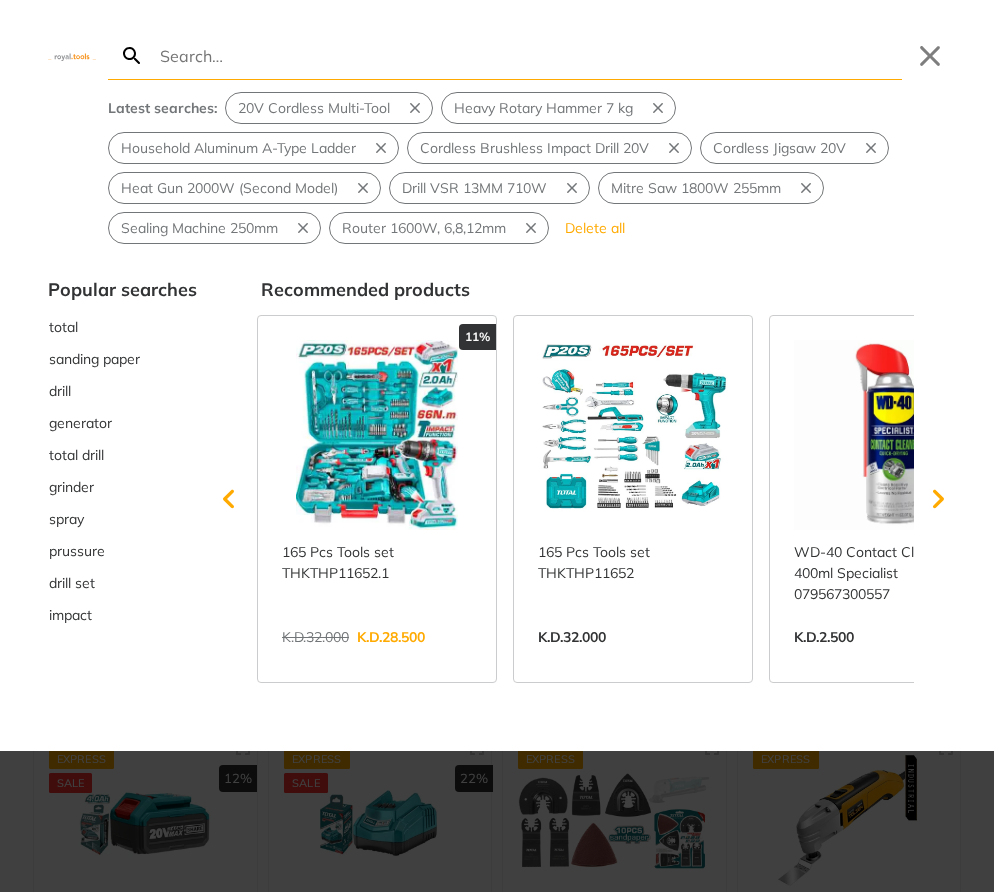type on "Circular Saw 235mm 2200W" 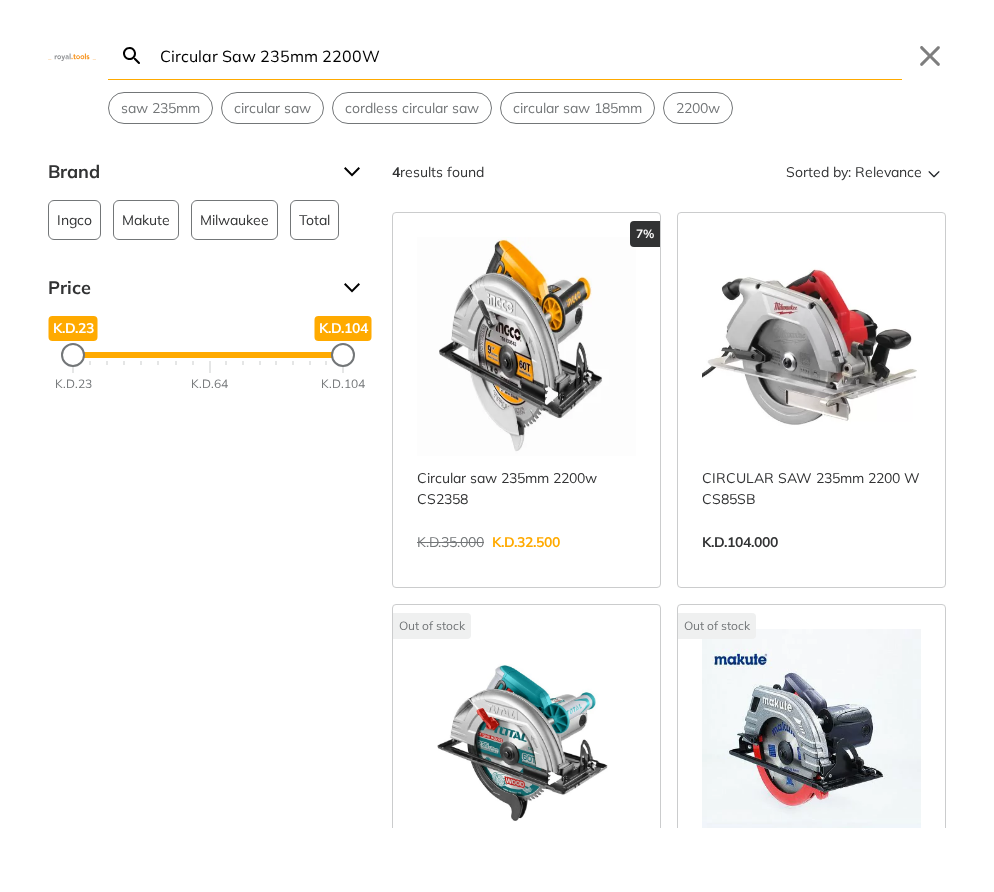click on "View more →" at bounding box center (526, 563) 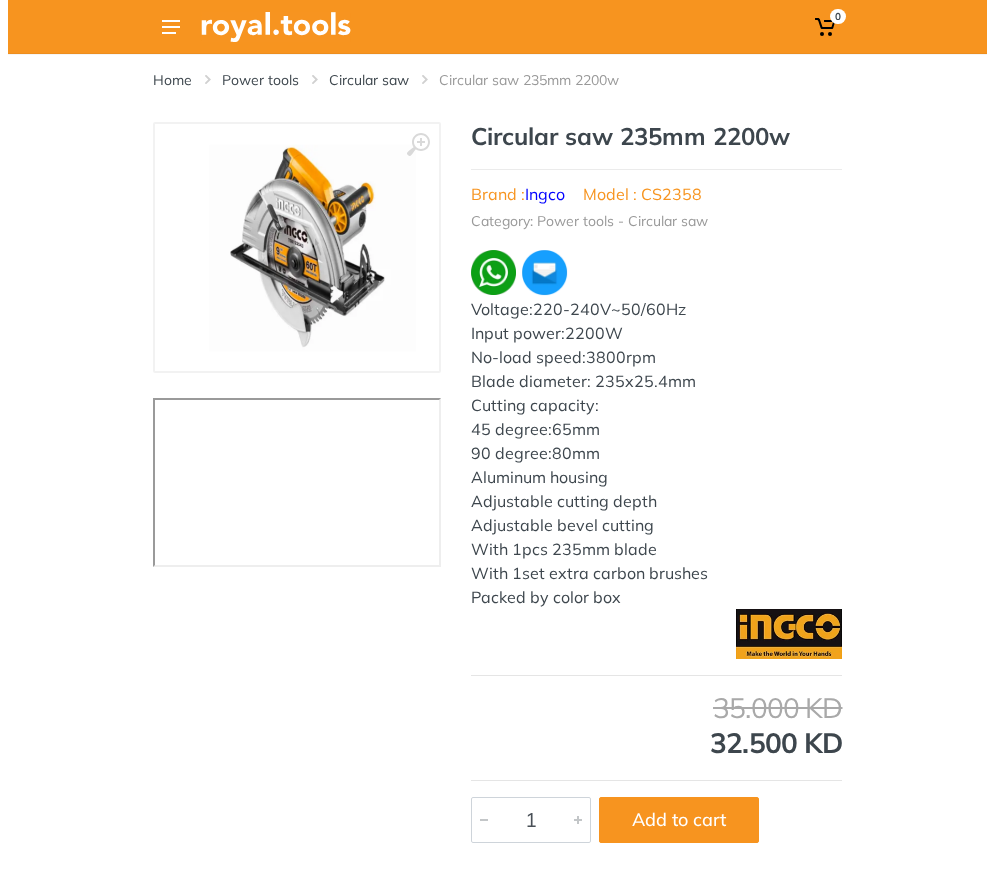 scroll, scrollTop: 0, scrollLeft: 0, axis: both 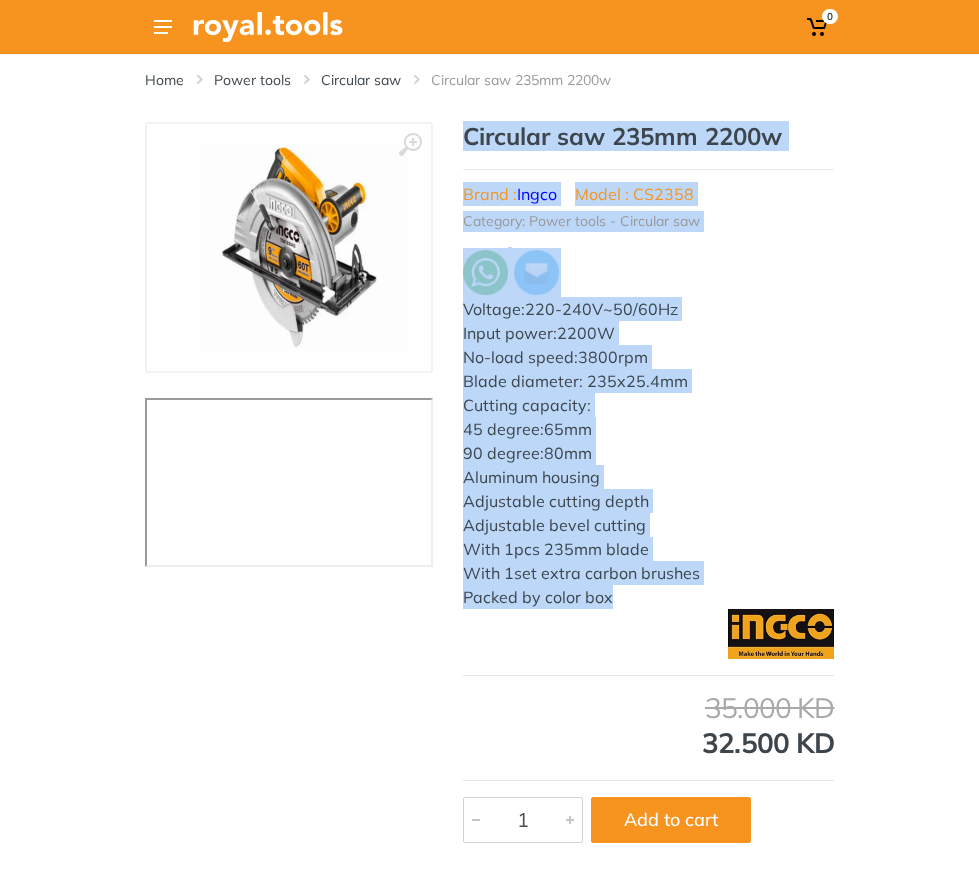 drag, startPoint x: 519, startPoint y: 676, endPoint x: 378, endPoint y: 247, distance: 451.57724 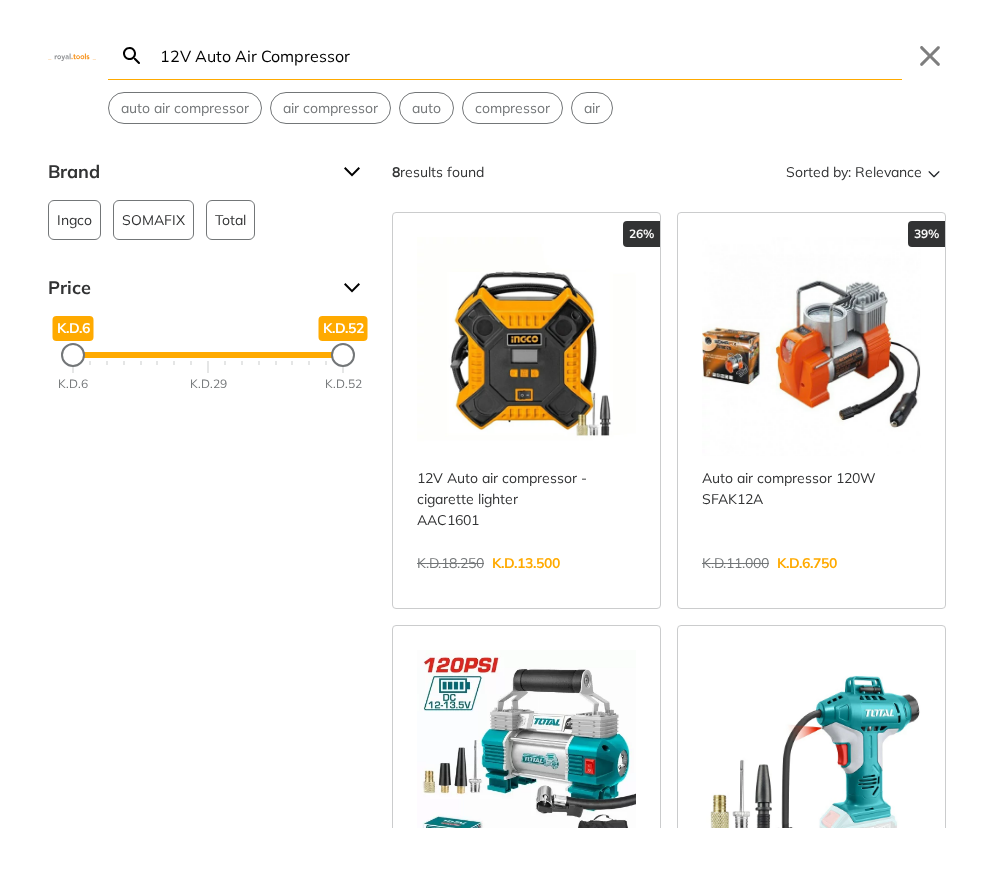 scroll, scrollTop: 0, scrollLeft: 0, axis: both 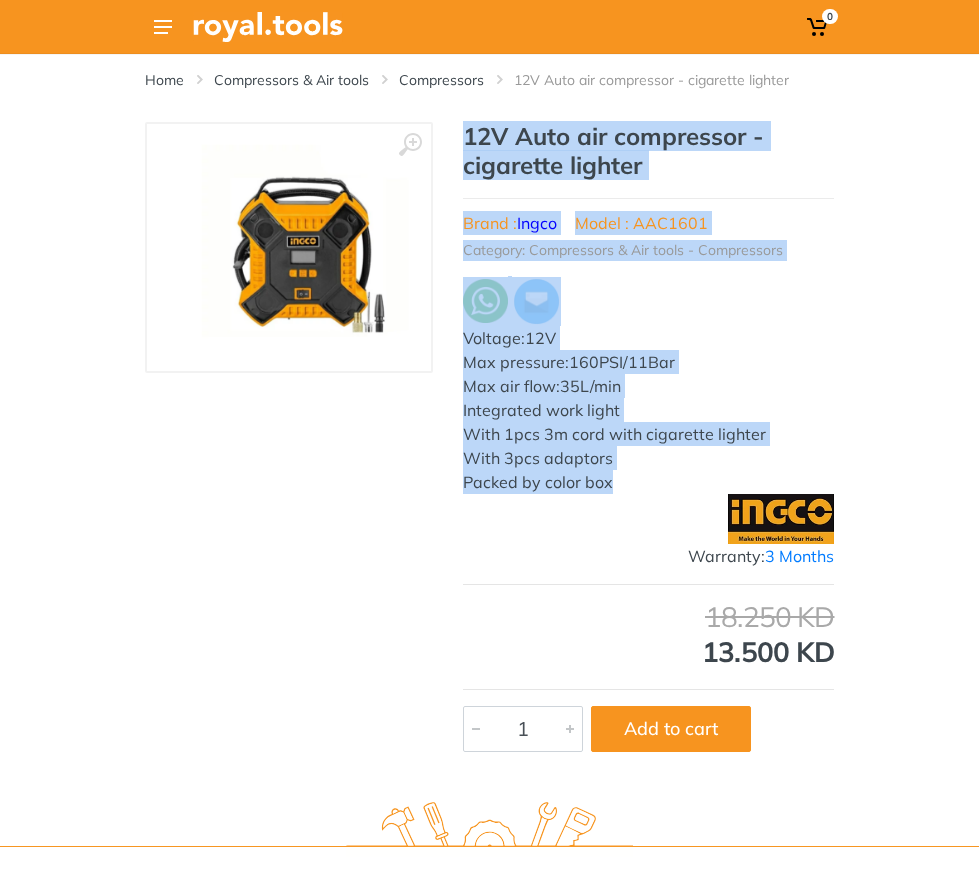 drag, startPoint x: 530, startPoint y: 571, endPoint x: 378, endPoint y: 241, distance: 363.32355 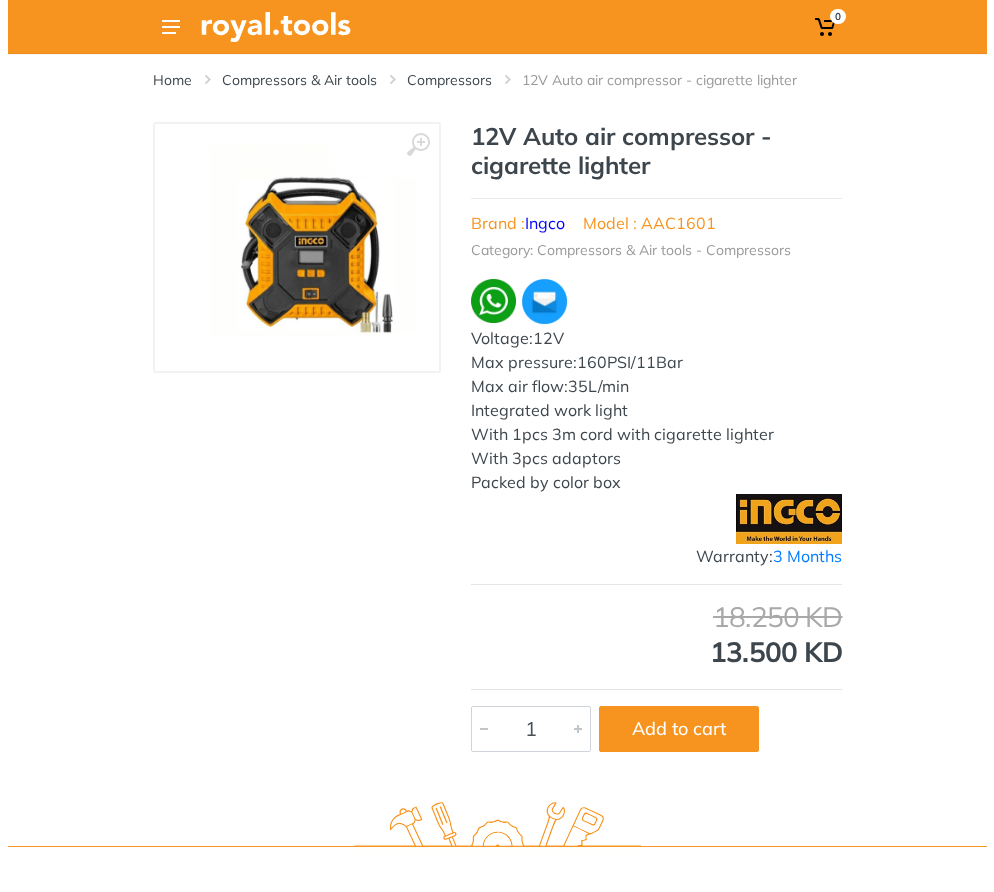 scroll, scrollTop: 0, scrollLeft: 51, axis: horizontal 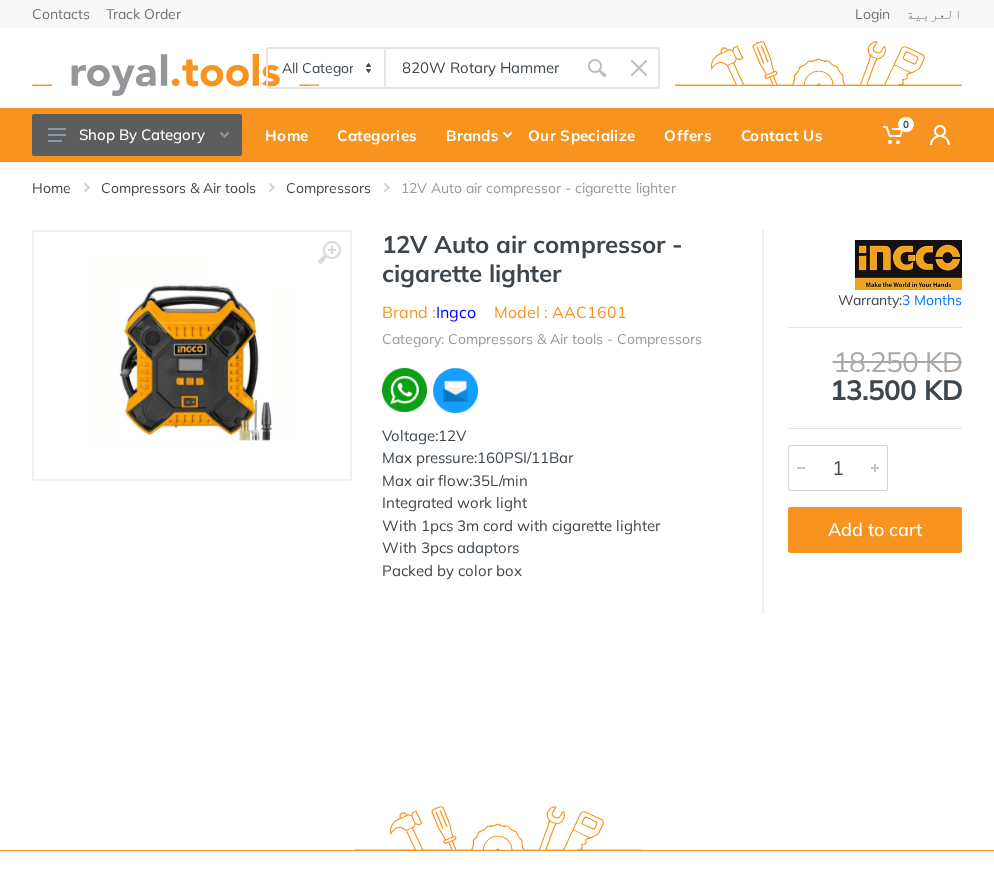 type on "28mm 820W Rotary Hammer" 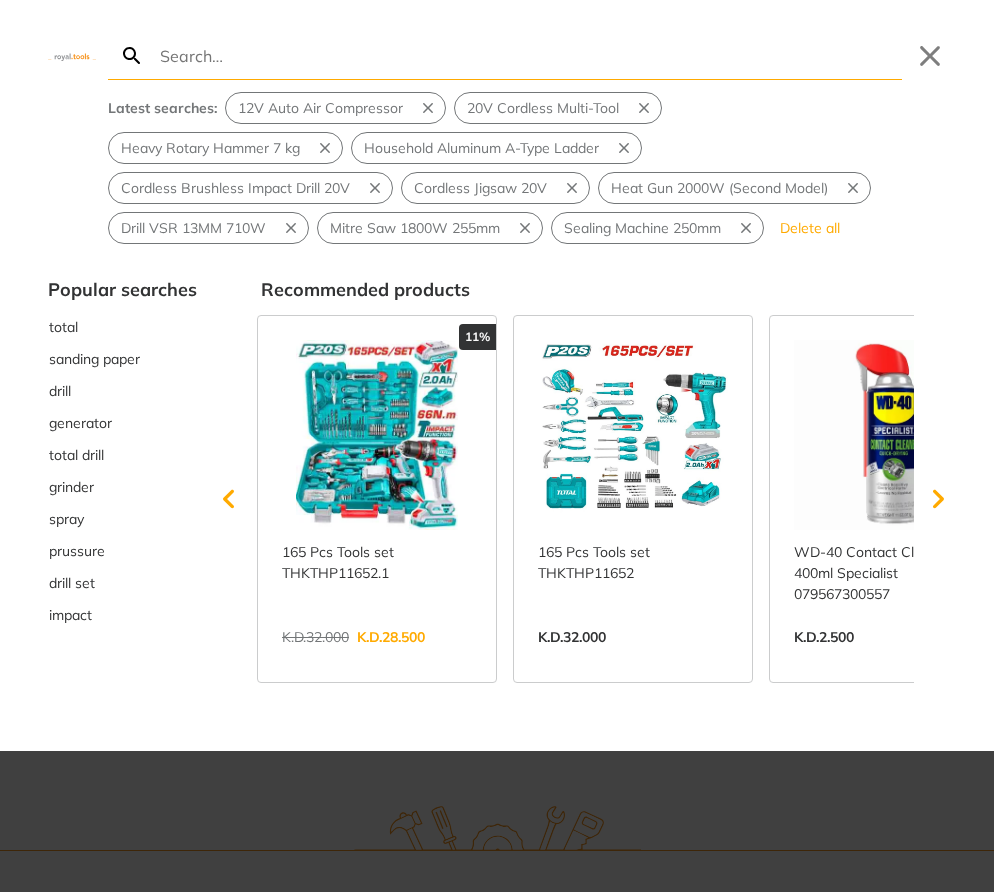 type on "28mm 820W Rotary Hammer" 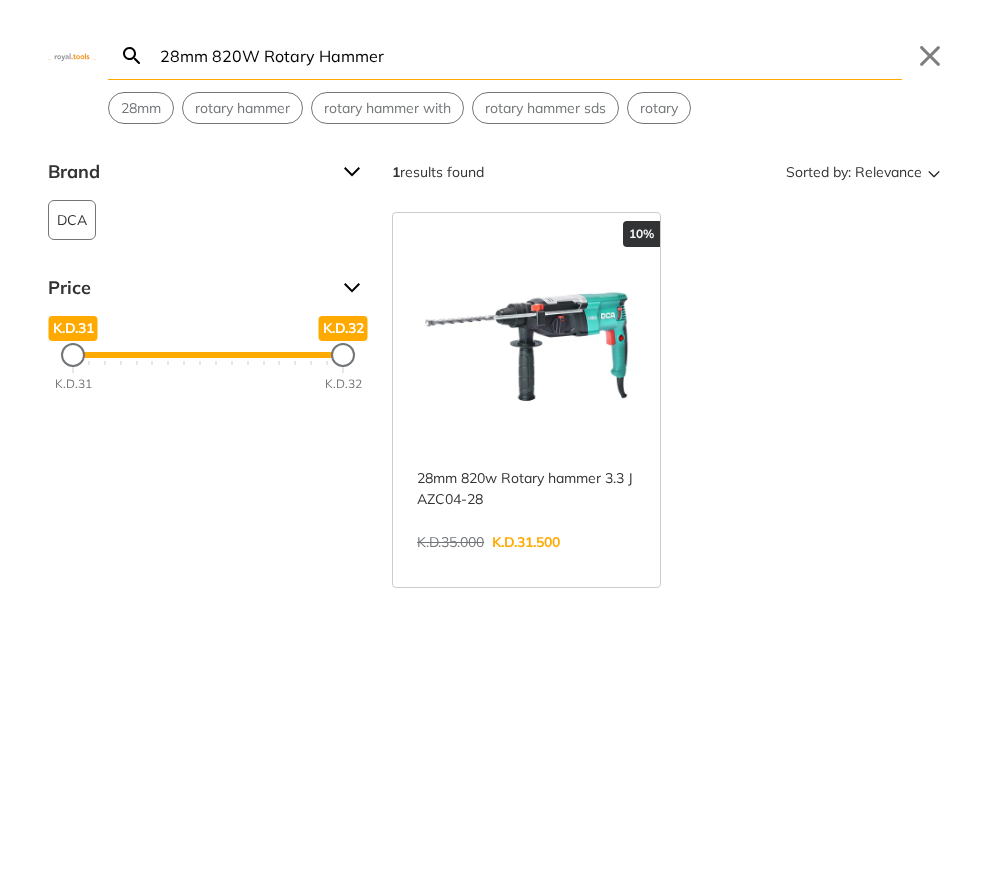 click on "View more →" at bounding box center (526, 563) 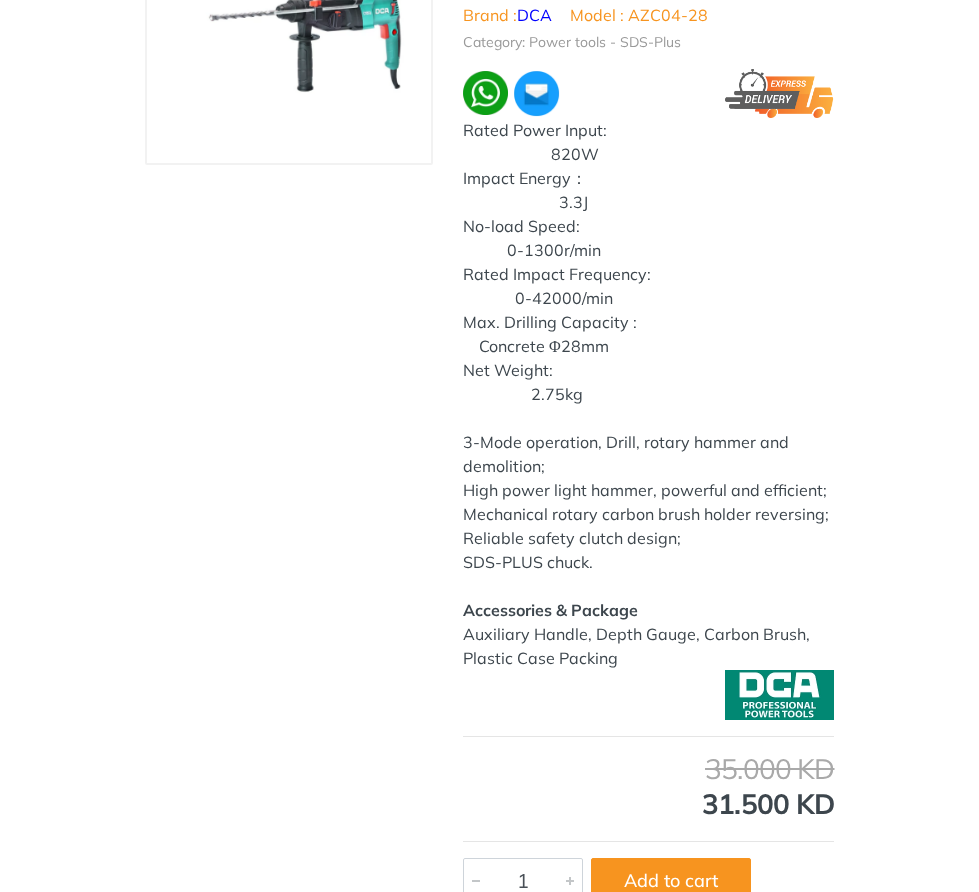 scroll, scrollTop: 208, scrollLeft: 0, axis: vertical 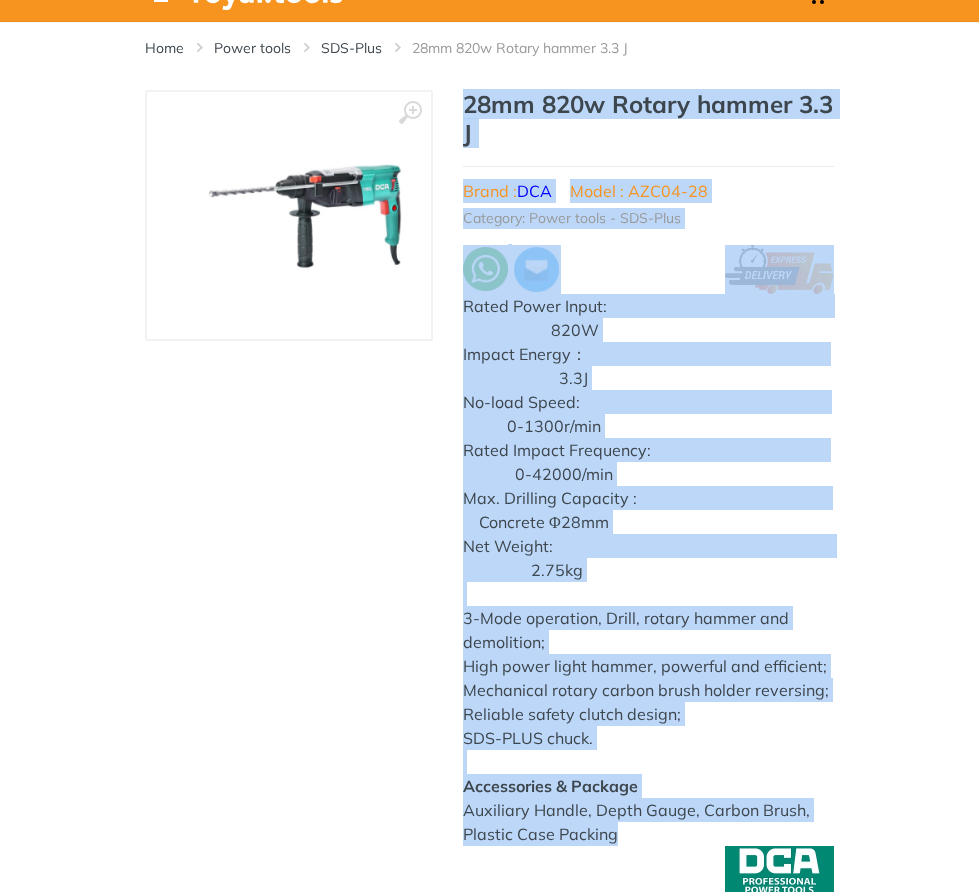 drag, startPoint x: 531, startPoint y: 722, endPoint x: 366, endPoint y: 224, distance: 524.62274 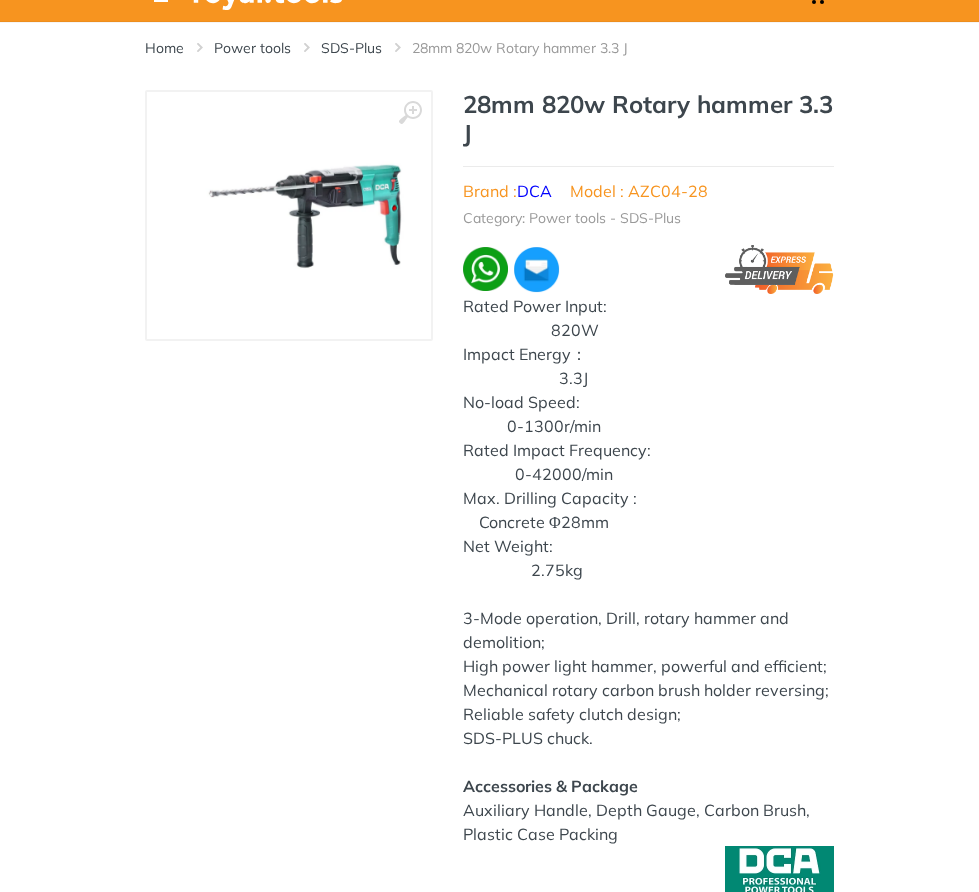 type on "Spray Gun 450W" 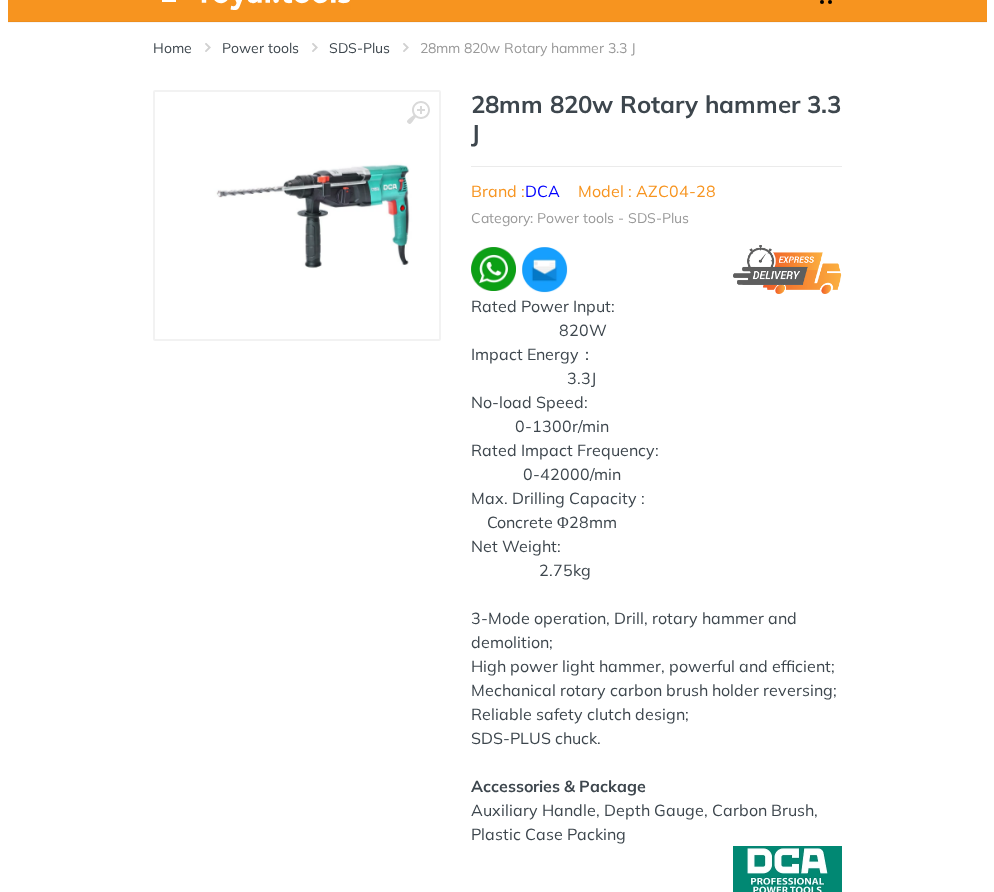 scroll, scrollTop: 0, scrollLeft: 0, axis: both 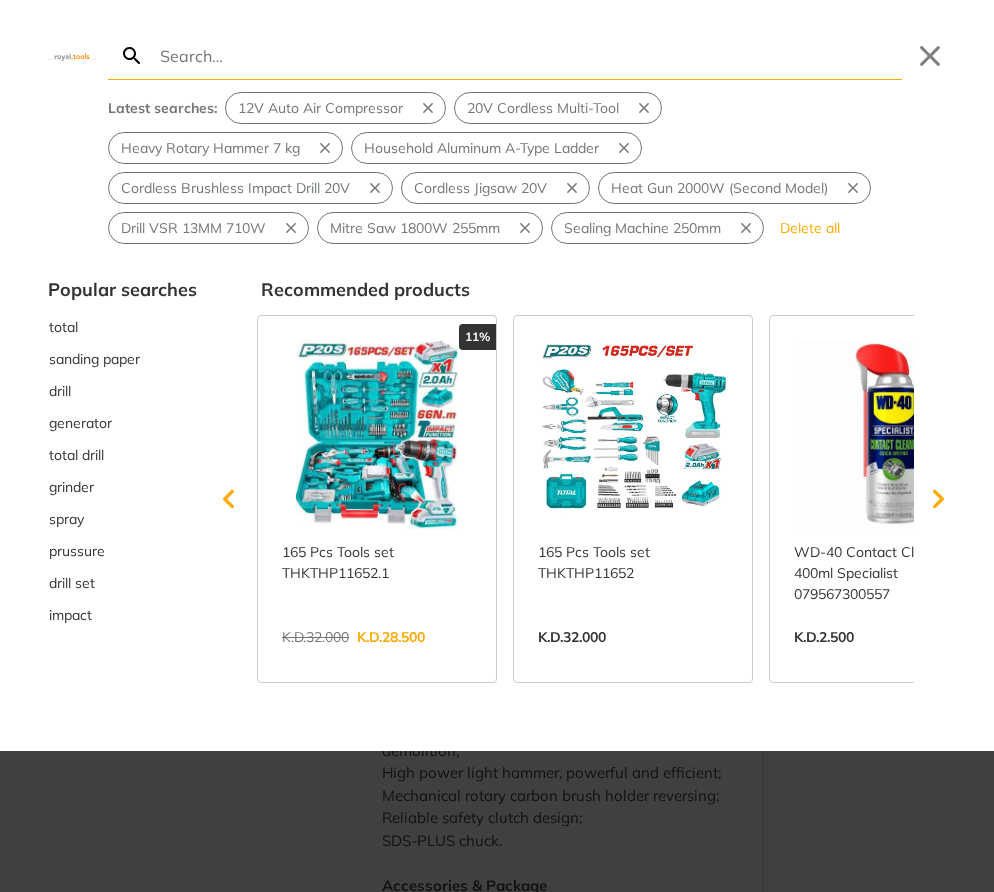 type on "Spray Gun 450W" 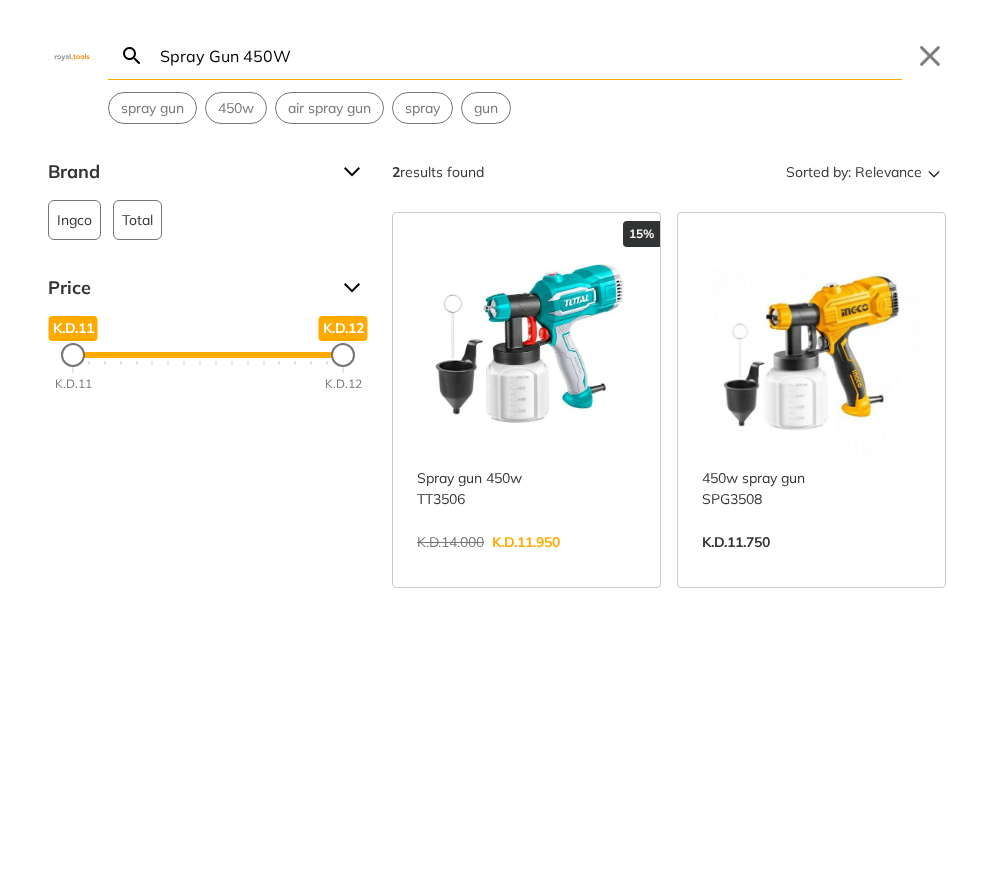 click on "View more →" at bounding box center (526, 563) 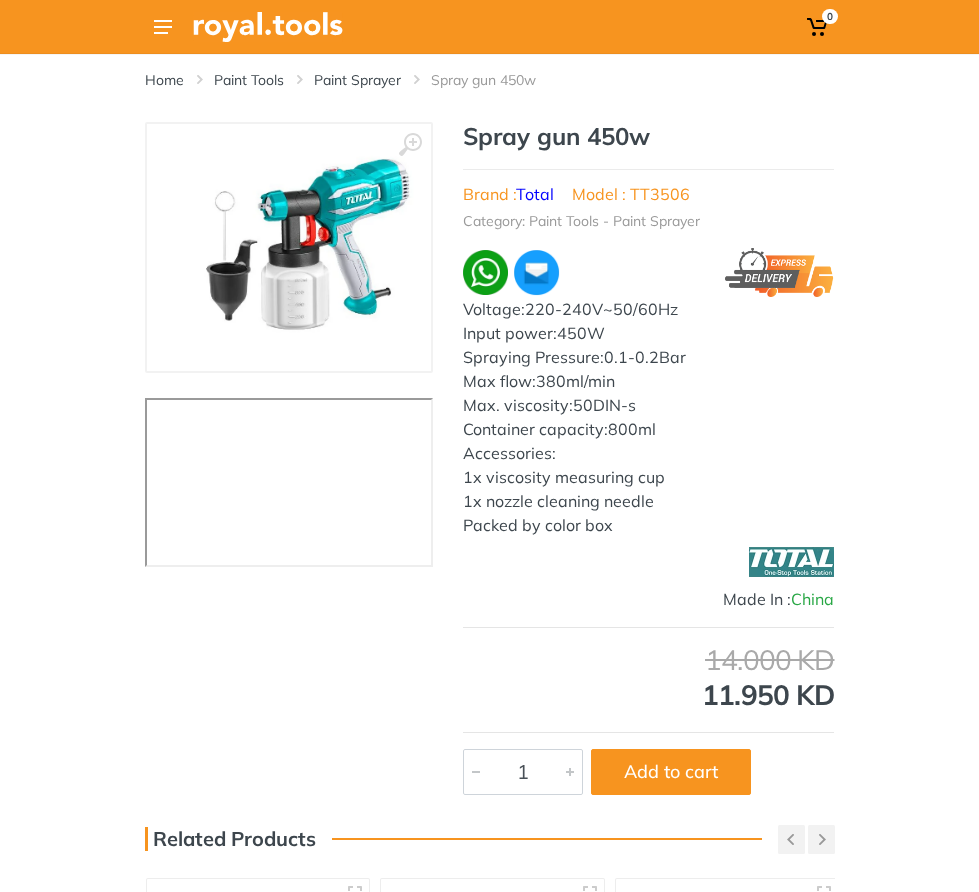scroll, scrollTop: 0, scrollLeft: 0, axis: both 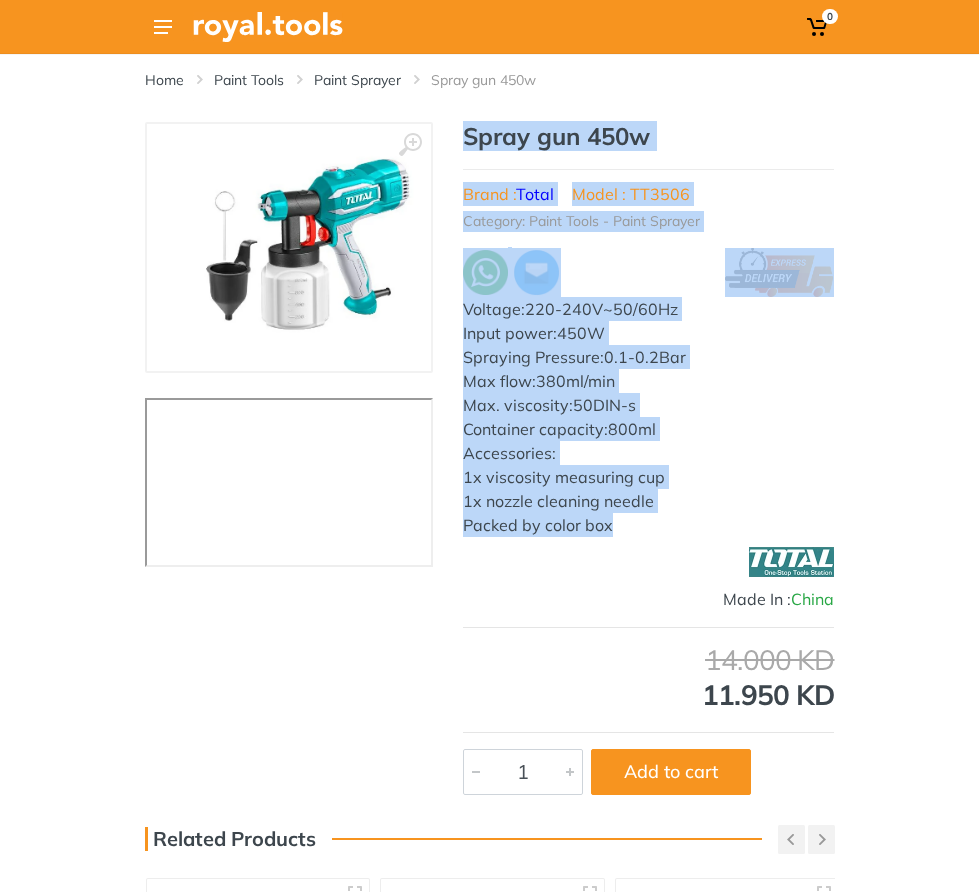 drag, startPoint x: 518, startPoint y: 600, endPoint x: 373, endPoint y: 234, distance: 393.67627 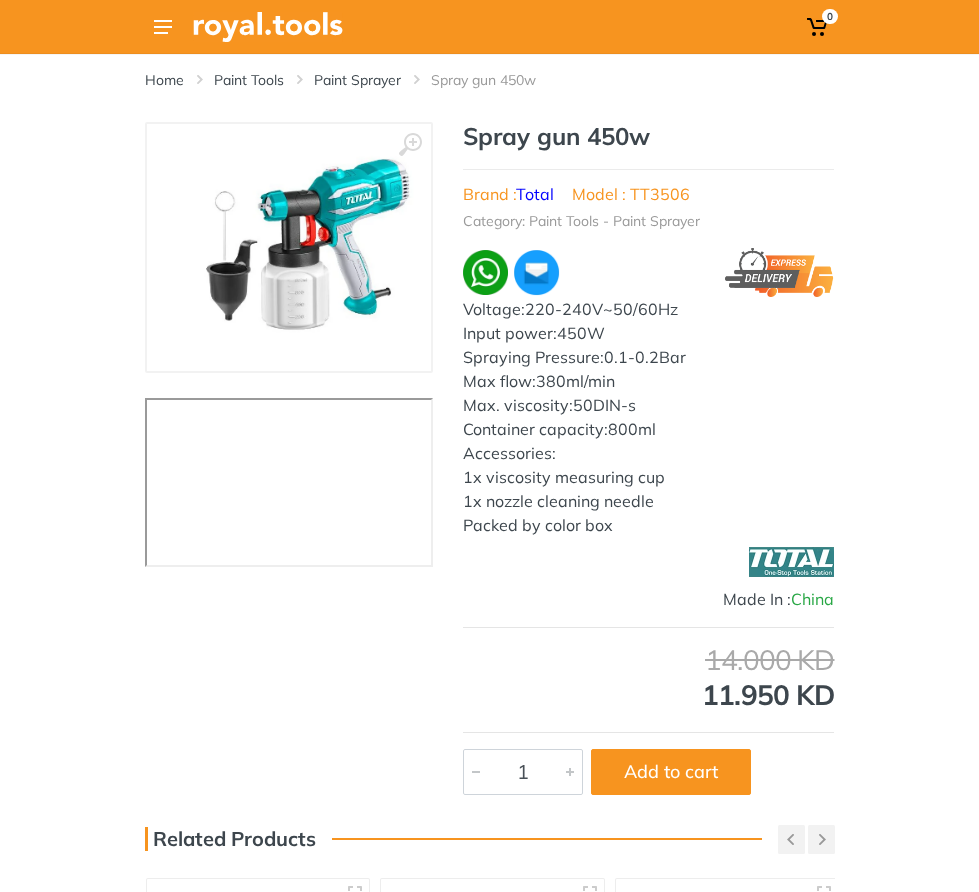 click on "All Categories
Power tools
Cordless Tools
Hand Tools
Power Tools Accessories
Sanitary ware" at bounding box center (0, 0) 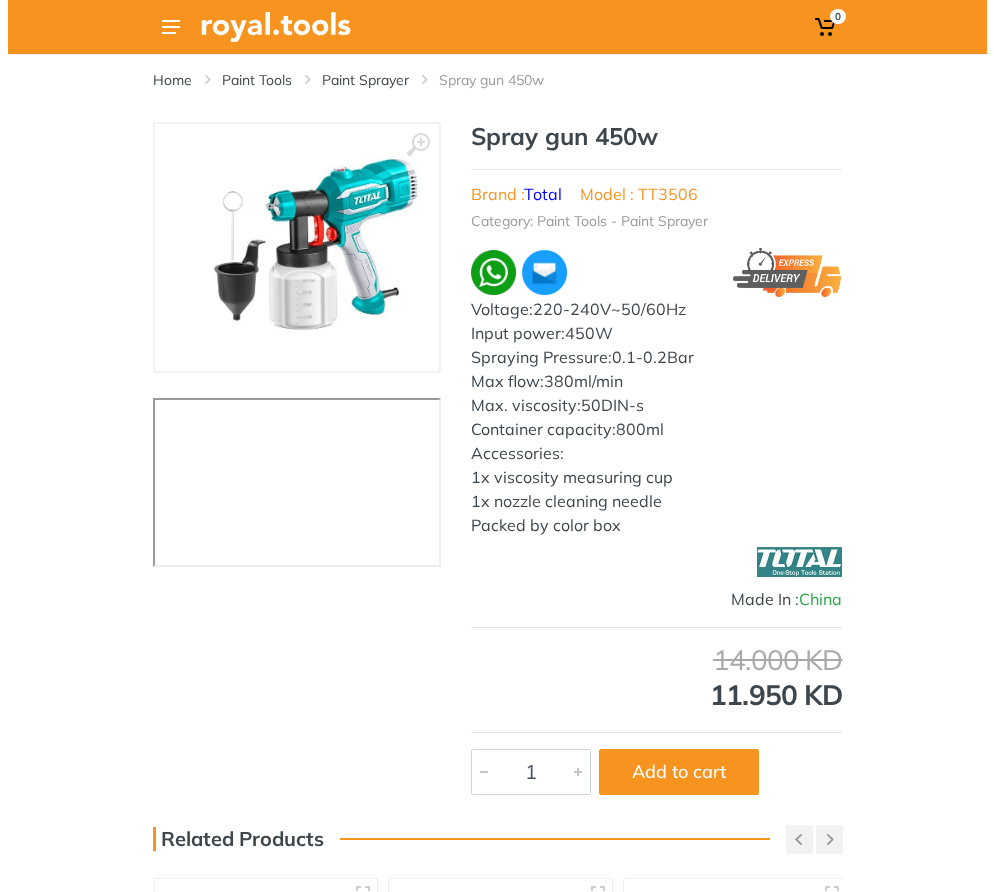 scroll, scrollTop: 0, scrollLeft: 71, axis: horizontal 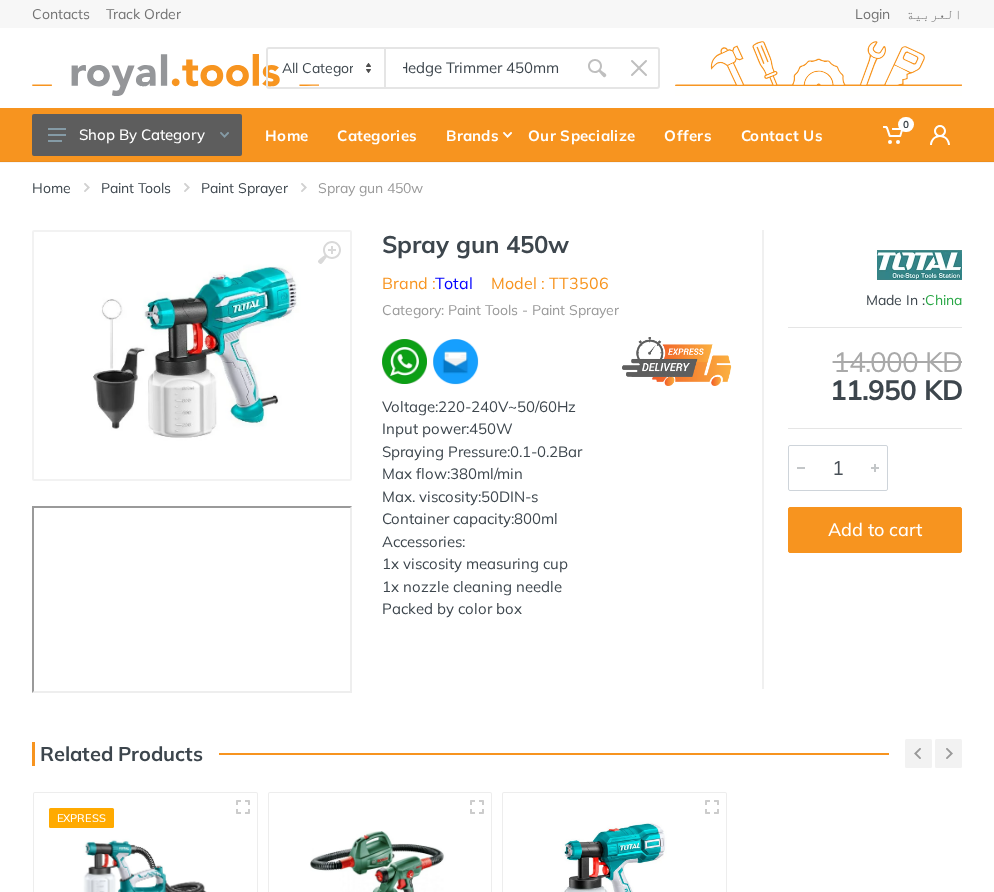 type on "Cordless Hedge Trimmer 450mm" 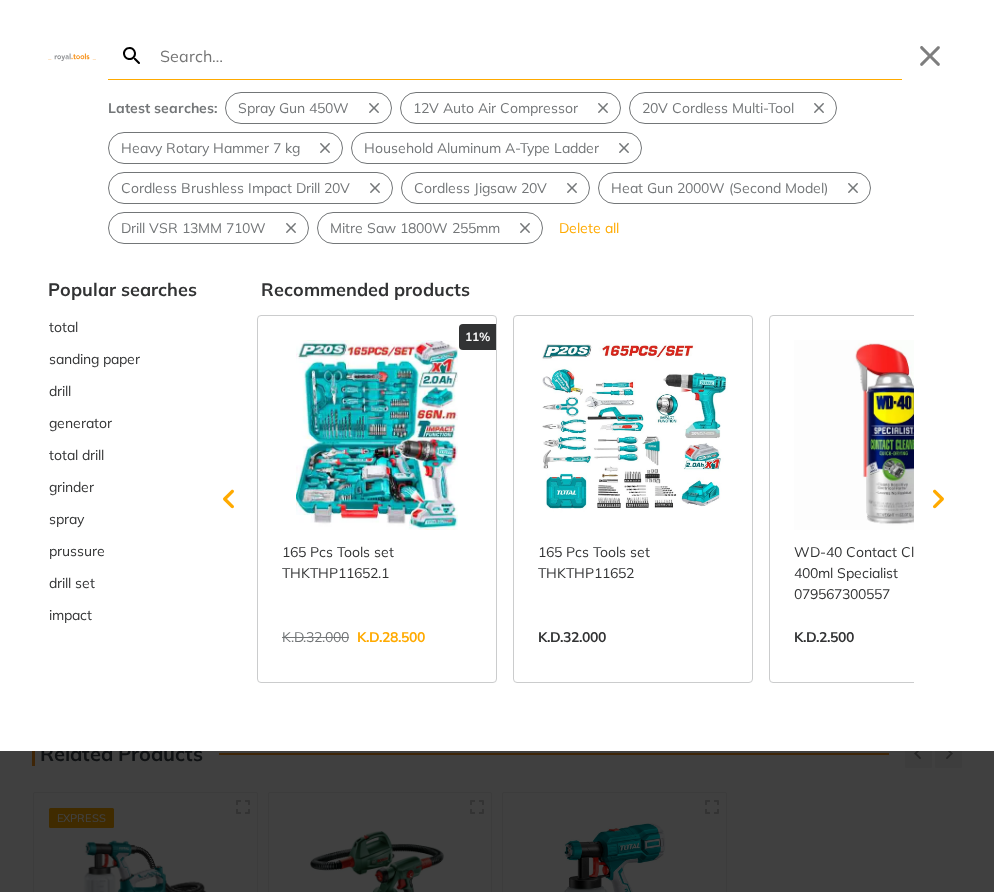 type on "Cordless Hedge Trimmer 450mm" 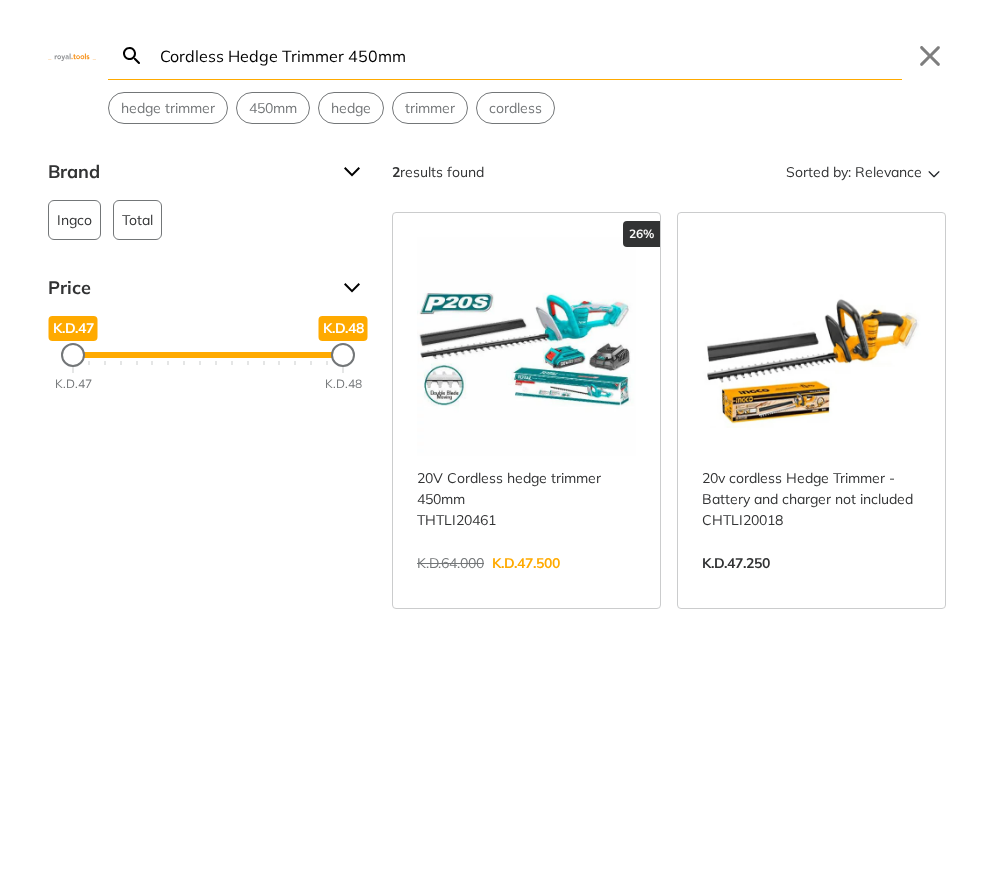 click on "View more →" at bounding box center [526, 584] 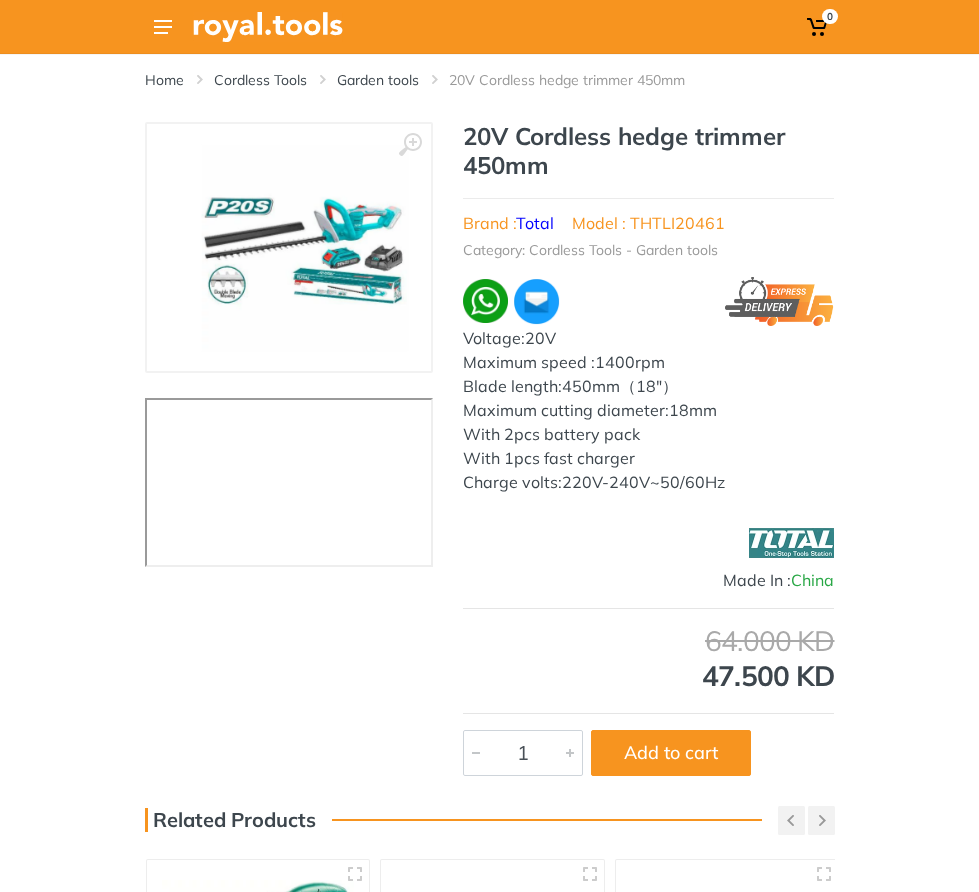 scroll, scrollTop: 0, scrollLeft: 0, axis: both 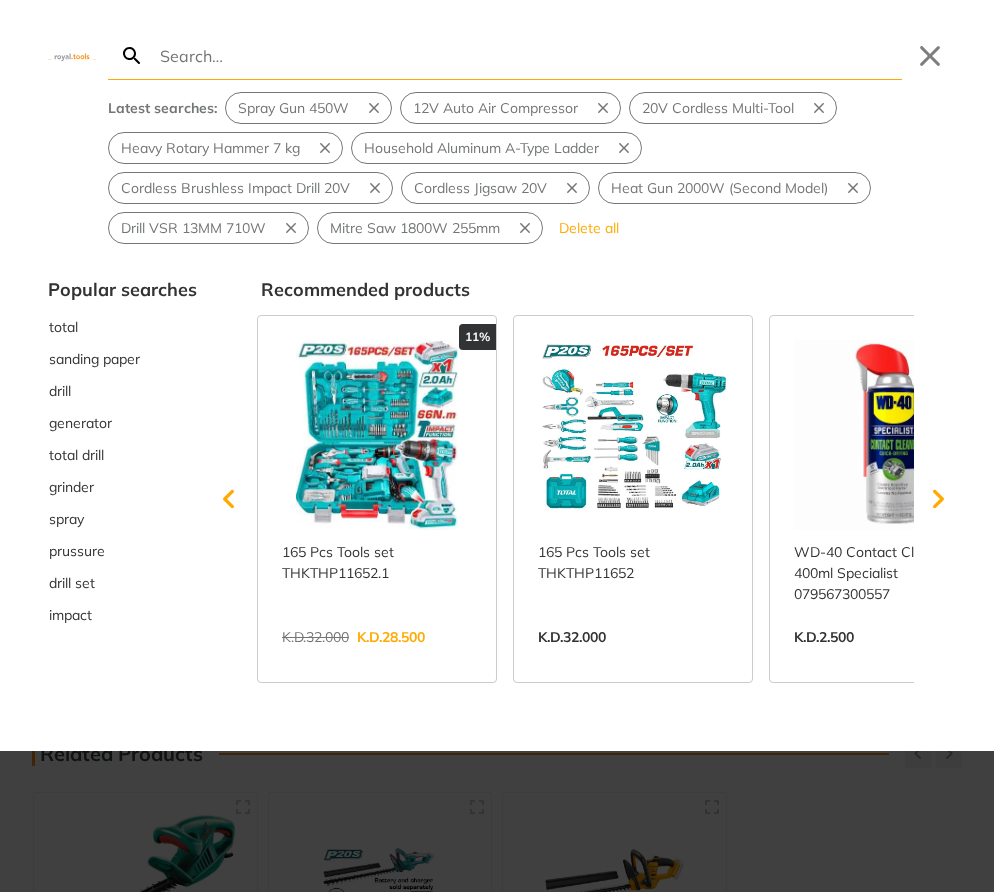 type on "Auto Air Compressor 120W" 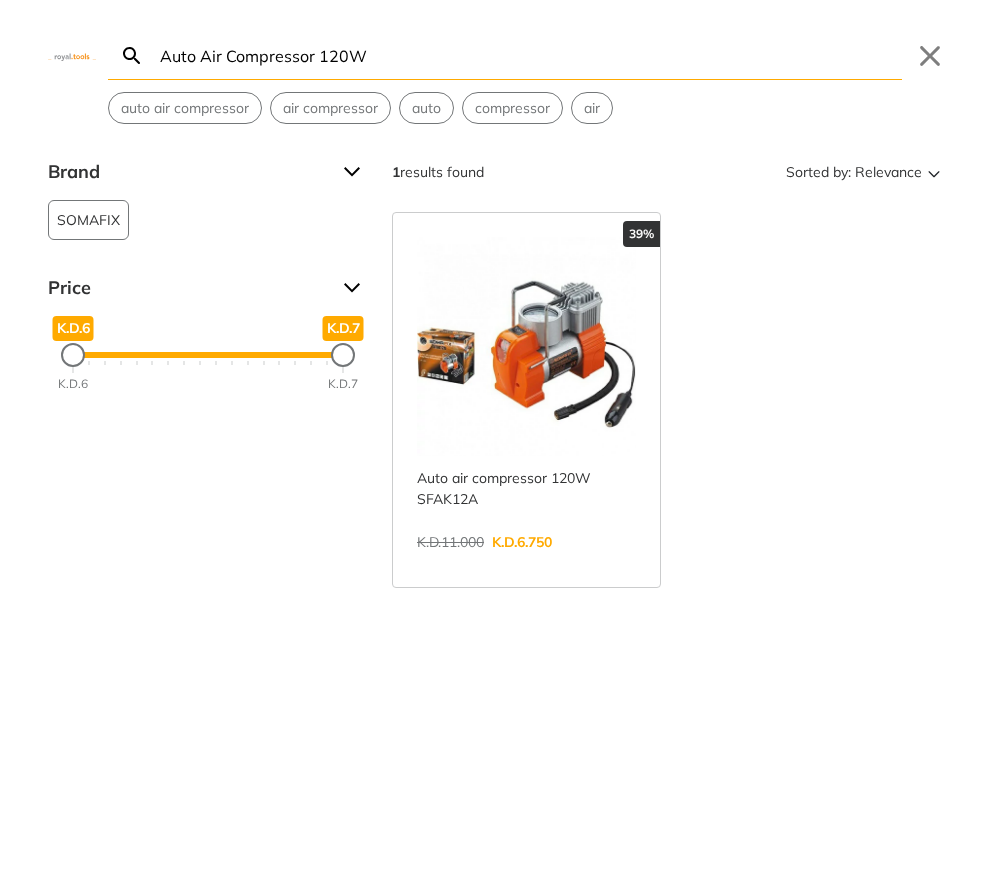 click on "View more →" at bounding box center (526, 563) 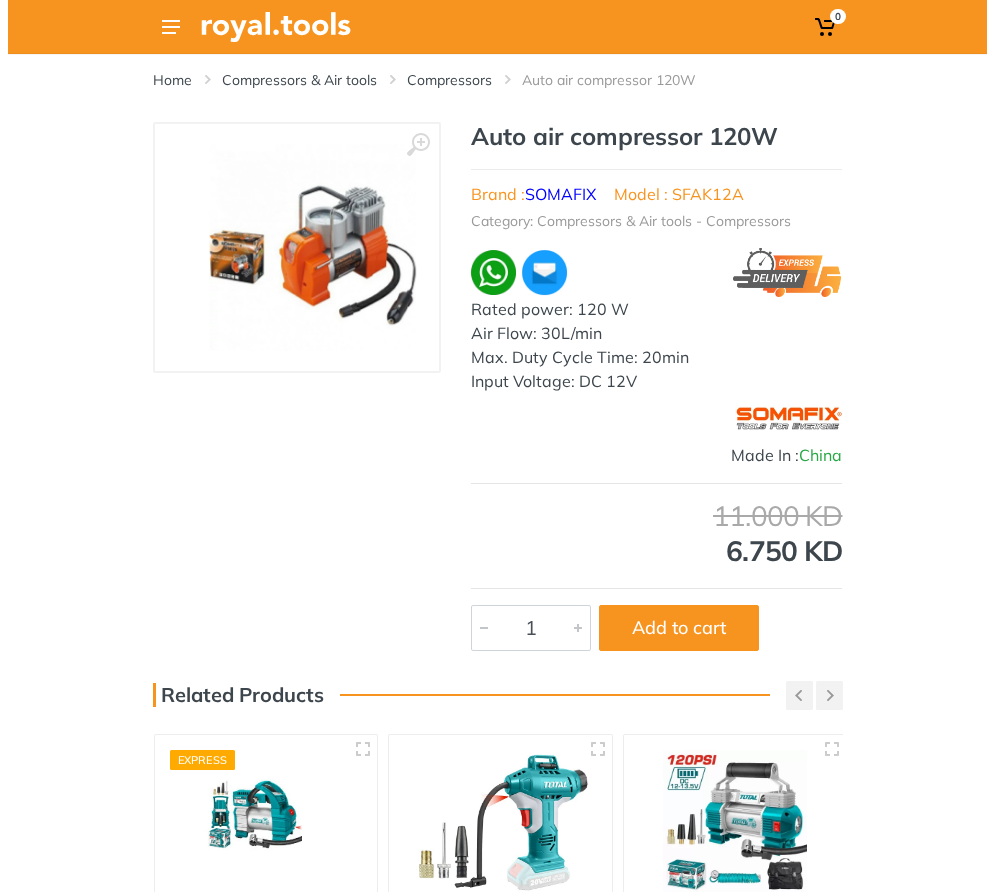 scroll, scrollTop: 0, scrollLeft: 0, axis: both 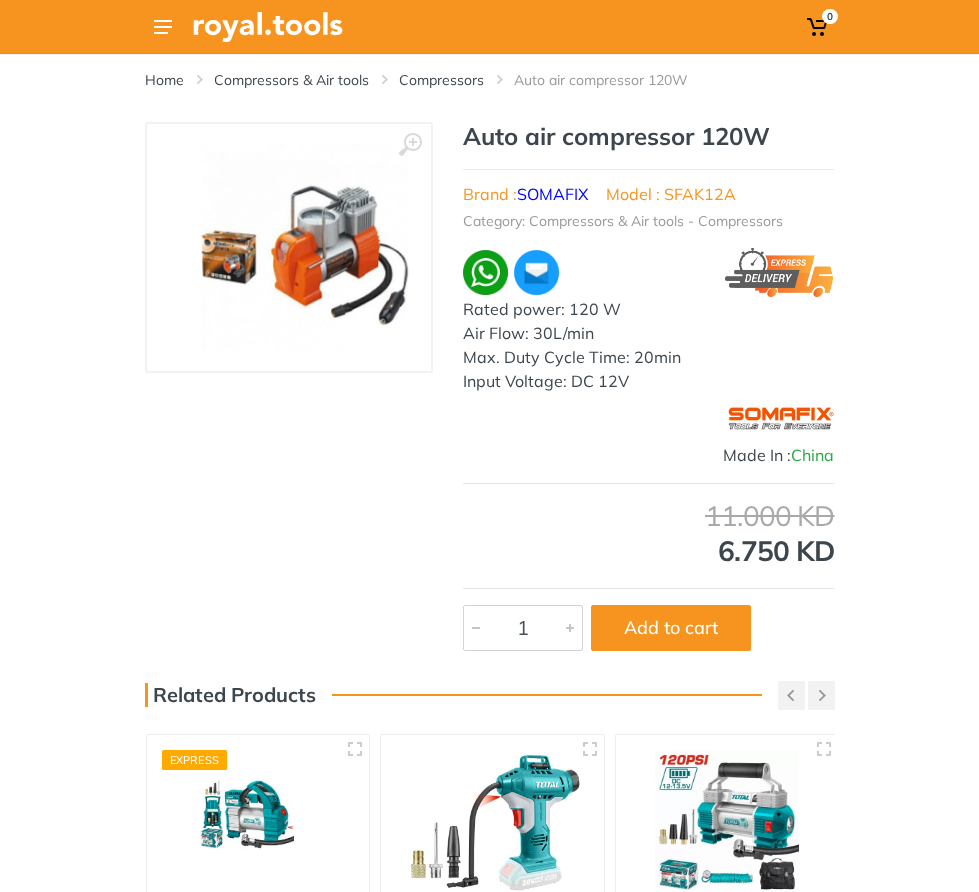 drag, startPoint x: 505, startPoint y: 428, endPoint x: 359, endPoint y: 230, distance: 246.00813 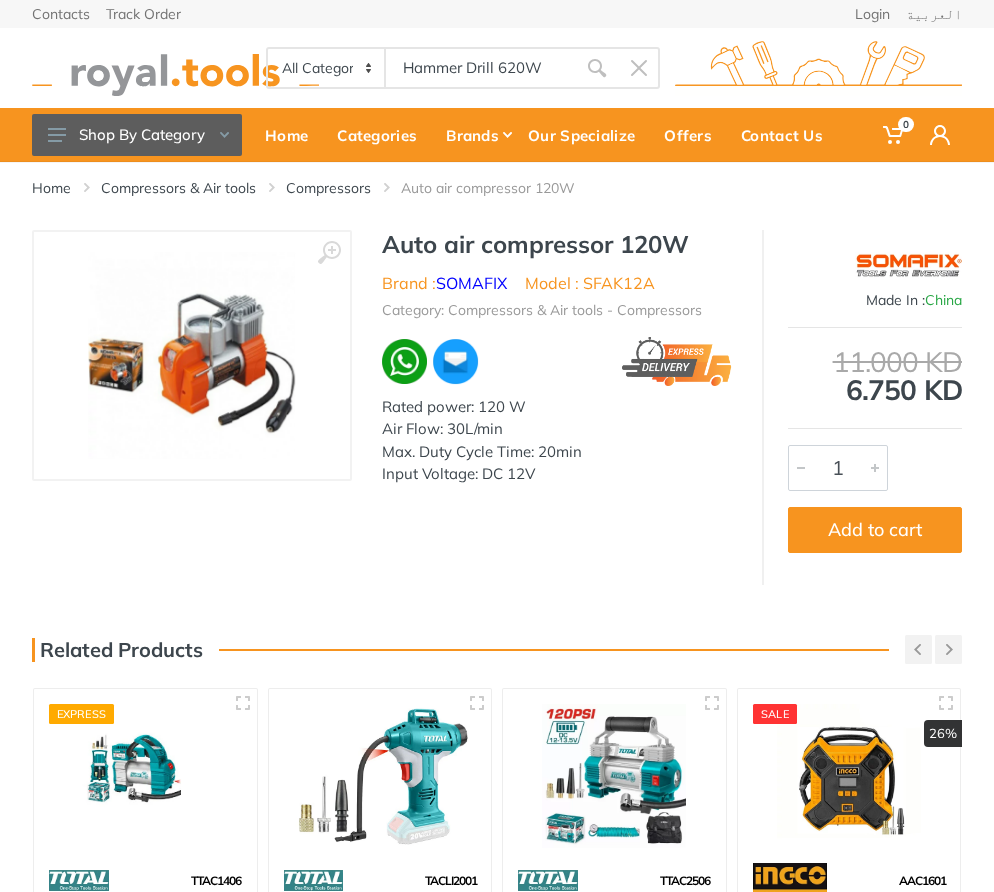 type on "Hammer Drill 620W" 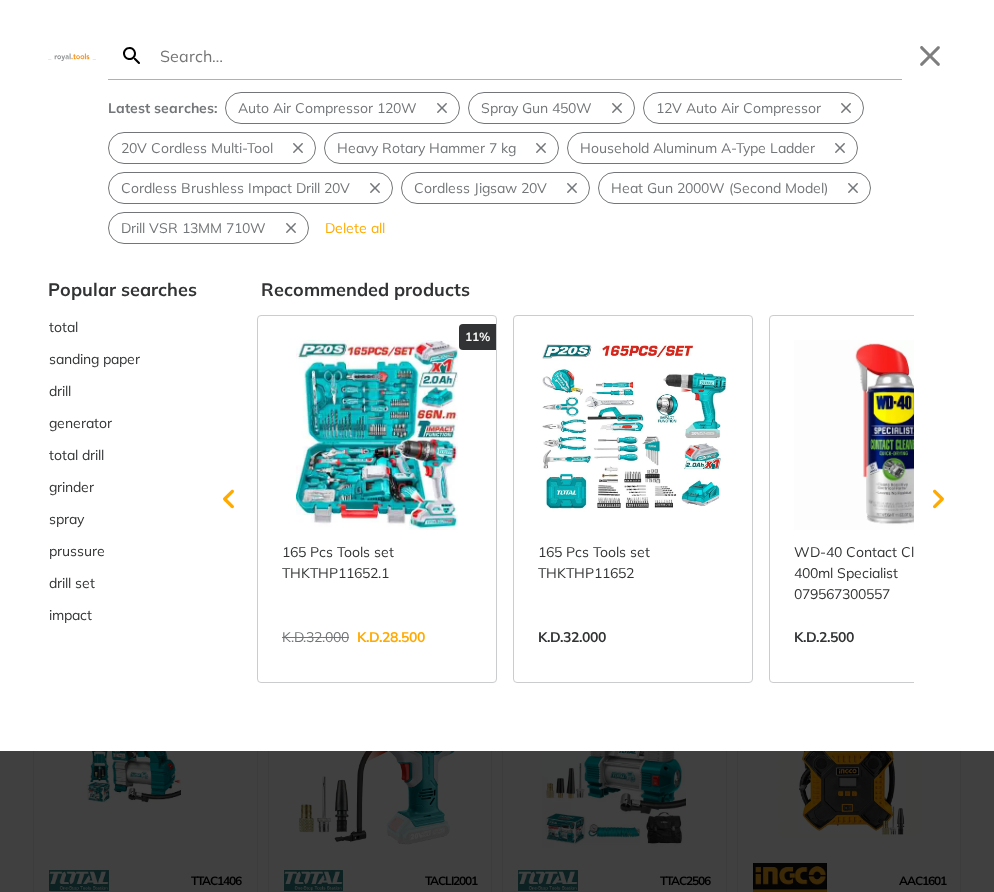 type on "Hammer Drill 620W" 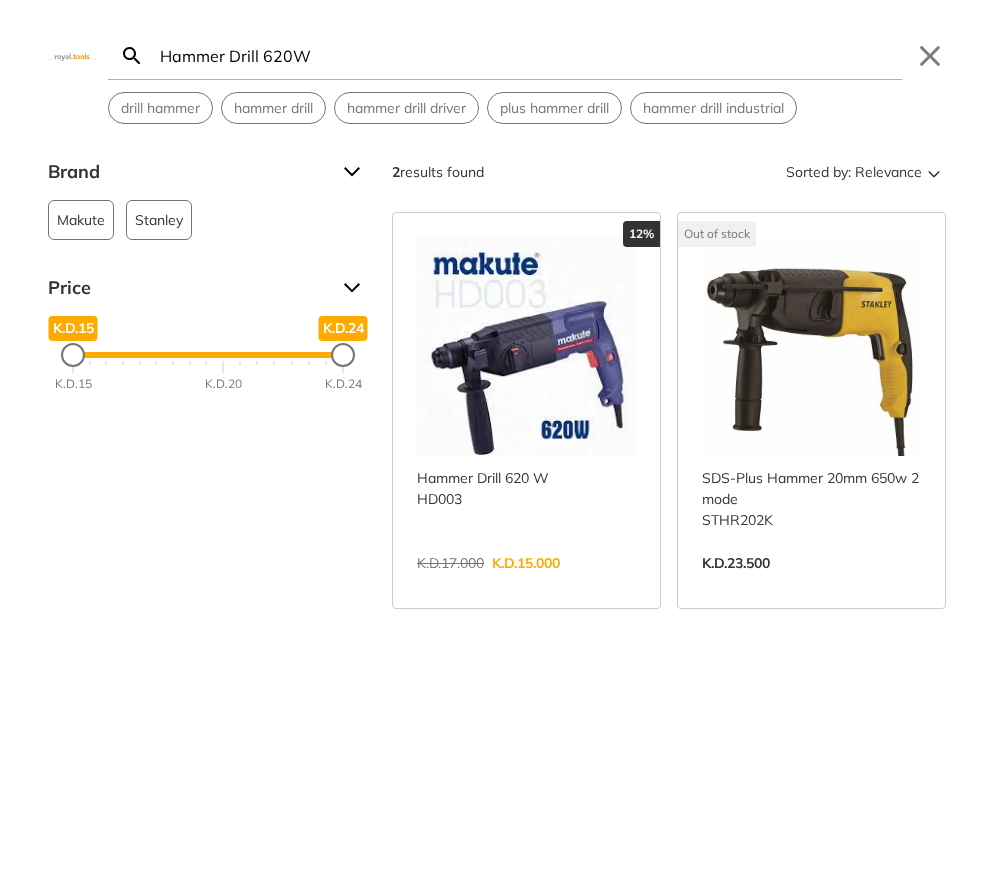 click on "View more →" at bounding box center (526, 584) 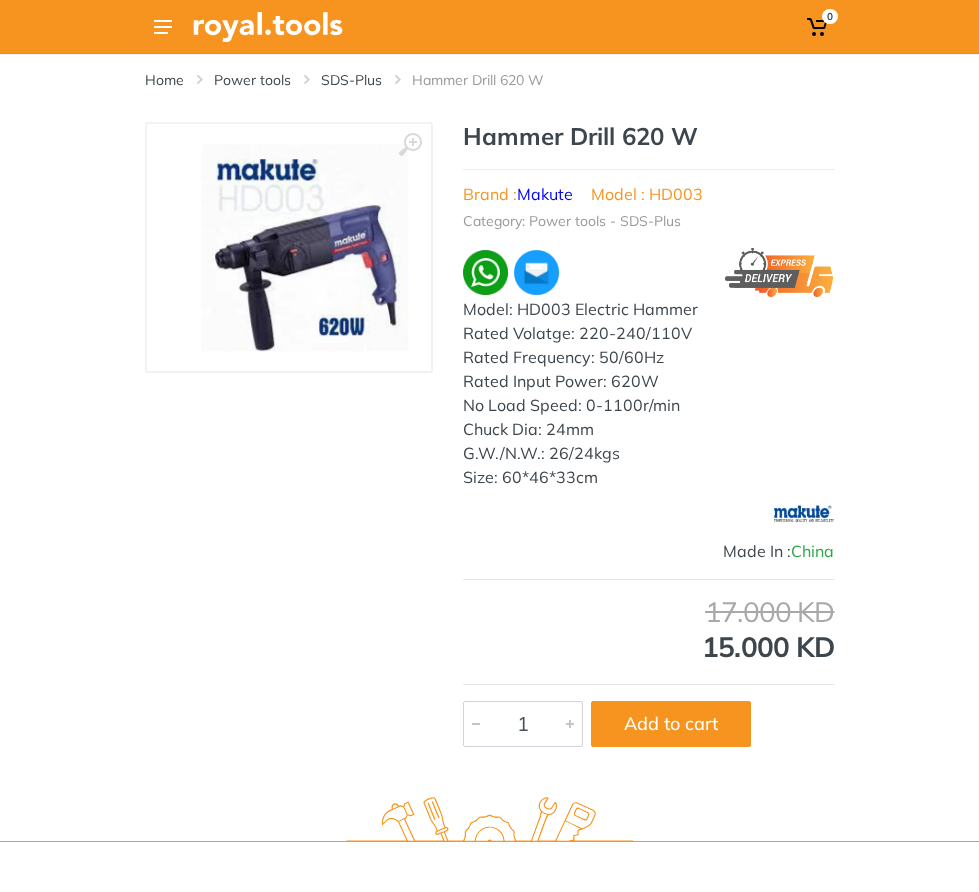 scroll, scrollTop: 0, scrollLeft: 0, axis: both 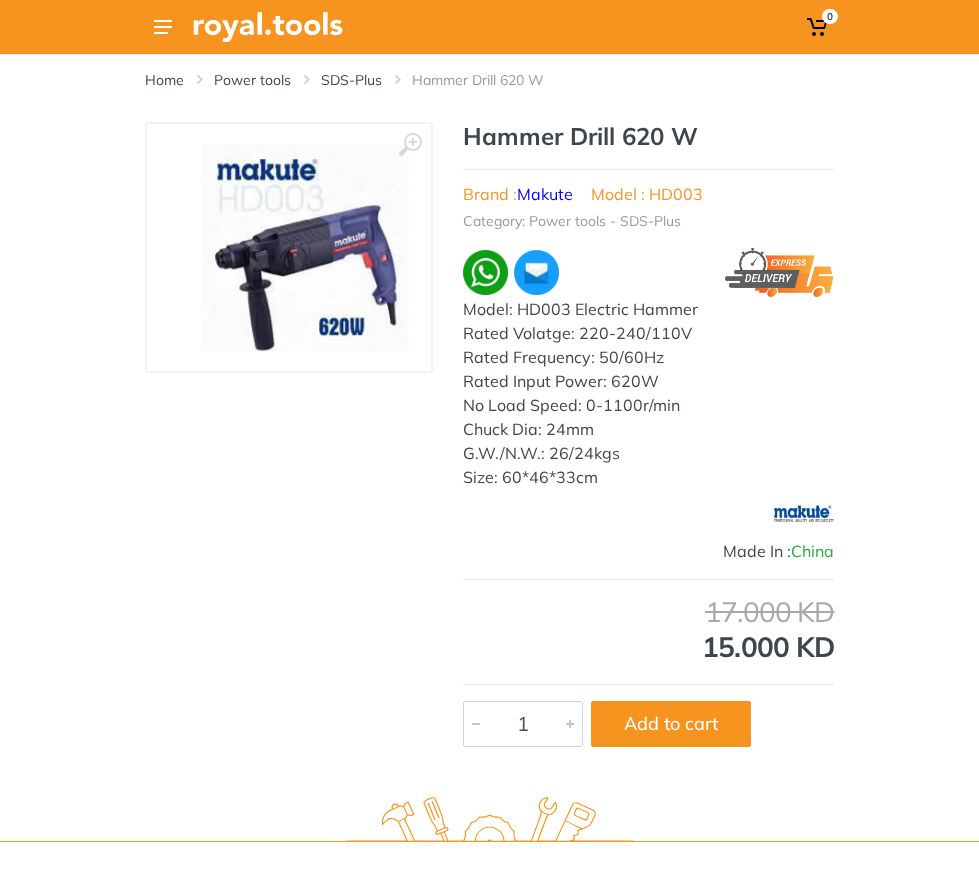 type on "Hand Pallet Truck 3000KG" 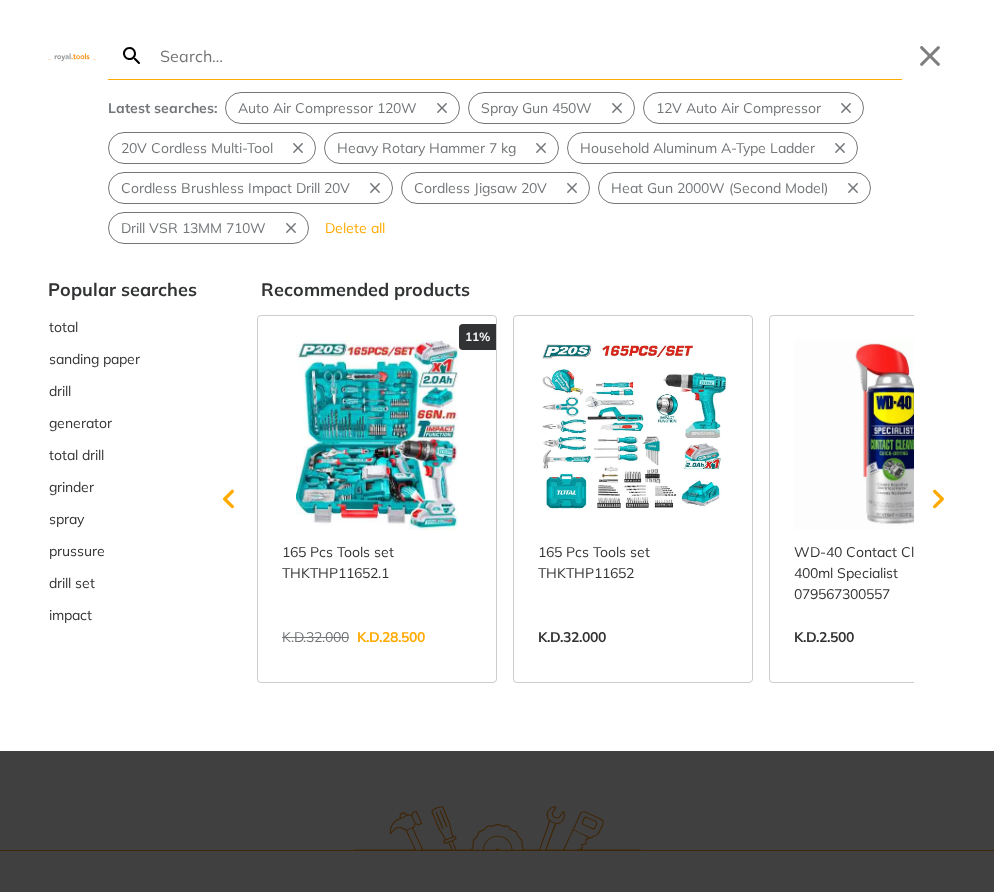 scroll, scrollTop: 0, scrollLeft: 26, axis: horizontal 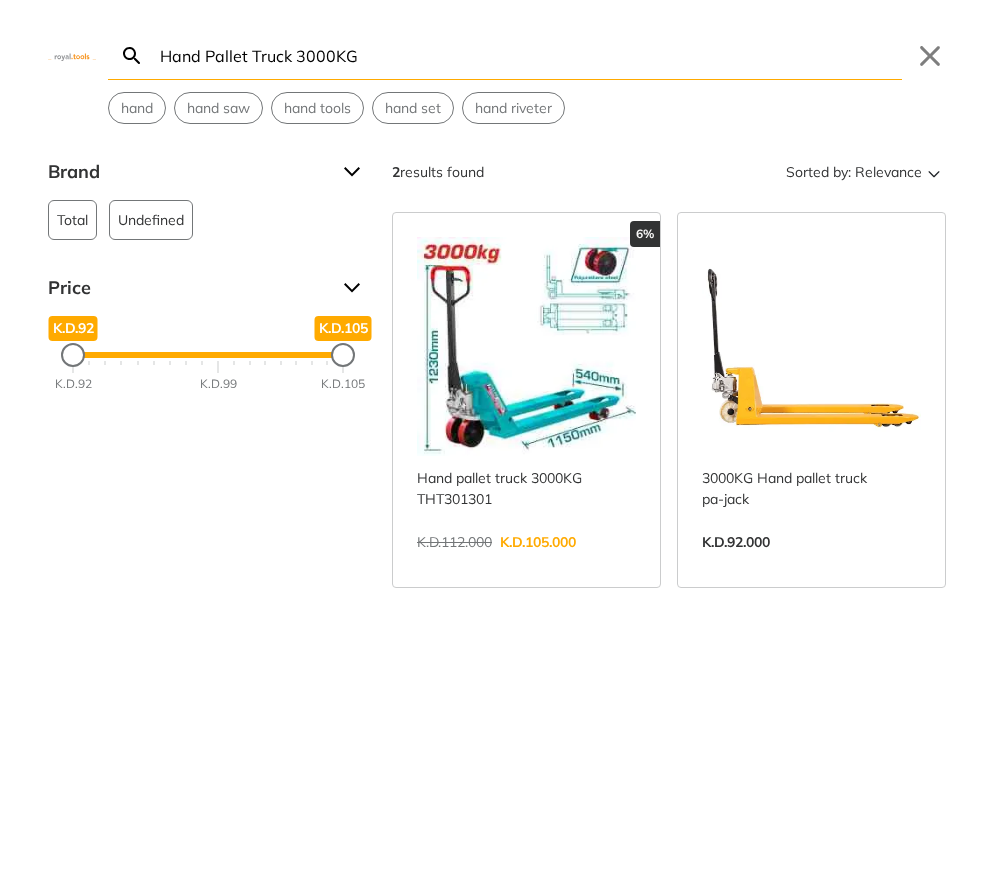 click on "View more →" at bounding box center (526, 563) 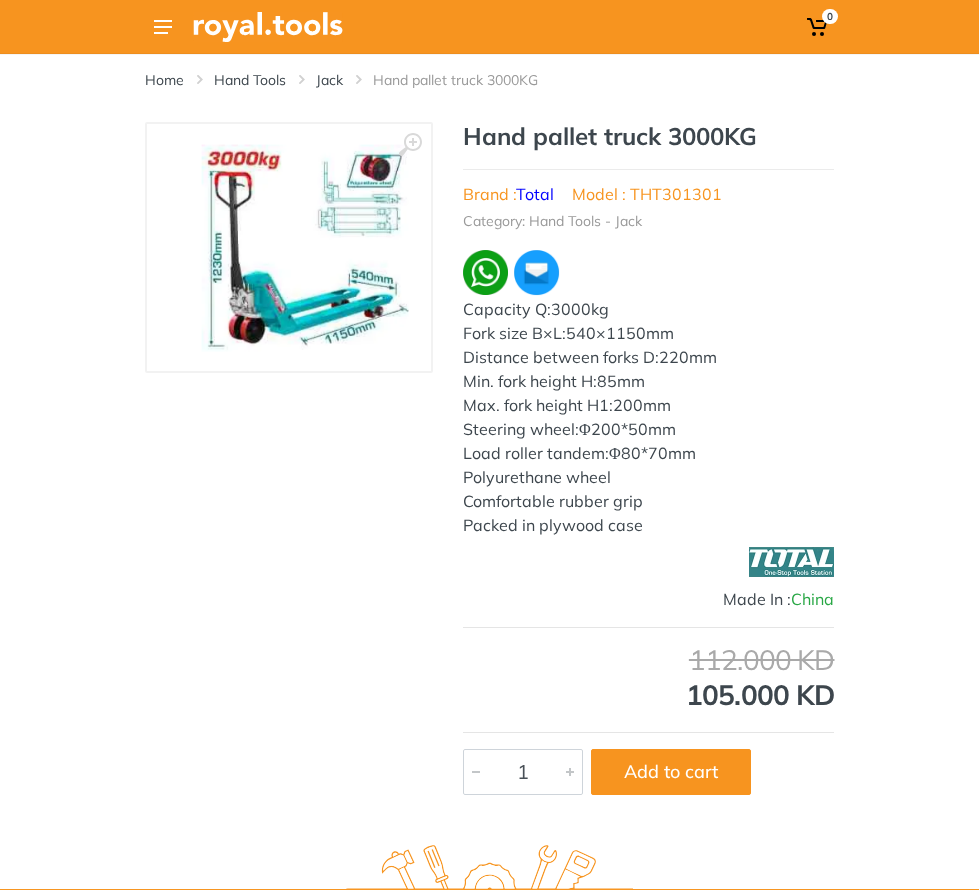 scroll, scrollTop: 0, scrollLeft: 0, axis: both 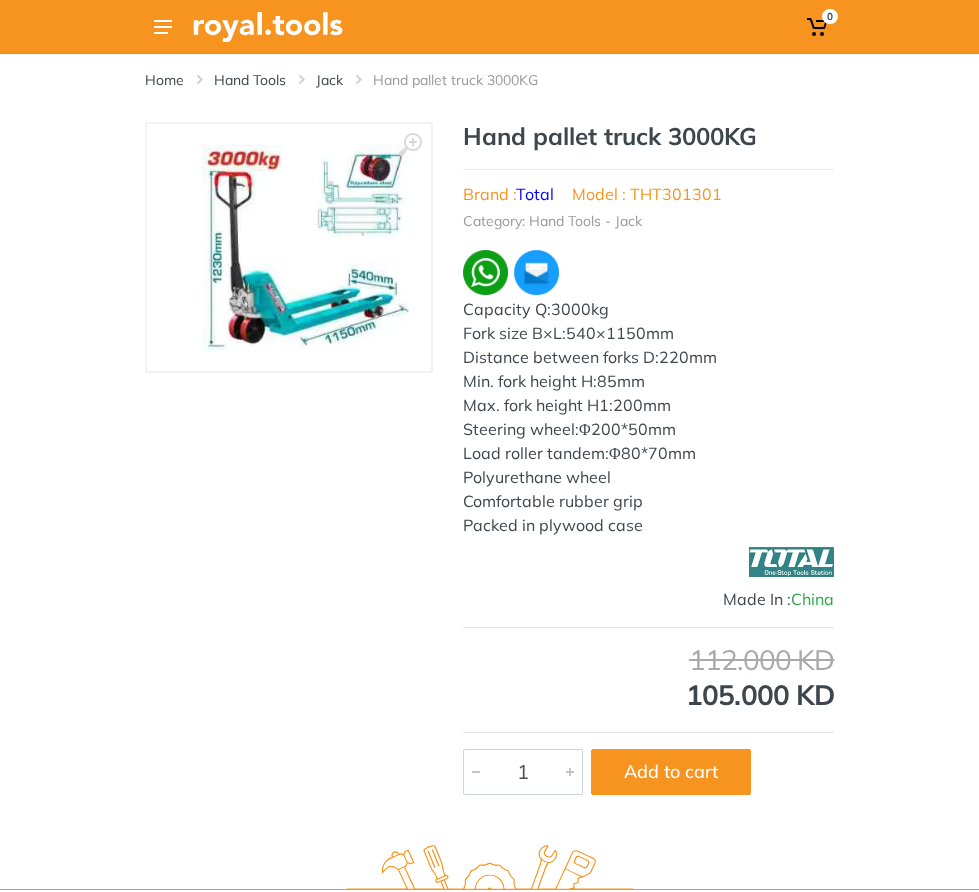 click on "All Categories
Power tools
Cordless Tools
Hand Tools
Power Tools Accessories
Sanitary ware" at bounding box center [0, 0] 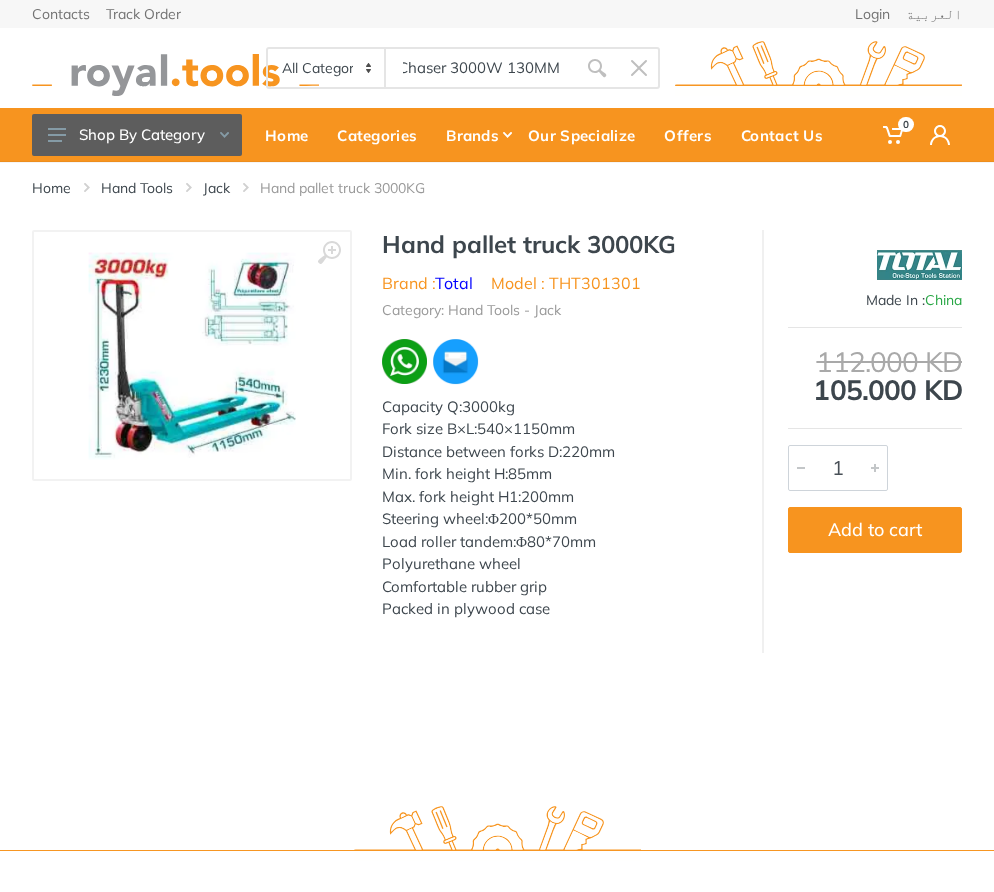 type on "Wall Chaser 3000W 130MM" 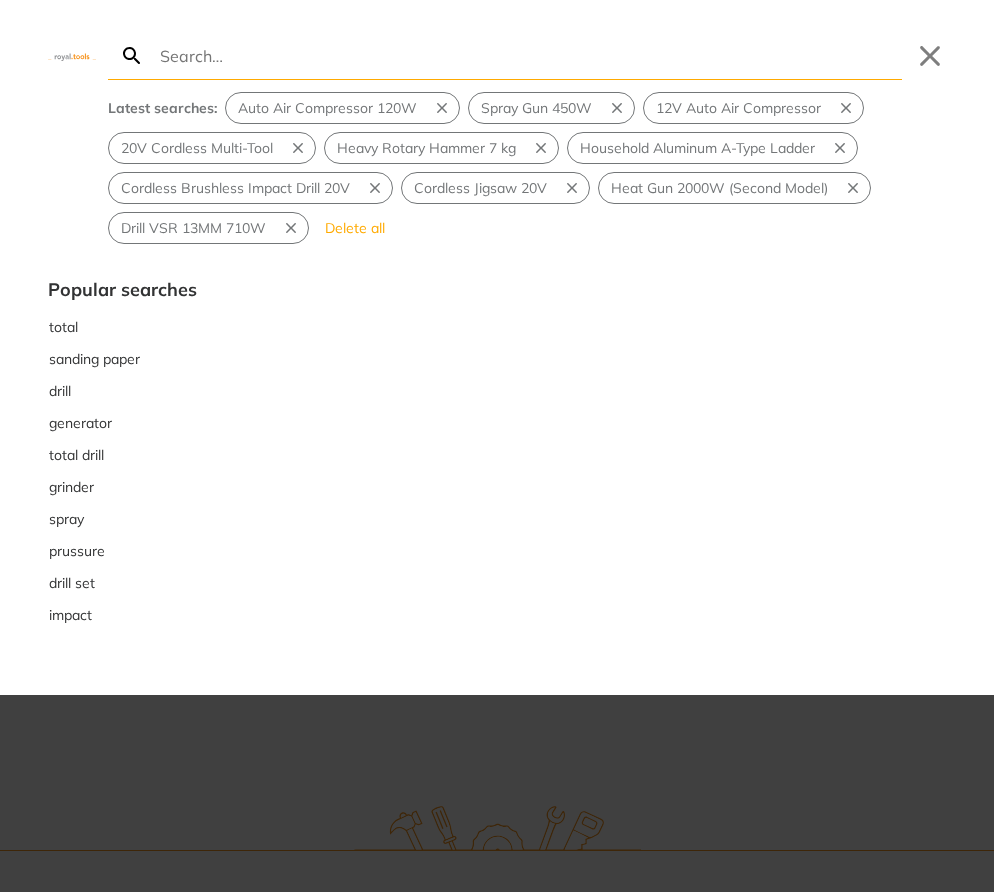scroll, scrollTop: 0, scrollLeft: 42, axis: horizontal 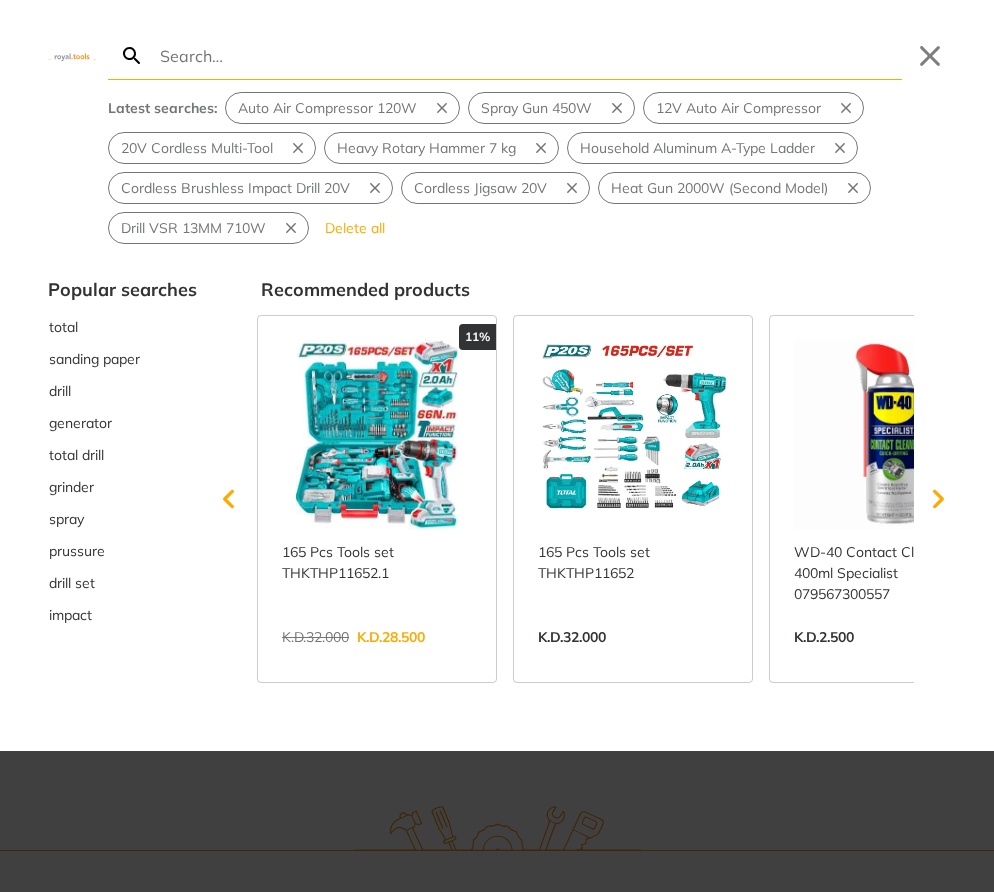 type on "Wall Chaser 3000W 130MM" 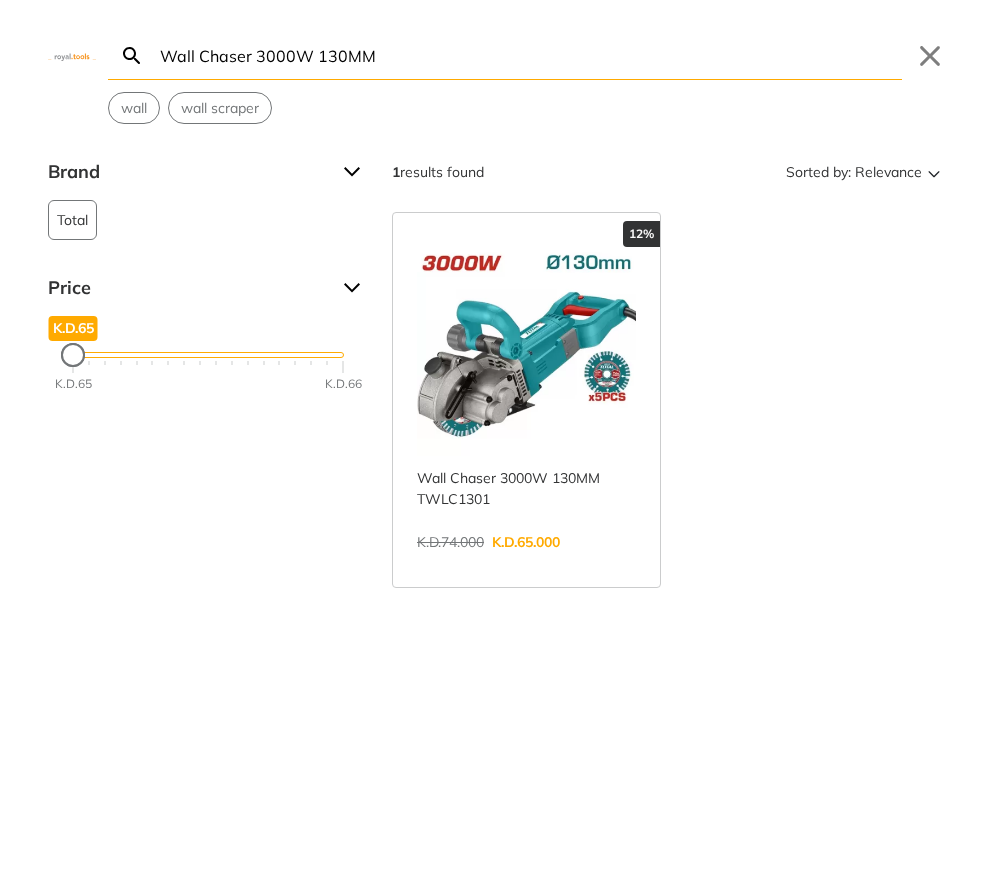 click on "View more →" at bounding box center (526, 563) 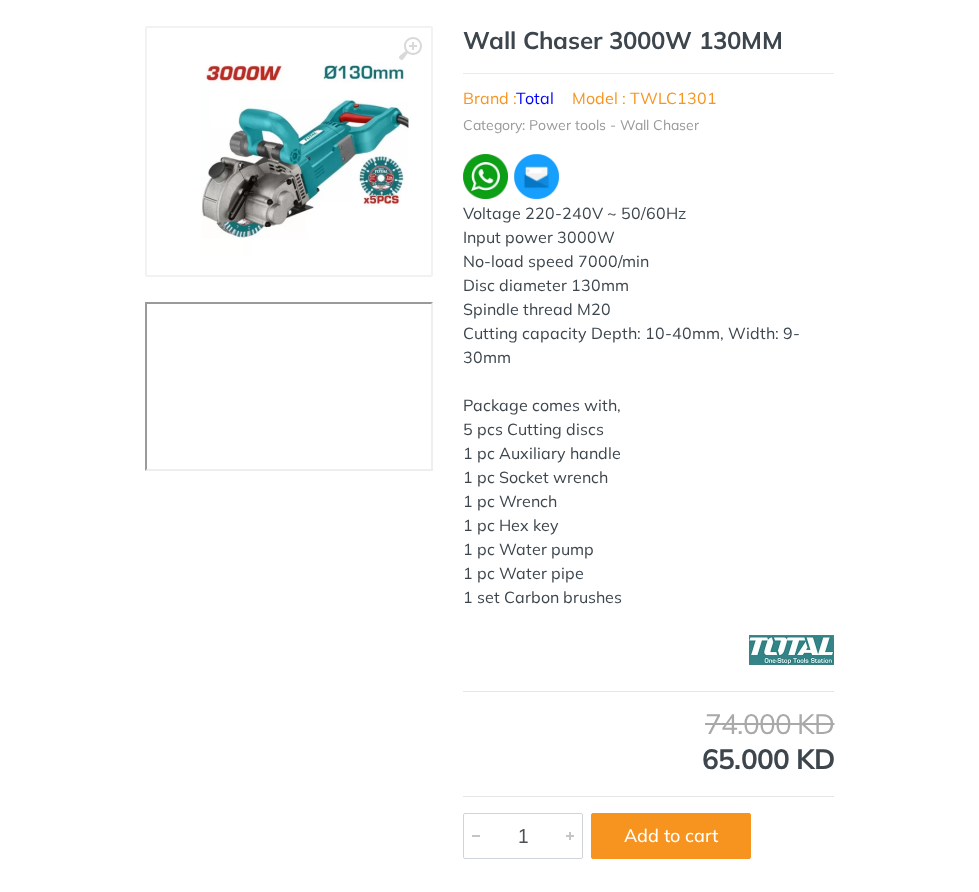 scroll, scrollTop: 96, scrollLeft: 0, axis: vertical 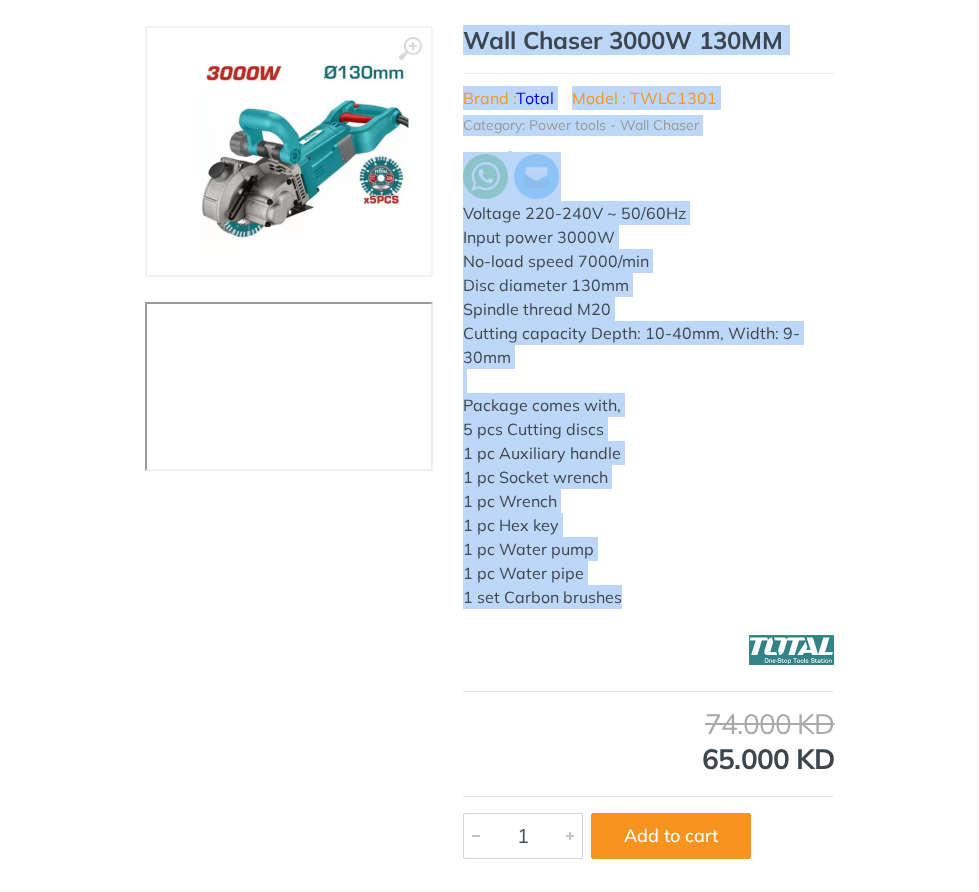 drag, startPoint x: 539, startPoint y: 670, endPoint x: 371, endPoint y: 148, distance: 548.36847 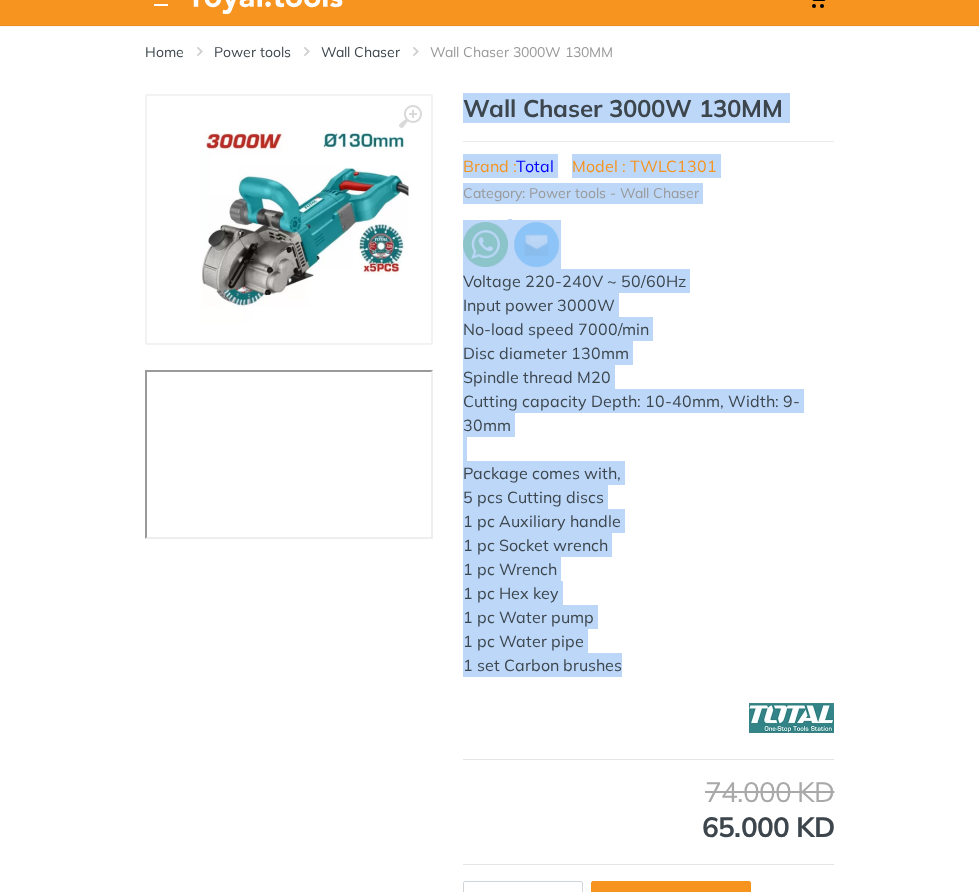 scroll, scrollTop: 16, scrollLeft: 0, axis: vertical 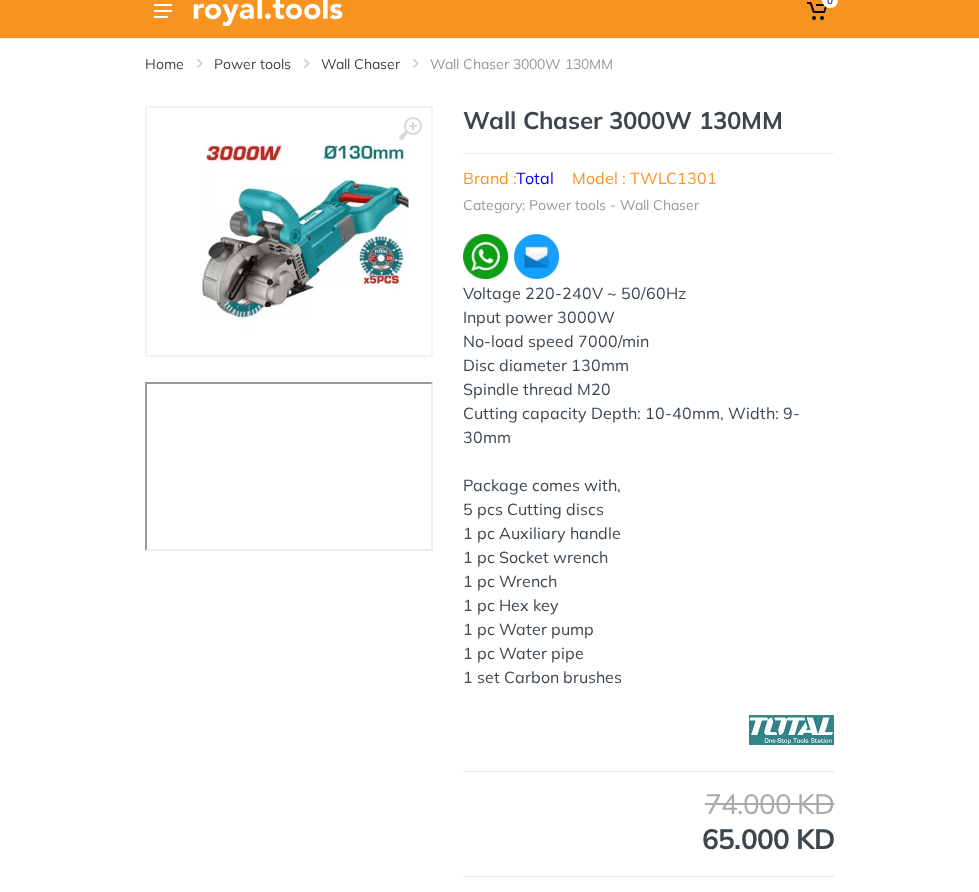 type on "20V Battery Pack 4.0Ah" 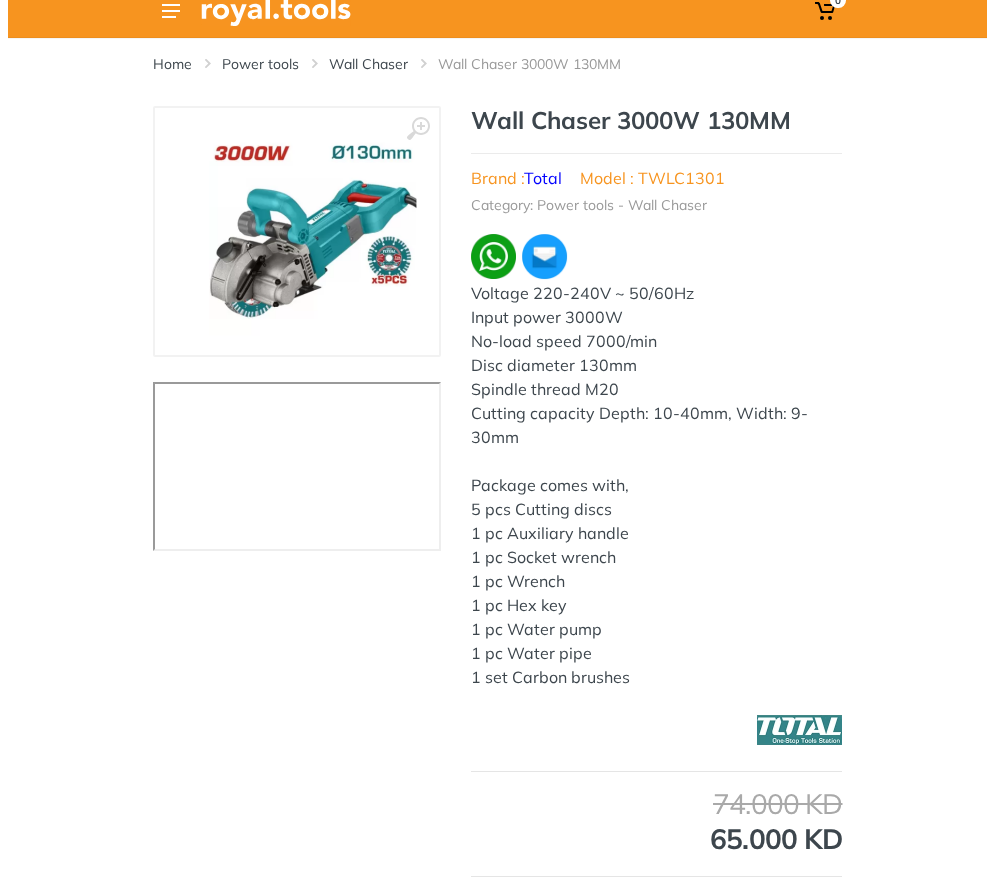 scroll, scrollTop: 0, scrollLeft: 0, axis: both 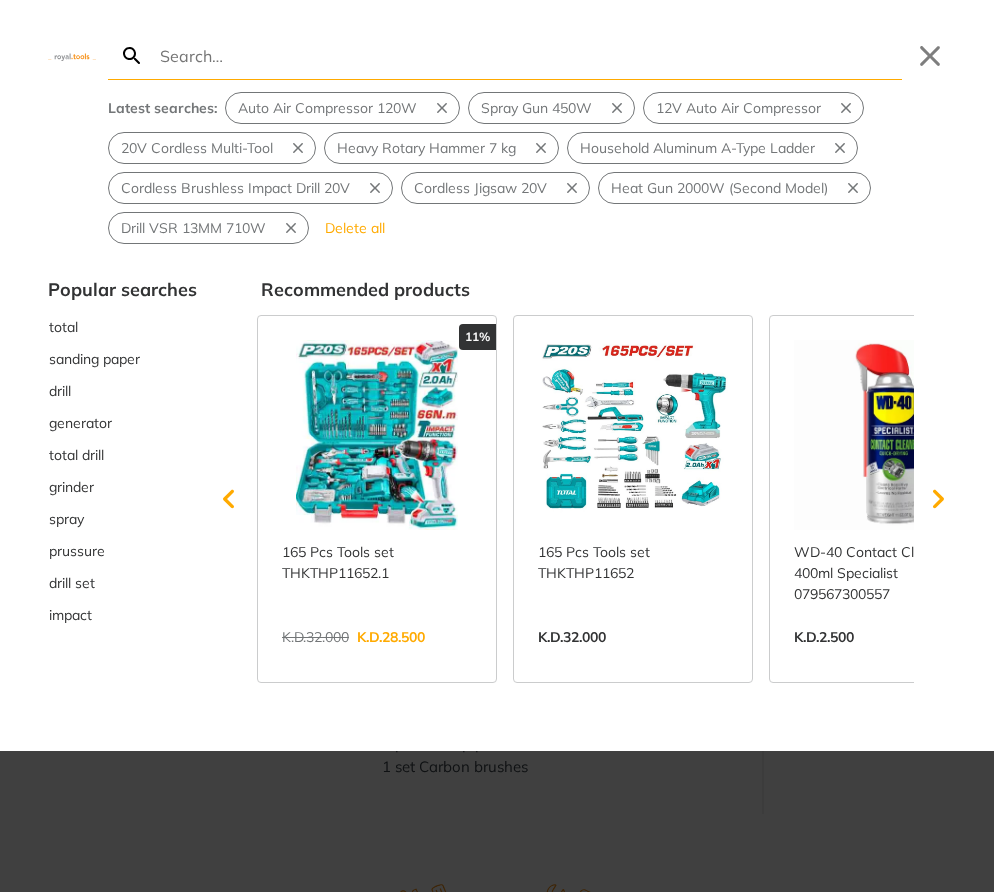 type on "20V Battery Pack 4.0Ah" 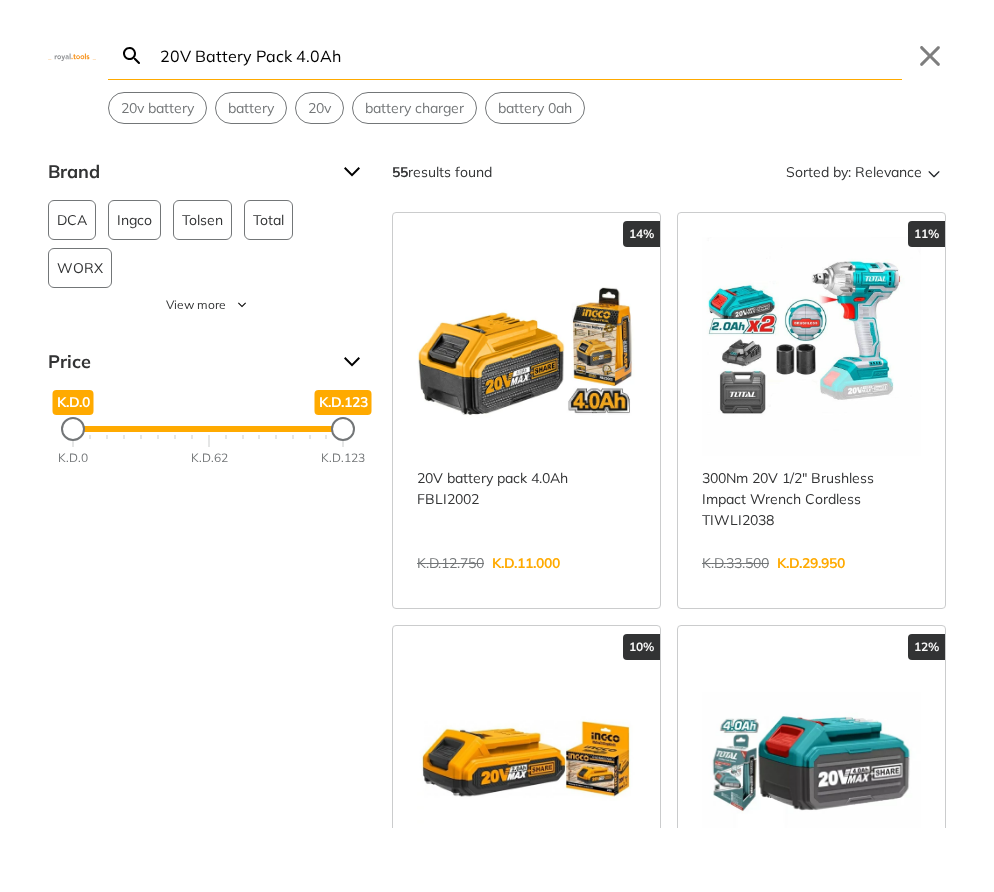 click on "View more →" at bounding box center [526, 584] 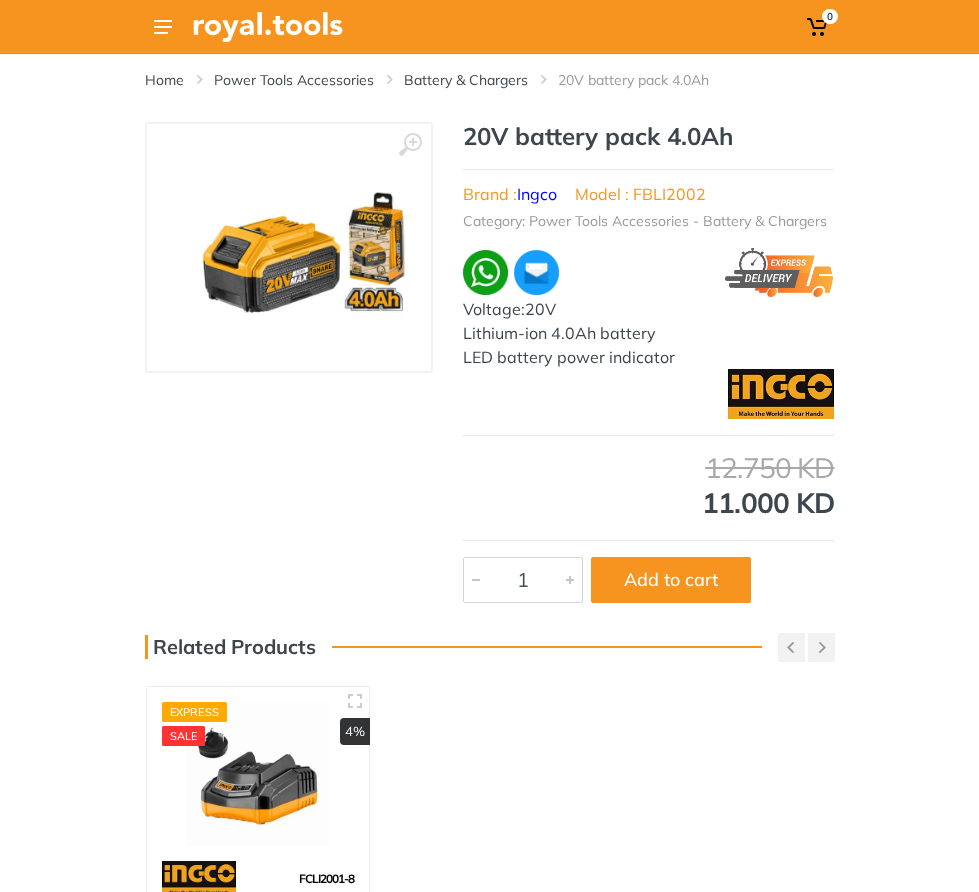 scroll, scrollTop: 0, scrollLeft: 0, axis: both 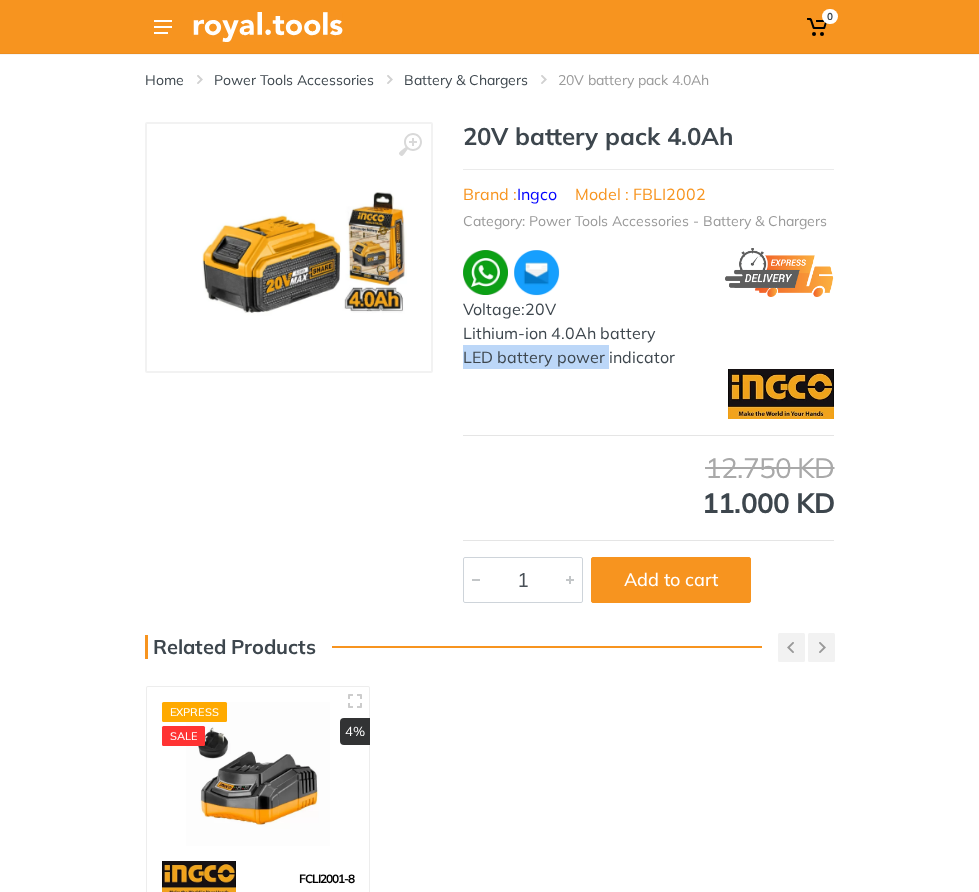 click on "Voltage:20V Lithium-ion 4.0Ah battery LED battery power indicator" at bounding box center (648, 333) 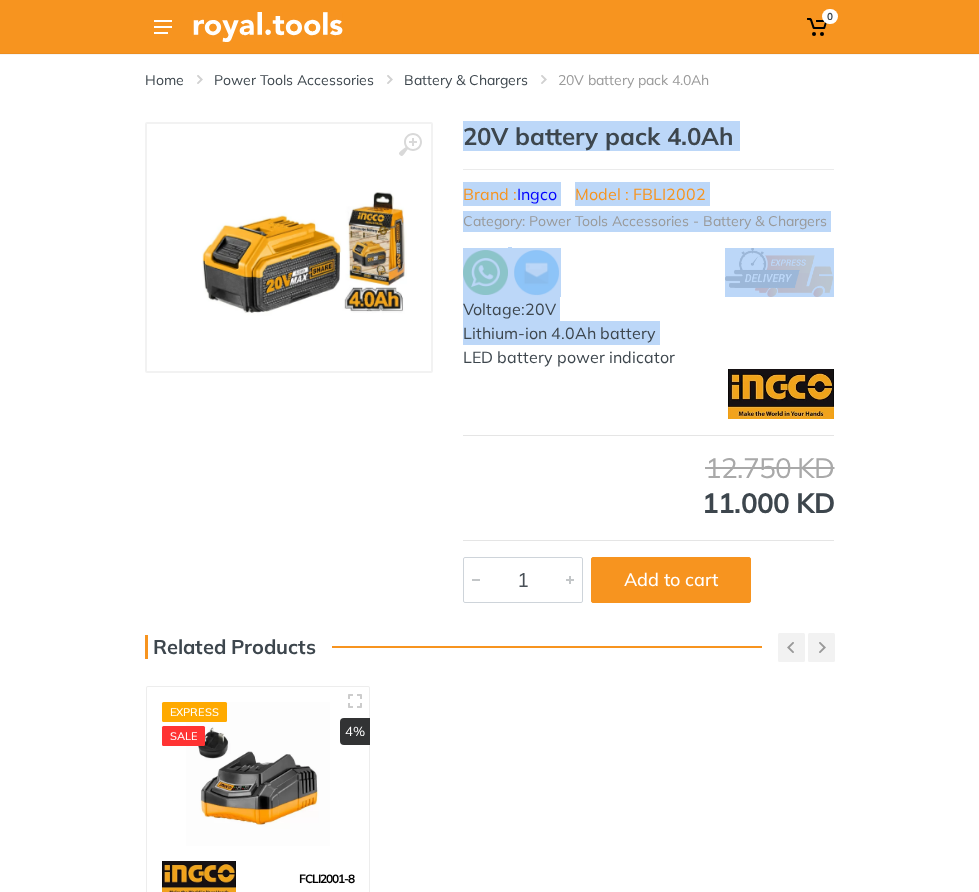 drag, startPoint x: 577, startPoint y: 472, endPoint x: 374, endPoint y: 252, distance: 299.34763 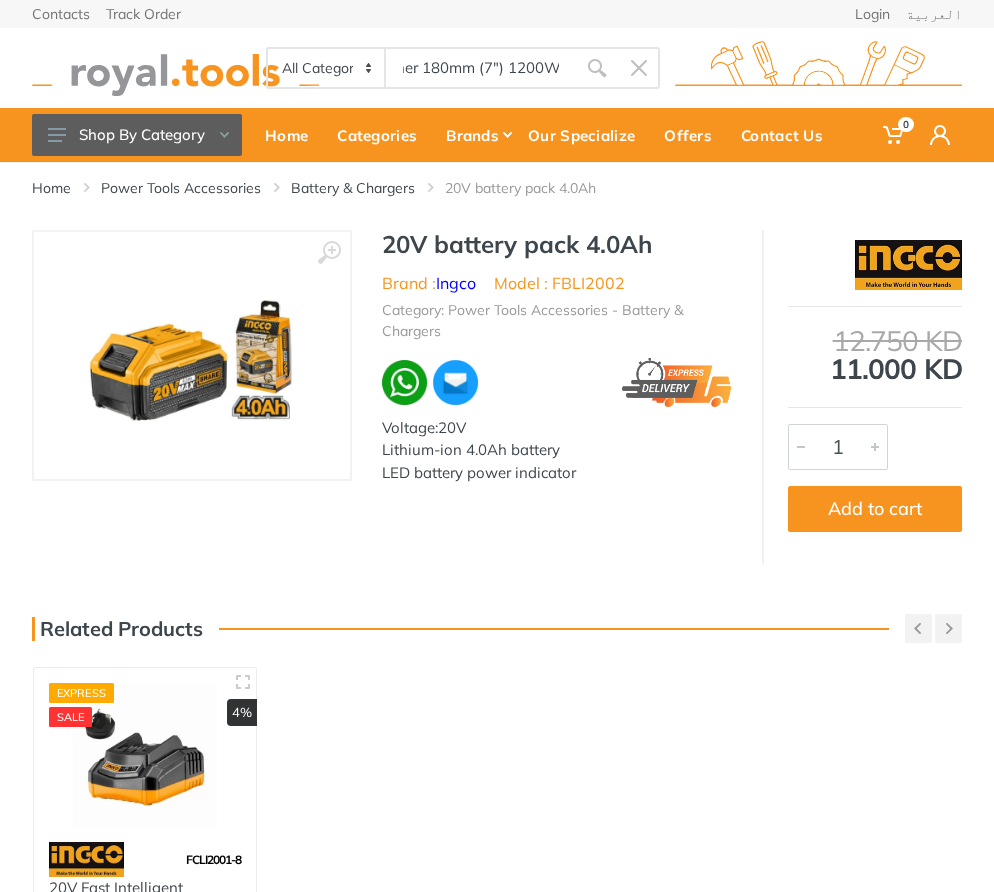 type on "Polisher 180mm (7") 1200W" 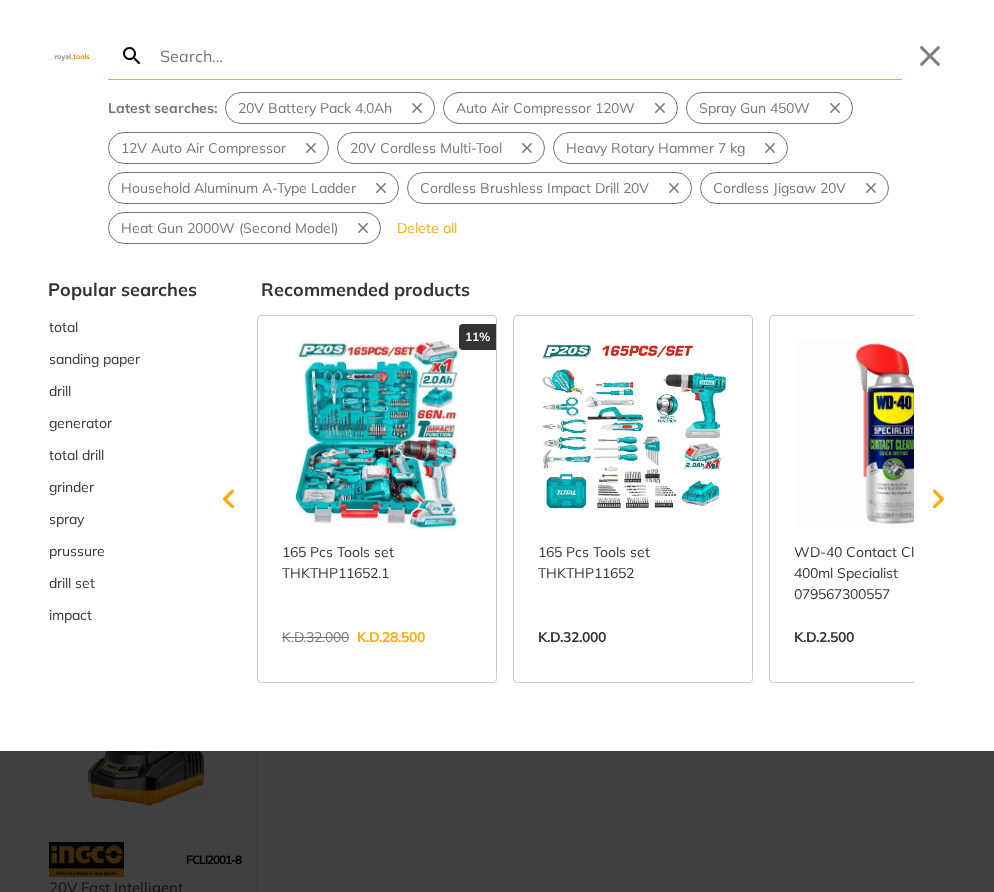 type on "Polisher 180mm (7") 1200W" 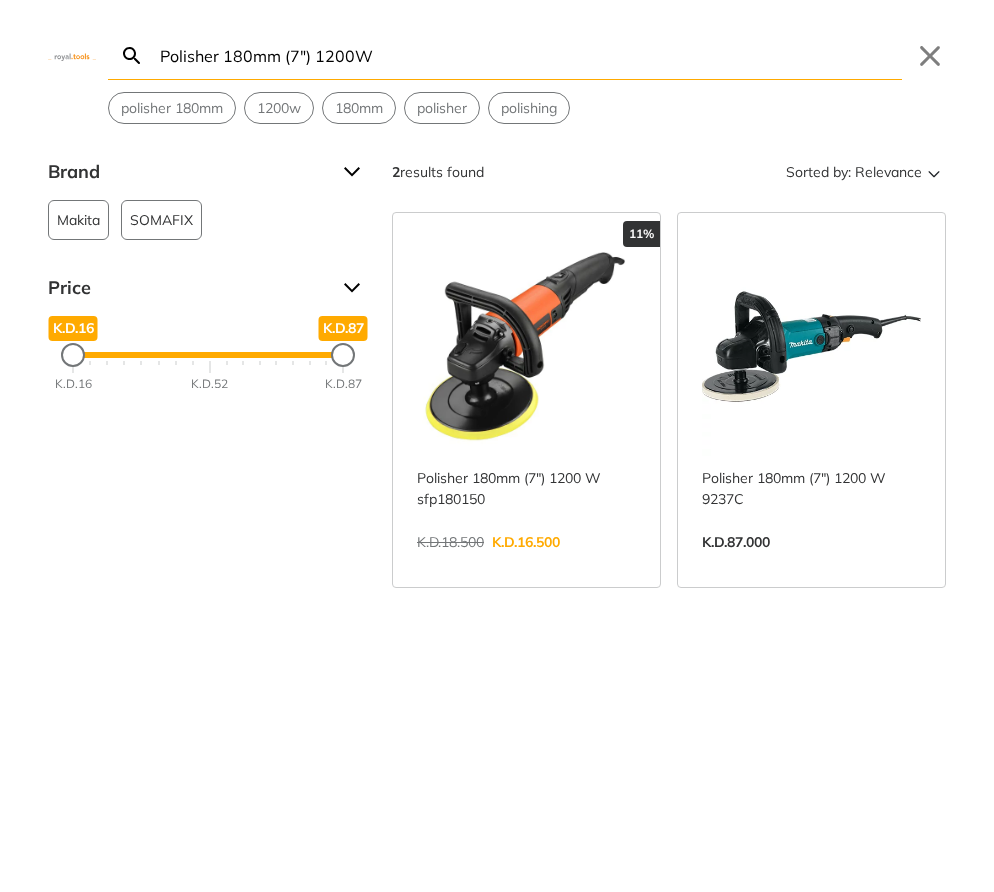 click on "View more →" at bounding box center [526, 563] 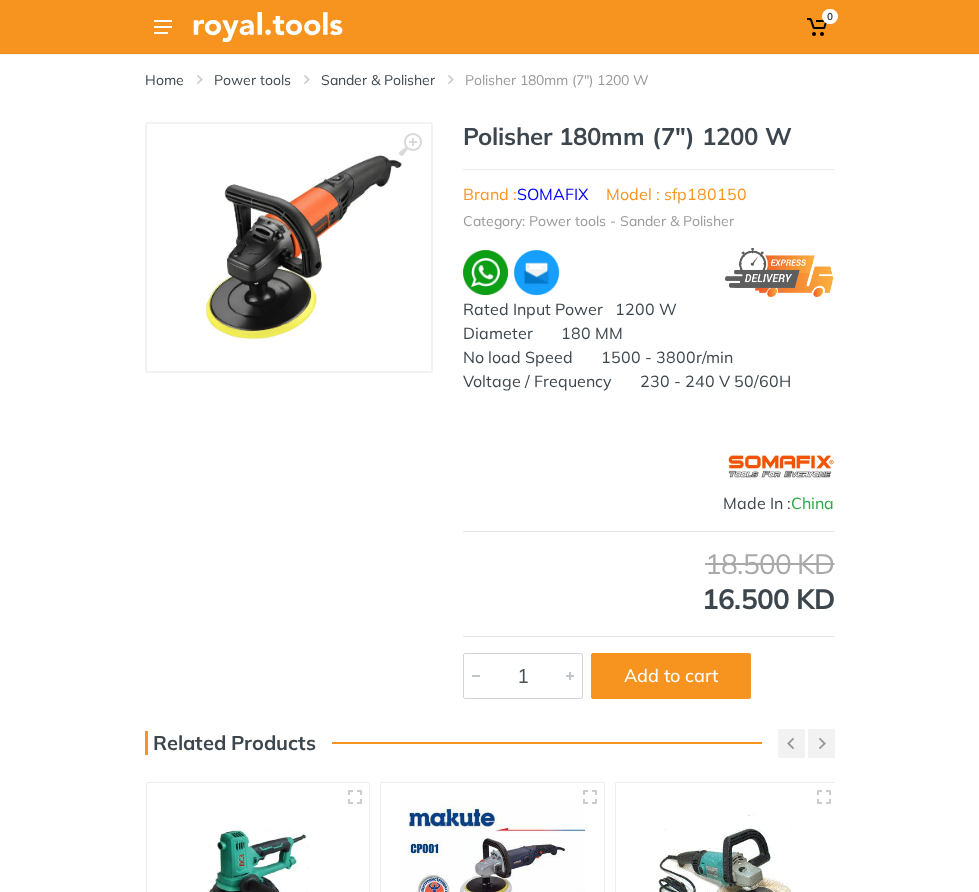scroll, scrollTop: 0, scrollLeft: 0, axis: both 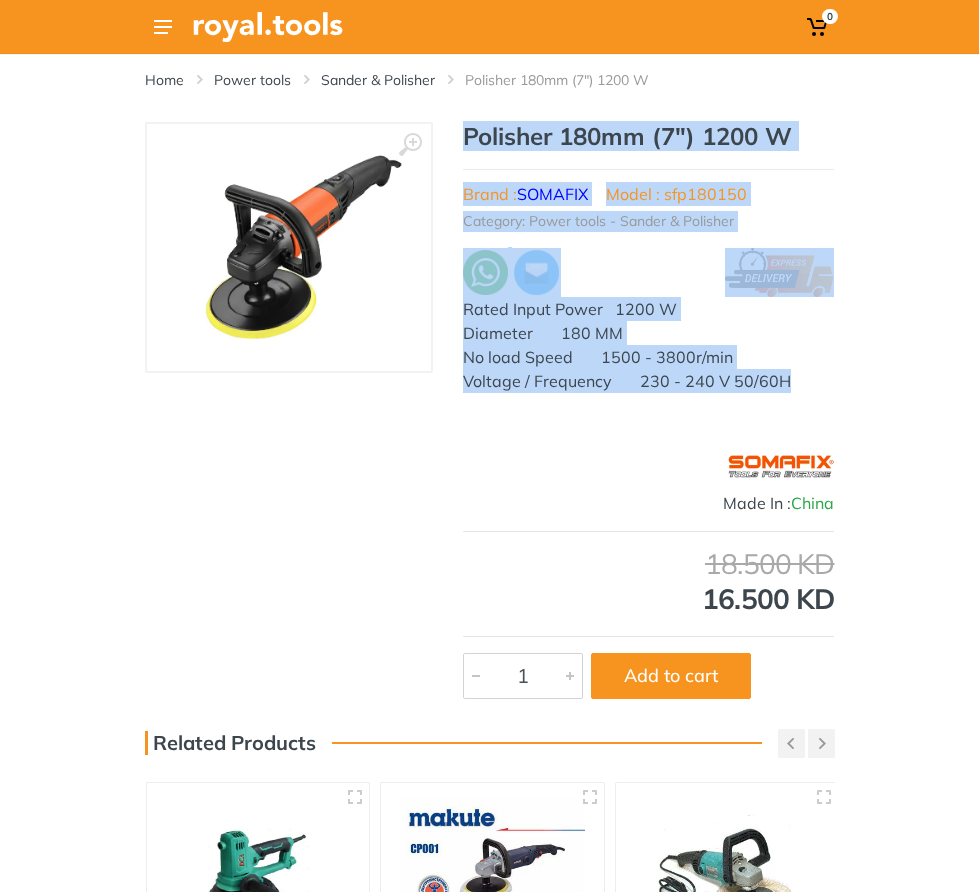 drag, startPoint x: 692, startPoint y: 471, endPoint x: 369, endPoint y: 240, distance: 397.102 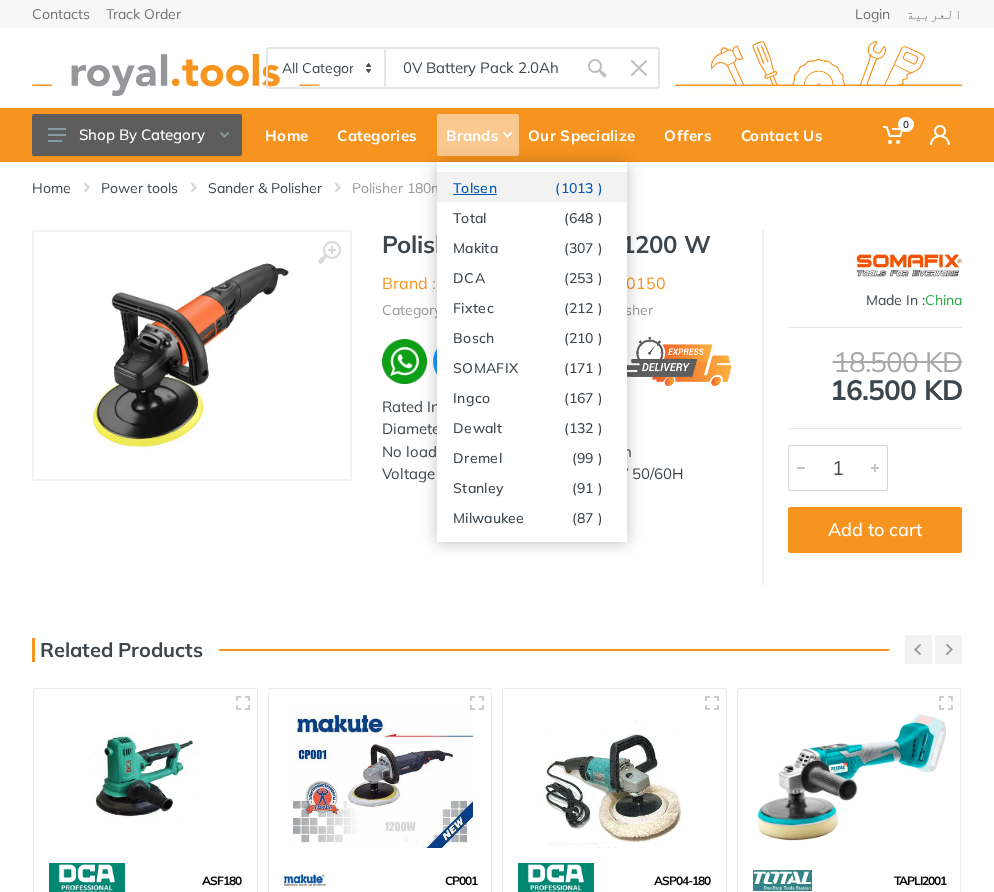 type on "20V Battery Pack 2.0Ah" 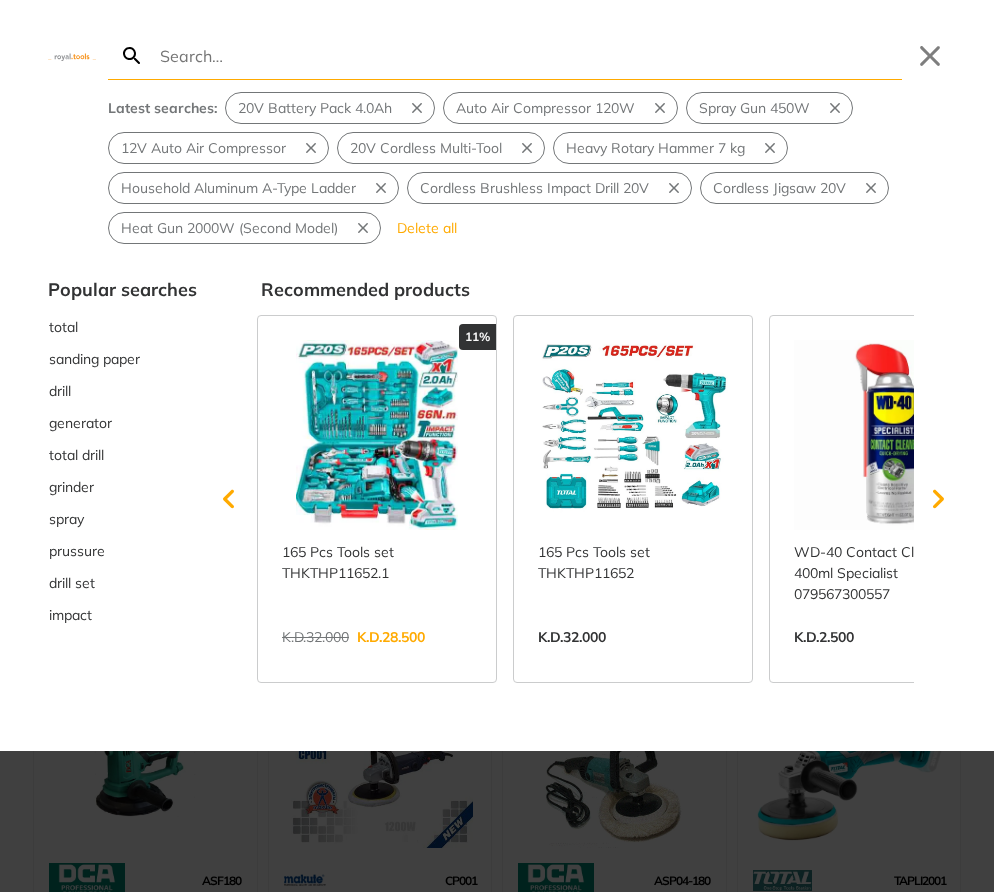 type on "20V Battery Pack 2.0Ah" 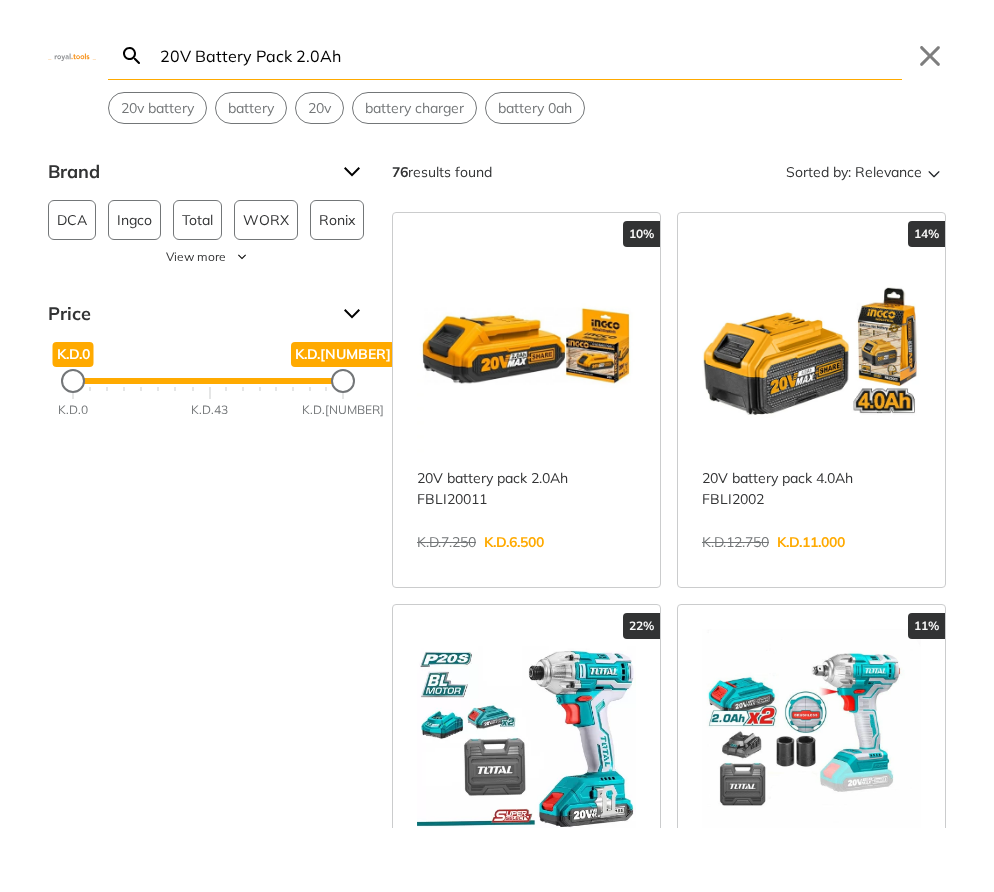 click on "View more →" at bounding box center [526, 563] 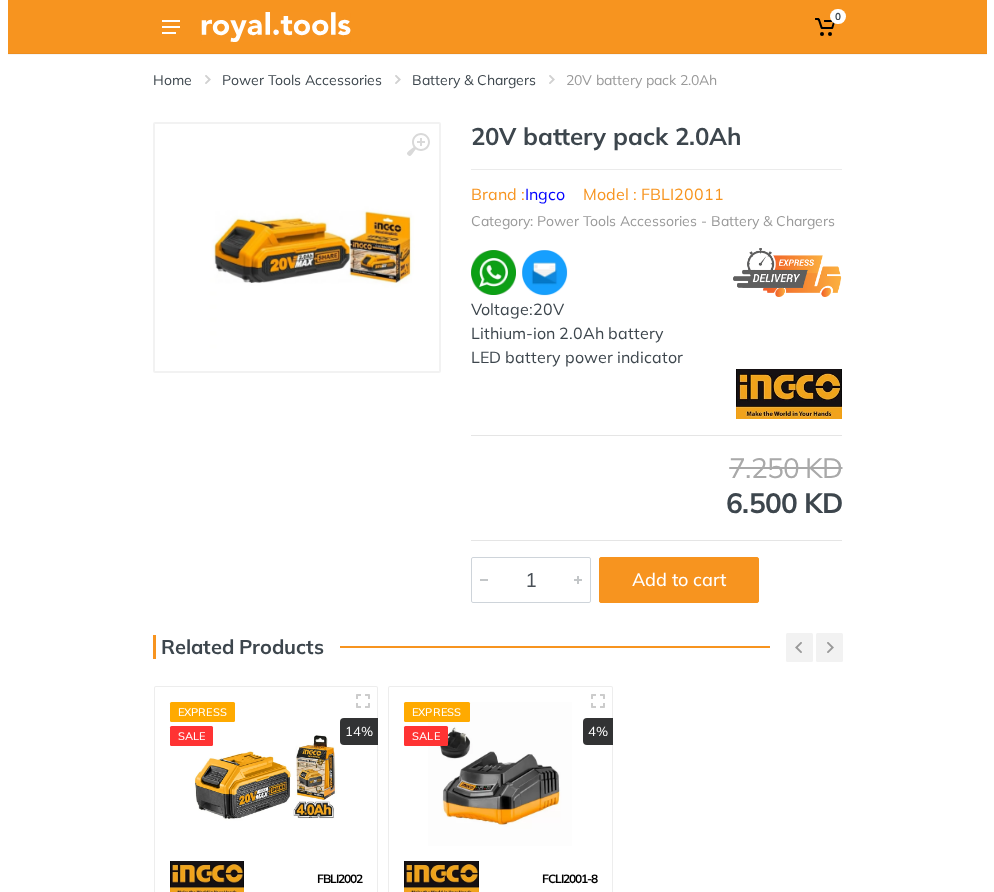 scroll, scrollTop: 0, scrollLeft: 0, axis: both 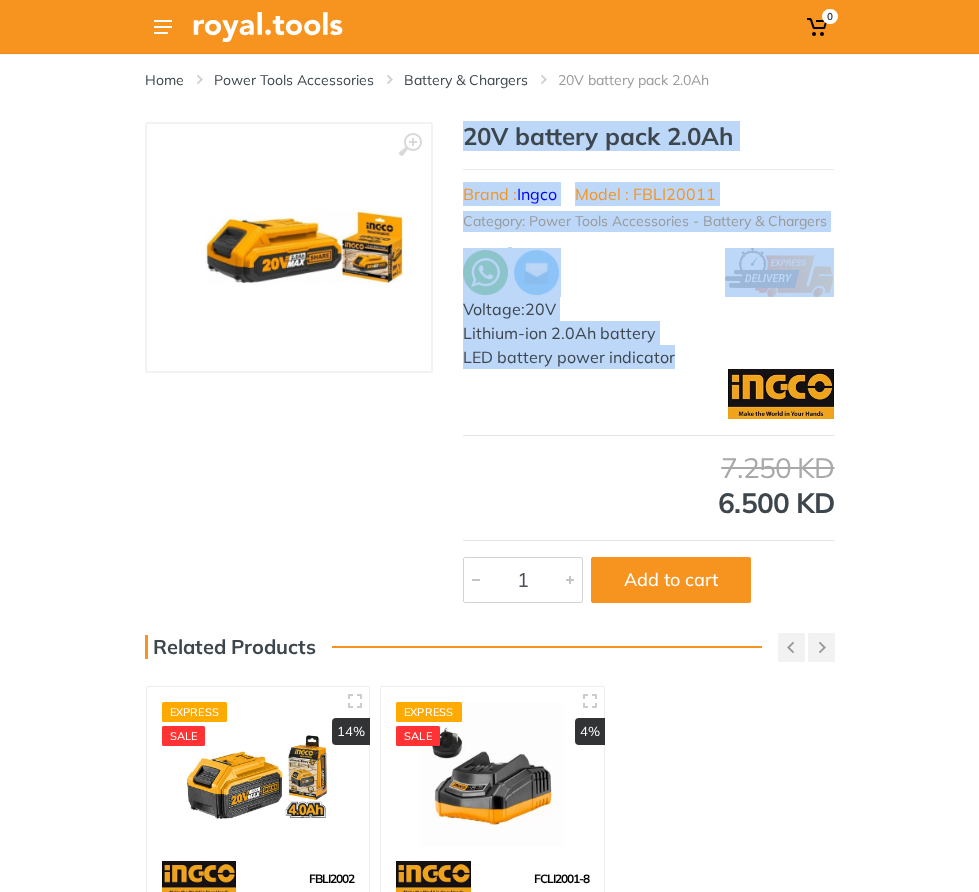 click on "20V battery pack 2.0Ah
Brand :  Ingco
Model : FBLI20011
Category: Power Tools Accessories - Battery & Chargers
Voltage:20V Lithium-ion 2.0Ah battery LED battery power indicator" at bounding box center [648, 245] 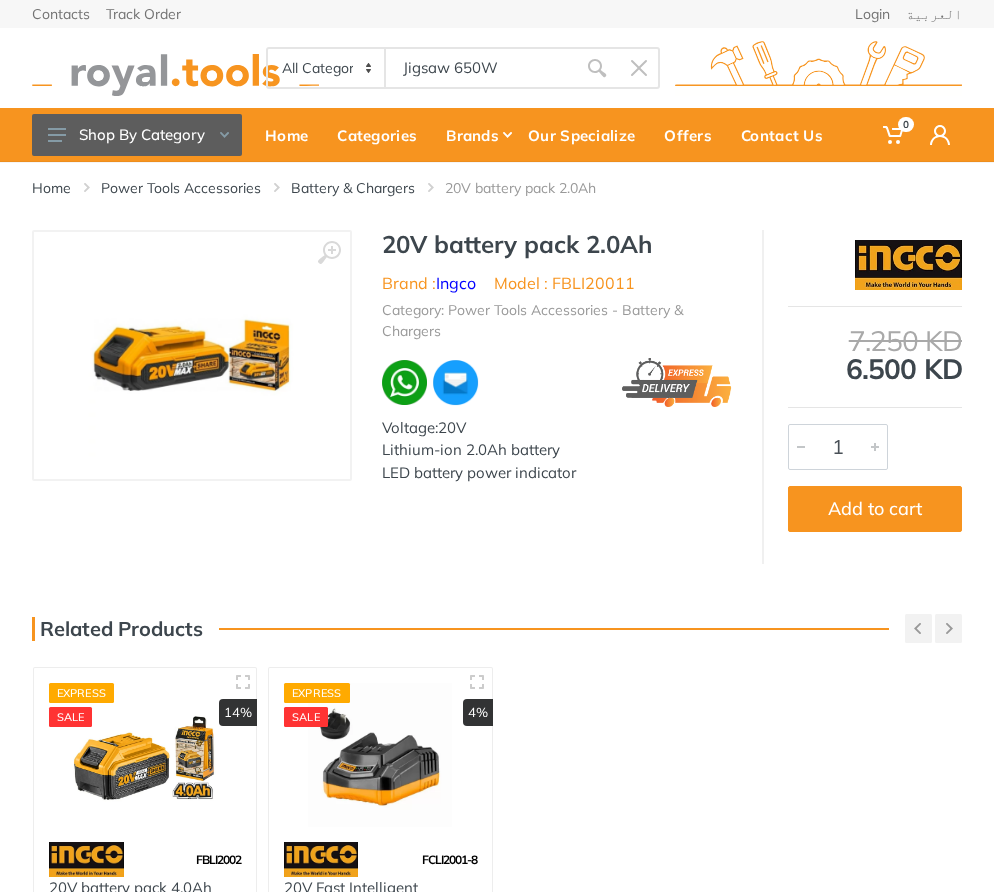type on "Jigsaw 650W" 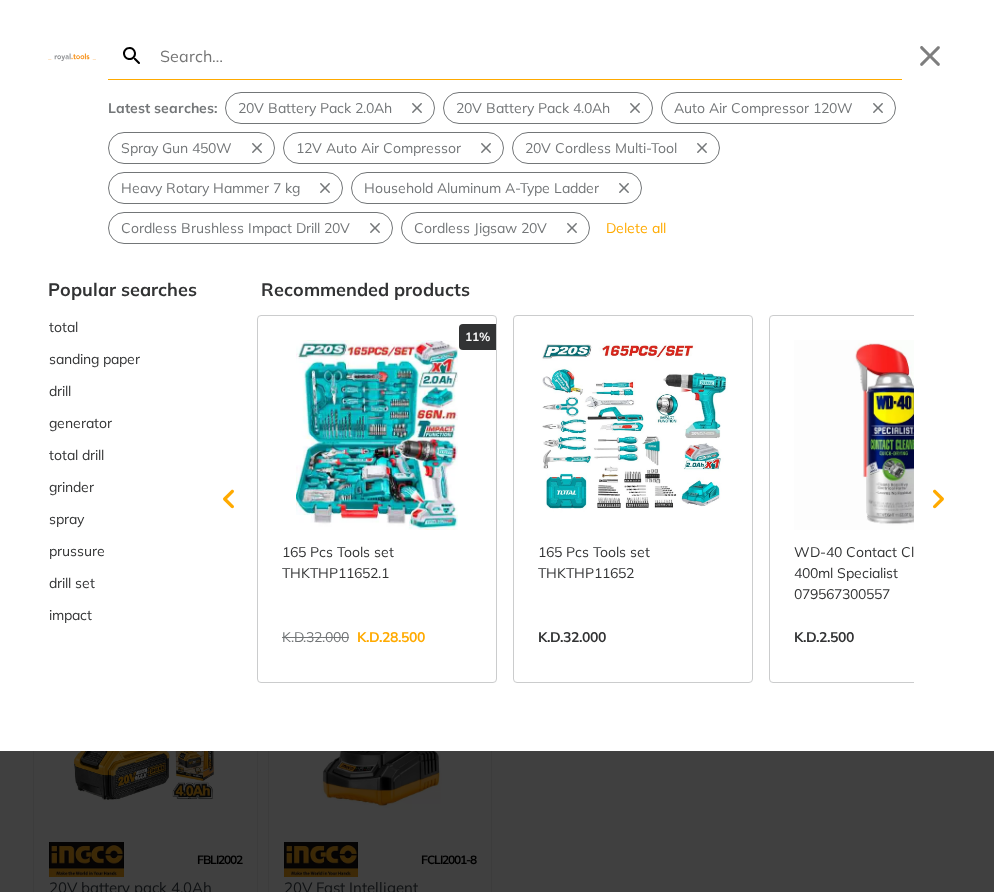 type on "Jigsaw 650W" 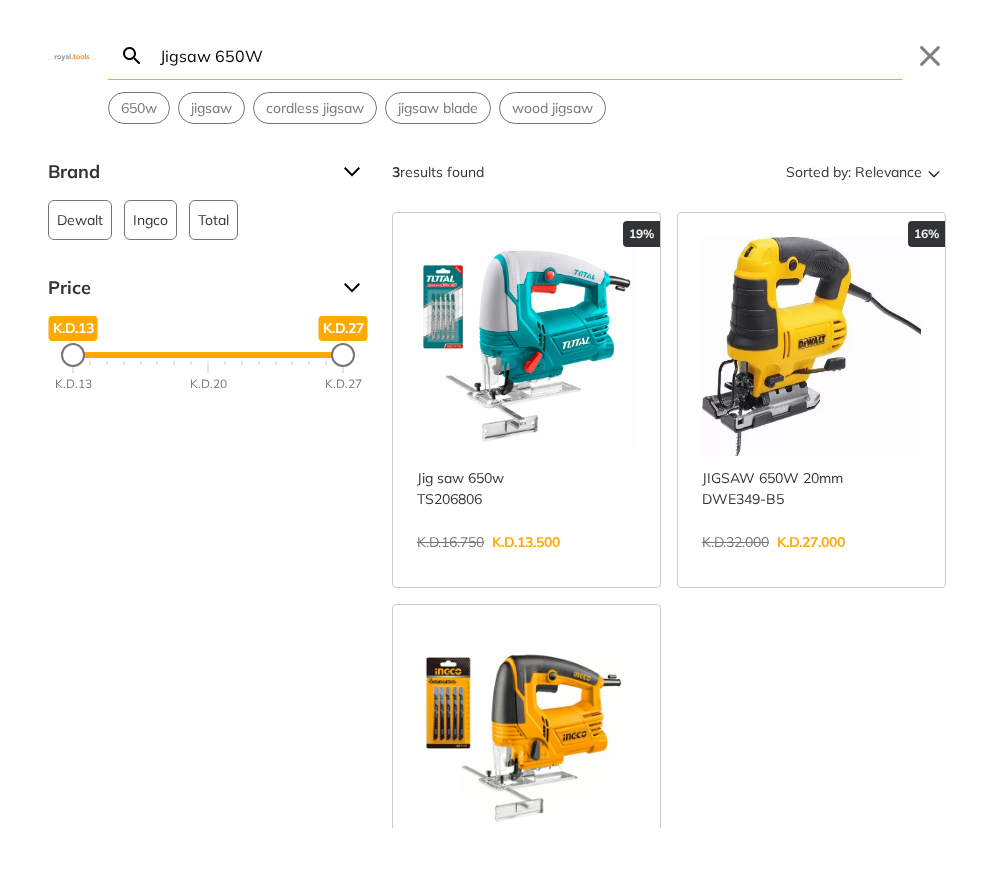 click on "View more →" at bounding box center (526, 563) 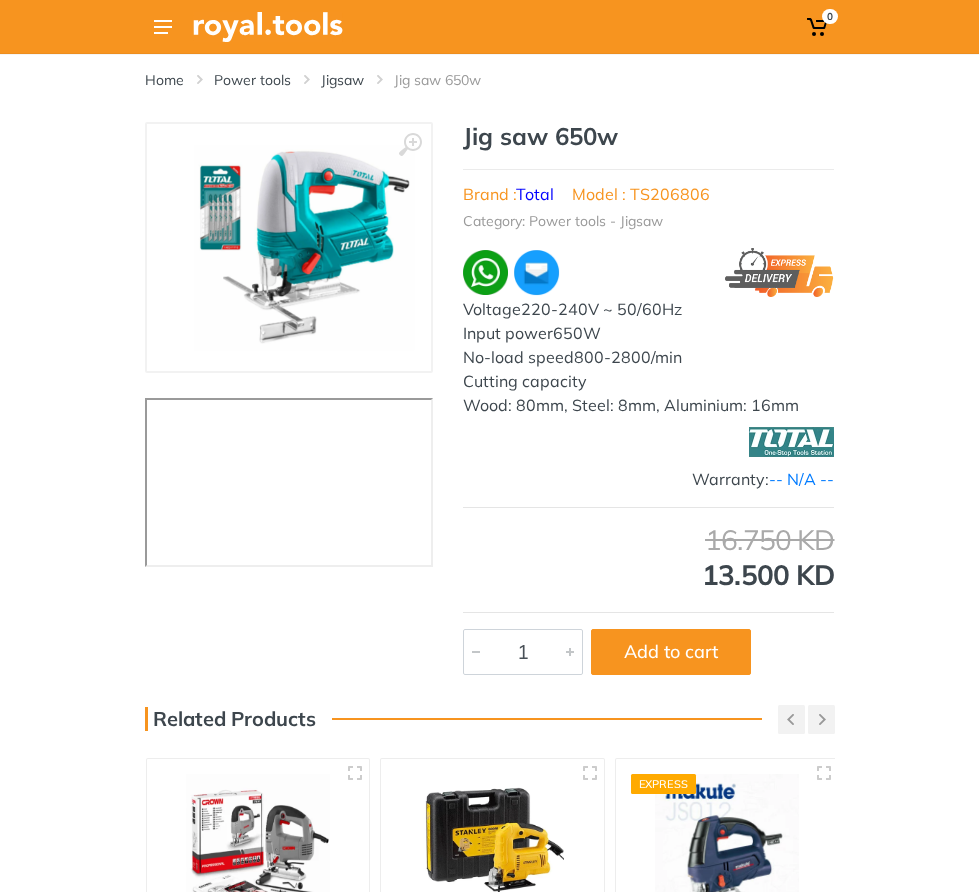 scroll, scrollTop: 0, scrollLeft: 0, axis: both 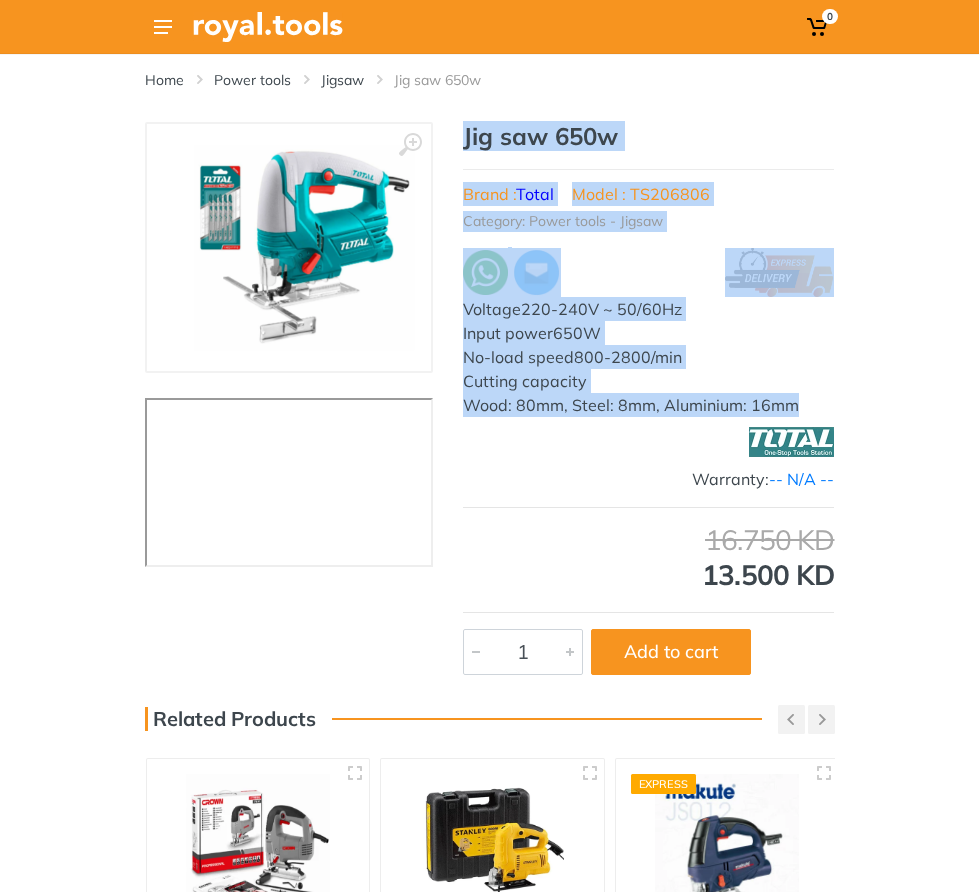 drag, startPoint x: 0, startPoint y: 0, endPoint x: 377, endPoint y: 253, distance: 454.02423 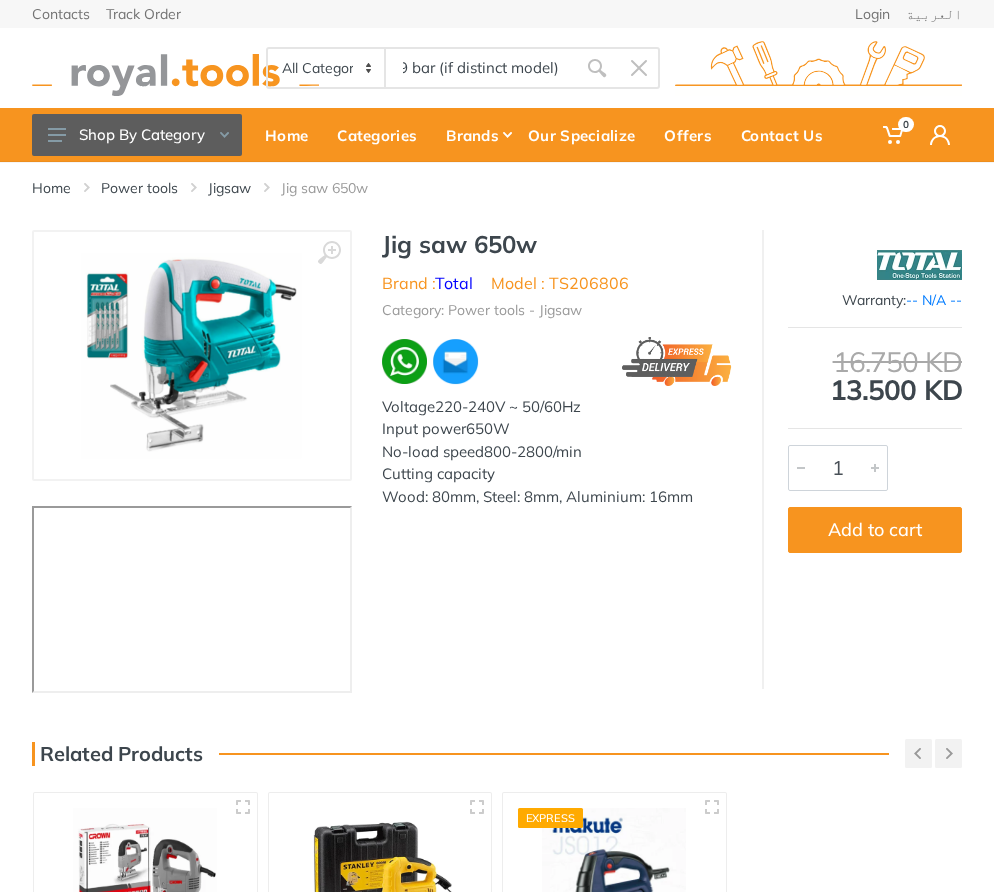 type on "Cordless Air Compressor 9 bar (if distinct model)" 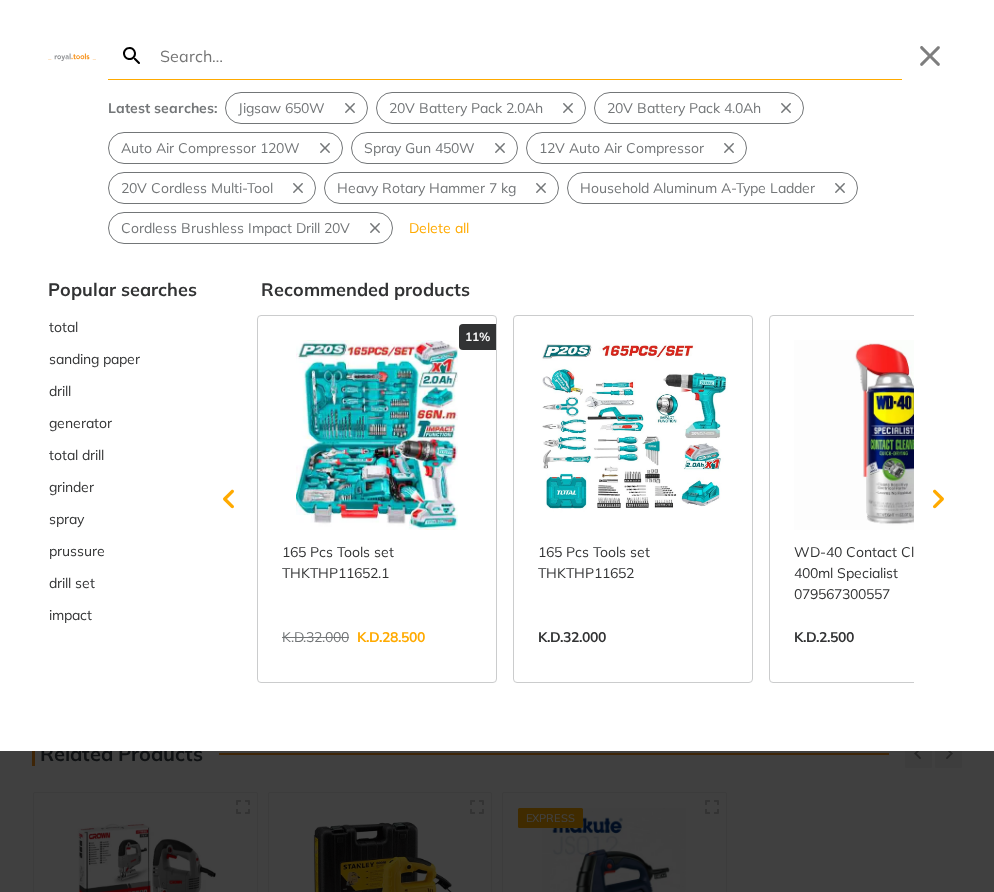 scroll, scrollTop: 0, scrollLeft: 177, axis: horizontal 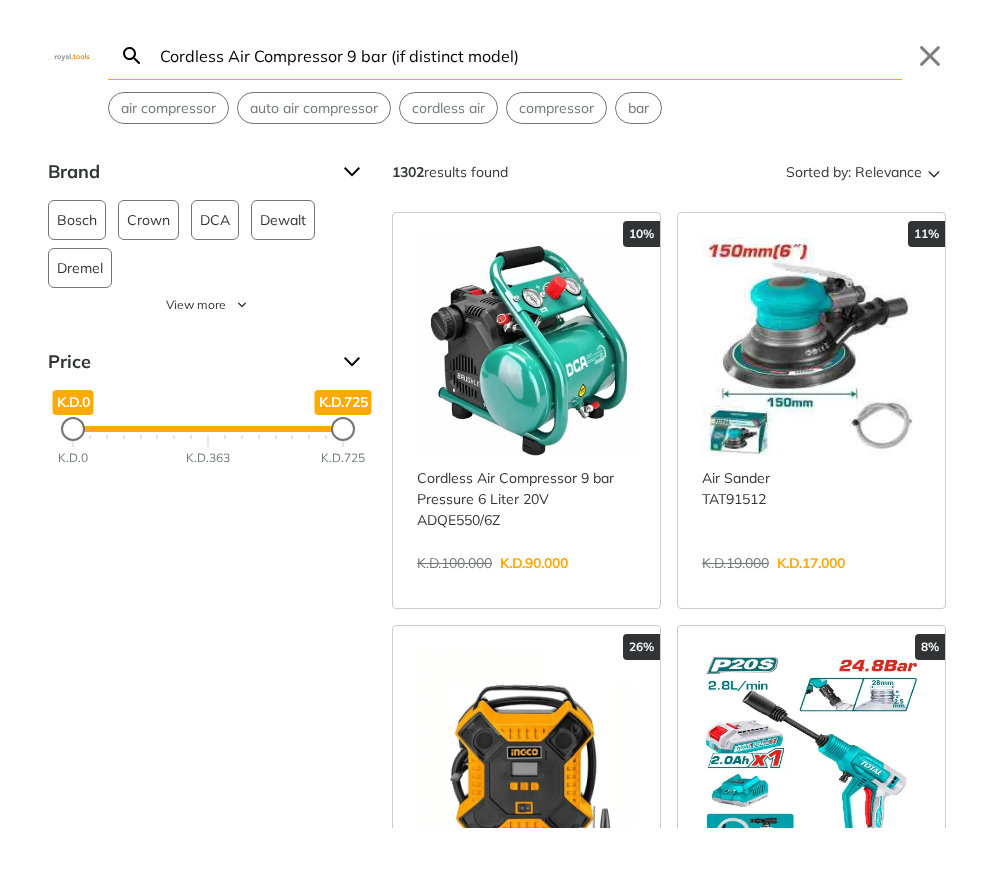 drag, startPoint x: 544, startPoint y: 49, endPoint x: 394, endPoint y: 62, distance: 150.56229 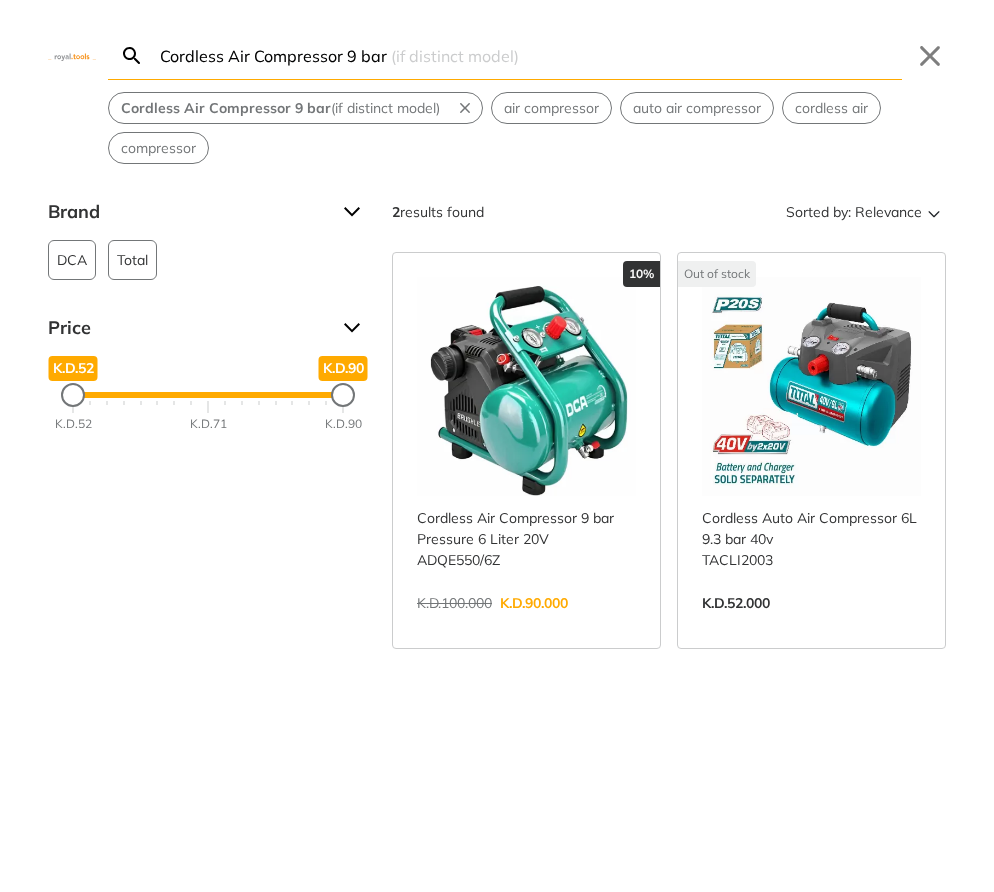 click on "Cordless Air Compressor 9 bar" at bounding box center (529, 55) 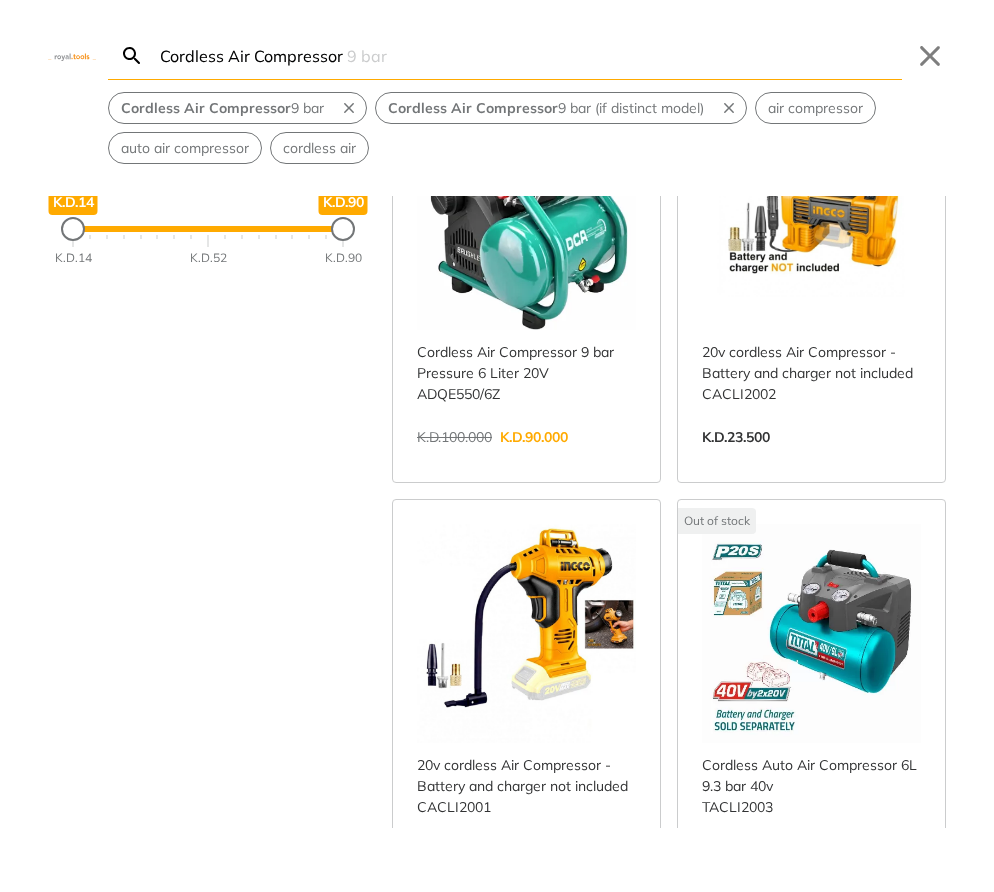 scroll, scrollTop: 0, scrollLeft: 0, axis: both 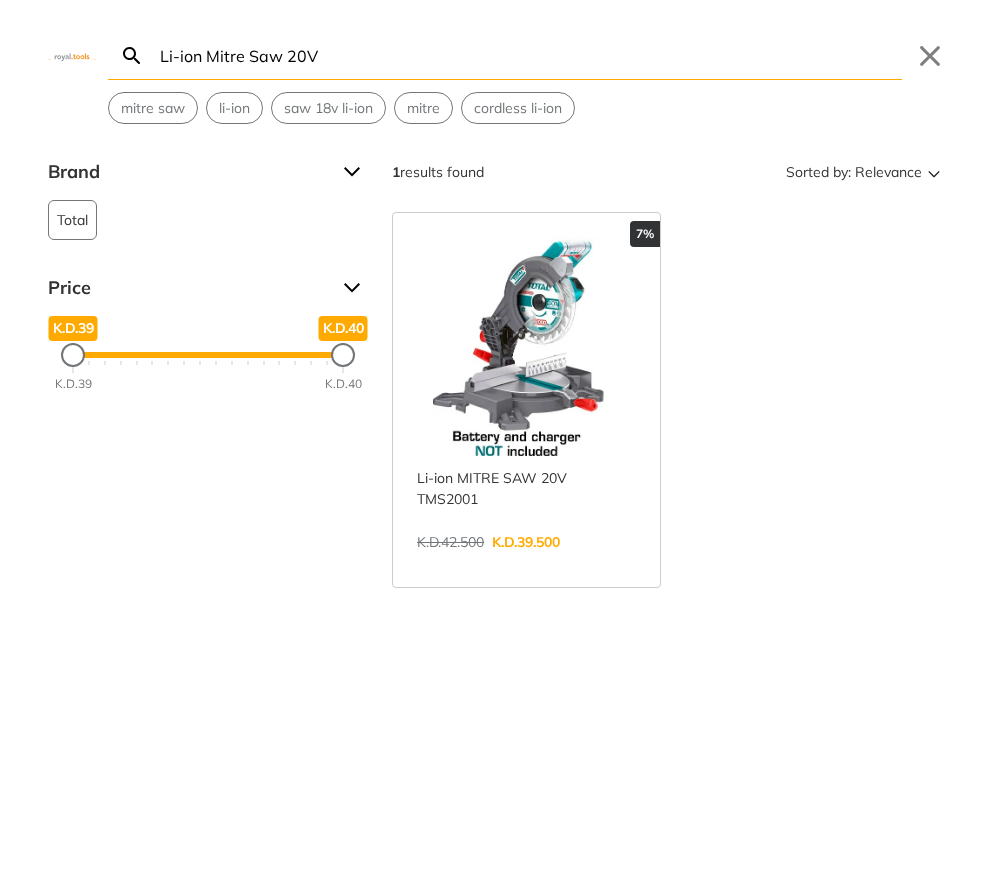 type on "Li-ion Mitre Saw 20V" 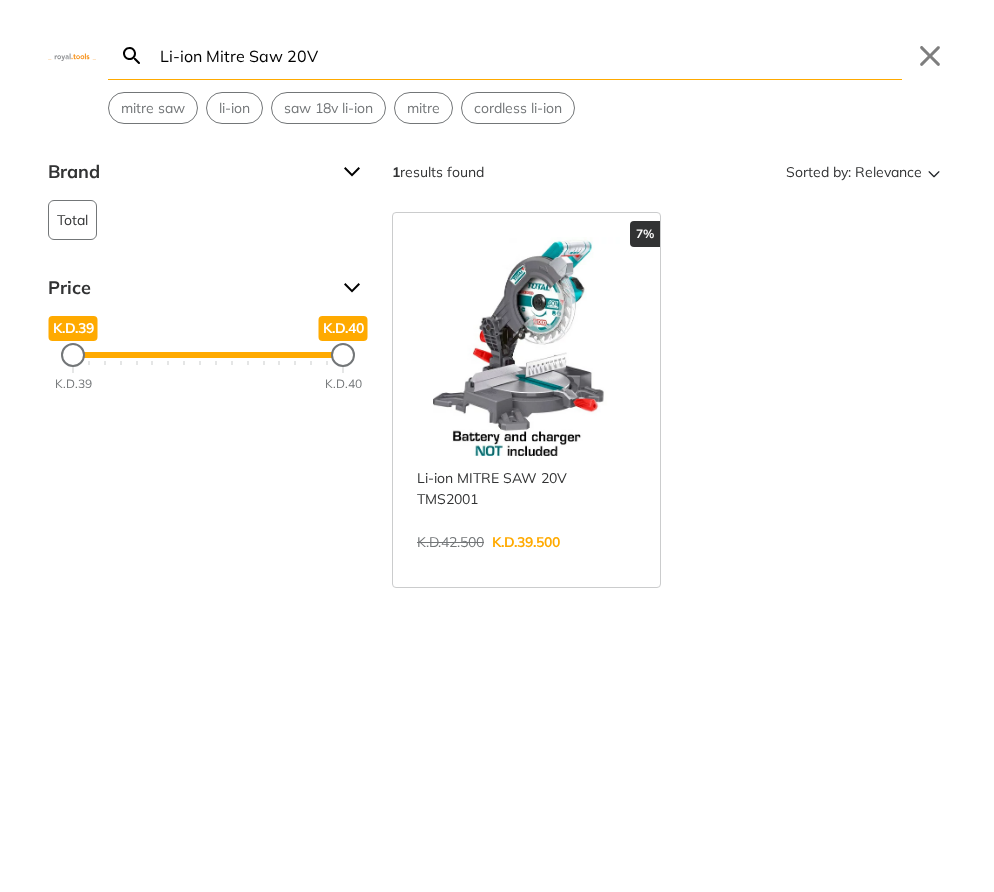 click on "View more →" at bounding box center (526, 563) 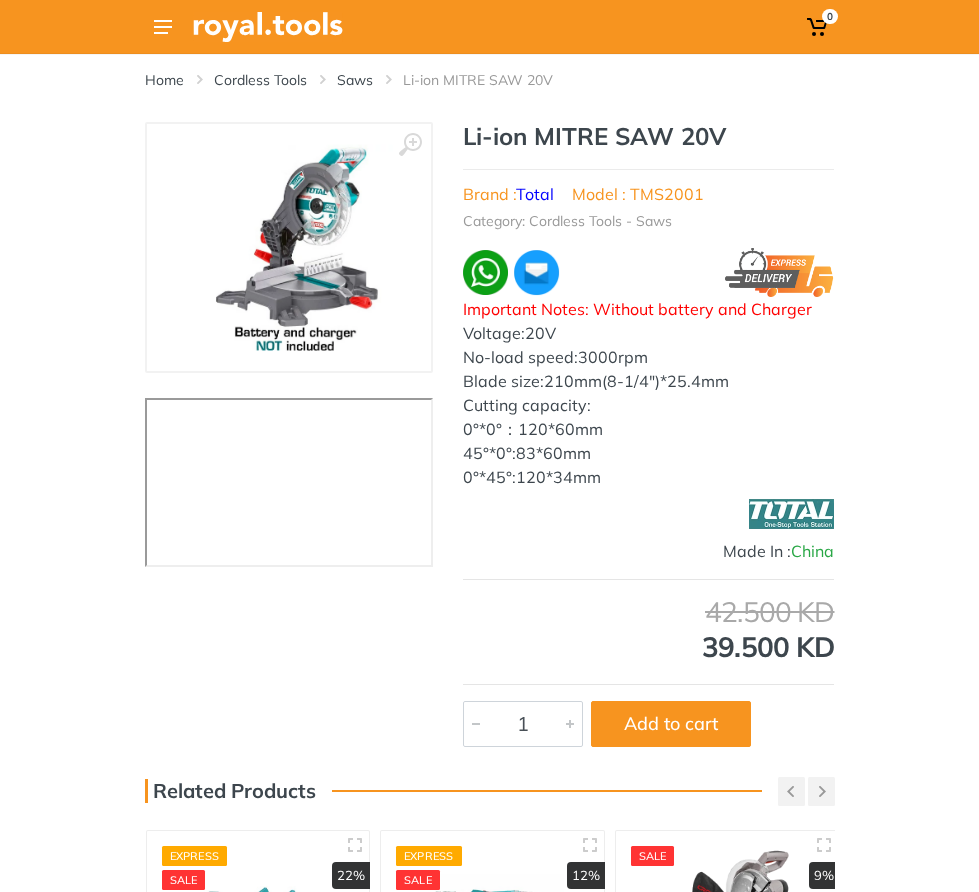 scroll, scrollTop: 0, scrollLeft: 0, axis: both 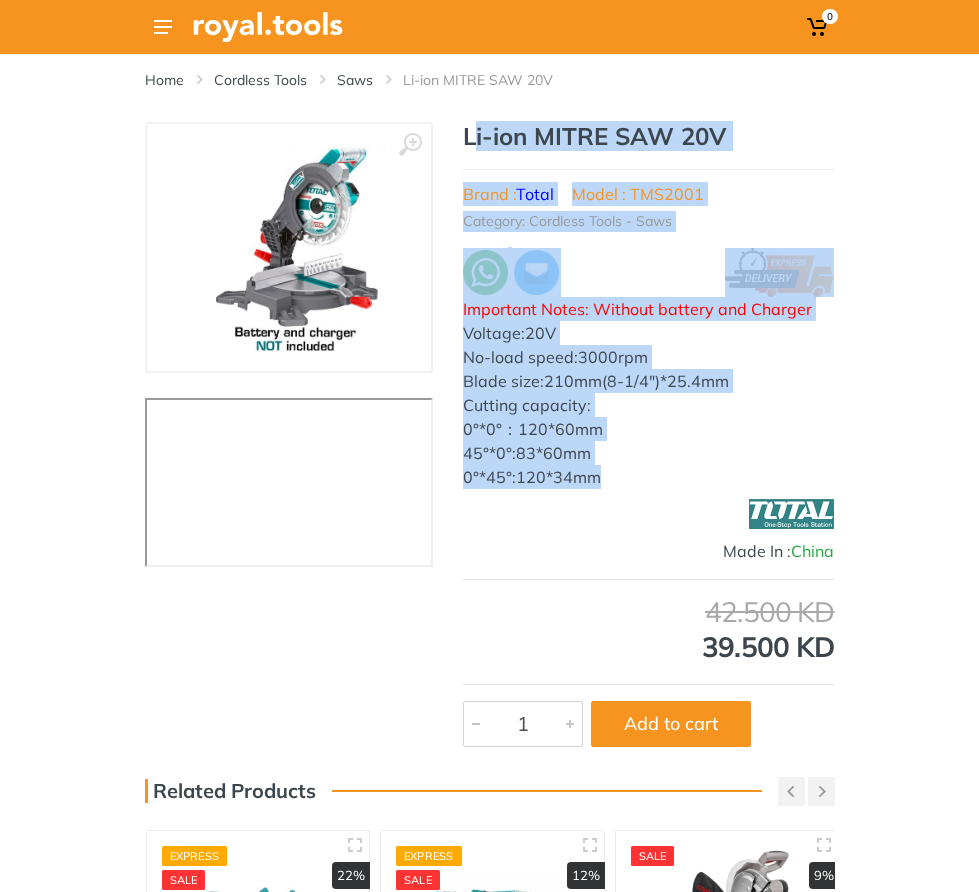 drag, startPoint x: 515, startPoint y: 558, endPoint x: 388, endPoint y: 229, distance: 352.66132 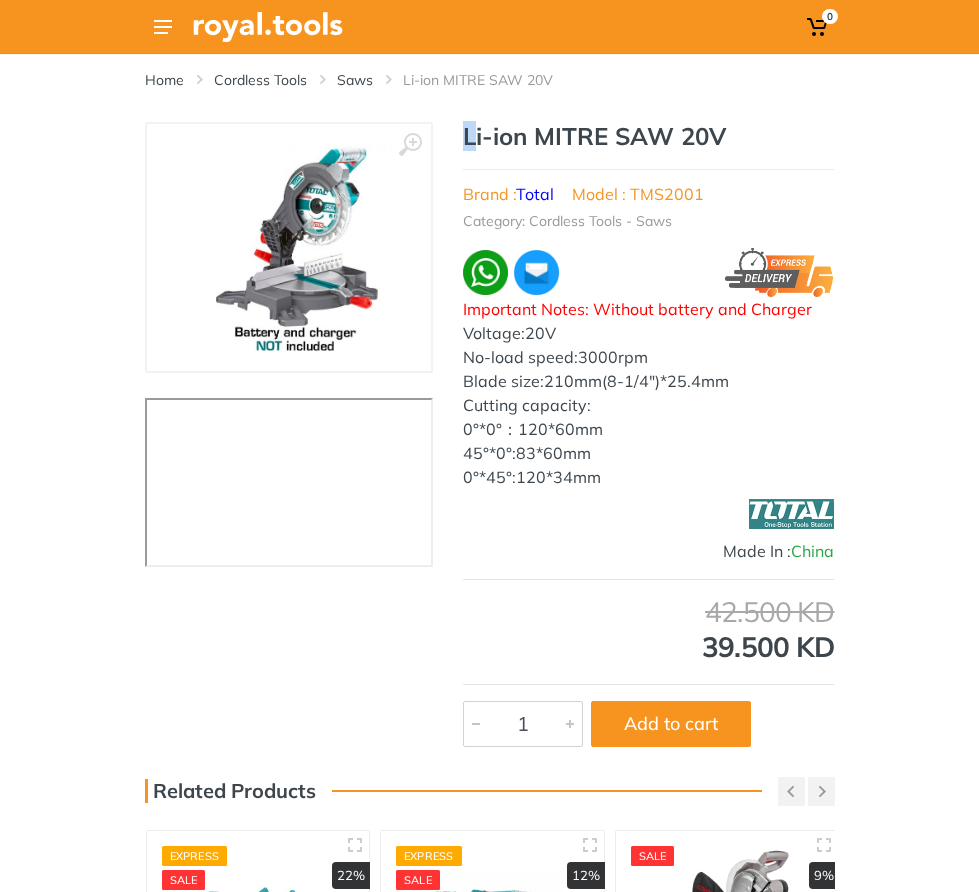 drag, startPoint x: 388, startPoint y: 229, endPoint x: 372, endPoint y: 239, distance: 18.867962 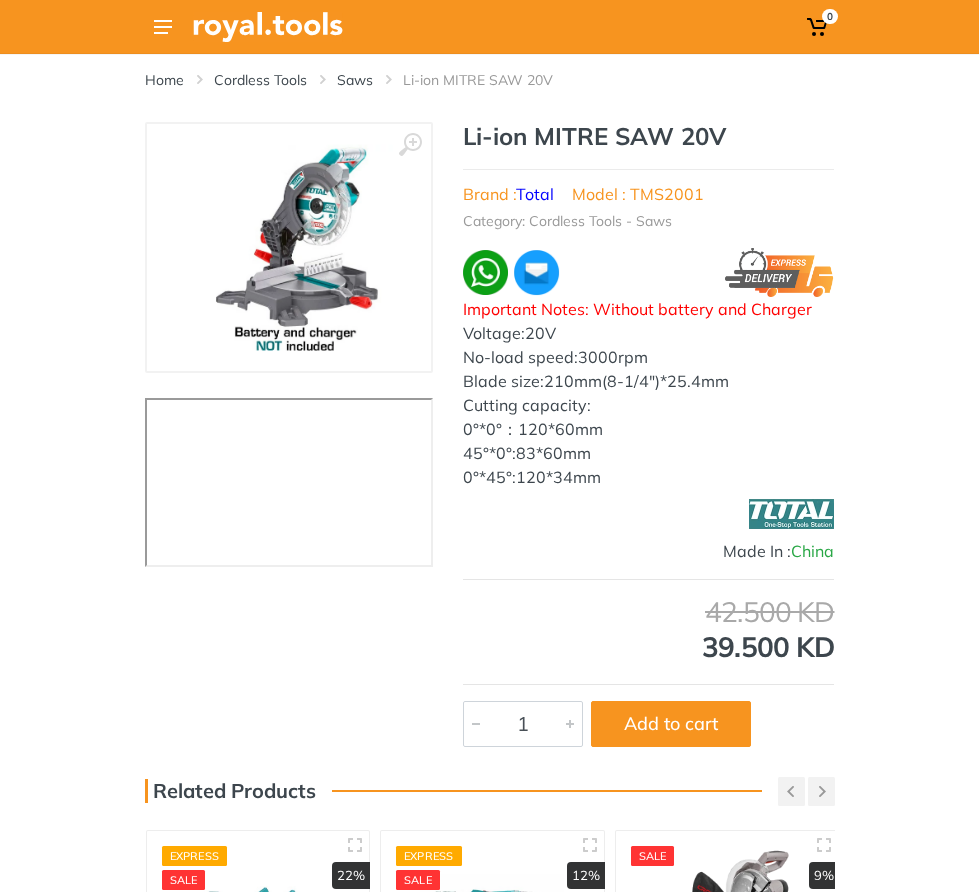 click on "Li-ion MITRE SAW 20V
Brand :  Total
Model : TMS2001
Category: Cordless Tools - Saws
Important Notes: Without battery and Charger
Voltage:20V No-load speed:3000rpm Blade size:210mm(8-1/4")*25.4mm Cutting capacity: 0°*0°：120*60mm 45°*0°:83*60mm 0°*45°:120*34mm" at bounding box center (648, 305) 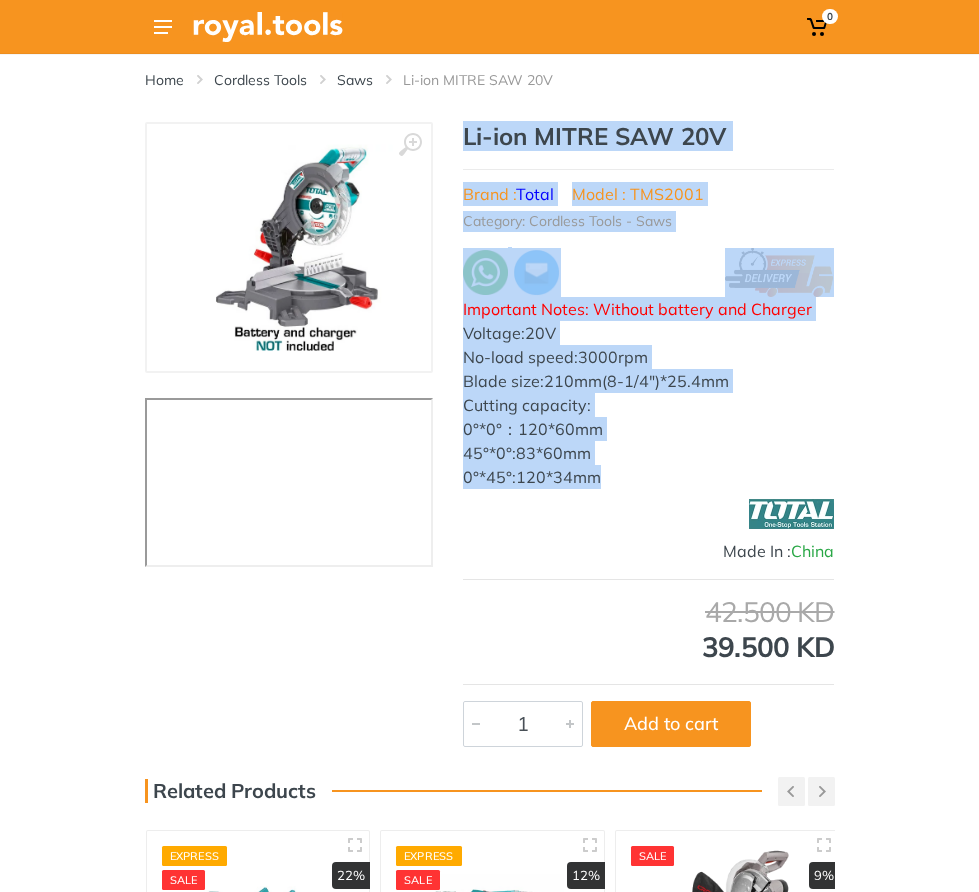drag, startPoint x: 372, startPoint y: 239, endPoint x: 483, endPoint y: 569, distance: 348.16806 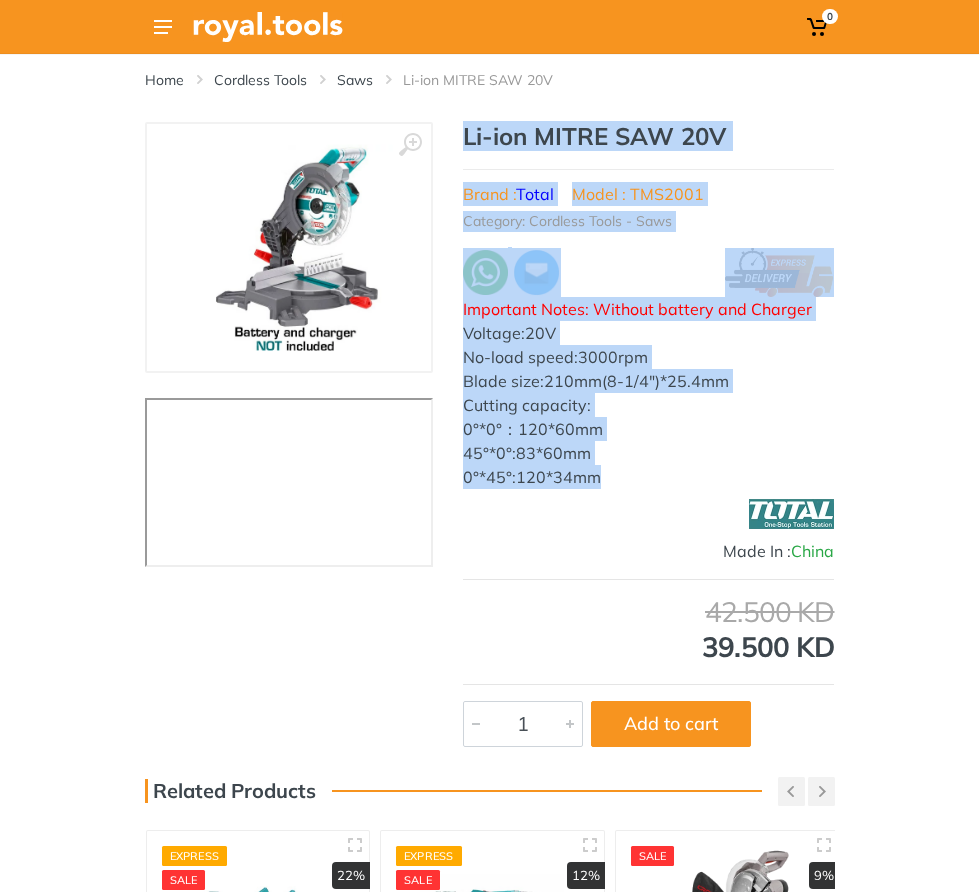 copy on "Li-ion MITRE SAW 20V
Brand :  Total
Model : TMS2001
Category: Cordless Tools - Saws
Important Notes: Without battery and Charger
Voltage:20V No-load speed:3000rpm Blade size:210mm(8-1/4")*25.4mm Cutting capacity: 0°*0°：120*60mm 45°*0°:83*60mm 0°*45°:120*34mm" 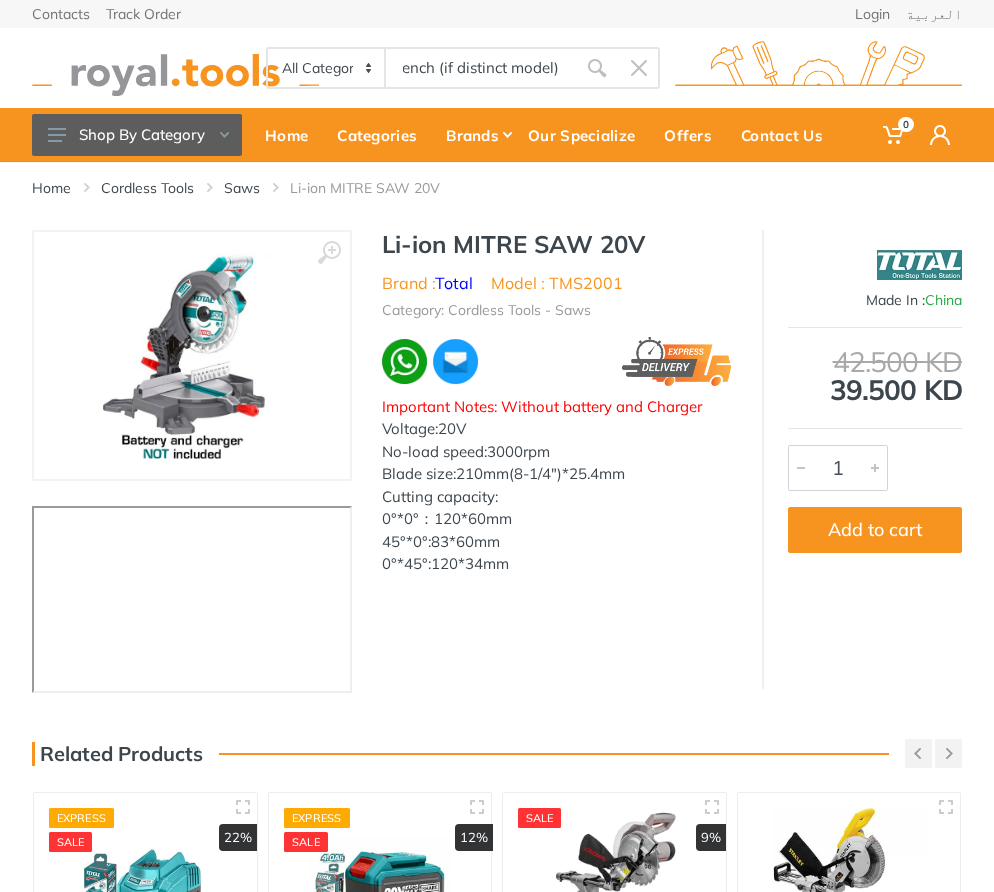 type on "20V Cordless Impact Wrench (if distinct model)" 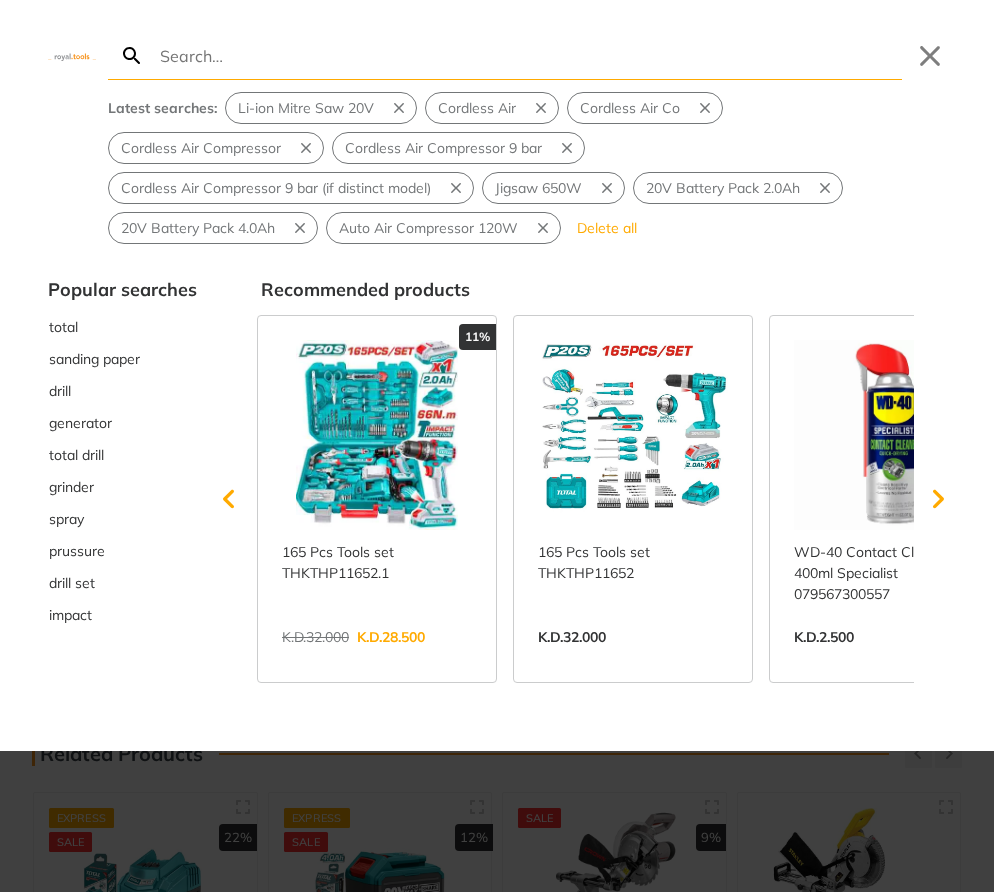 scroll, scrollTop: 0, scrollLeft: 168, axis: horizontal 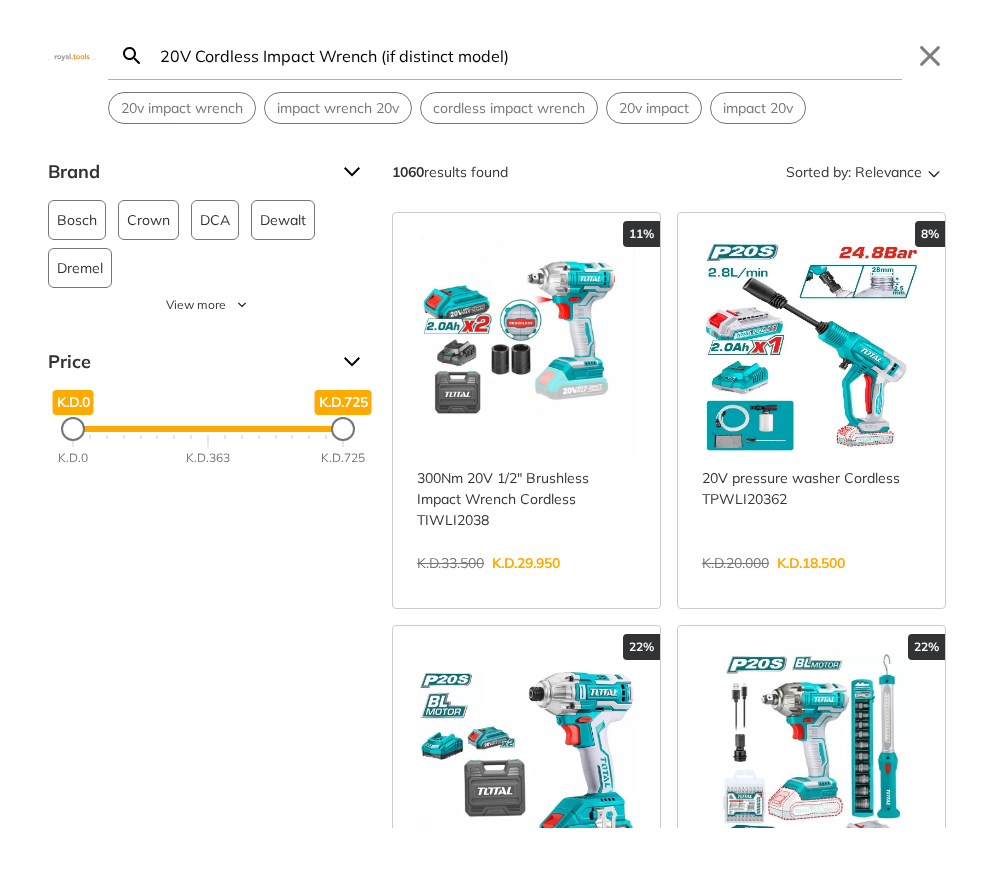 drag, startPoint x: 382, startPoint y: 54, endPoint x: 531, endPoint y: 56, distance: 149.01343 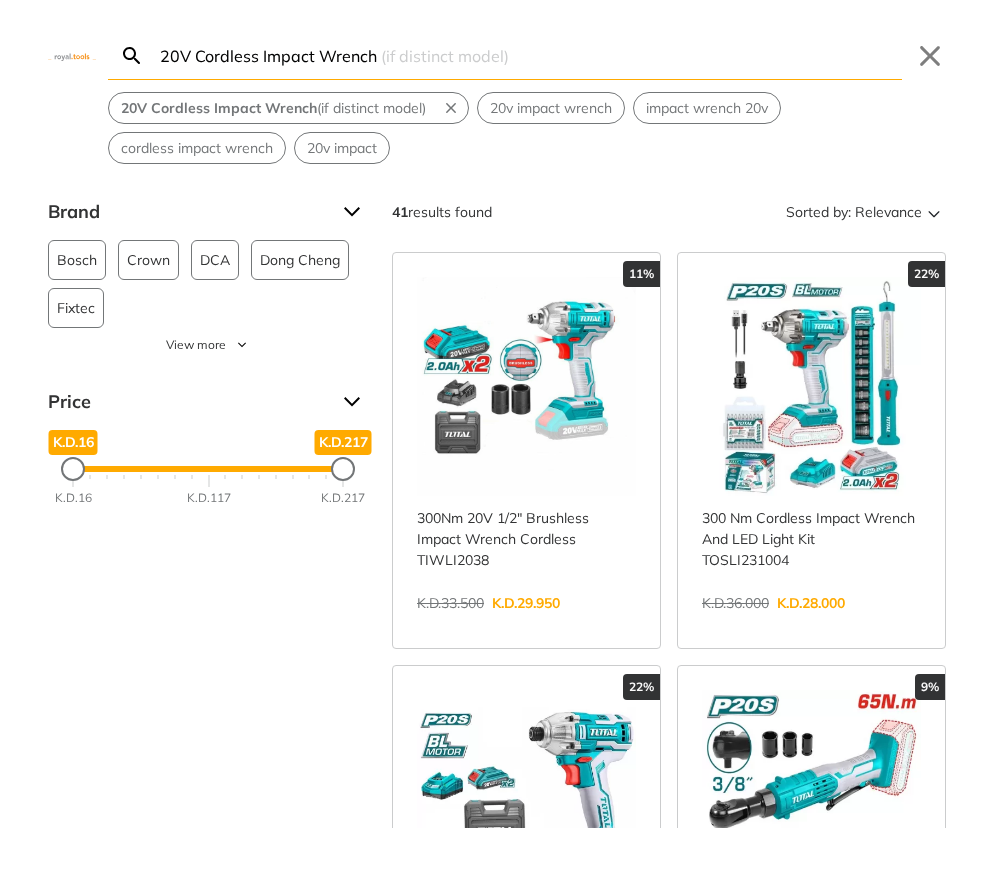 type on "20V Cordless Impact Wrench" 